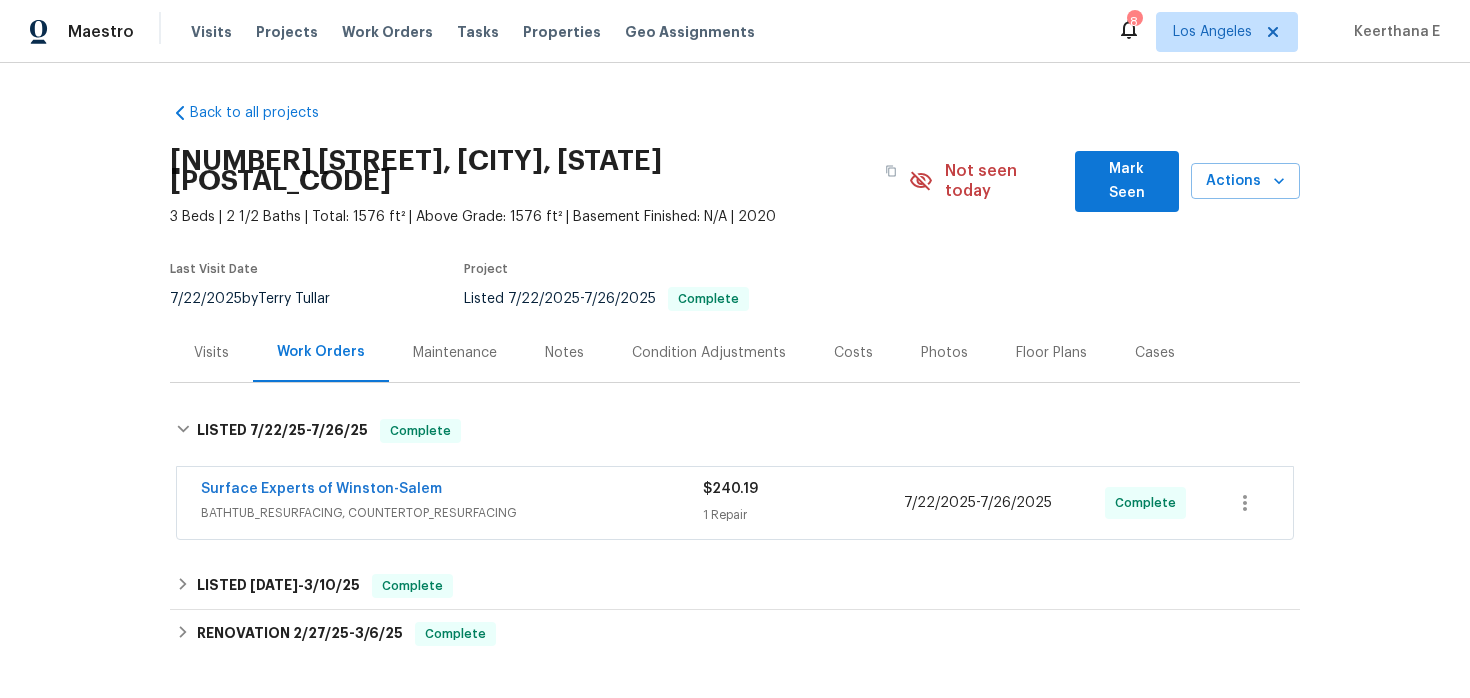 scroll, scrollTop: 0, scrollLeft: 0, axis: both 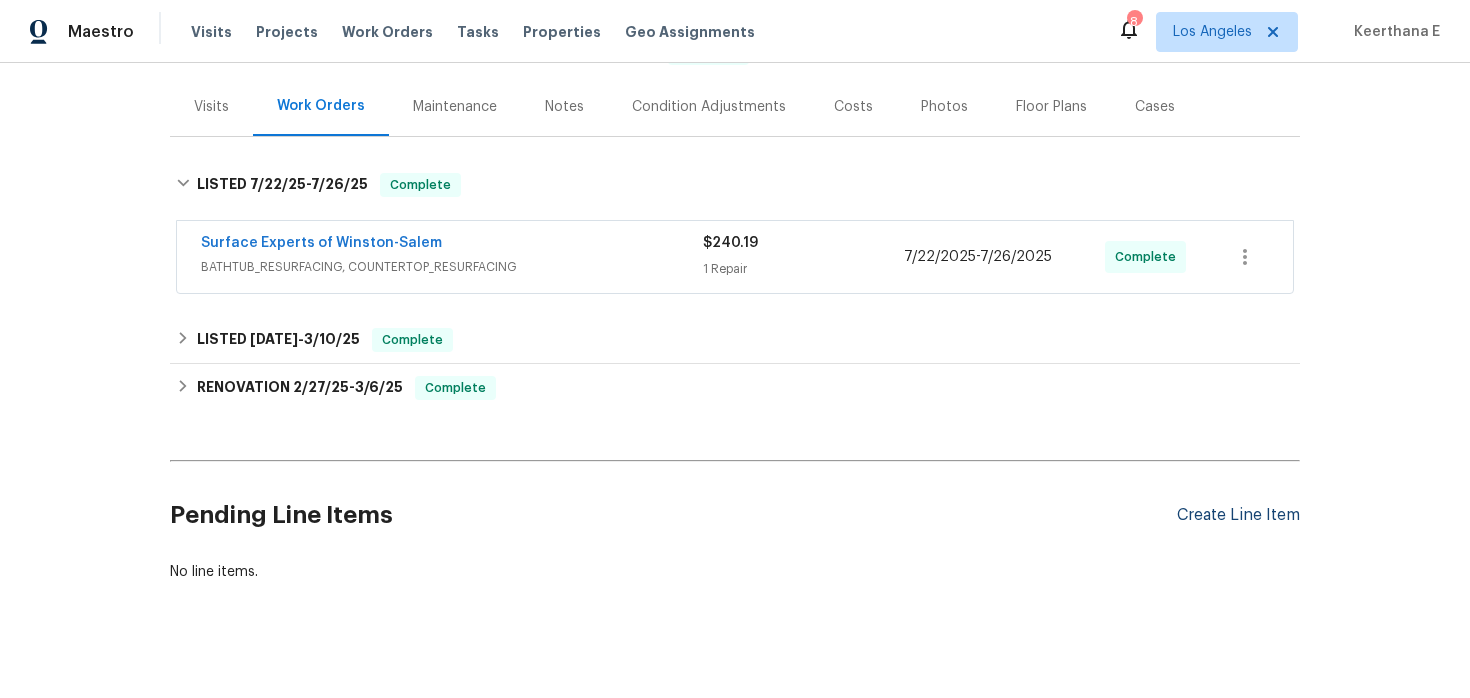 click on "Create Line Item" at bounding box center (1238, 515) 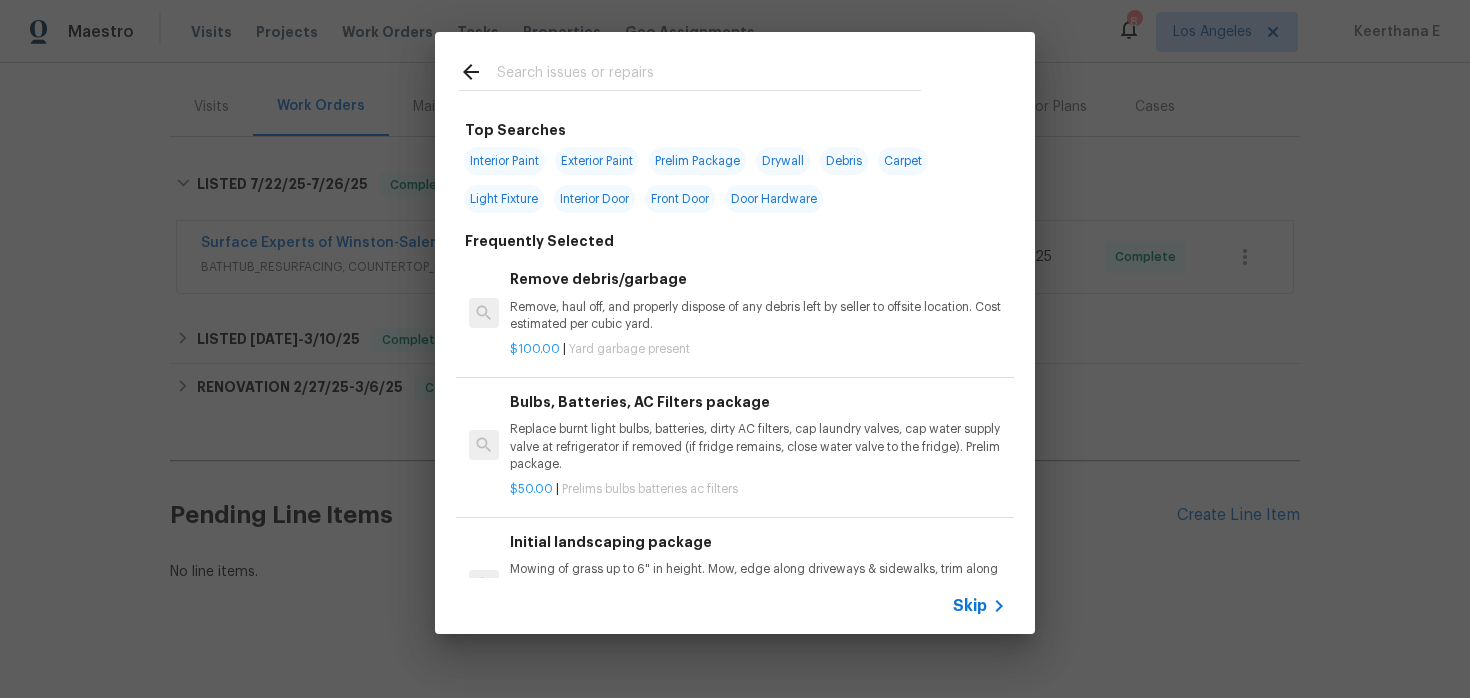 click on "Skip" at bounding box center (970, 606) 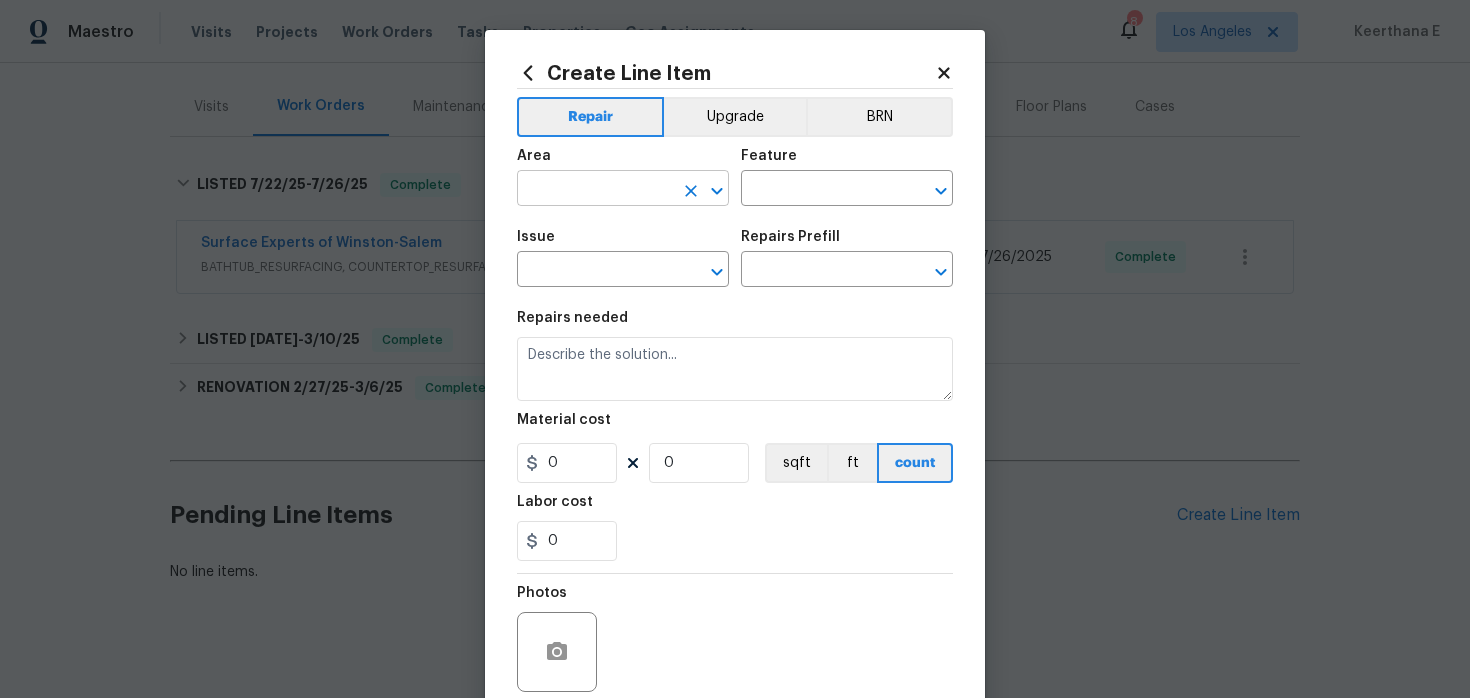 click at bounding box center [595, 190] 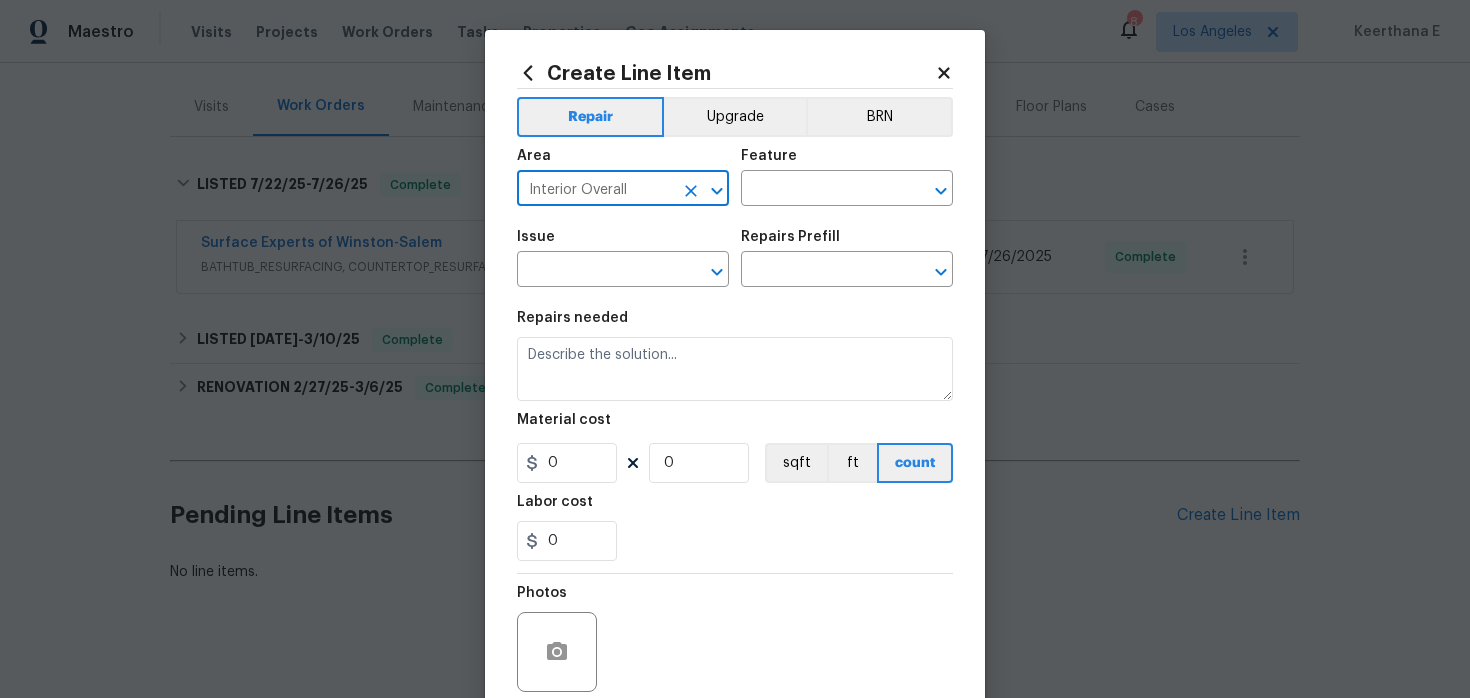 type on "Interior Overall" 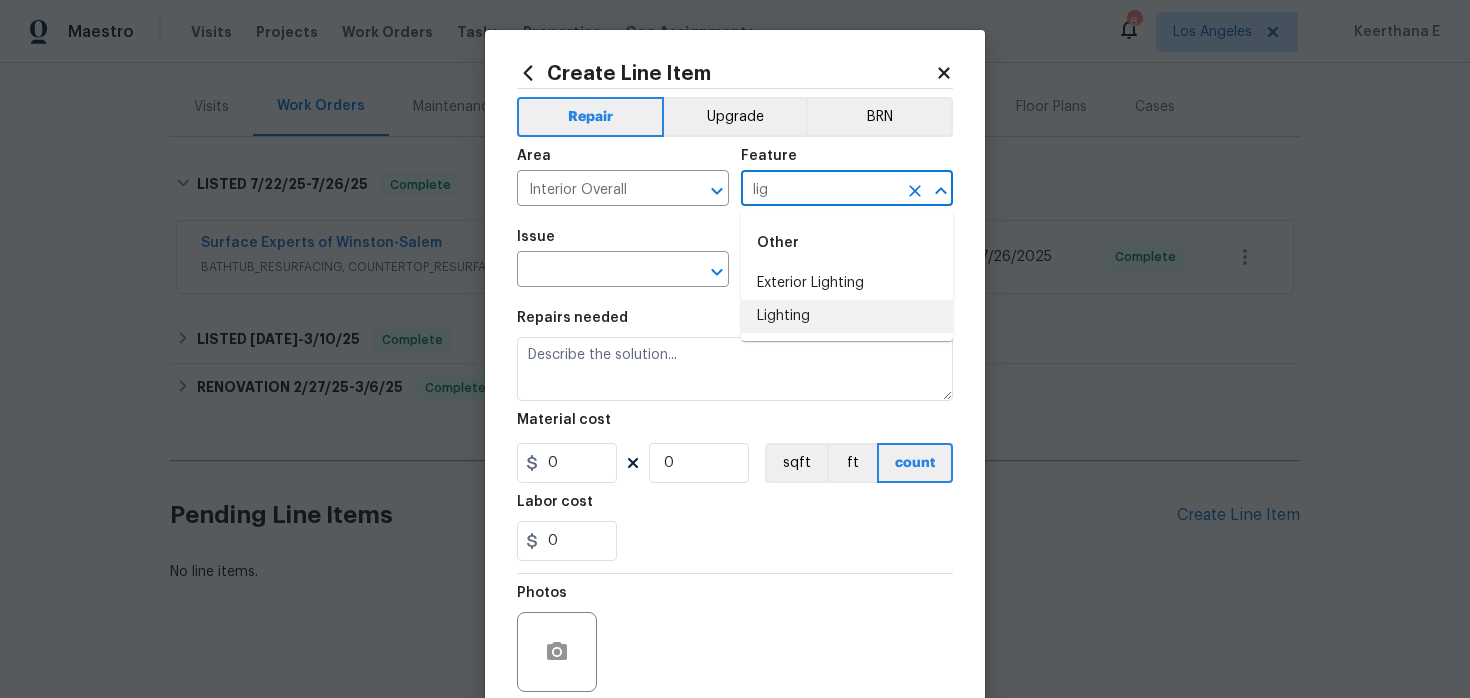 click on "Lighting" at bounding box center (847, 316) 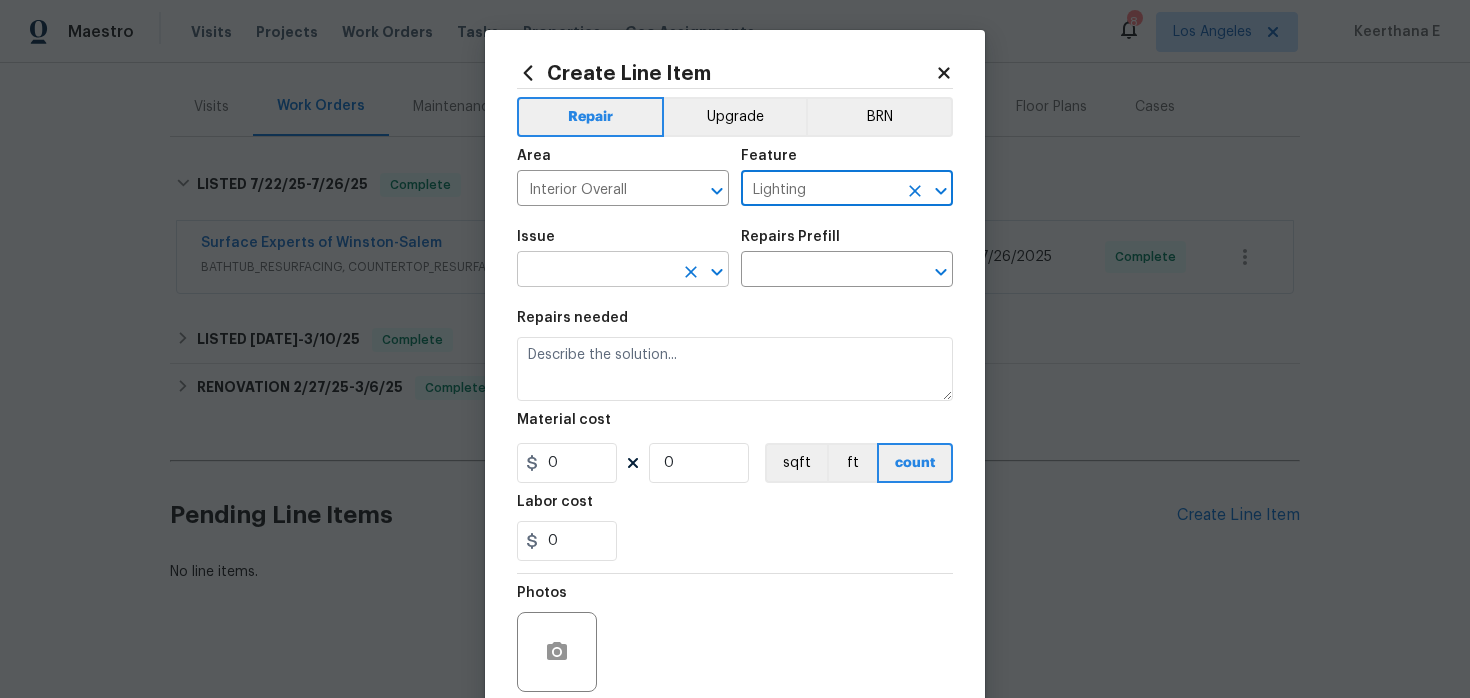 type on "Lighting" 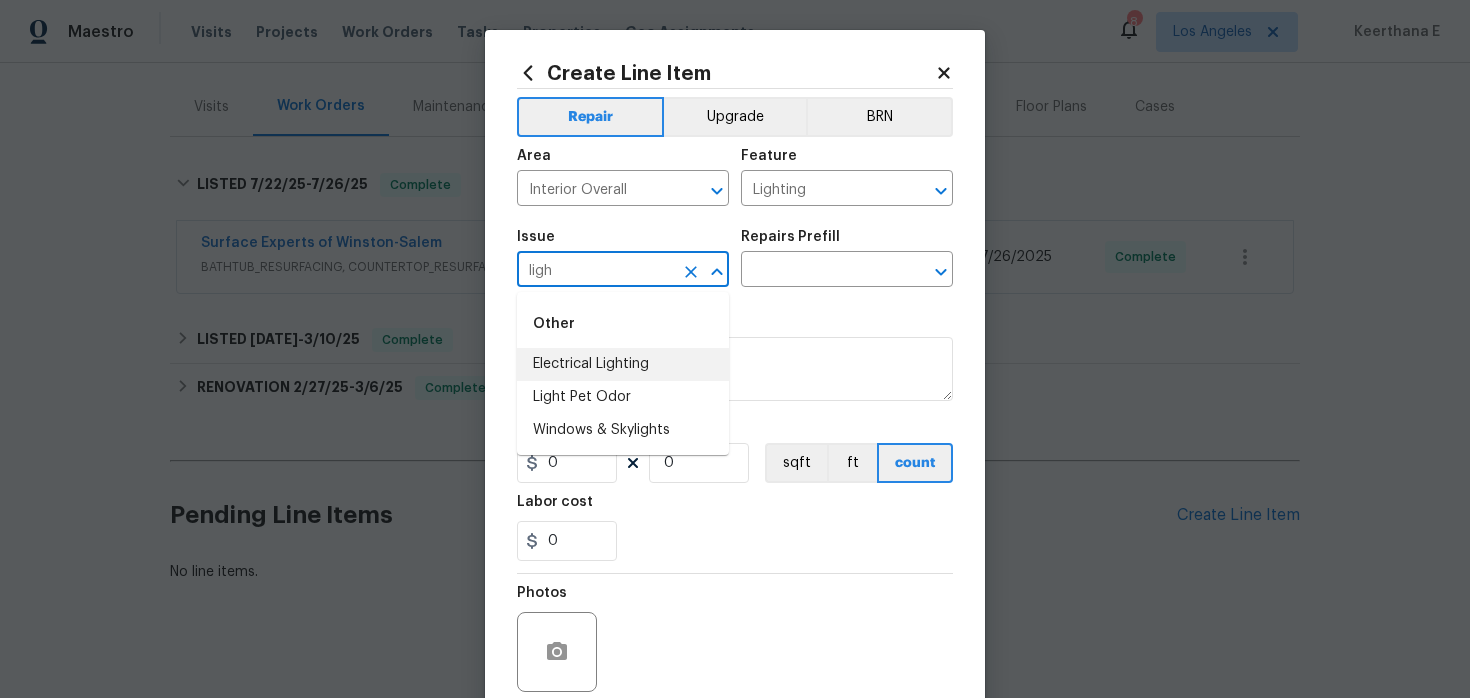 click on "Electrical Lighting" at bounding box center (623, 364) 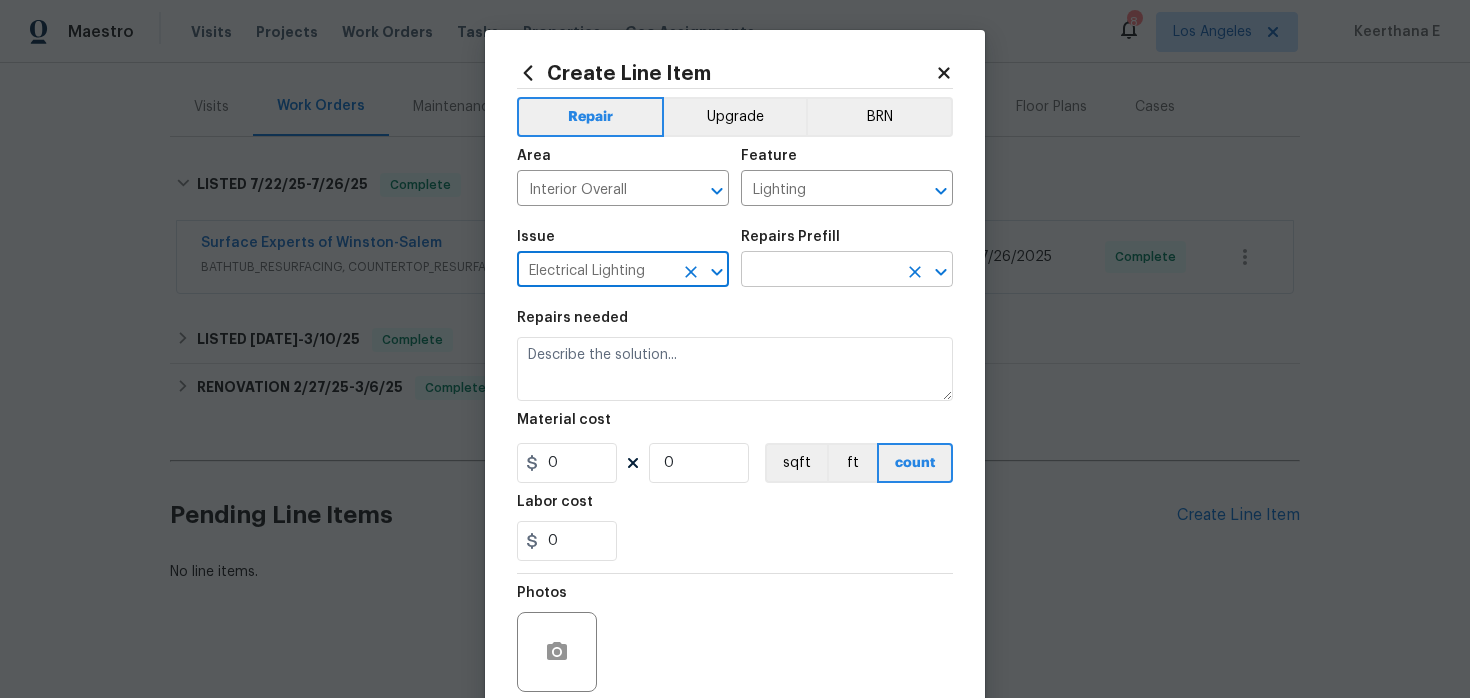 type on "Electrical Lighting" 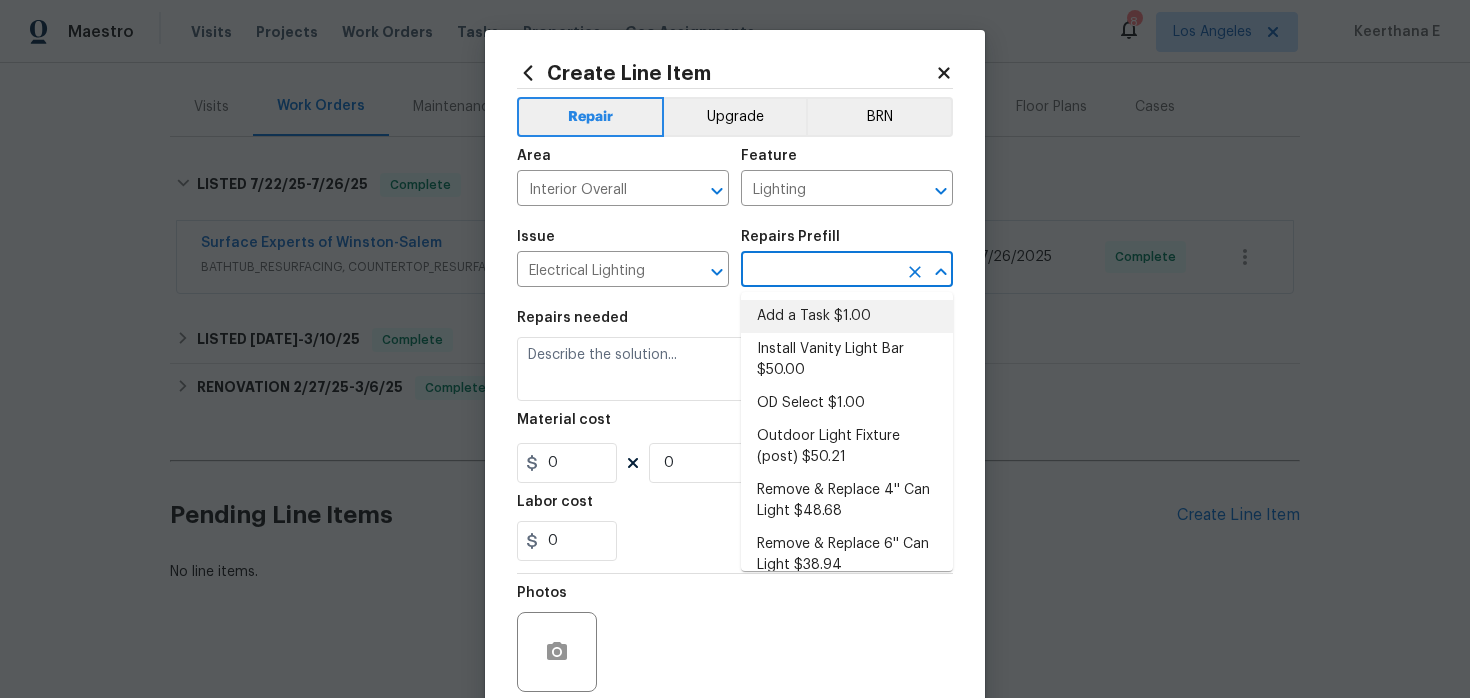 click on "Add a Task $1.00" at bounding box center (847, 316) 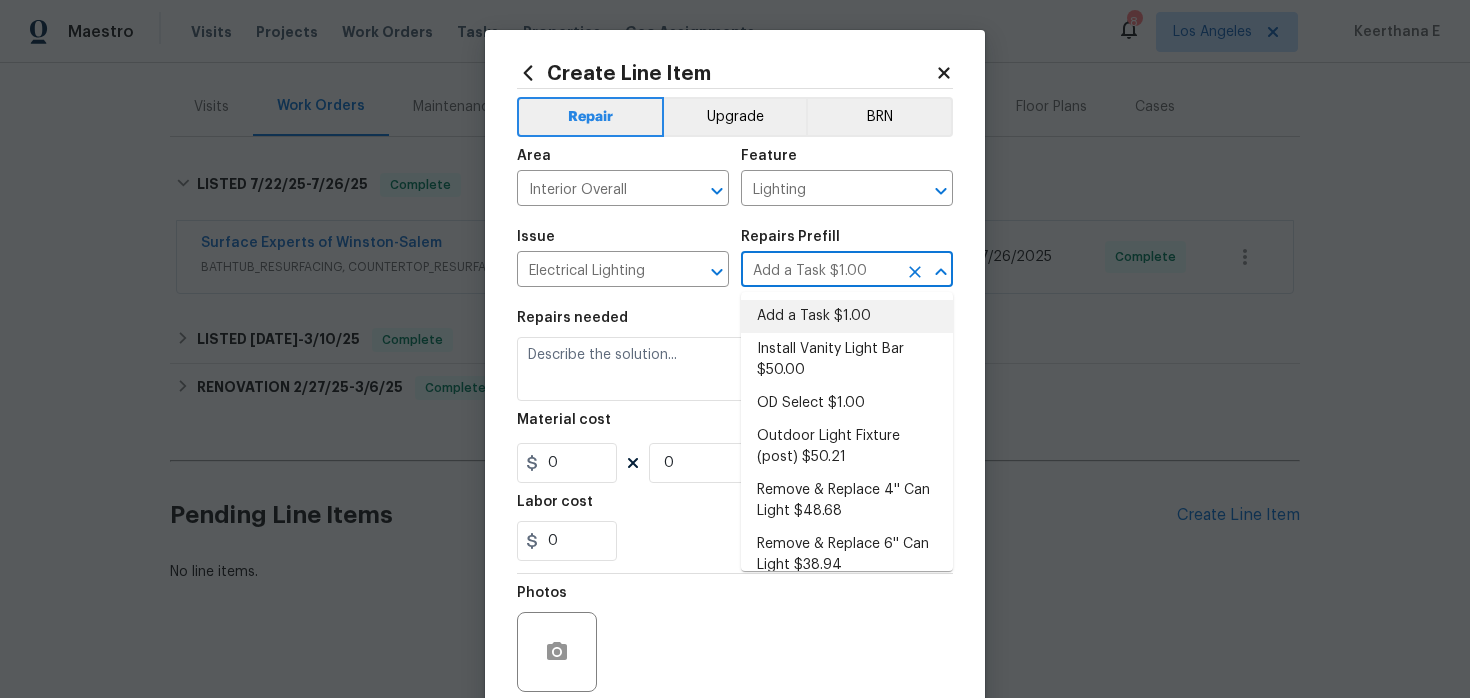 type on "HPM to detail" 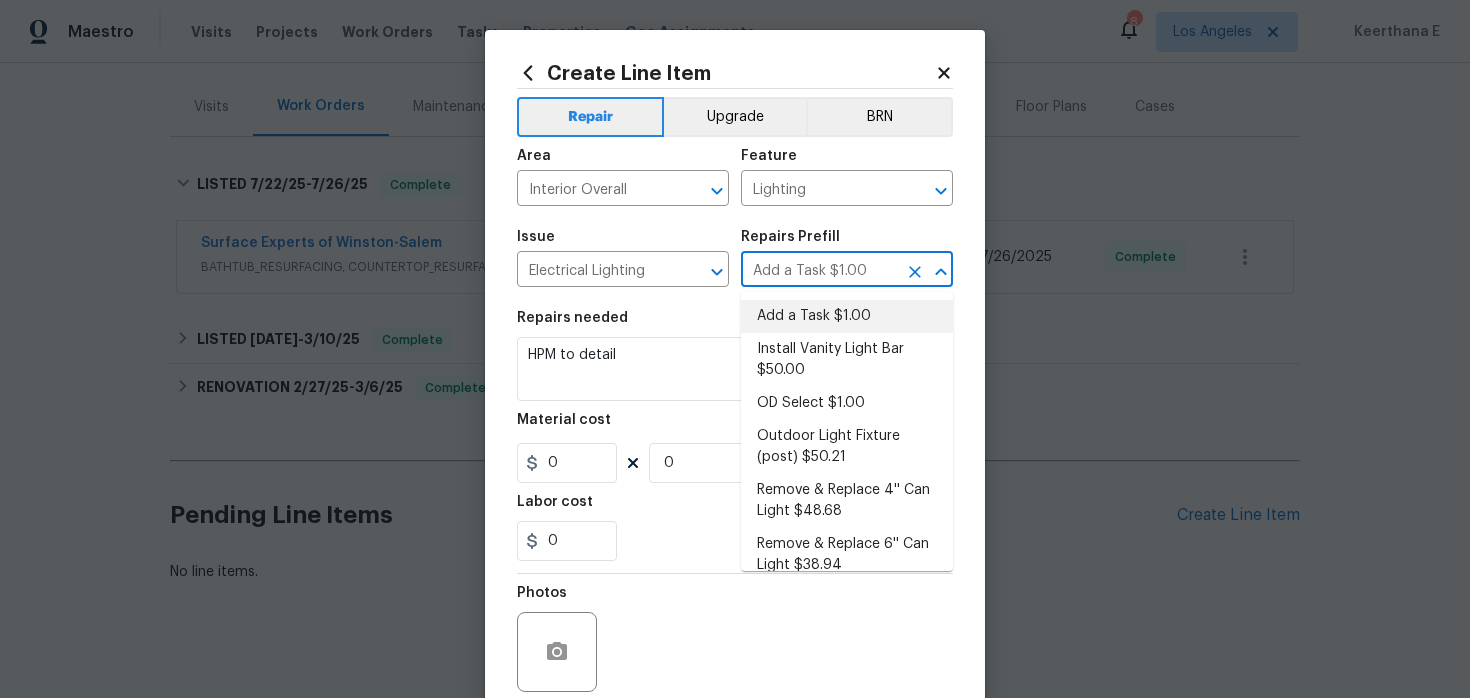 type on "1" 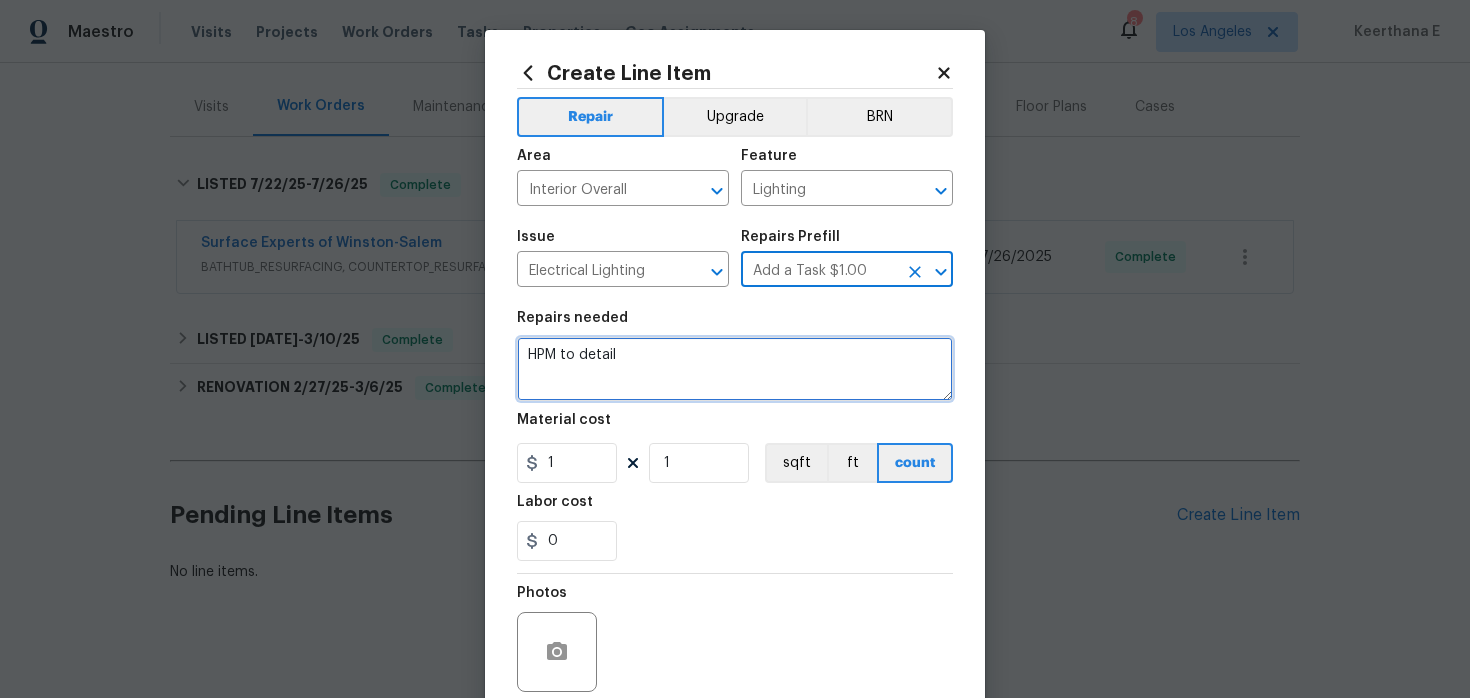 click on "HPM to detail" at bounding box center [735, 369] 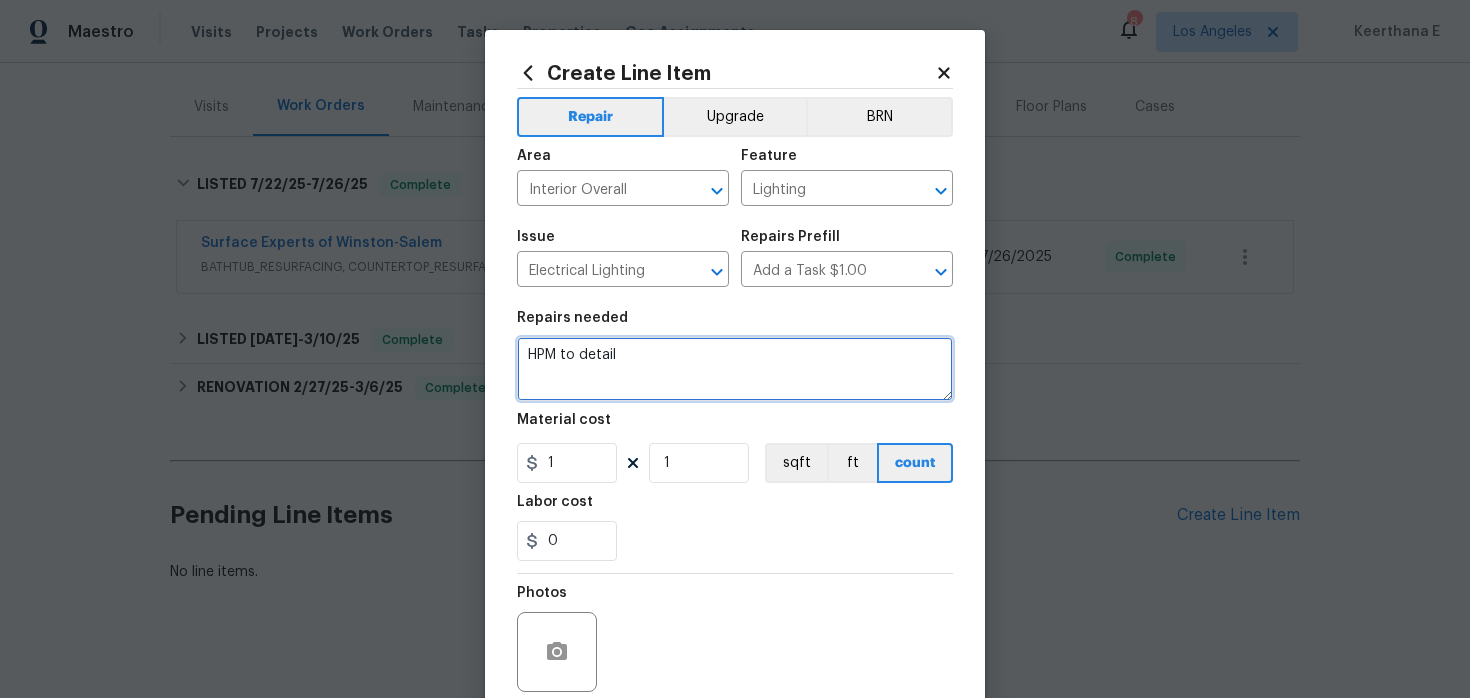 click on "HPM to detail" at bounding box center (735, 369) 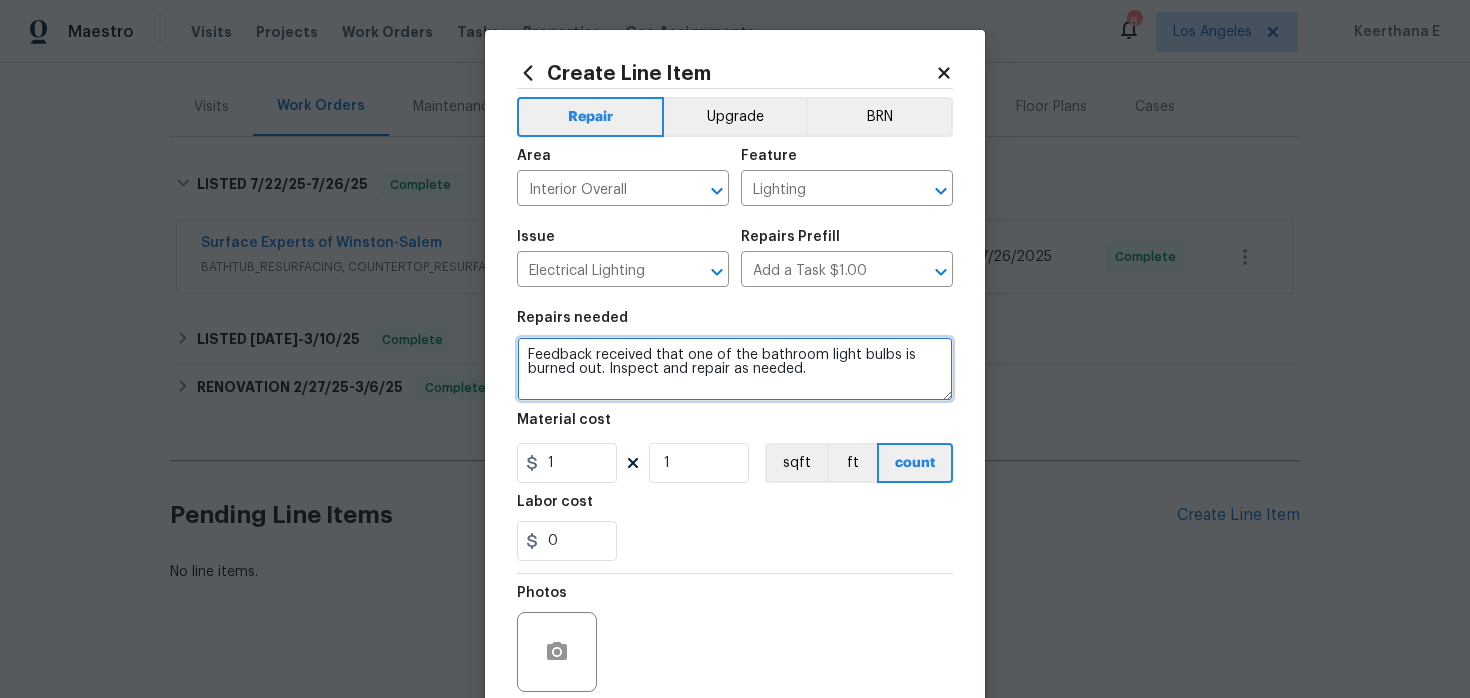 type on "Feedback received that one of the bathroom light bulbs is burned out. Inspect and repair as needed." 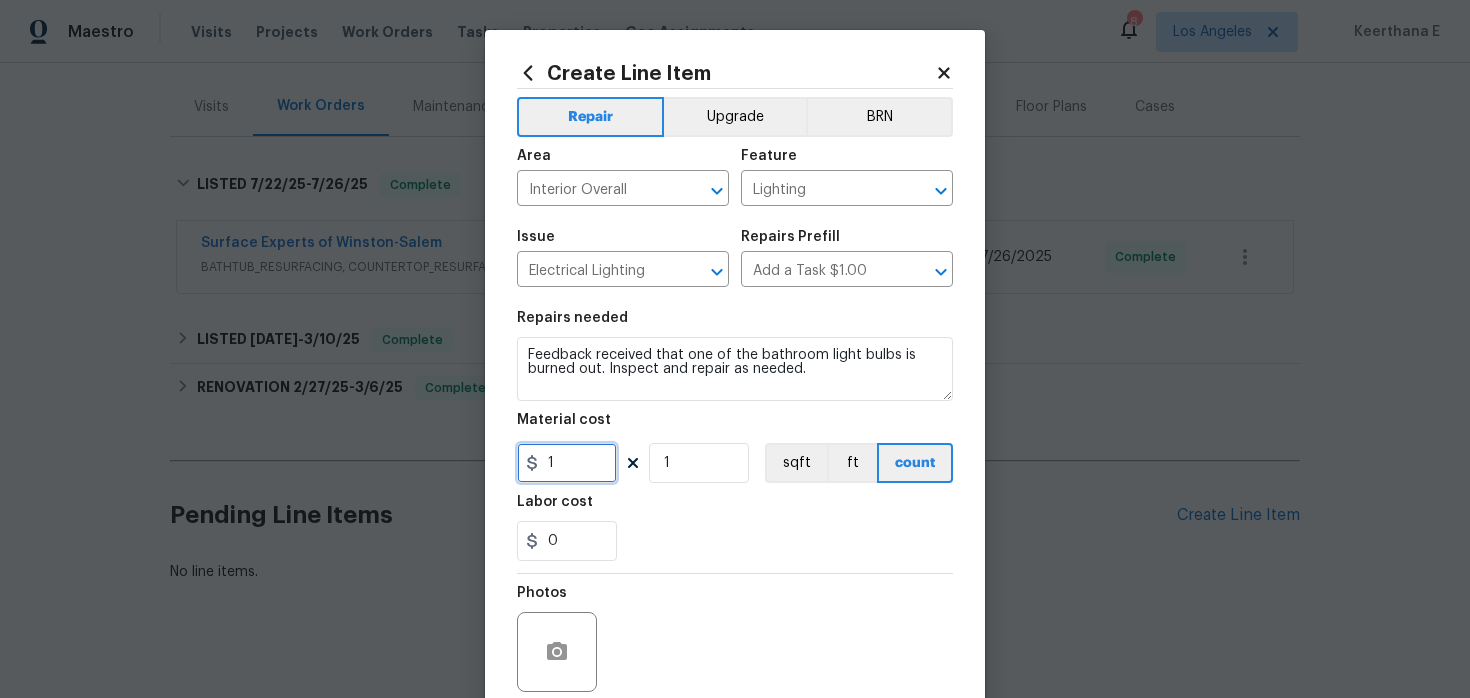 drag, startPoint x: 564, startPoint y: 462, endPoint x: 507, endPoint y: 462, distance: 57 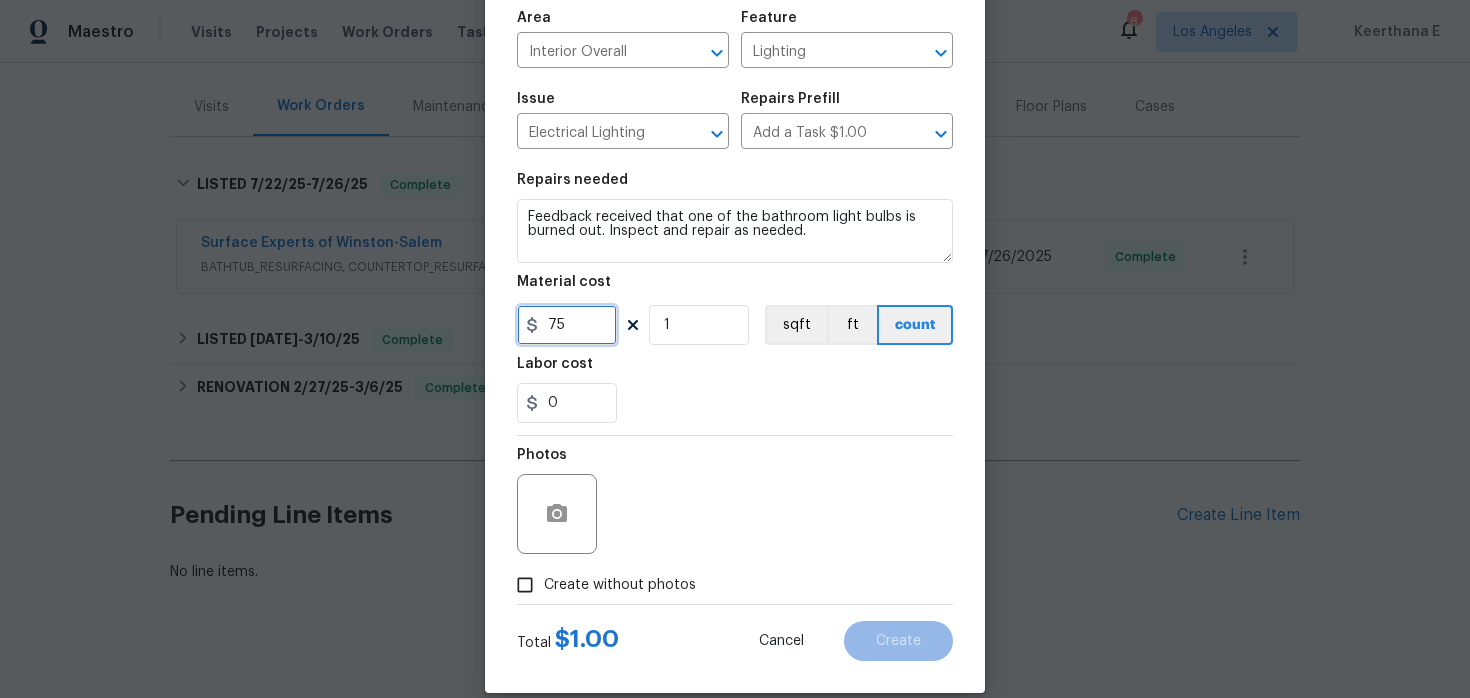 scroll, scrollTop: 164, scrollLeft: 0, axis: vertical 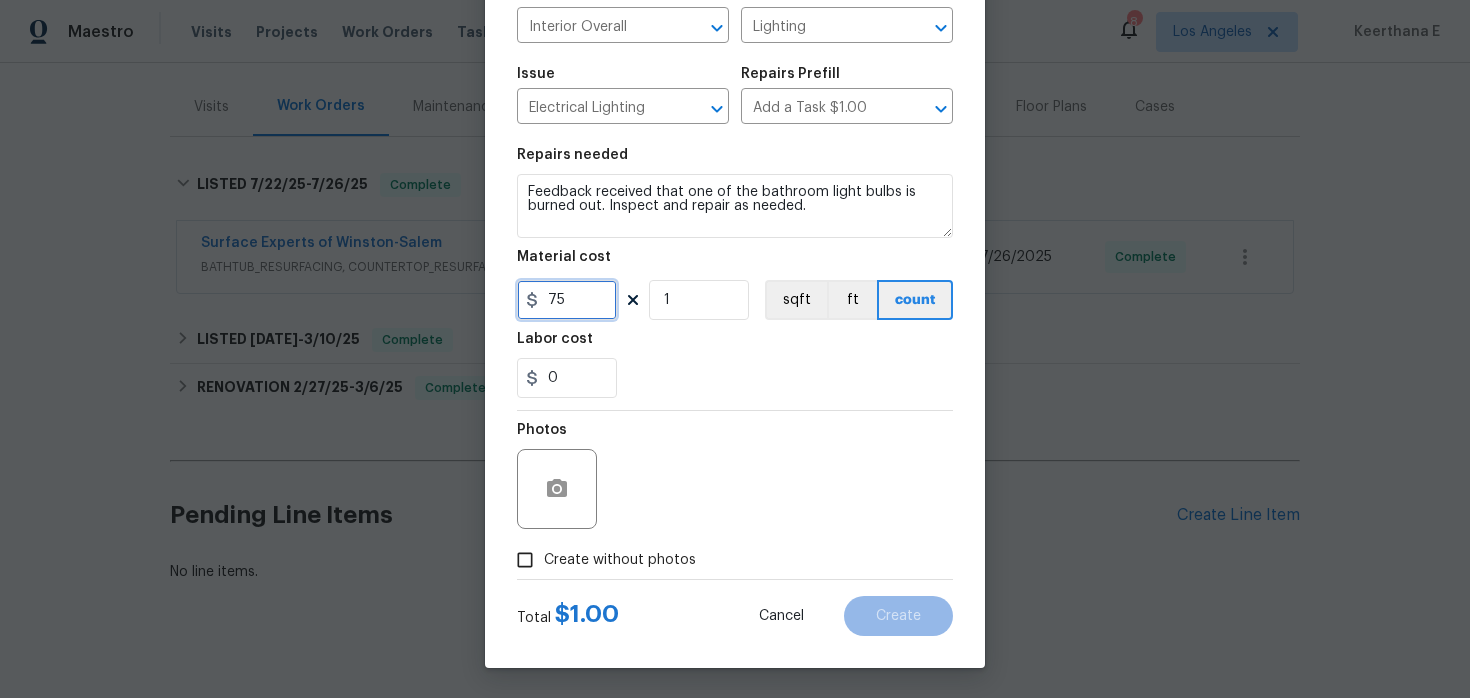 type on "75" 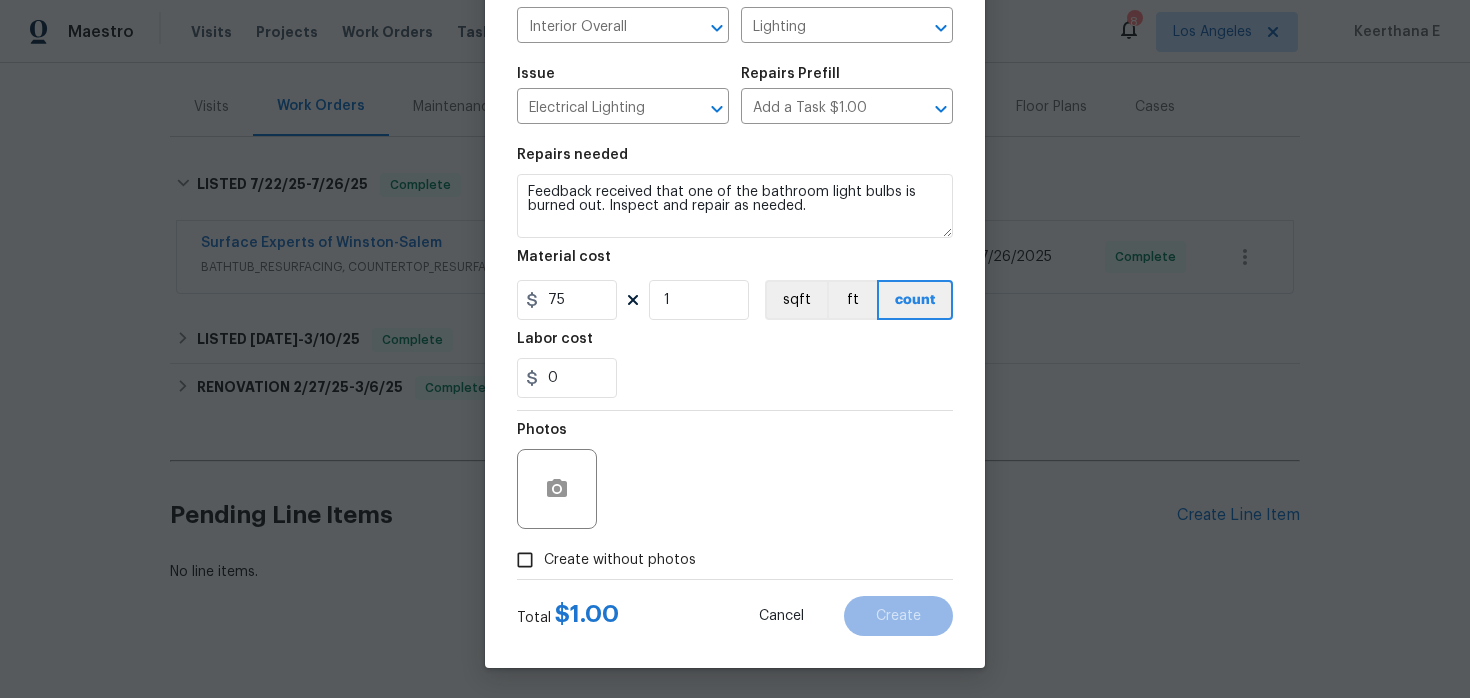 click on "Create without photos" at bounding box center (525, 560) 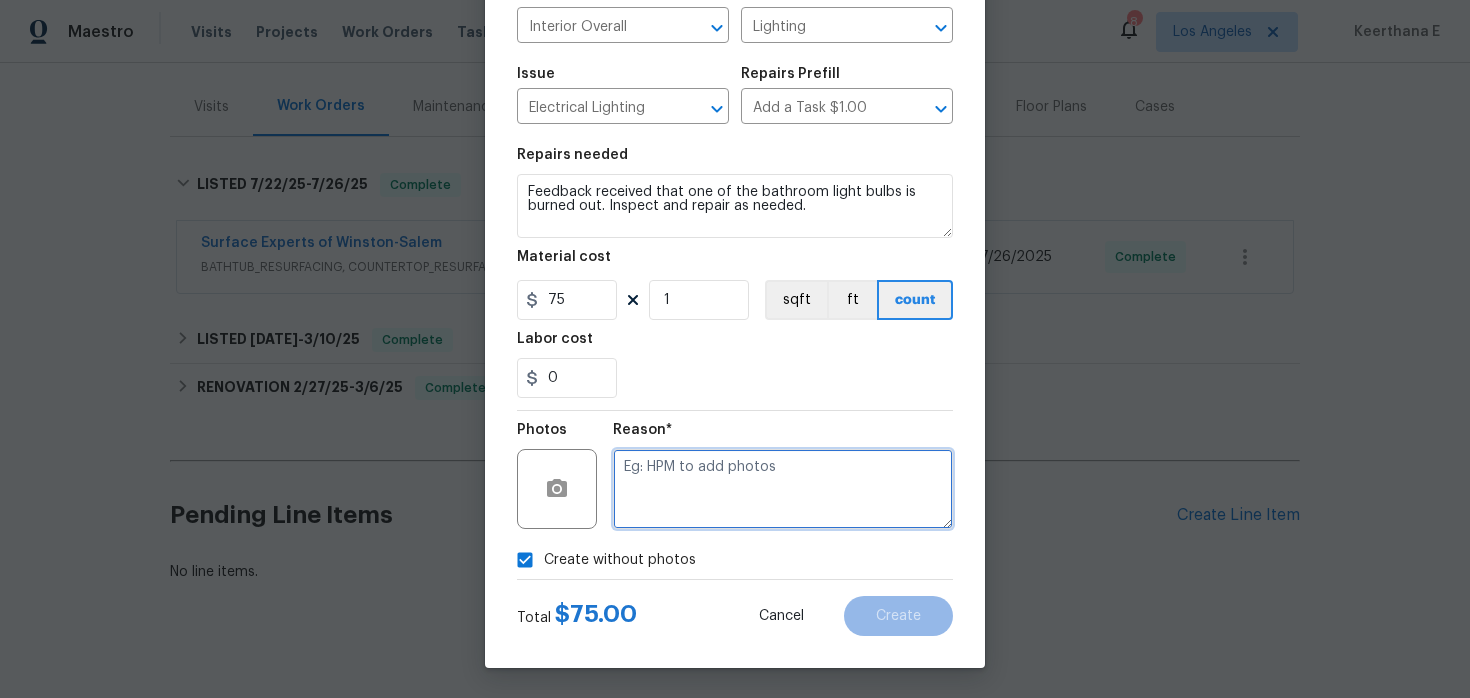 click at bounding box center (783, 489) 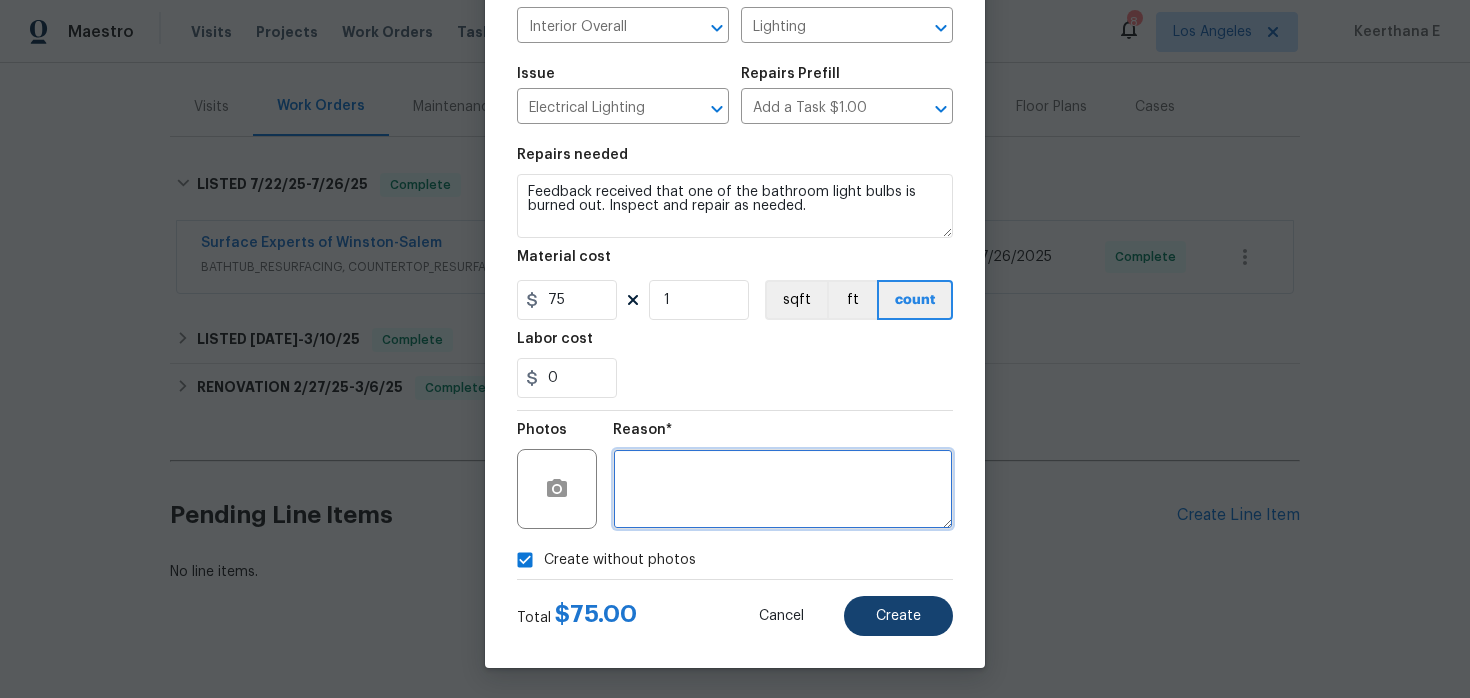 type 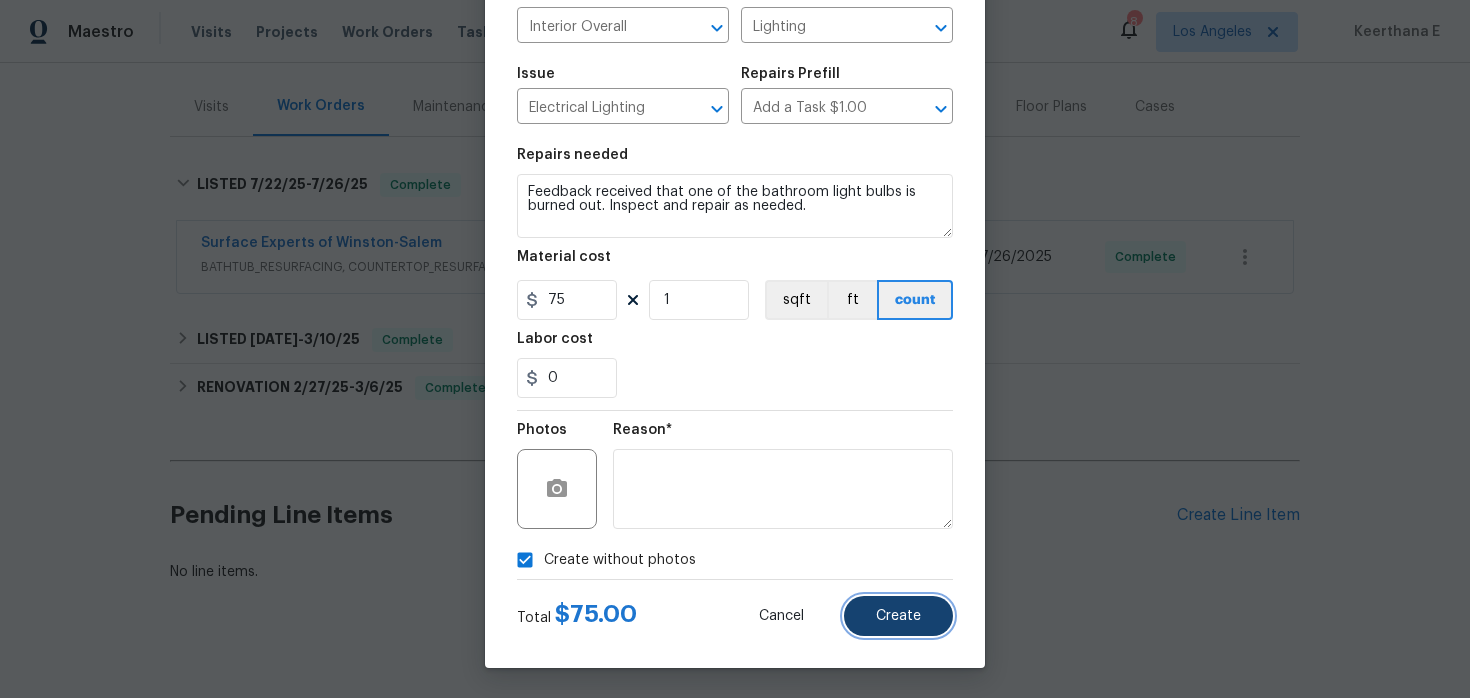 click on "Create" at bounding box center (898, 616) 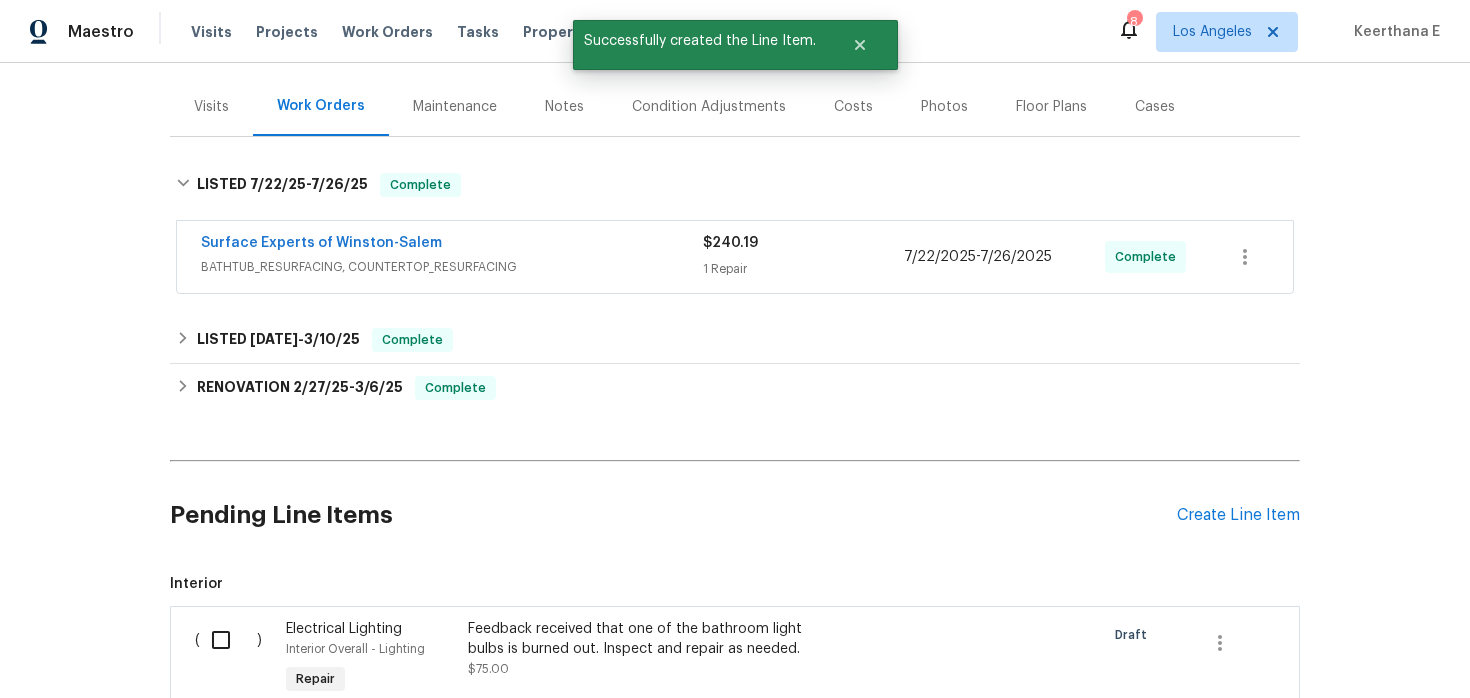 scroll, scrollTop: 474, scrollLeft: 0, axis: vertical 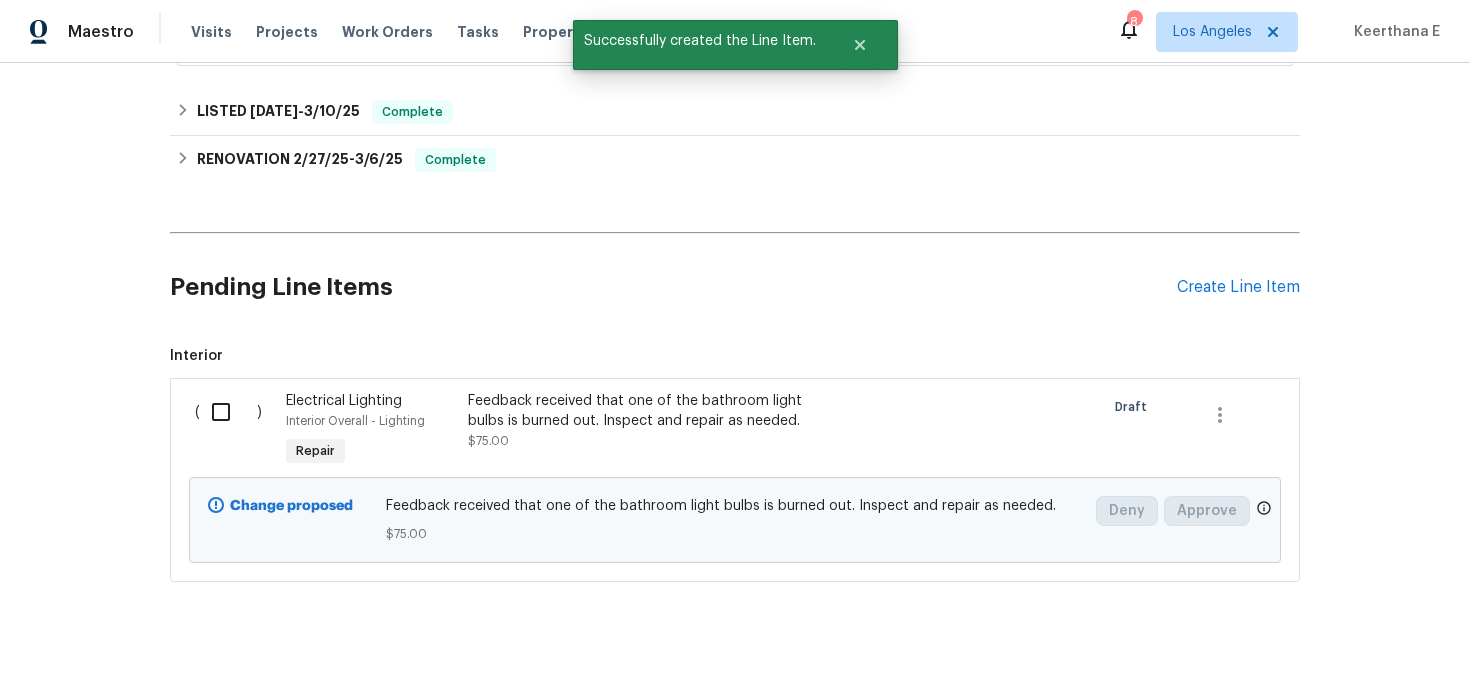 click at bounding box center (228, 412) 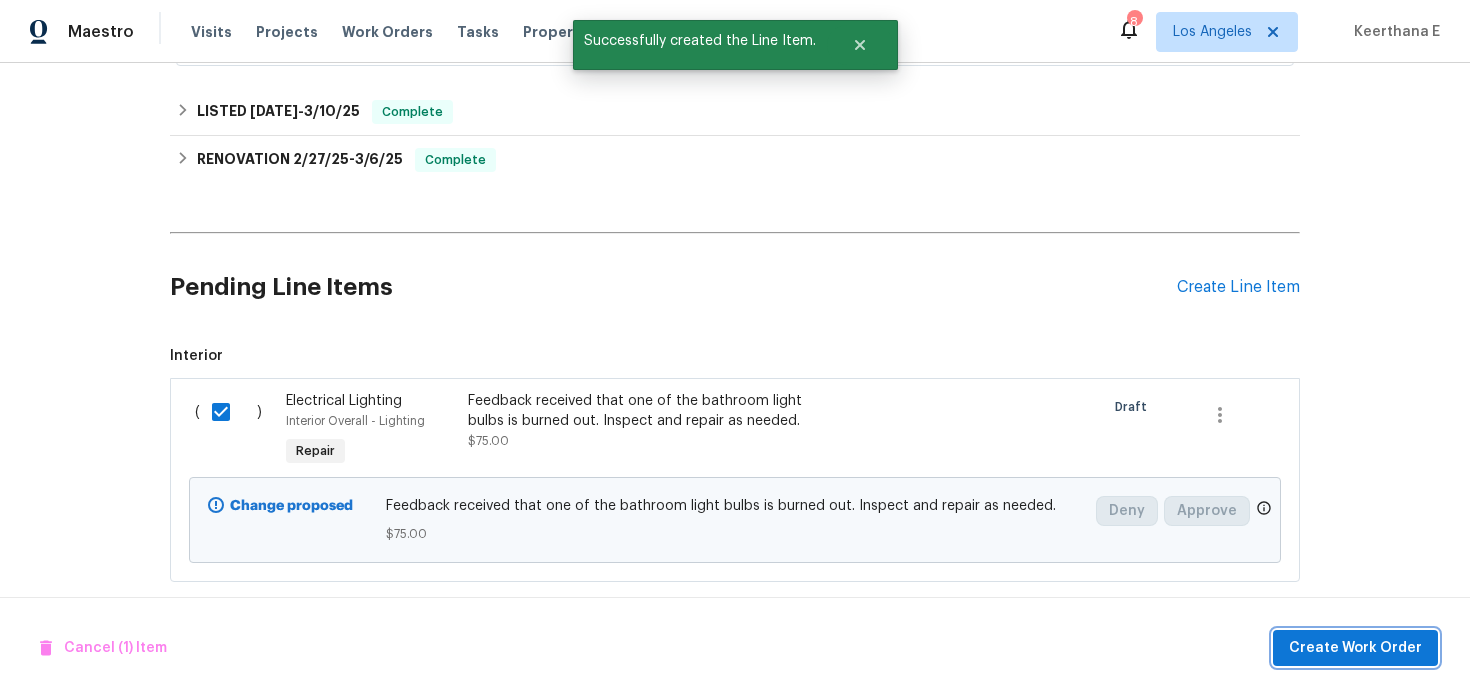 click on "Create Work Order" at bounding box center [1355, 648] 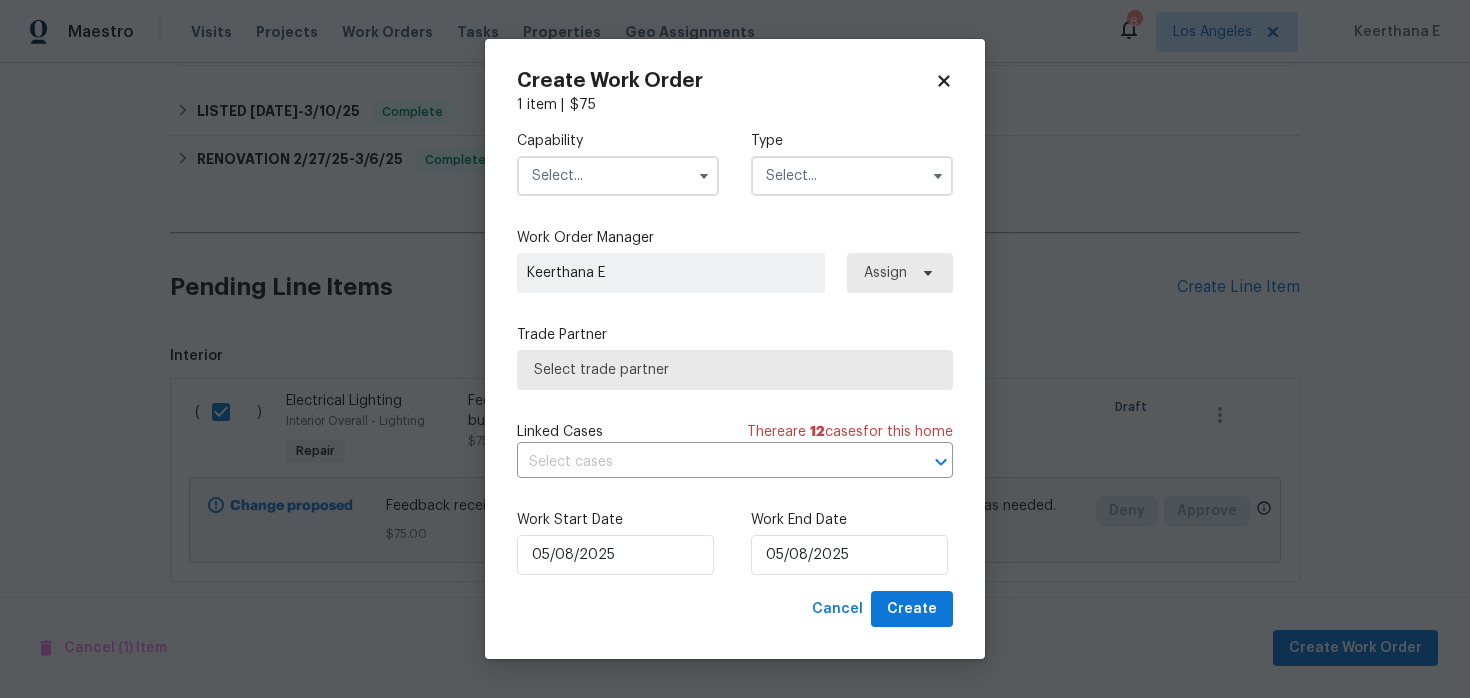 click at bounding box center [618, 176] 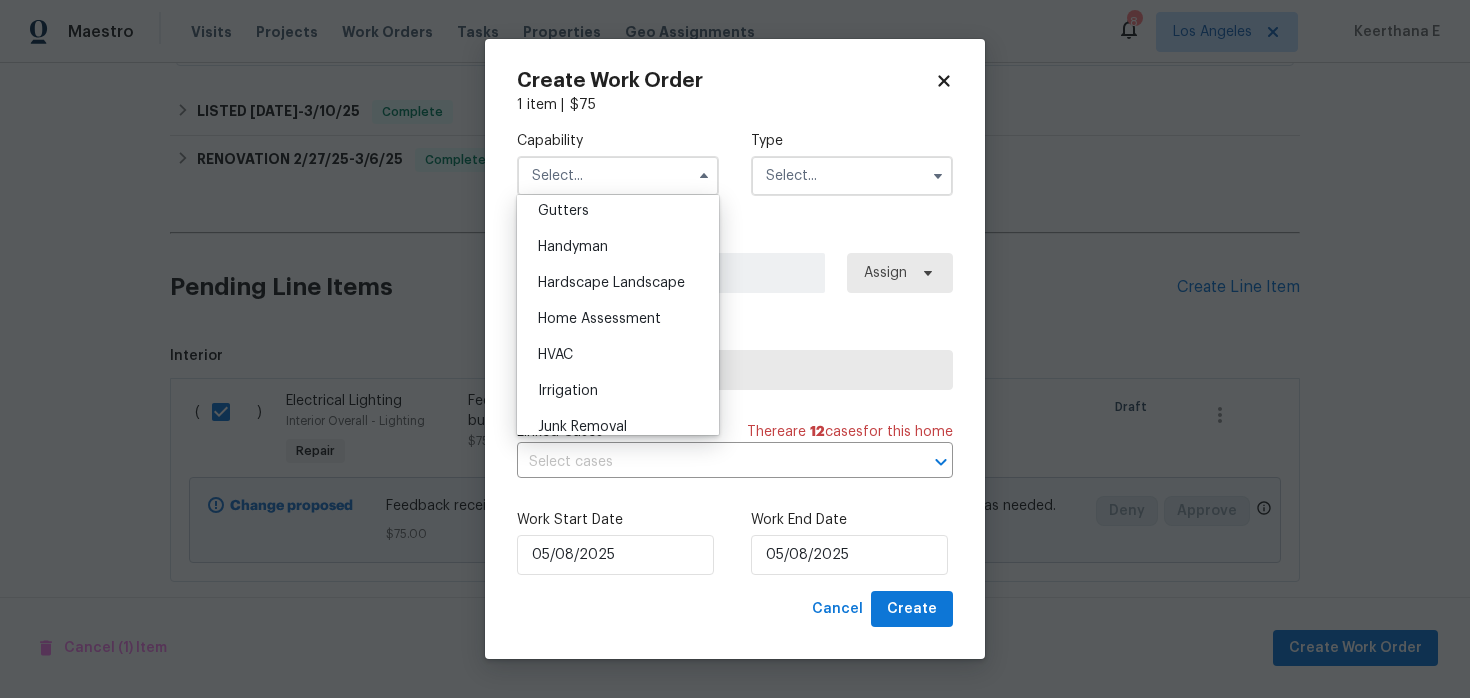 scroll, scrollTop: 1075, scrollLeft: 0, axis: vertical 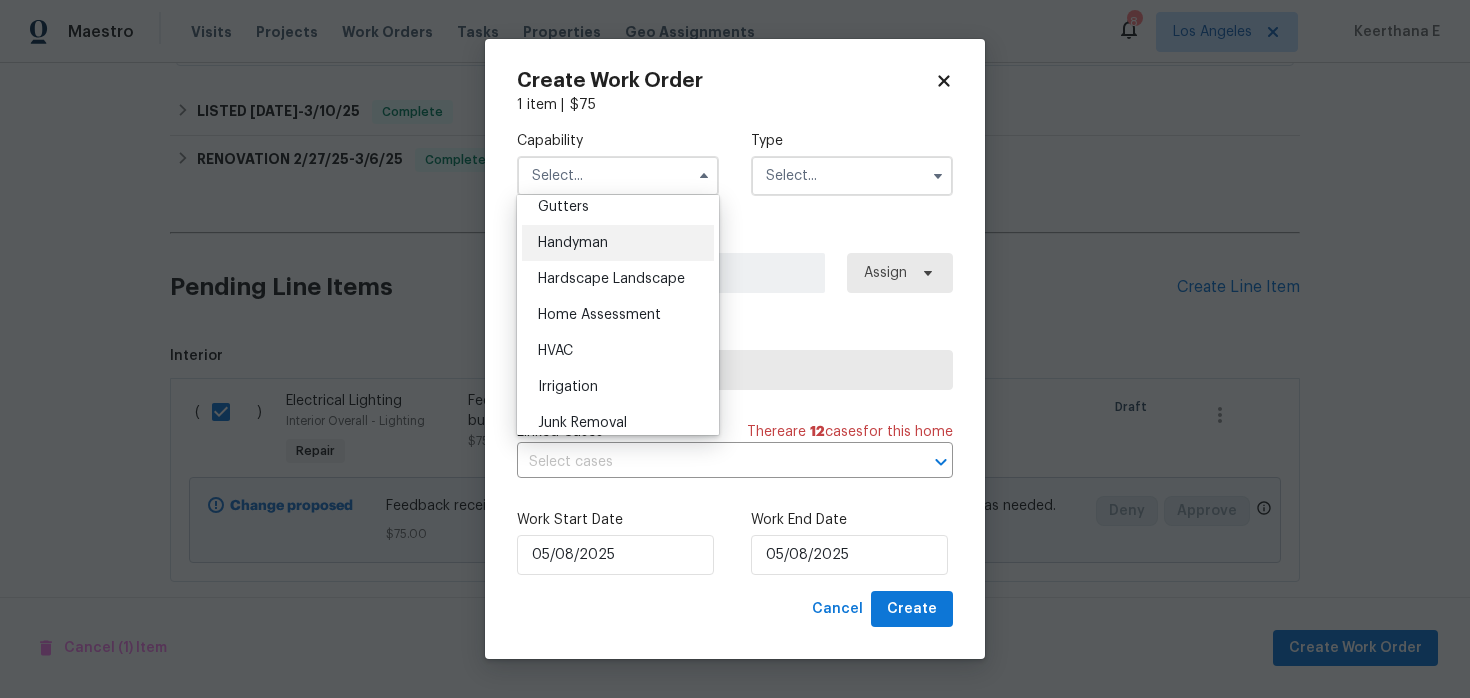 click on "Handyman" at bounding box center (618, 243) 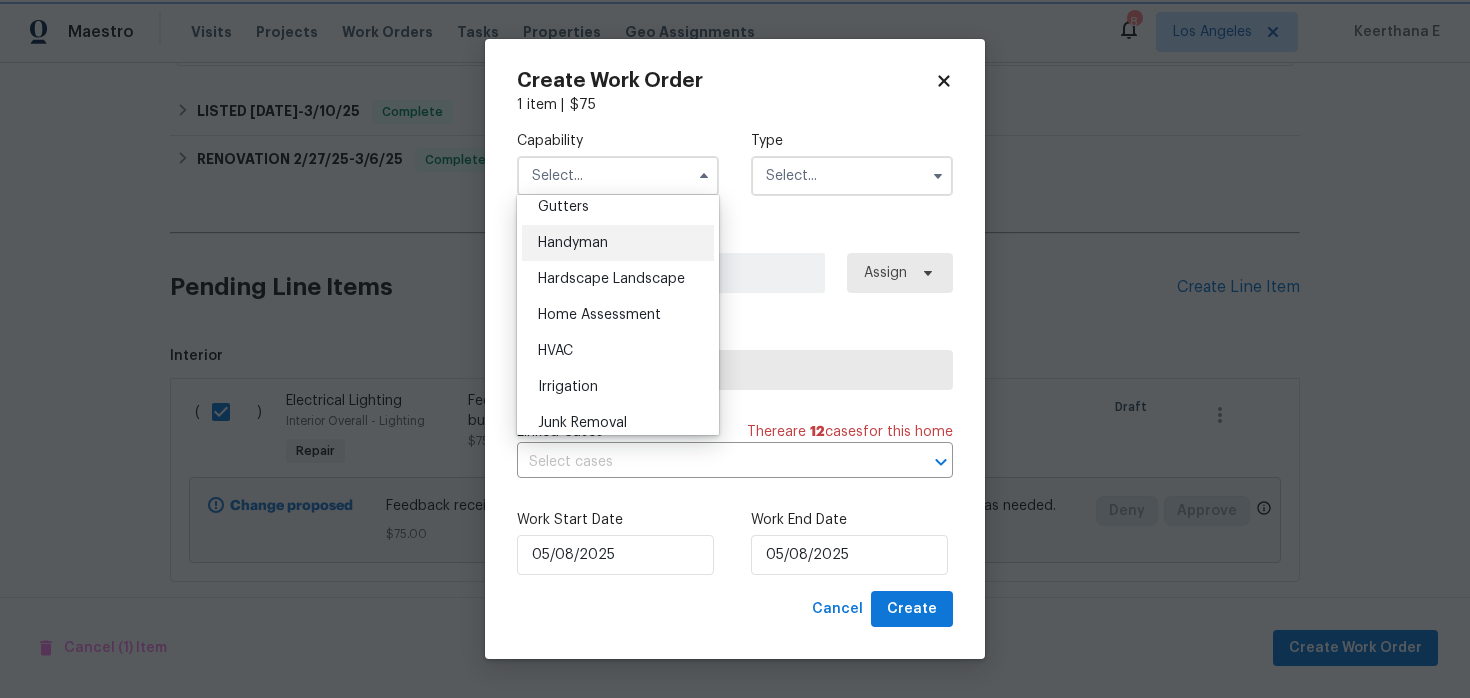 type on "Handyman" 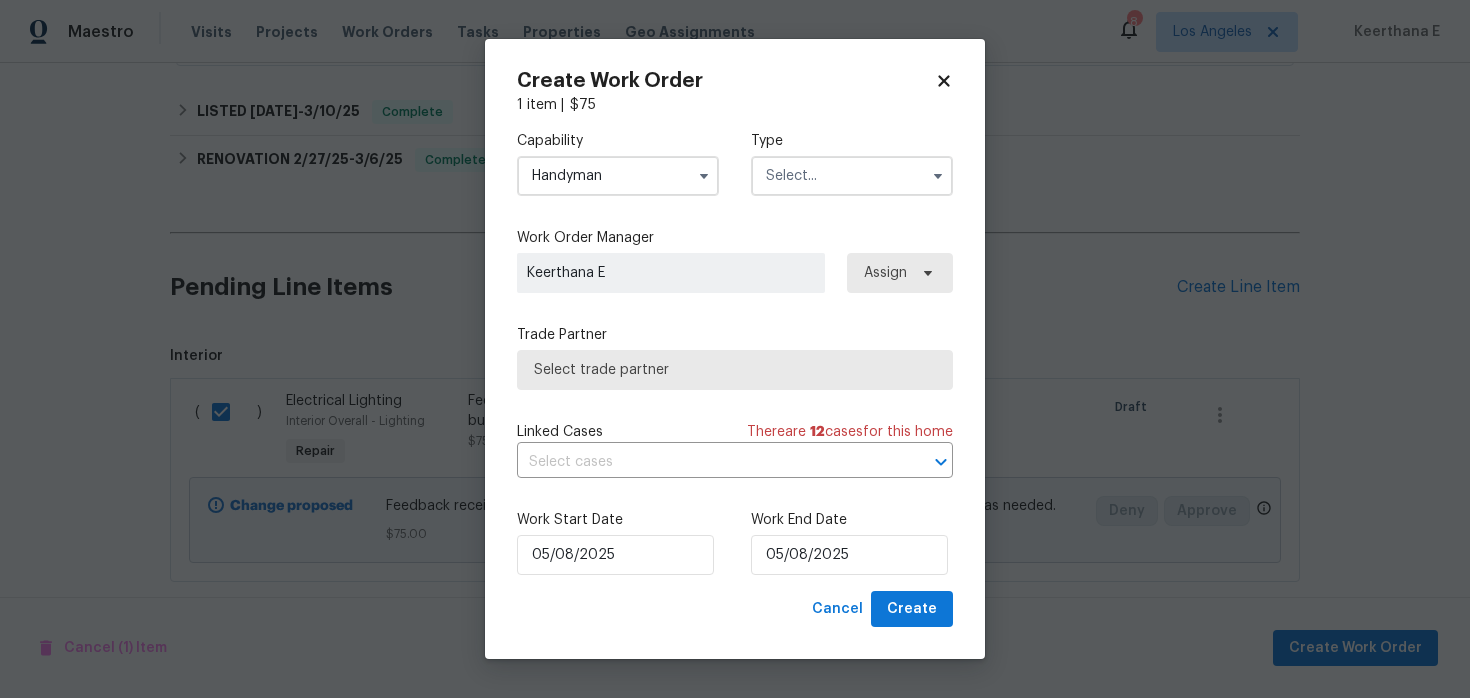 click at bounding box center (852, 176) 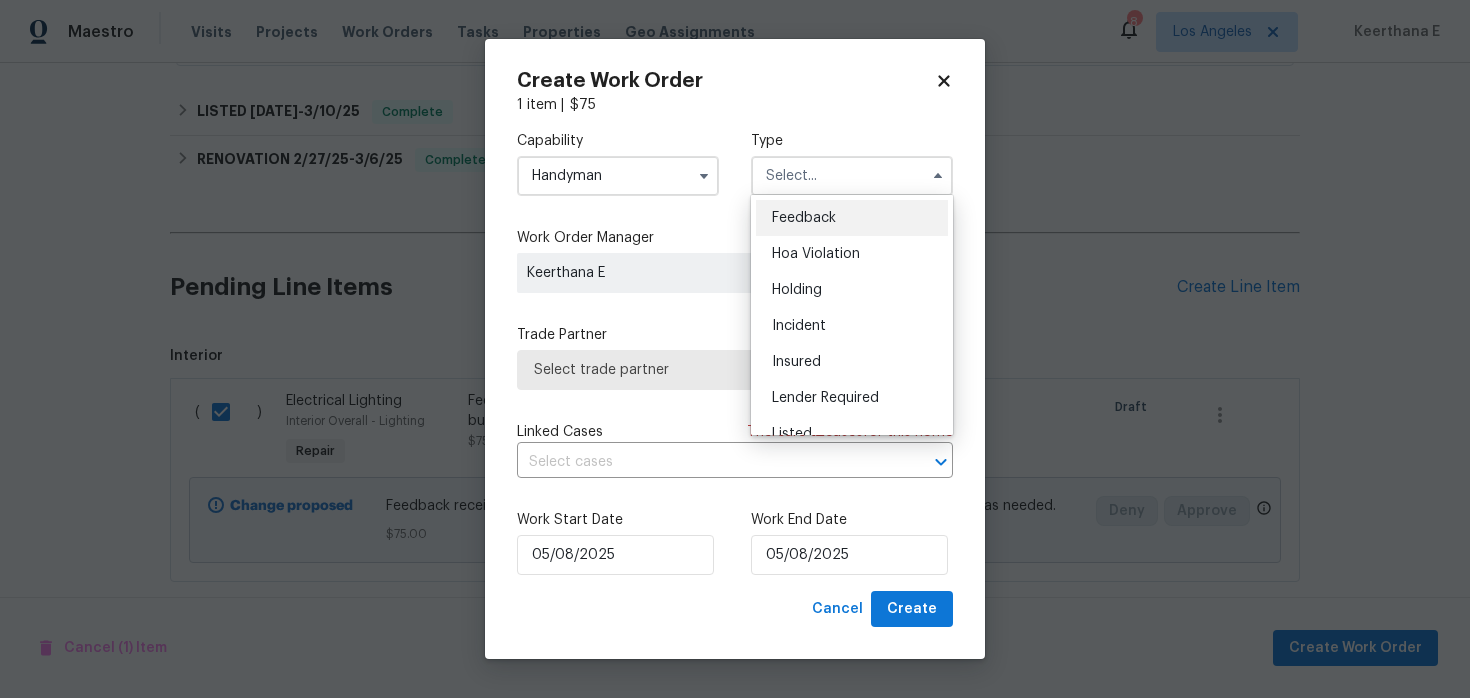 click on "Feedback" at bounding box center [804, 218] 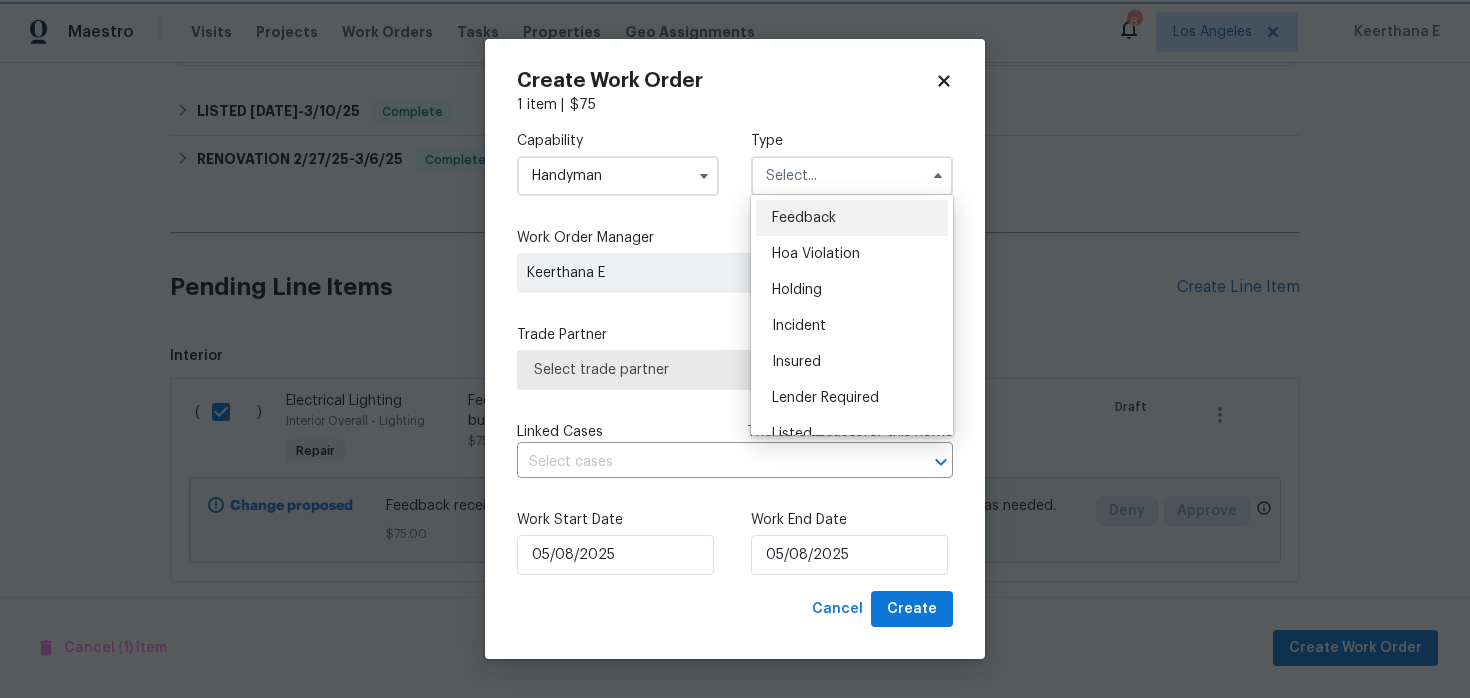 type on "Feedback" 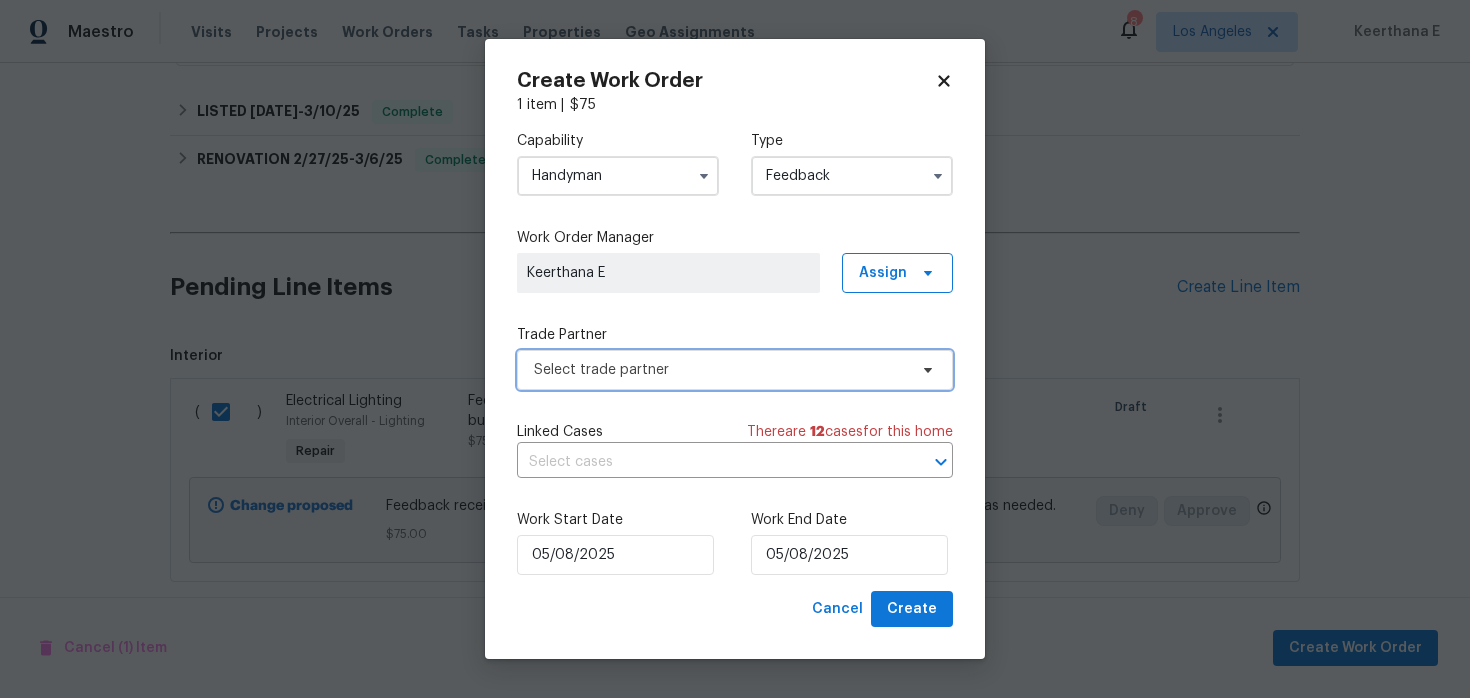 click on "Select trade partner" at bounding box center [735, 370] 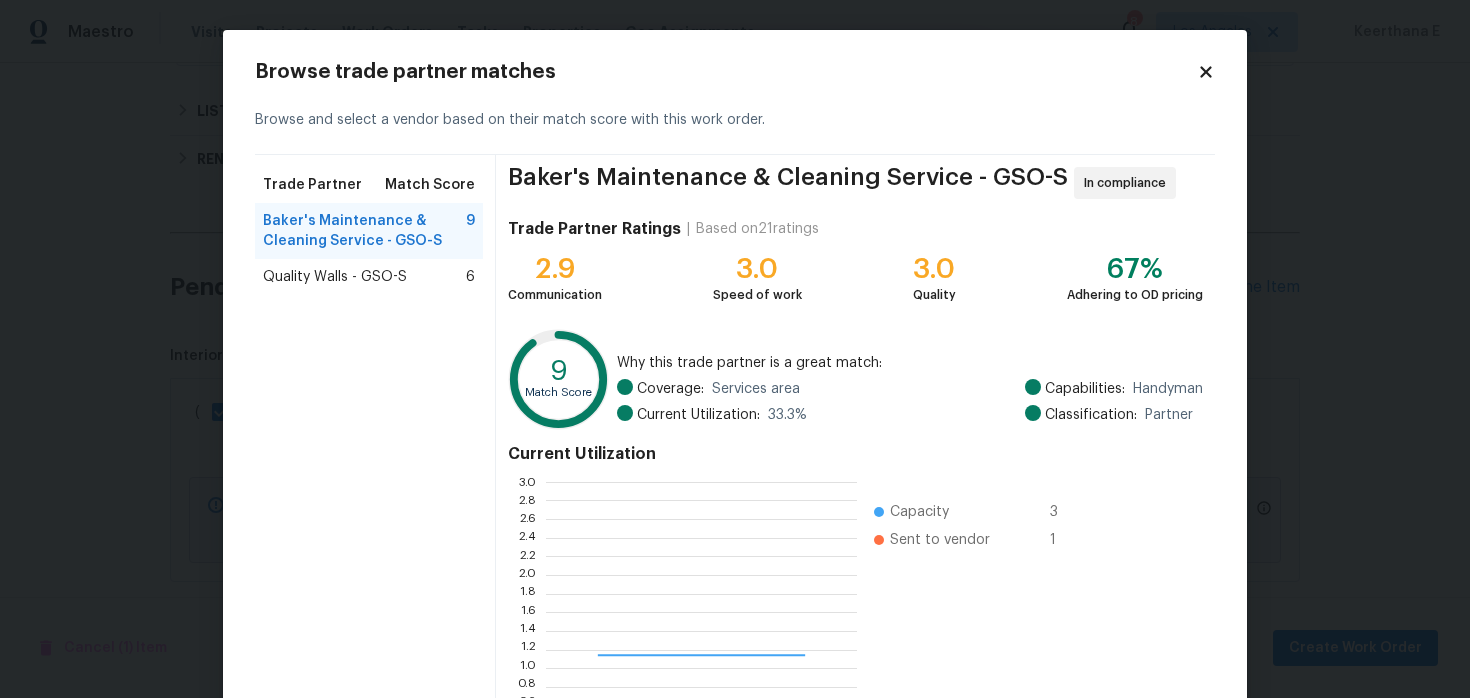 scroll, scrollTop: 2, scrollLeft: 1, axis: both 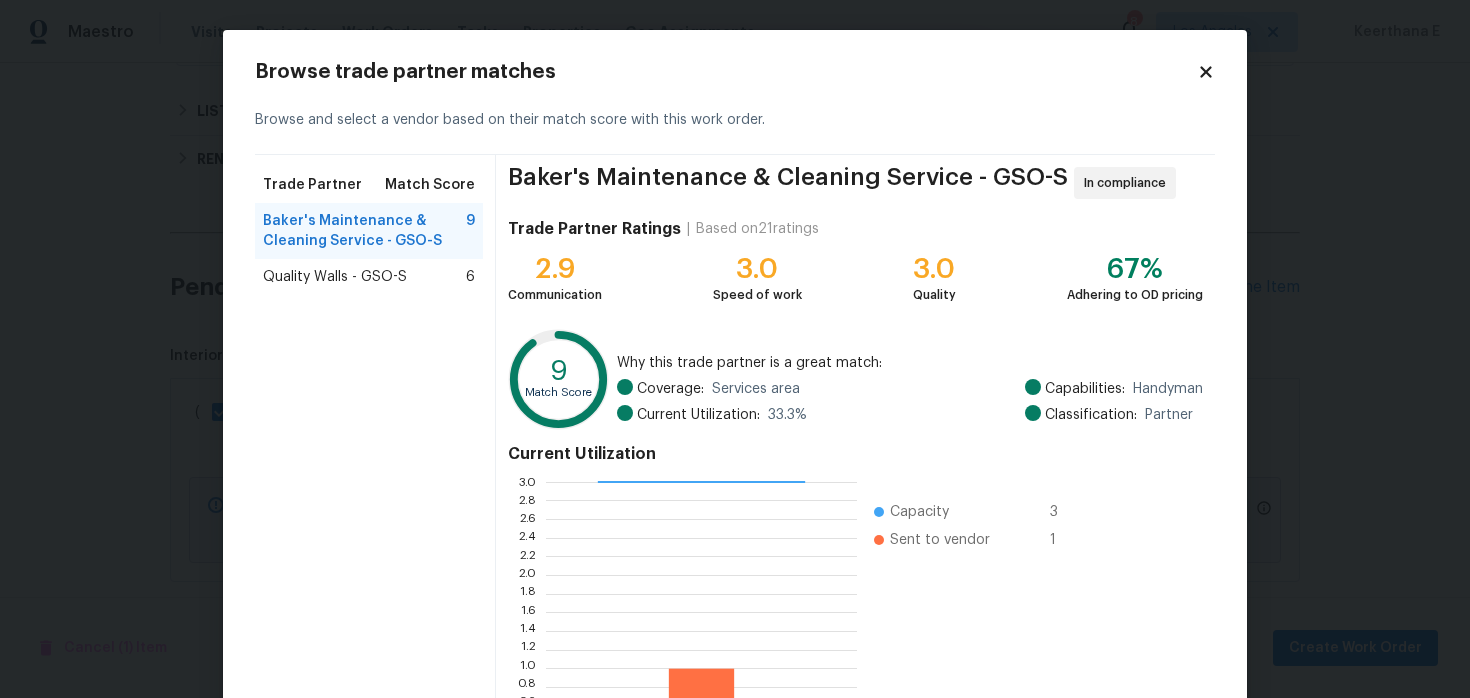 click on "Quality Walls - GSO-S 6" at bounding box center [369, 277] 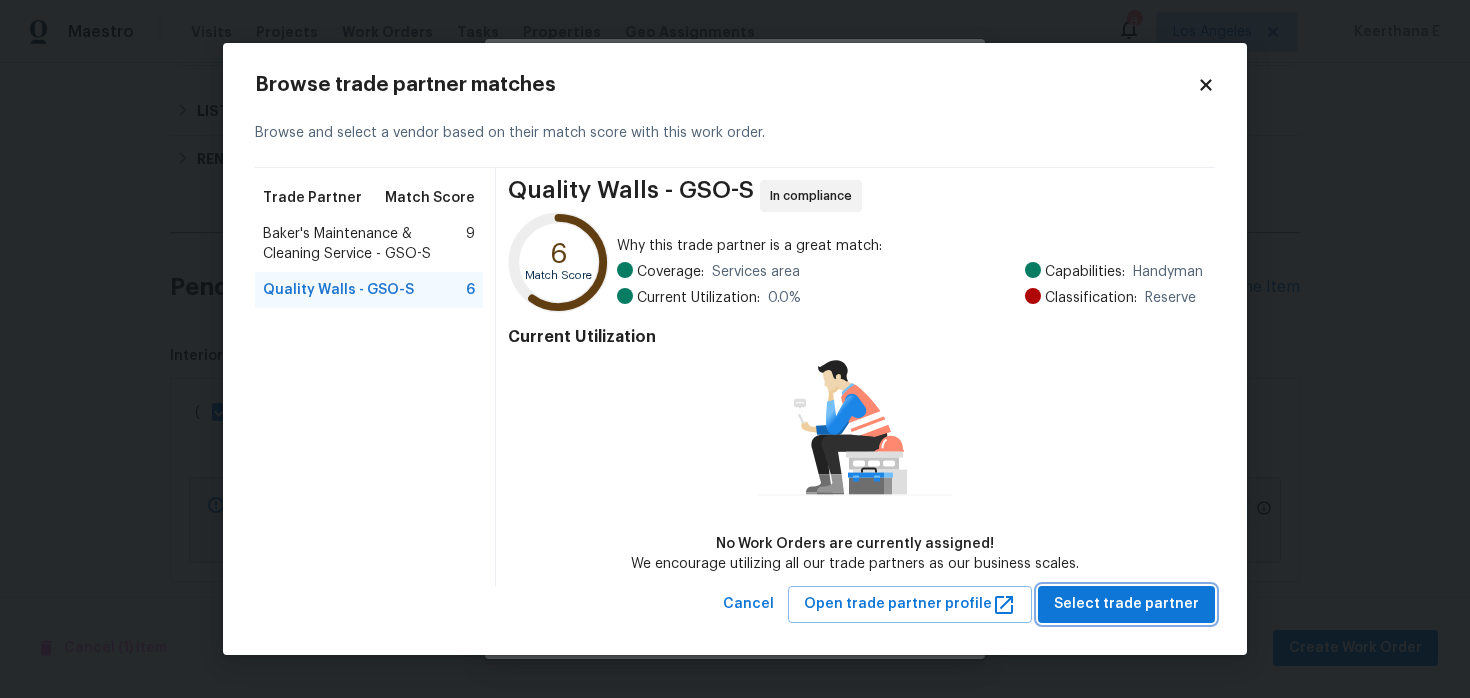 click on "Select trade partner" at bounding box center (1126, 604) 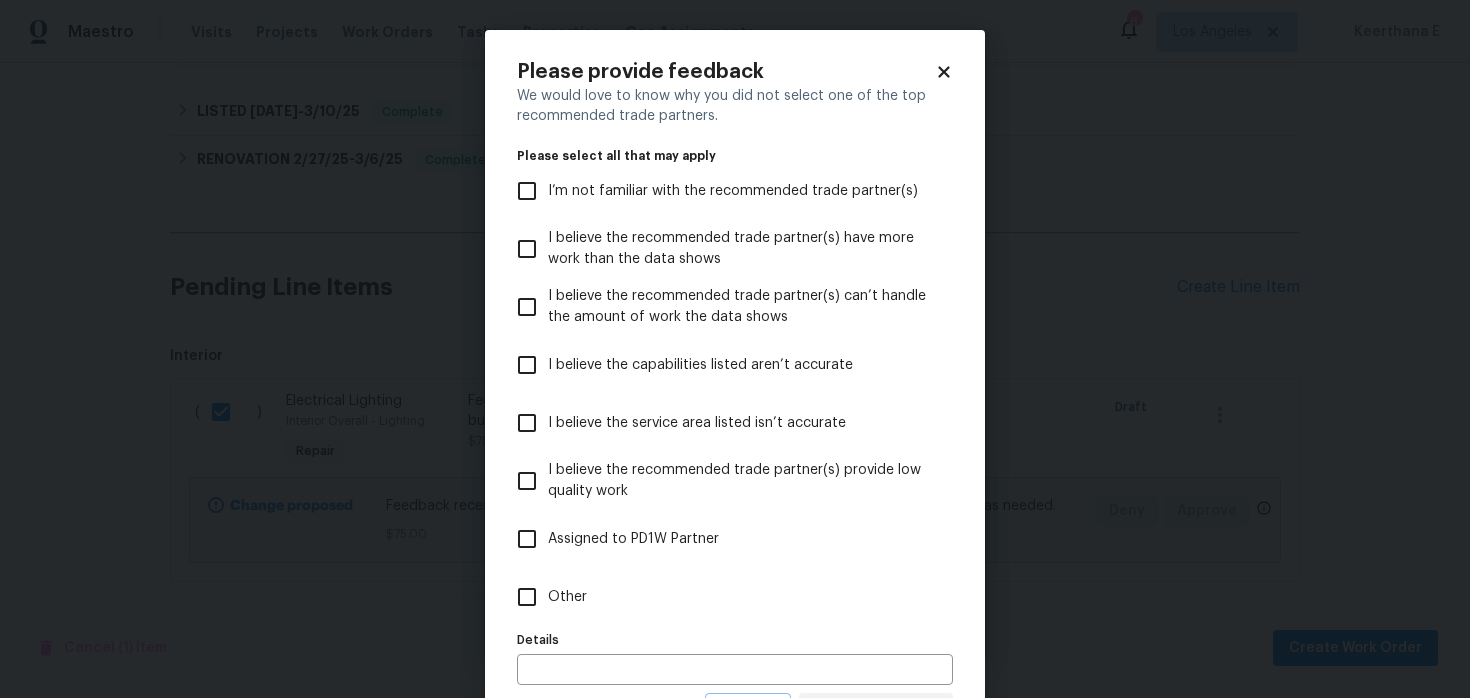 click on "Other" at bounding box center (721, 597) 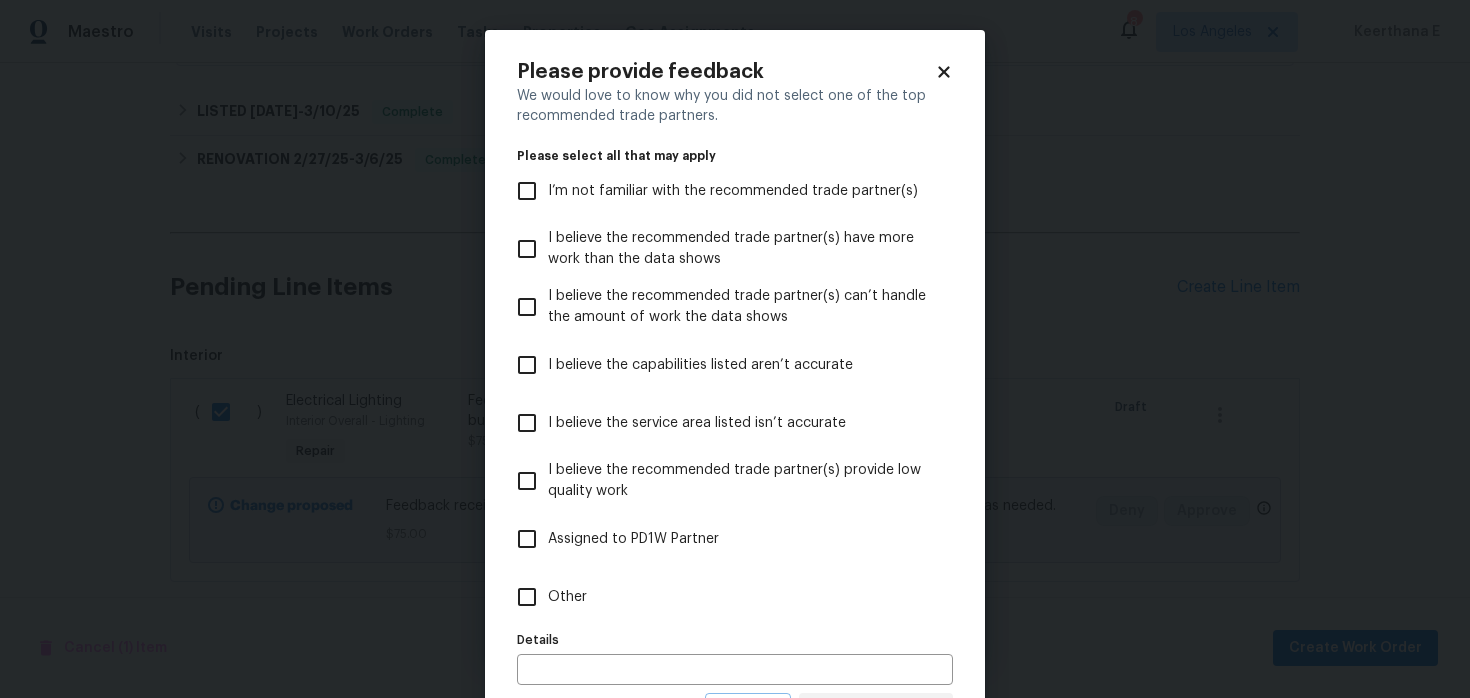 click on "Other" at bounding box center [527, 597] 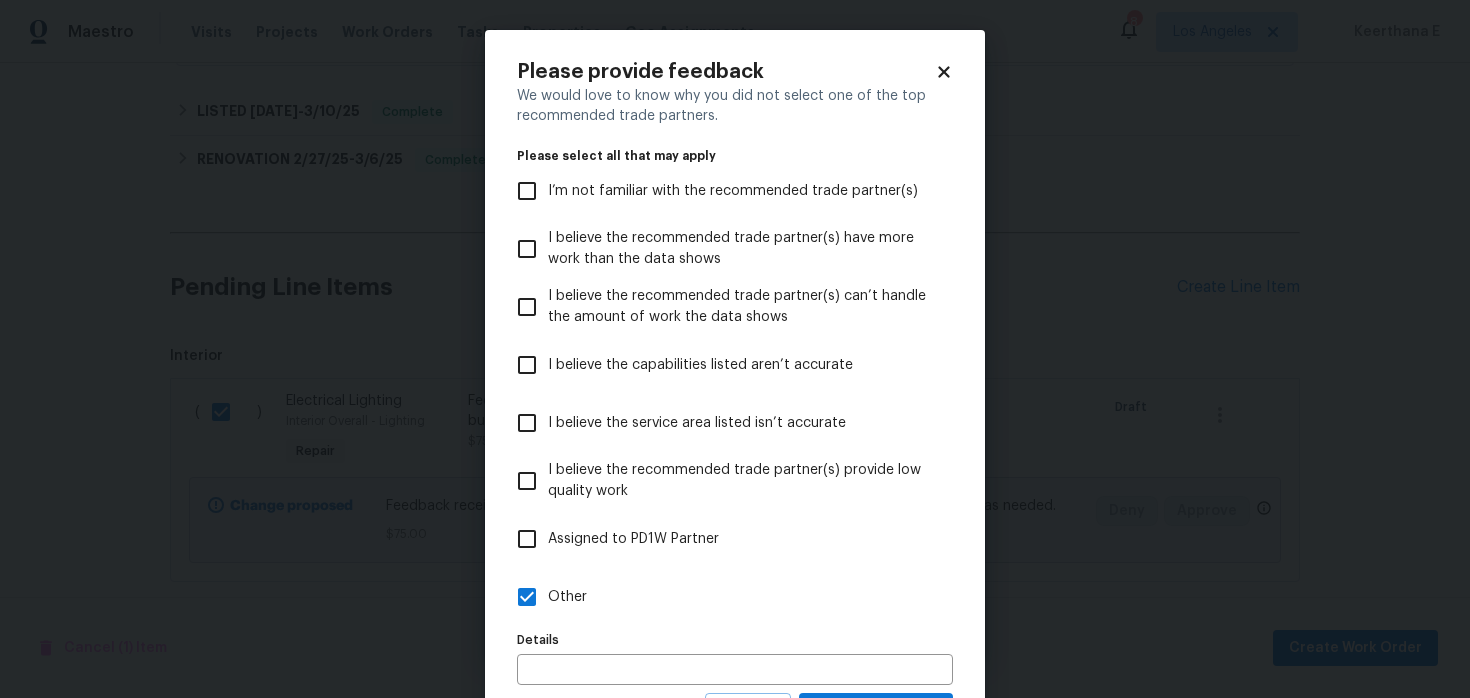 scroll, scrollTop: 94, scrollLeft: 0, axis: vertical 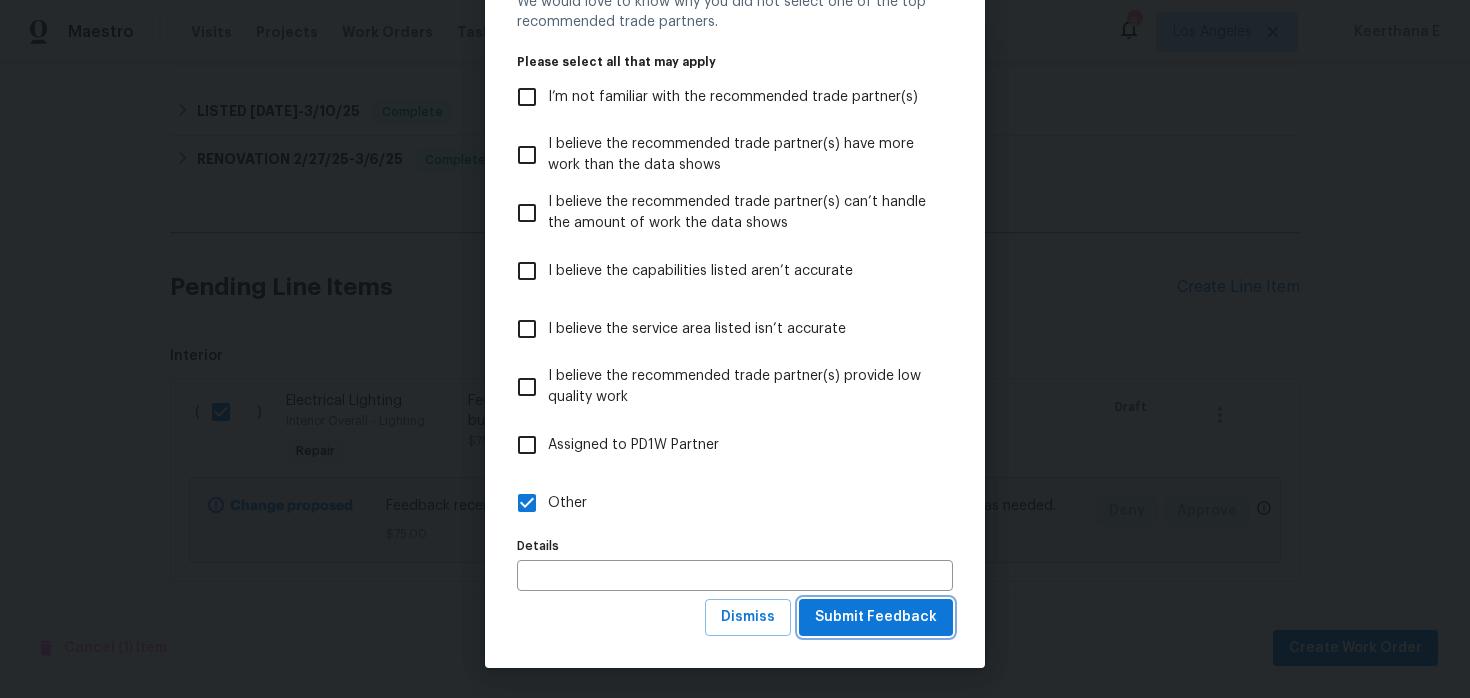 click on "Submit Feedback" at bounding box center [876, 617] 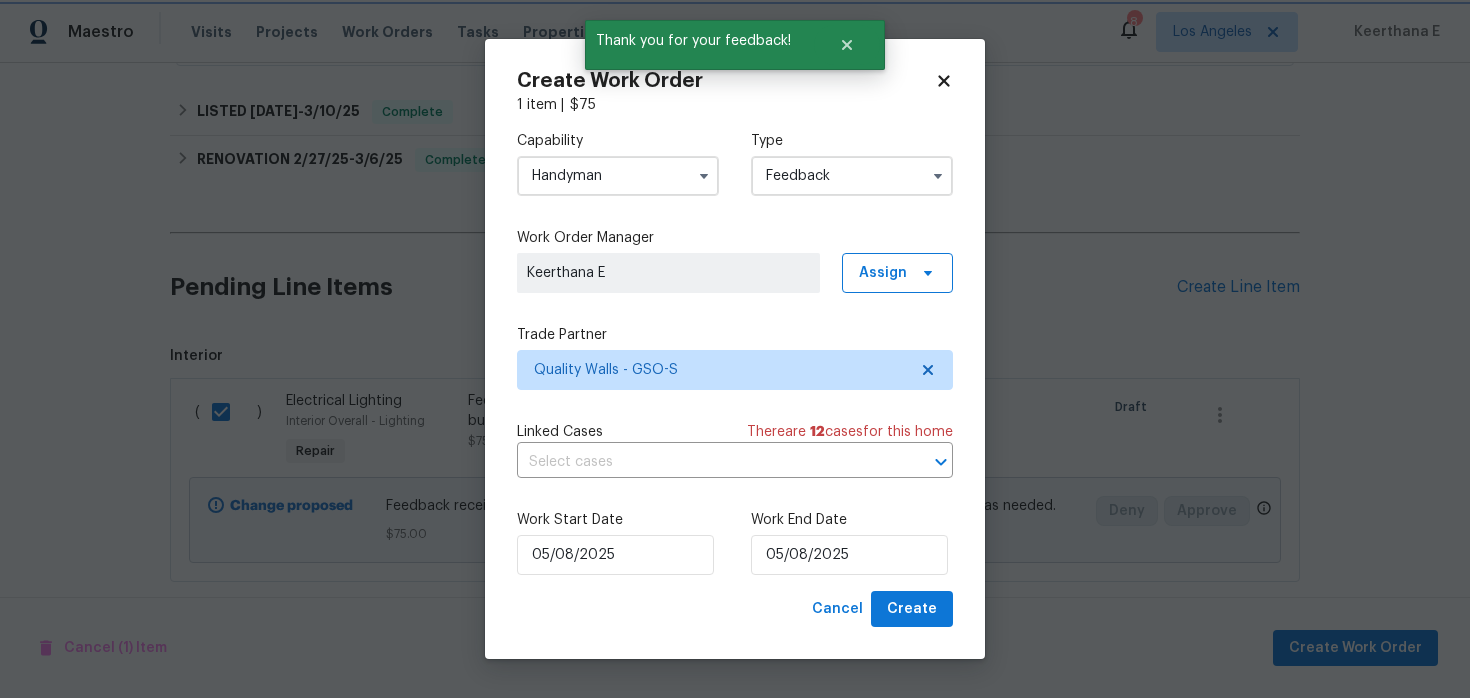 scroll, scrollTop: 0, scrollLeft: 0, axis: both 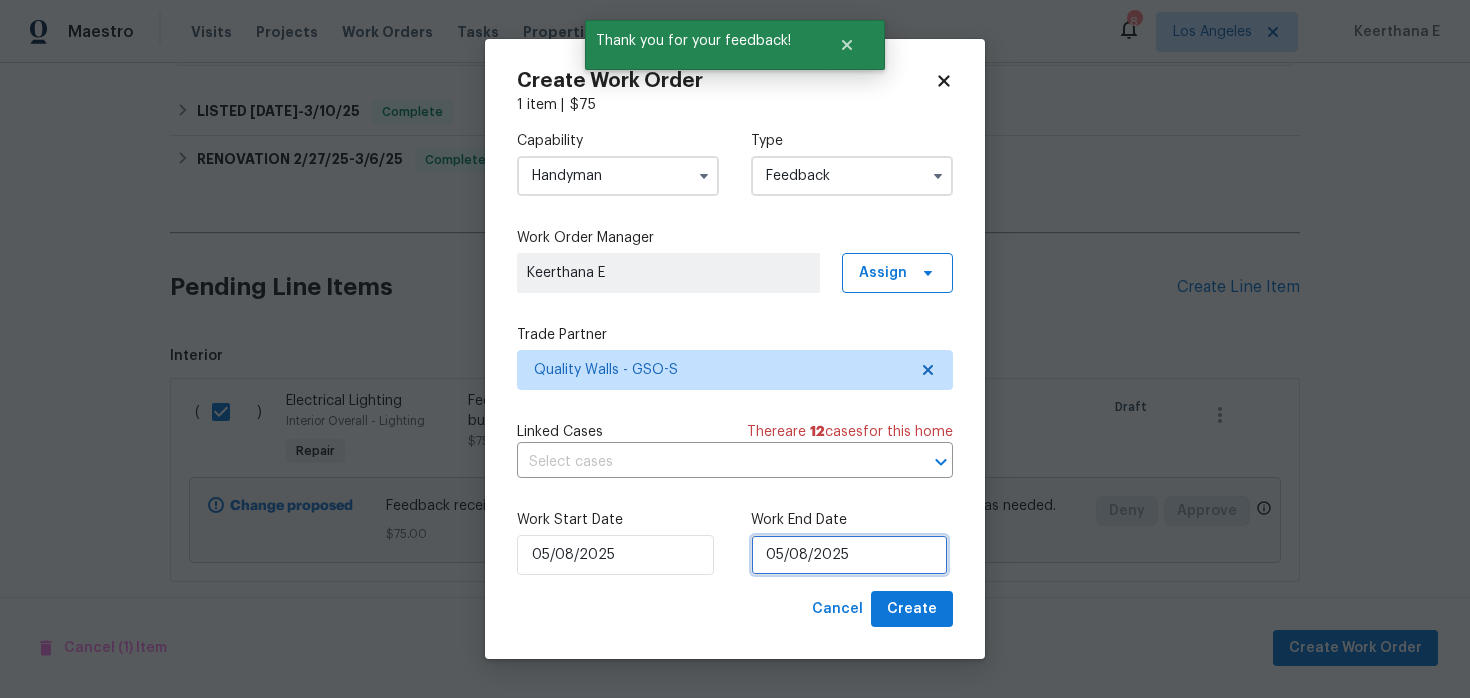 click on "05/08/2025" at bounding box center (849, 555) 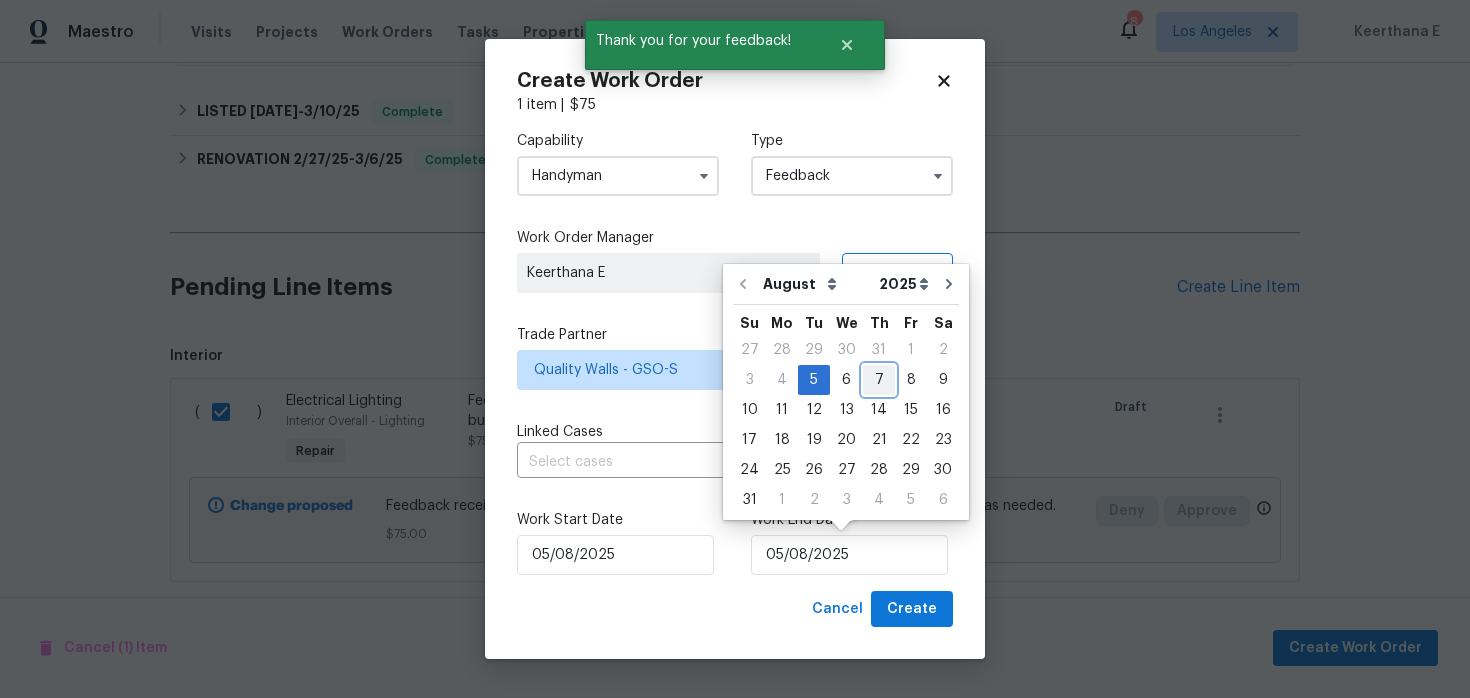 click on "7" at bounding box center [879, 380] 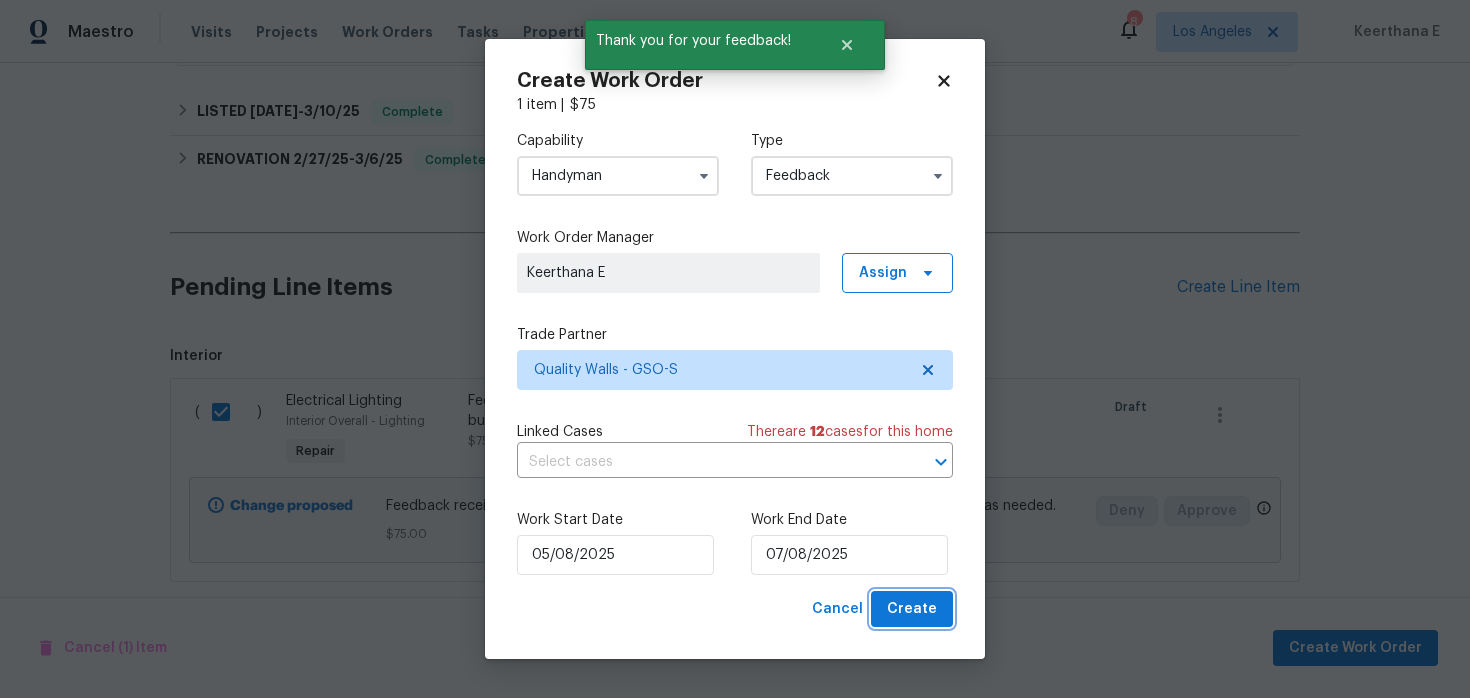 click on "Create" at bounding box center [912, 609] 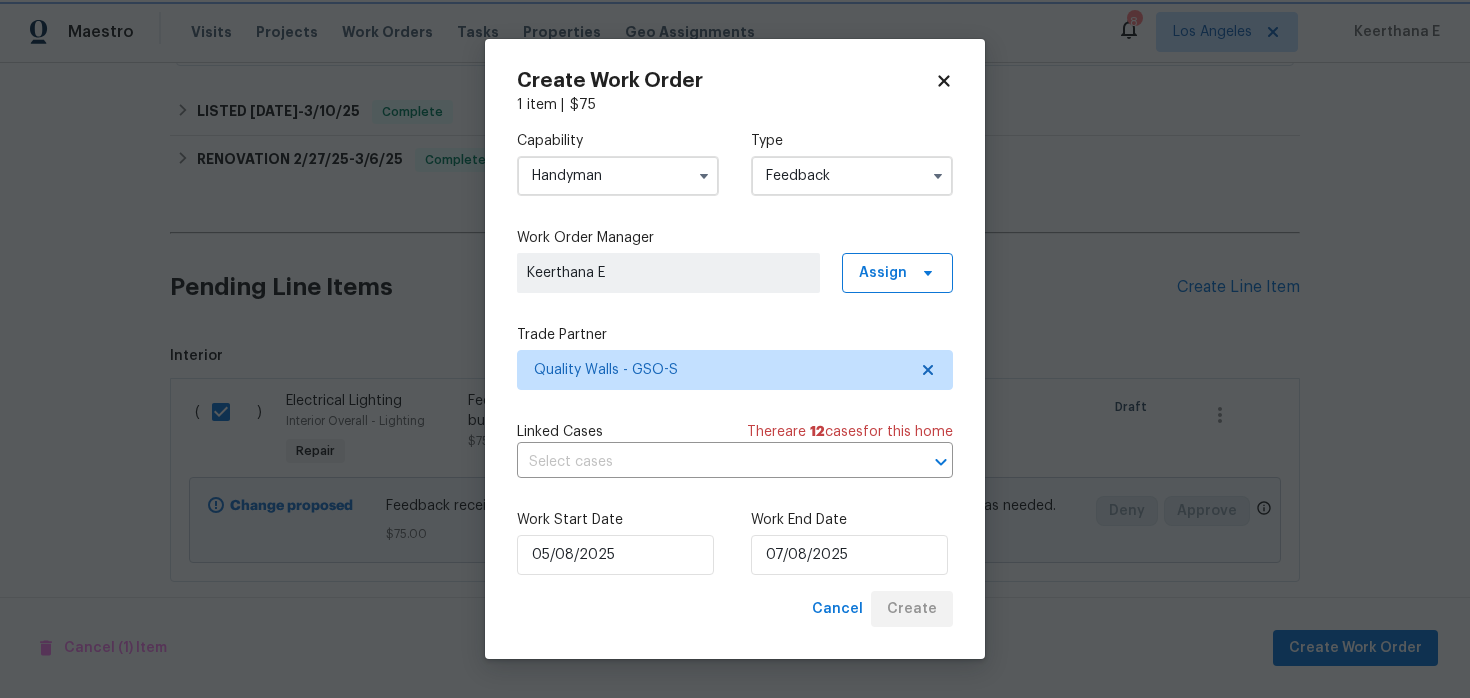 checkbox on "false" 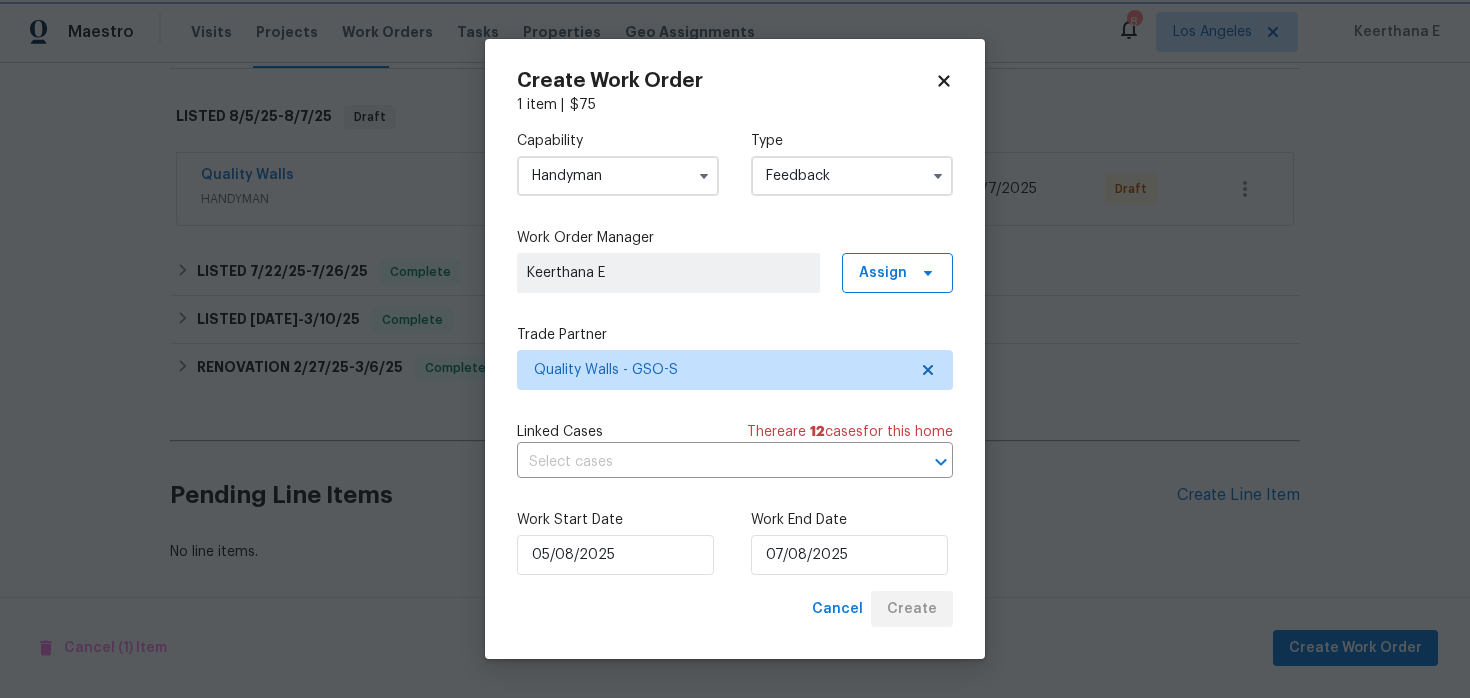 scroll, scrollTop: 294, scrollLeft: 0, axis: vertical 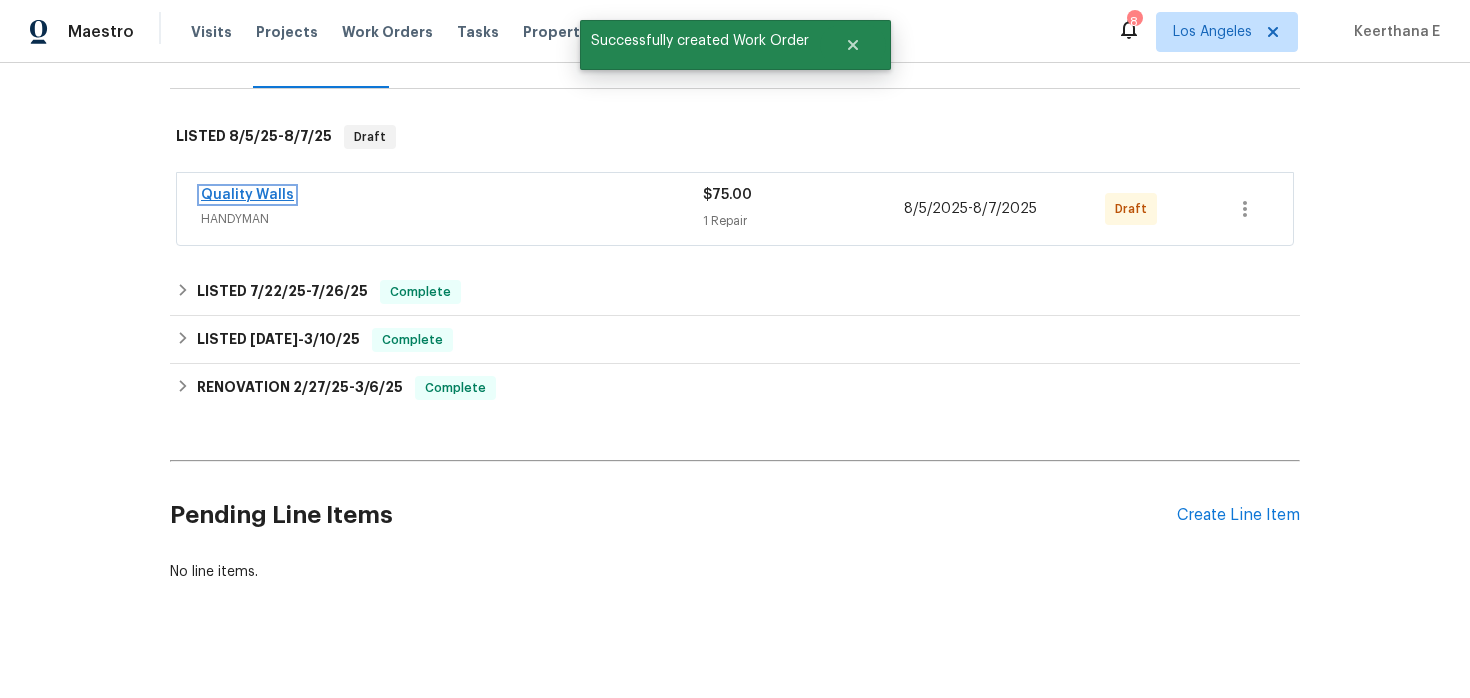 click on "Quality Walls" at bounding box center (247, 195) 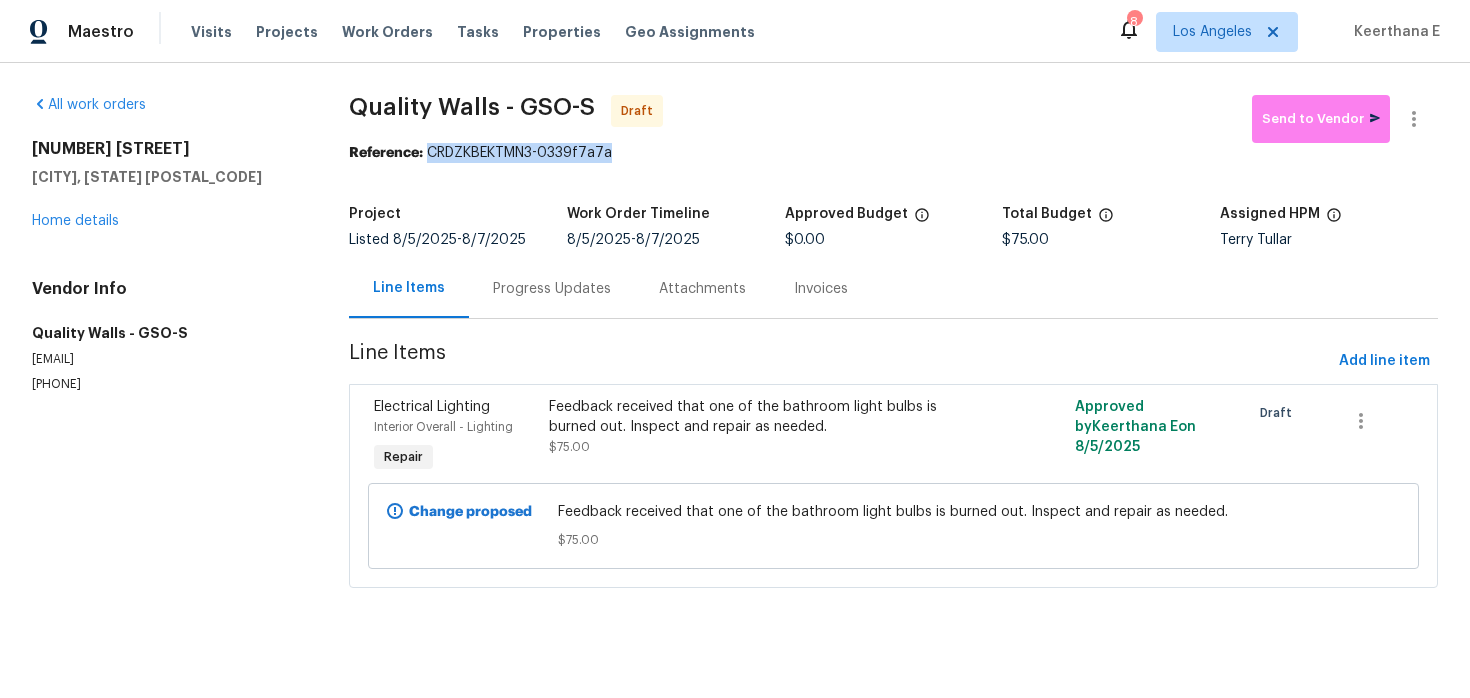 drag, startPoint x: 431, startPoint y: 150, endPoint x: 617, endPoint y: 149, distance: 186.00269 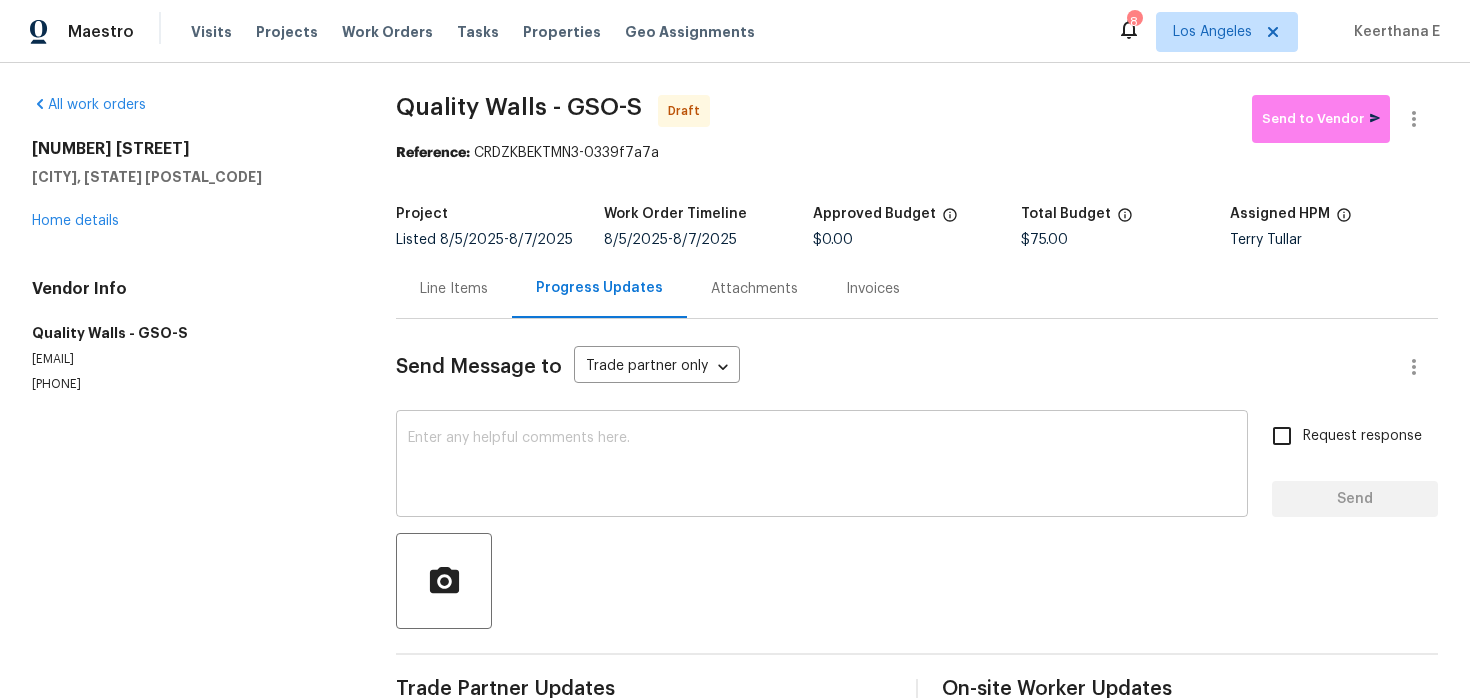 click at bounding box center [822, 466] 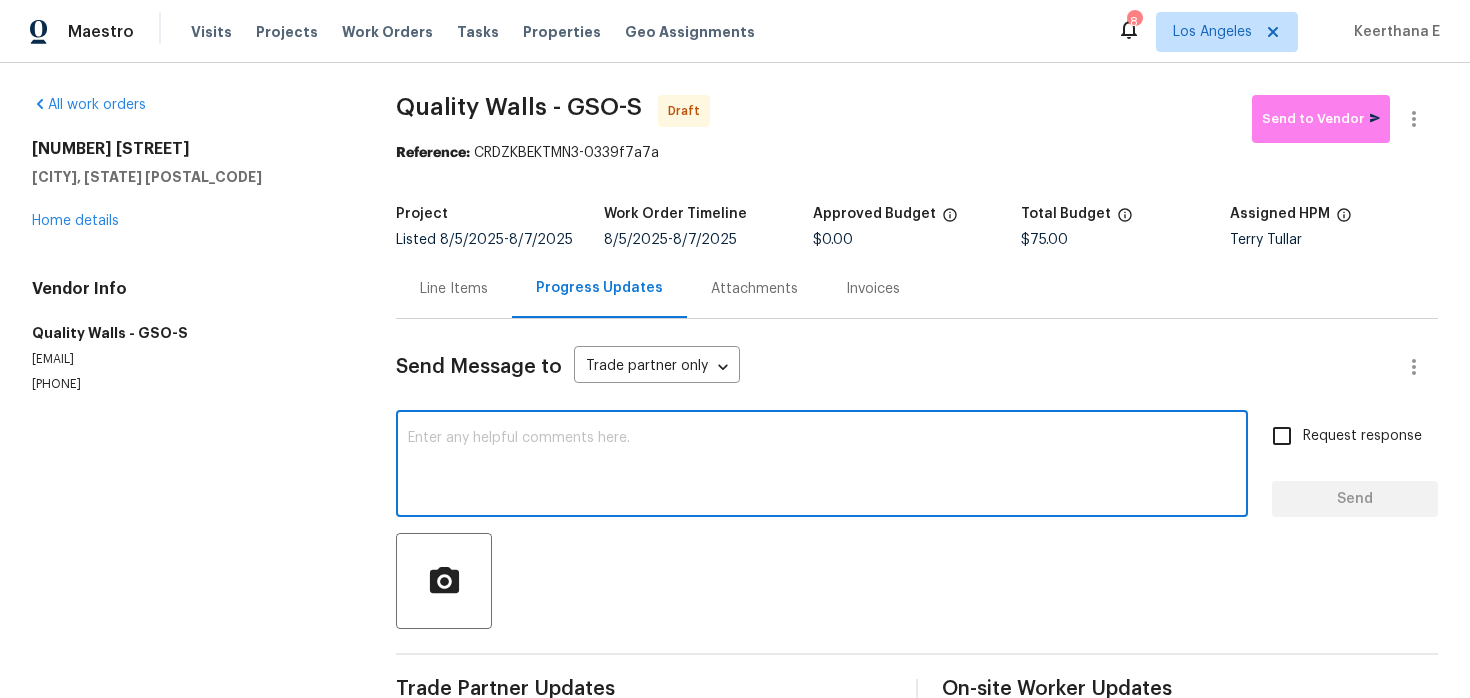 paste on "Hi this is Keerthana with Opendoor. I’m confirming you received the WO for the property at (Address). Please review and accept the WO within 24 hours and provide a schedule date. Please disregard the contact information for the HPM included in the WO. Our Centralised LWO Team is responsible for Listed WOs." 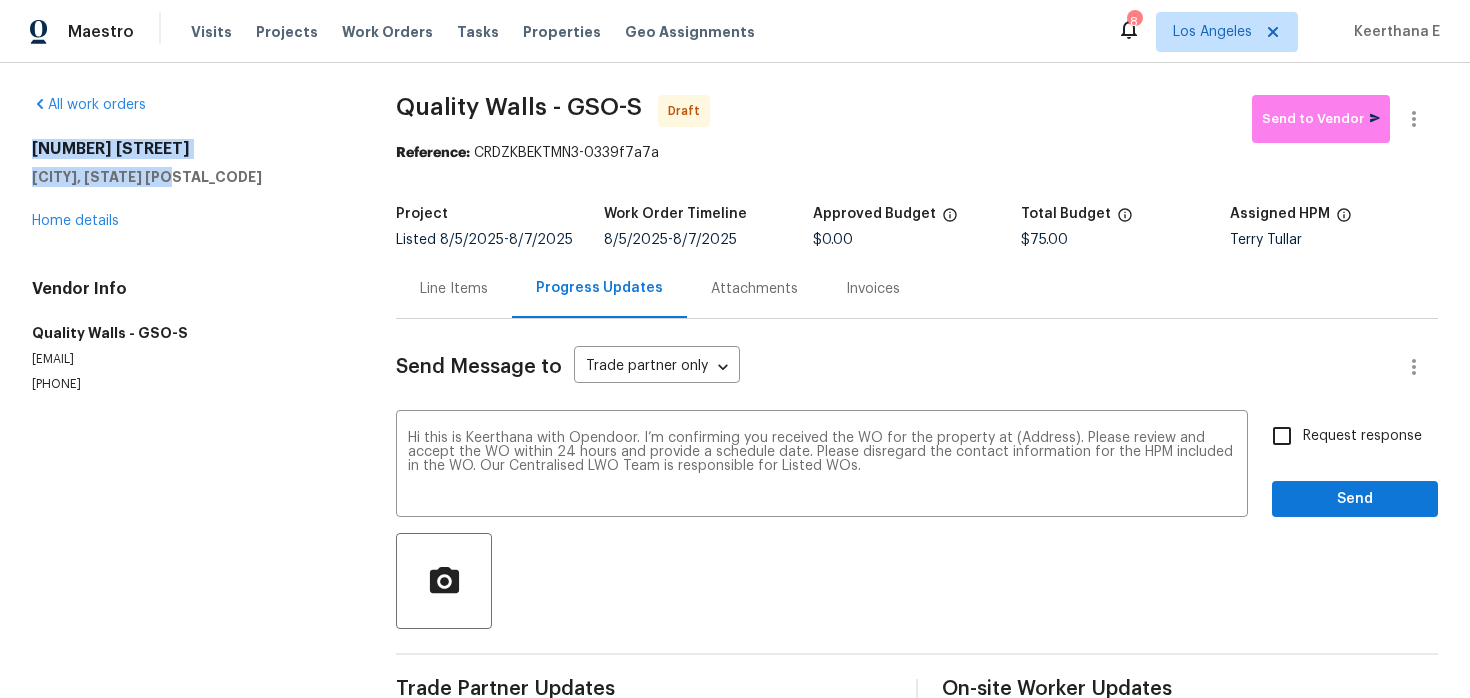 drag, startPoint x: 44, startPoint y: 151, endPoint x: 189, endPoint y: 176, distance: 147.13939 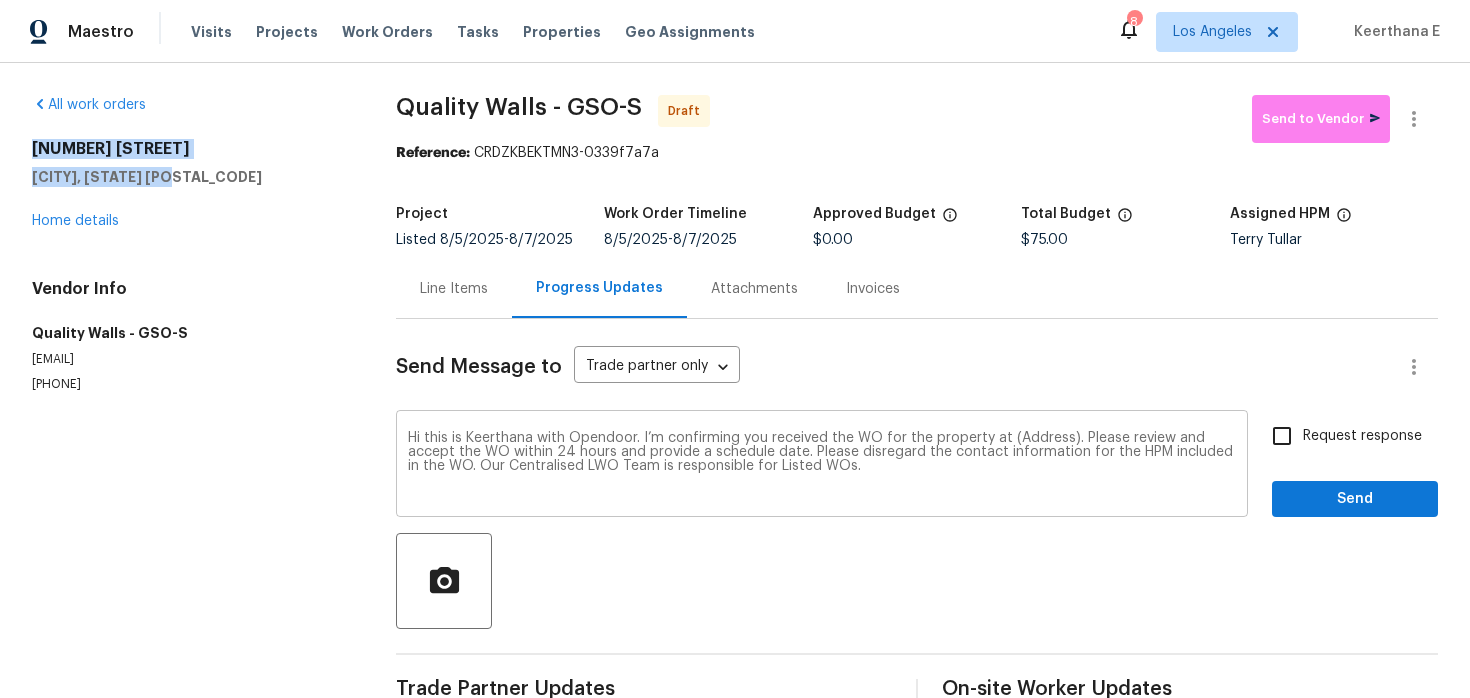 click on "Hi this is Keerthana with Opendoor. I’m confirming you received the WO for the property at (Address). Please review and accept the WO within 24 hours and provide a schedule date. Please disregard the contact information for the HPM included in the WO. Our Centralised LWO Team is responsible for Listed WOs." at bounding box center [822, 466] 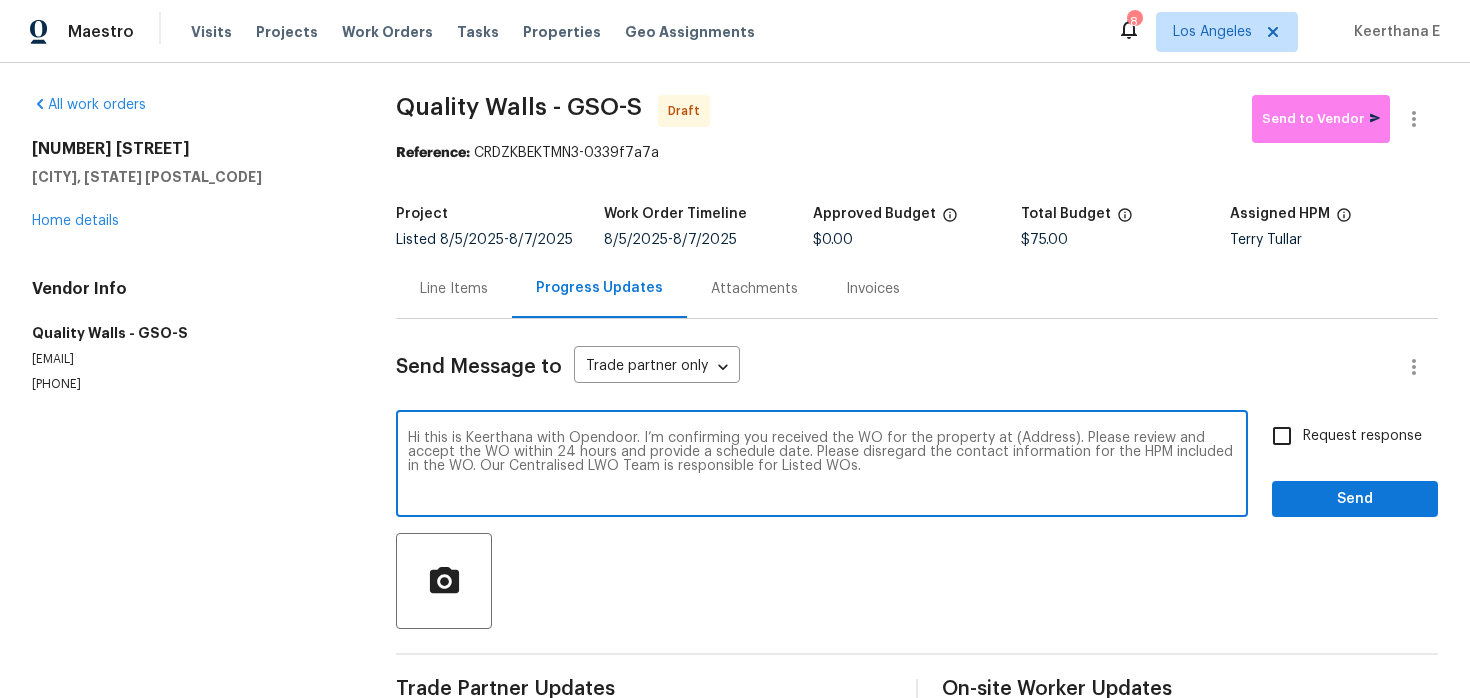 click on "Hi this is Keerthana with Opendoor. I’m confirming you received the WO for the property at (Address). Please review and accept the WO within 24 hours and provide a schedule date. Please disregard the contact information for the HPM included in the WO. Our Centralised LWO Team is responsible for Listed WOs." at bounding box center (822, 466) 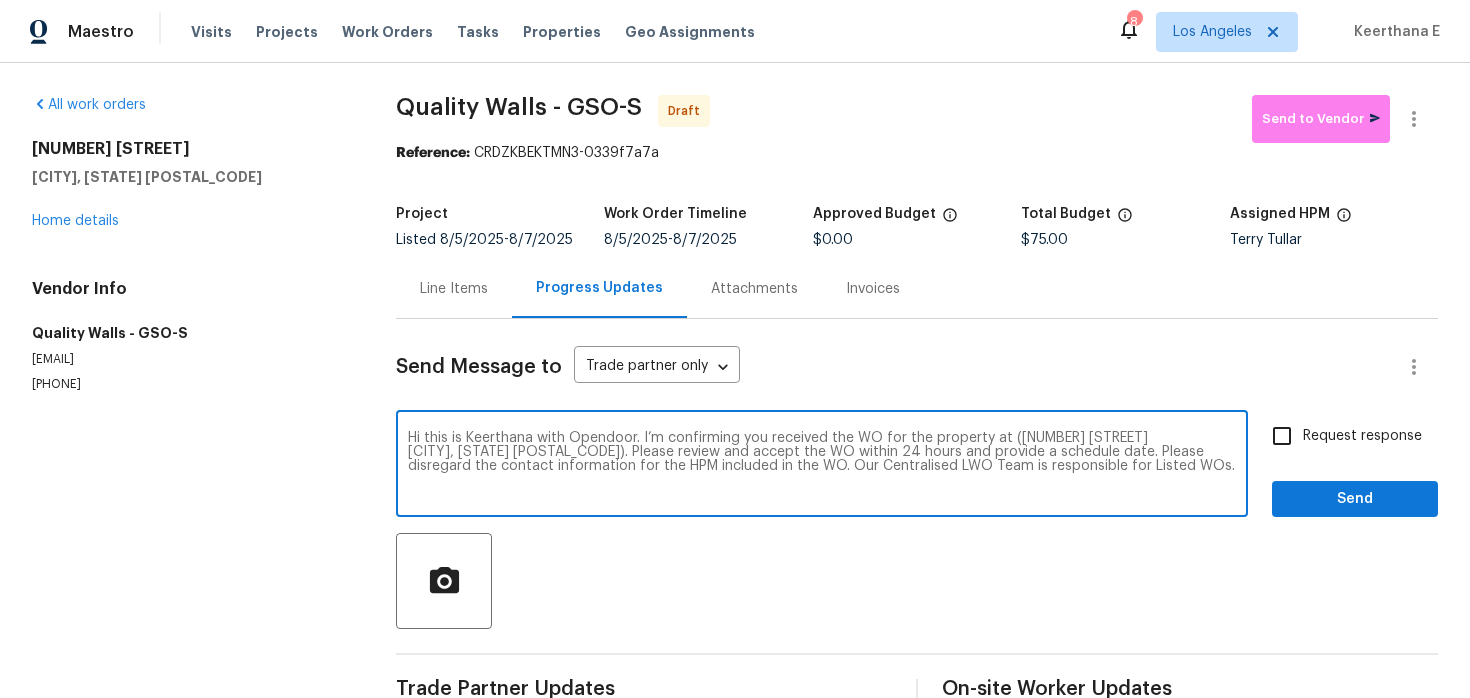 type on "Hi this is Keerthana with Opendoor. I’m confirming you received the WO for the property at (102 Red Plum Ln
Jamestown, NC 27282). Please review and accept the WO within 24 hours and provide a schedule date. Please disregard the contact information for the HPM included in the WO. Our Centralised LWO Team is responsible for Listed WOs." 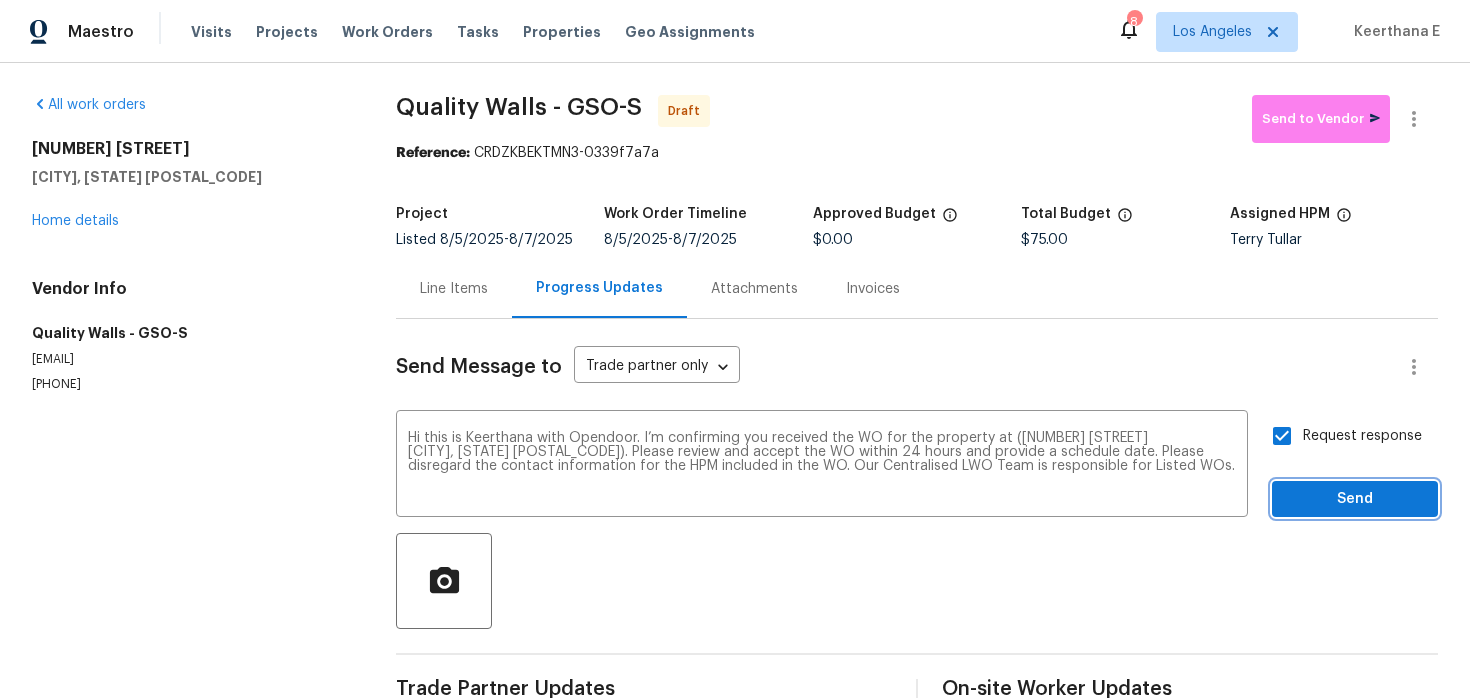 click on "Send" at bounding box center (1355, 499) 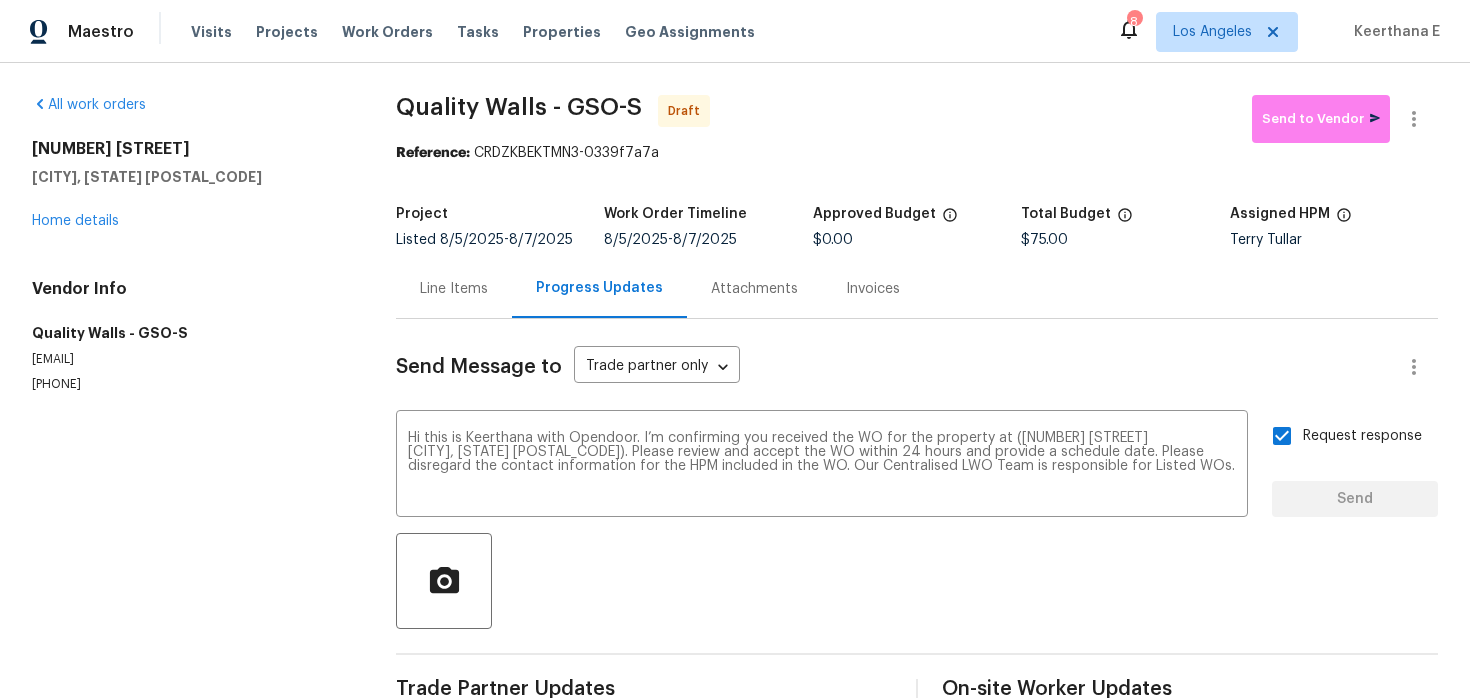 type 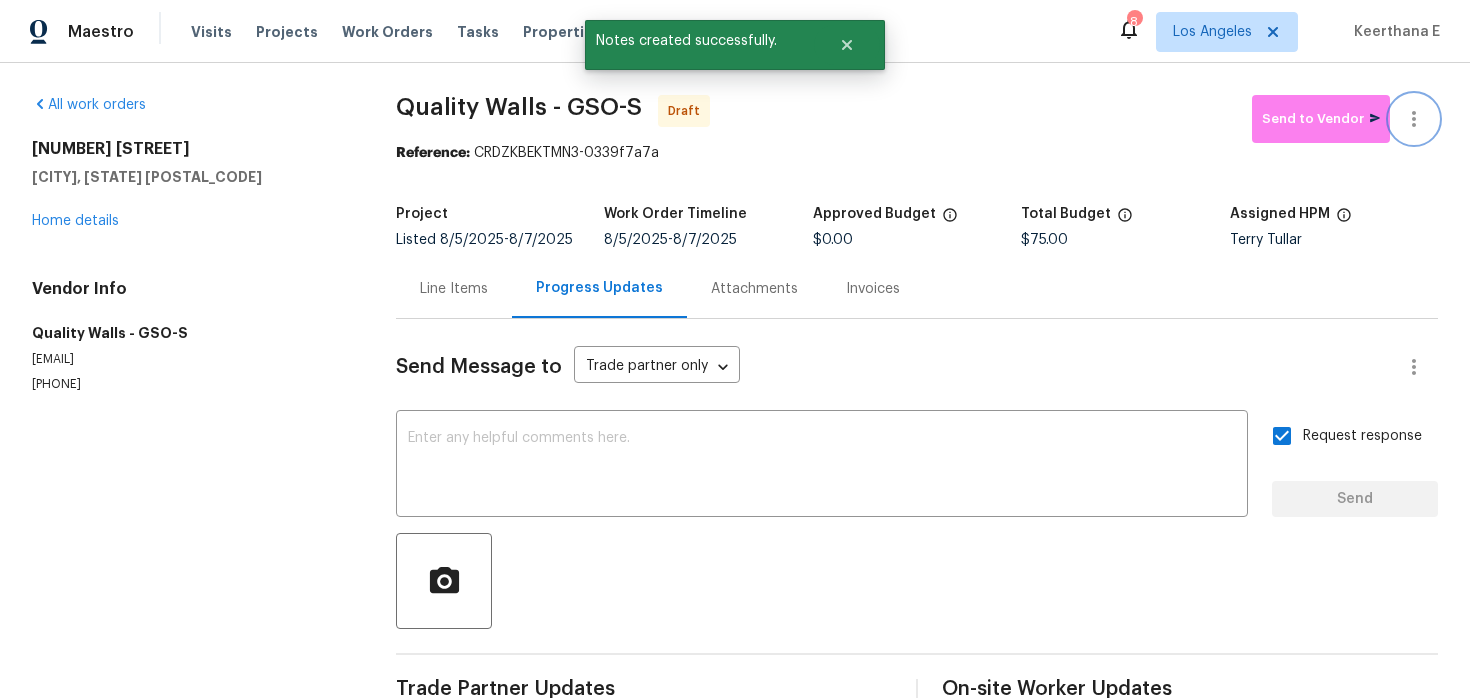 click at bounding box center [1414, 119] 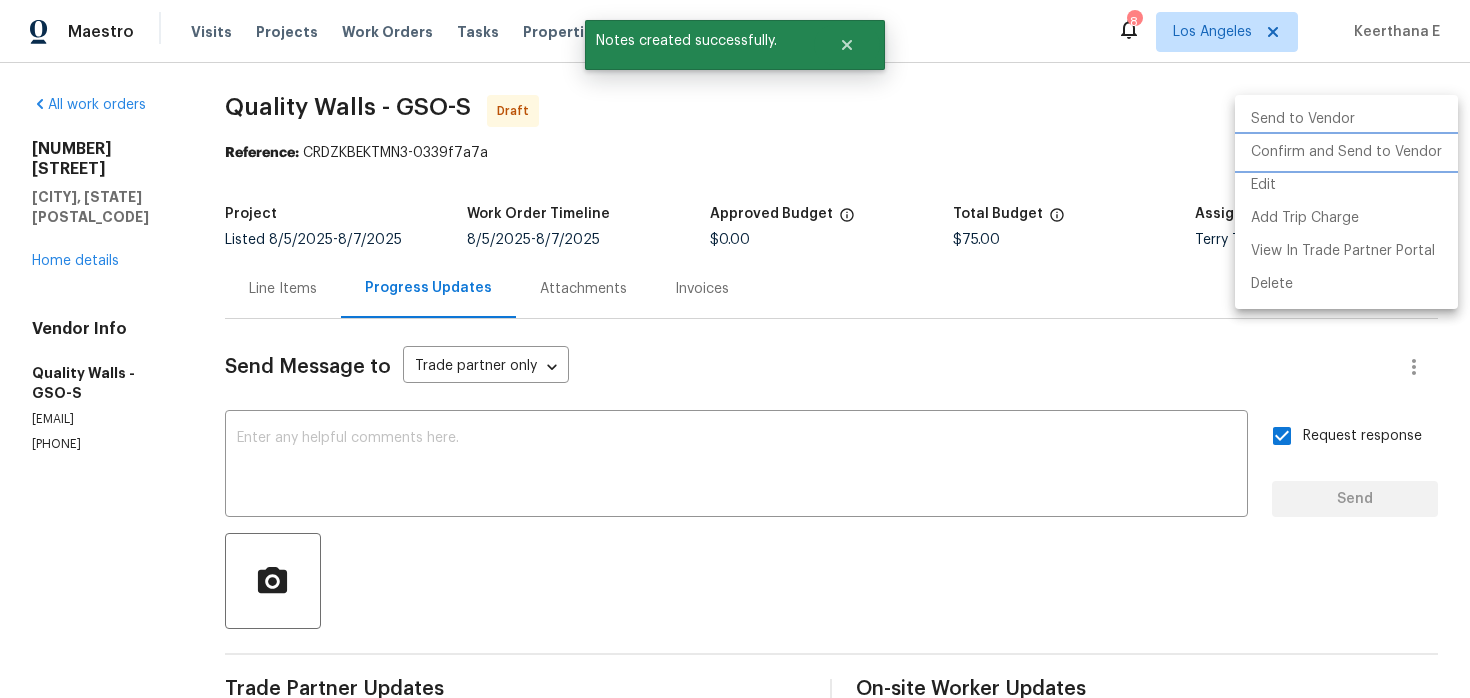 click on "Confirm and Send to Vendor" at bounding box center (1346, 152) 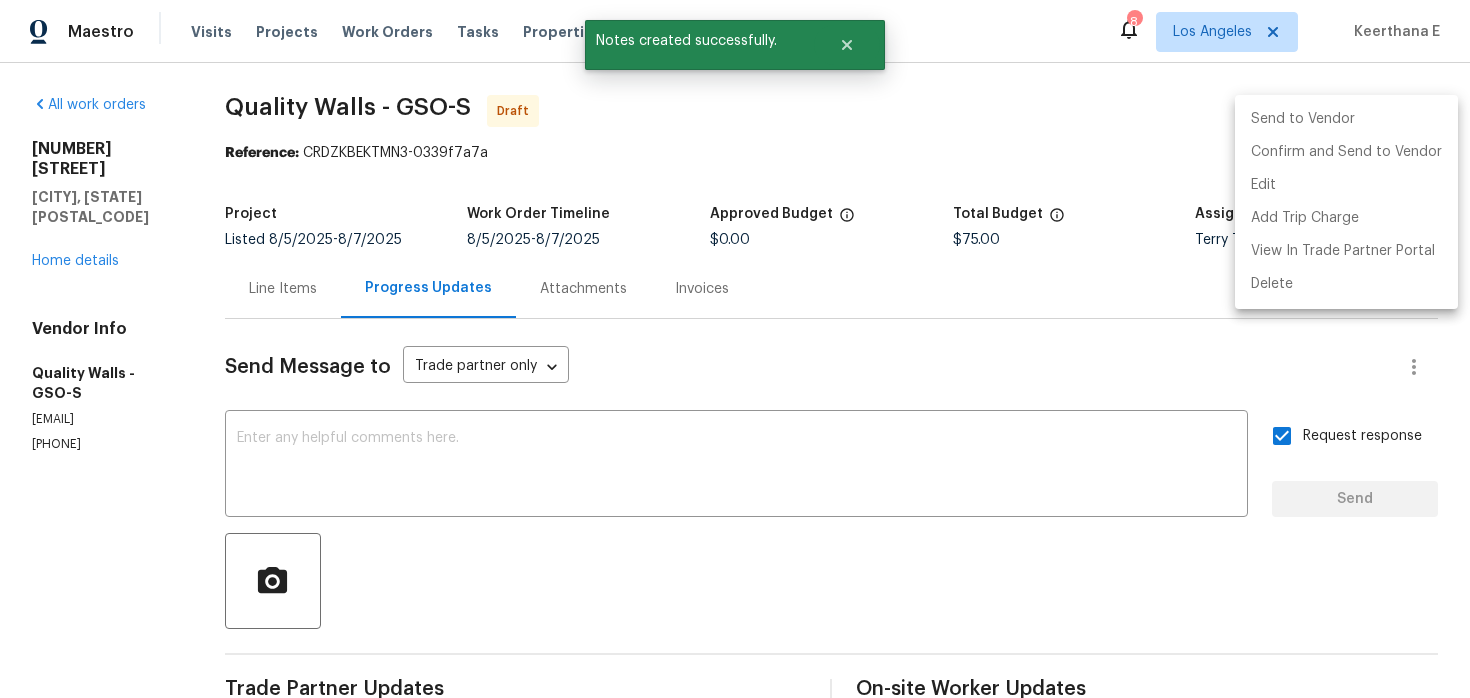 click at bounding box center [735, 349] 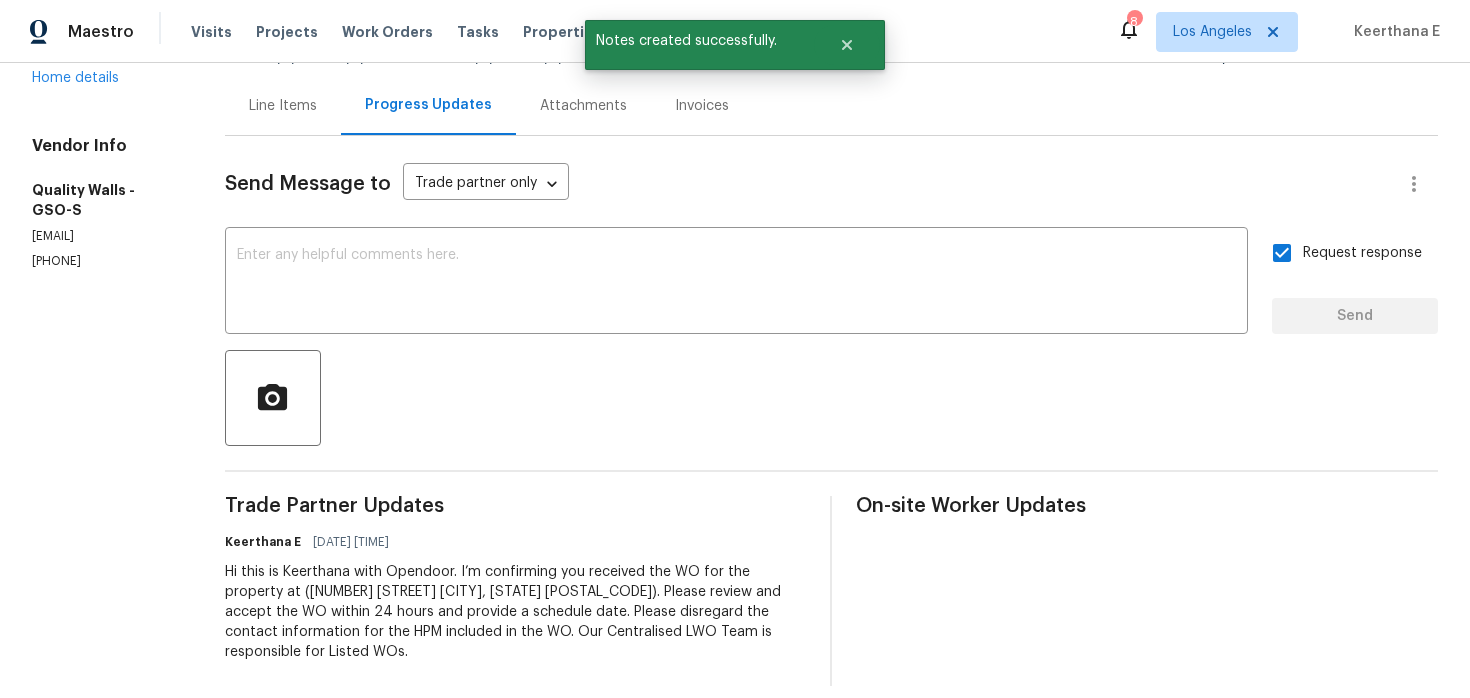 scroll, scrollTop: 0, scrollLeft: 0, axis: both 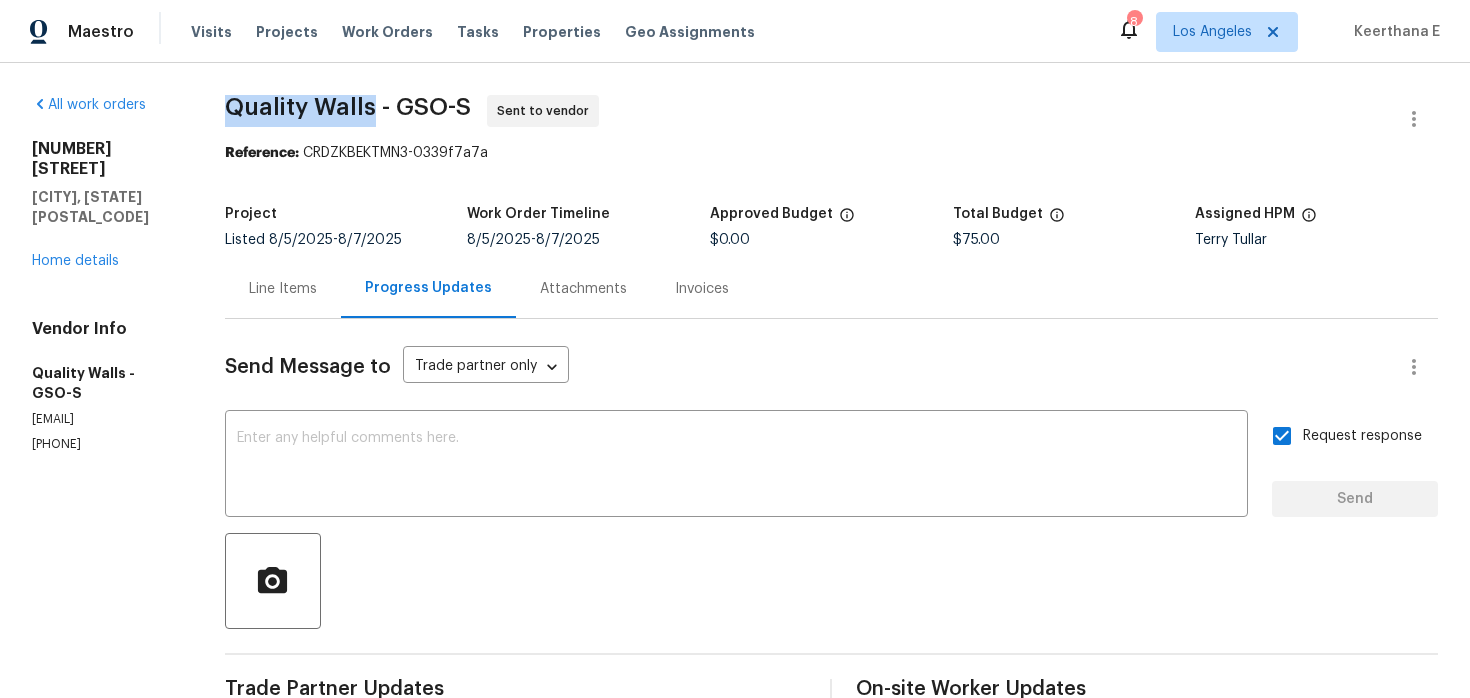 drag, startPoint x: 237, startPoint y: 107, endPoint x: 380, endPoint y: 112, distance: 143.08739 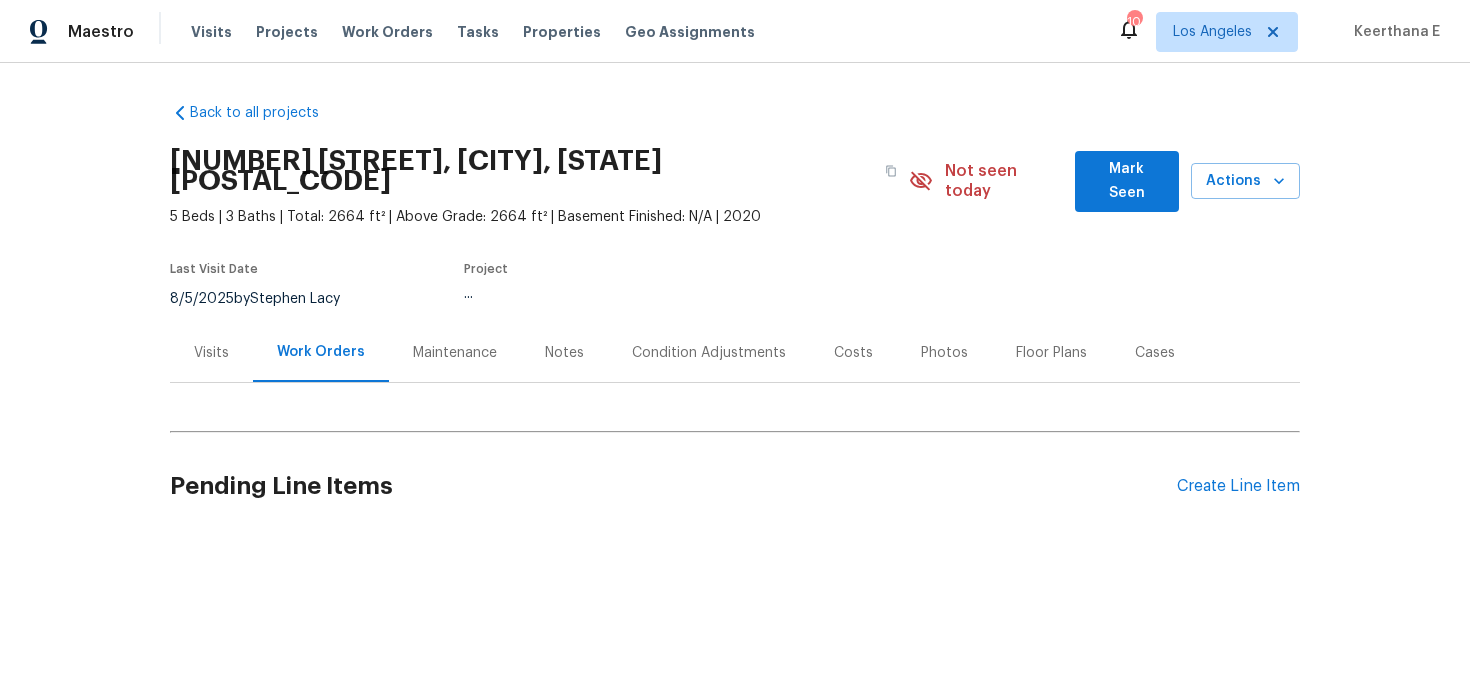 scroll, scrollTop: 0, scrollLeft: 0, axis: both 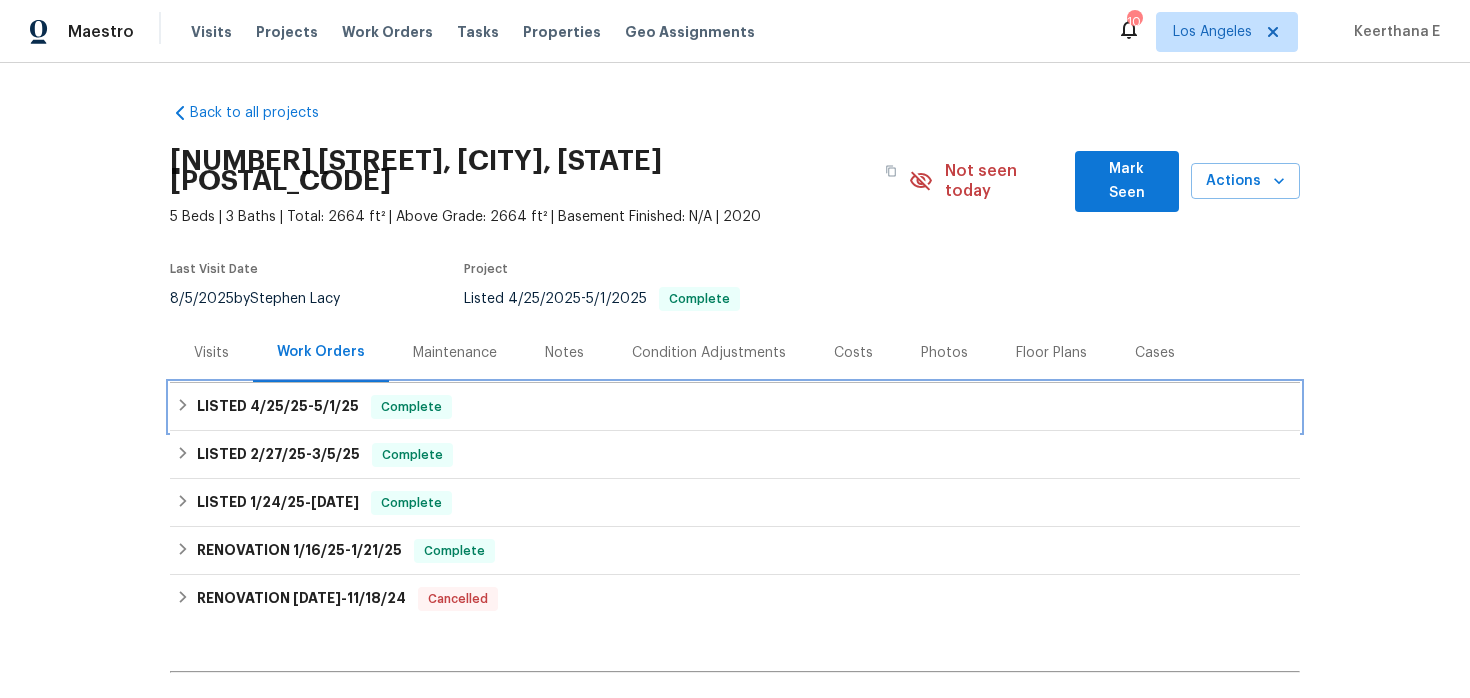 click on "5/1/25" at bounding box center [336, 406] 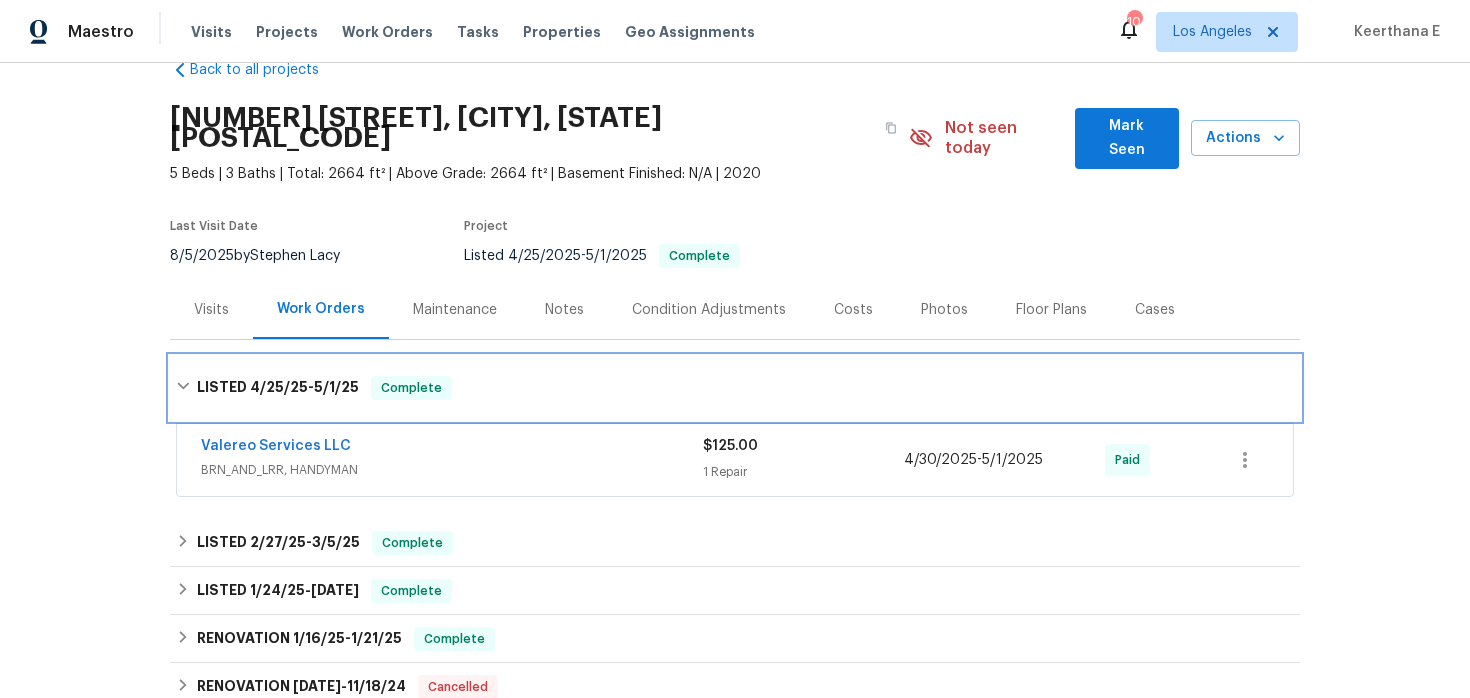 scroll, scrollTop: 50, scrollLeft: 0, axis: vertical 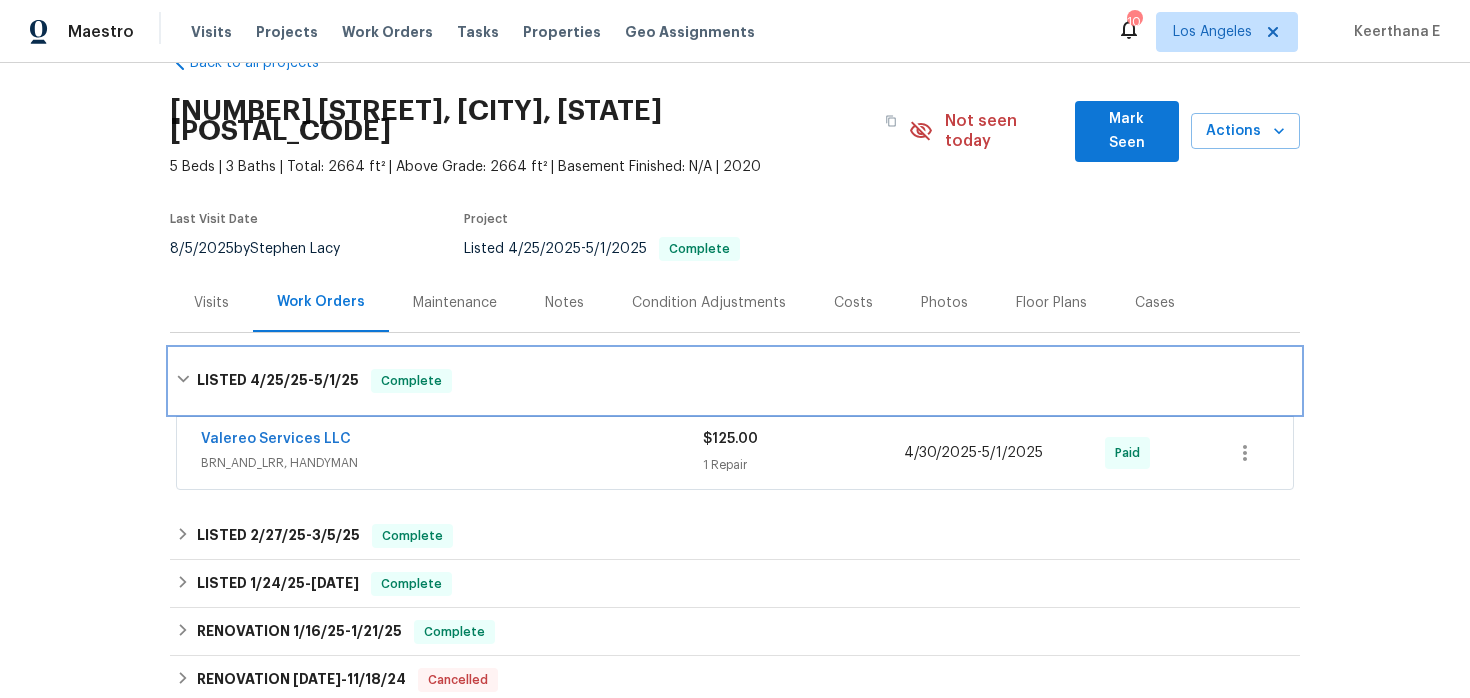 click on "LISTED   4/25/25  -  5/1/25 Complete" at bounding box center (735, 381) 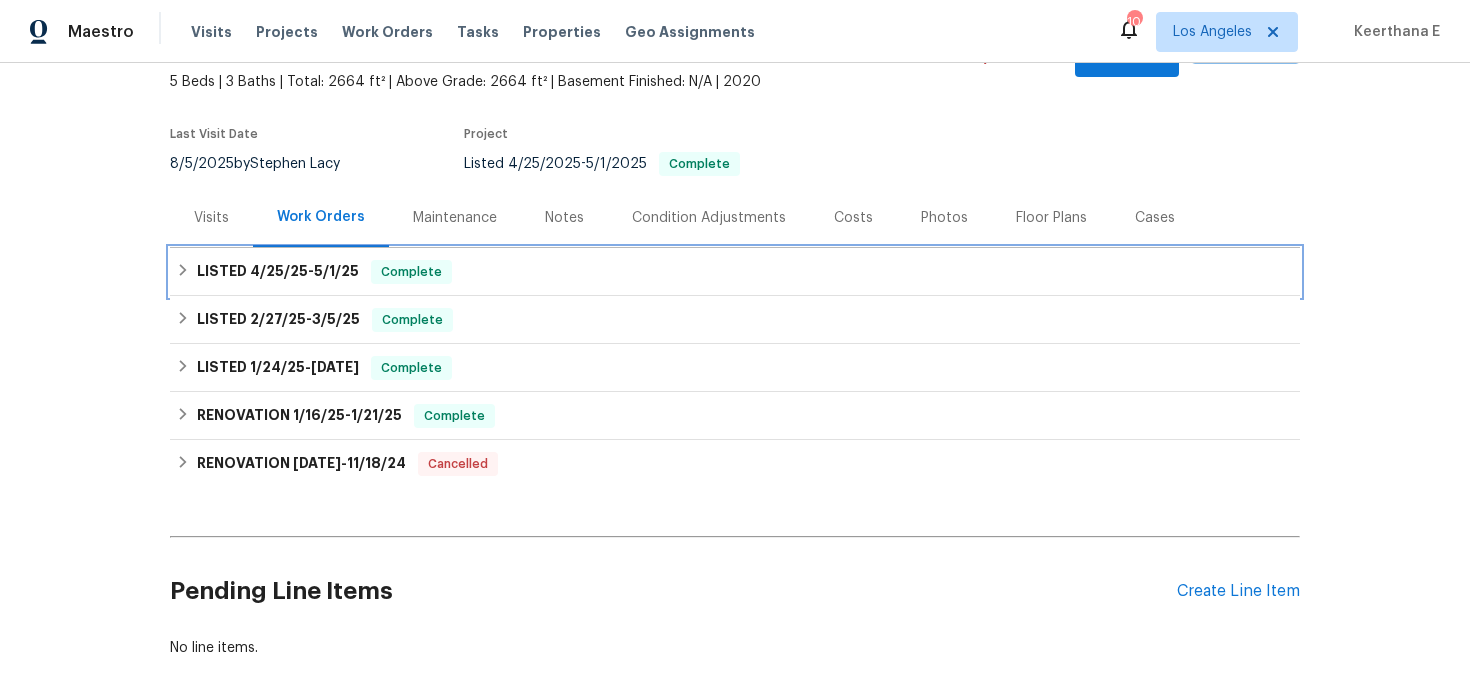 scroll, scrollTop: 134, scrollLeft: 0, axis: vertical 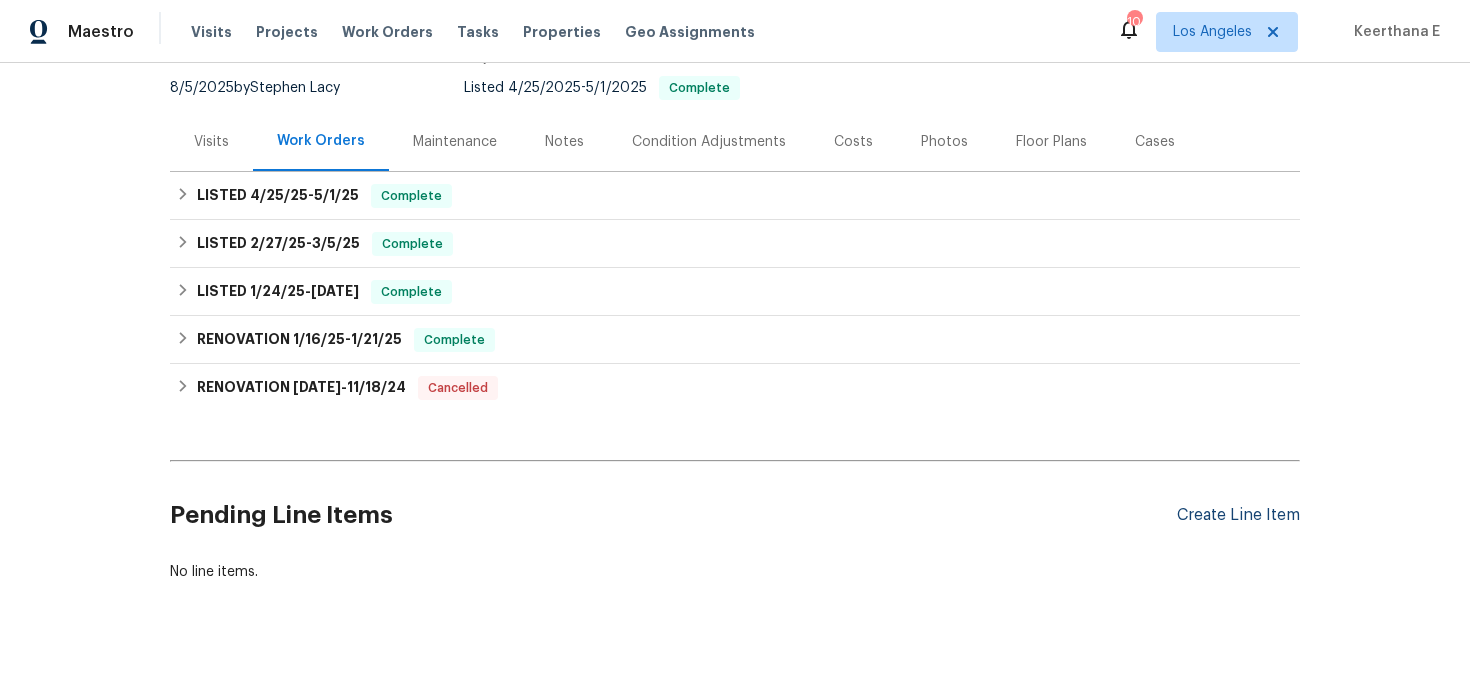 click on "Create Line Item" at bounding box center (1238, 515) 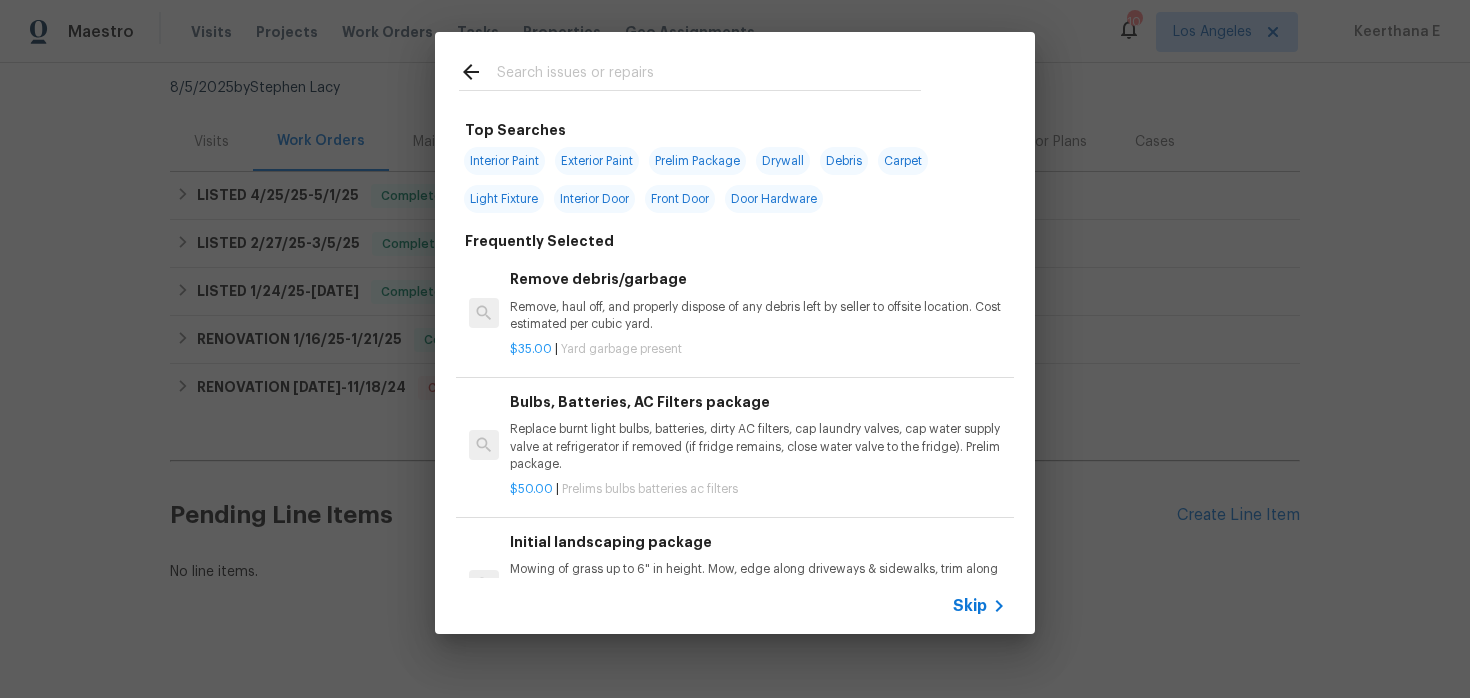 click on "Skip" at bounding box center (970, 606) 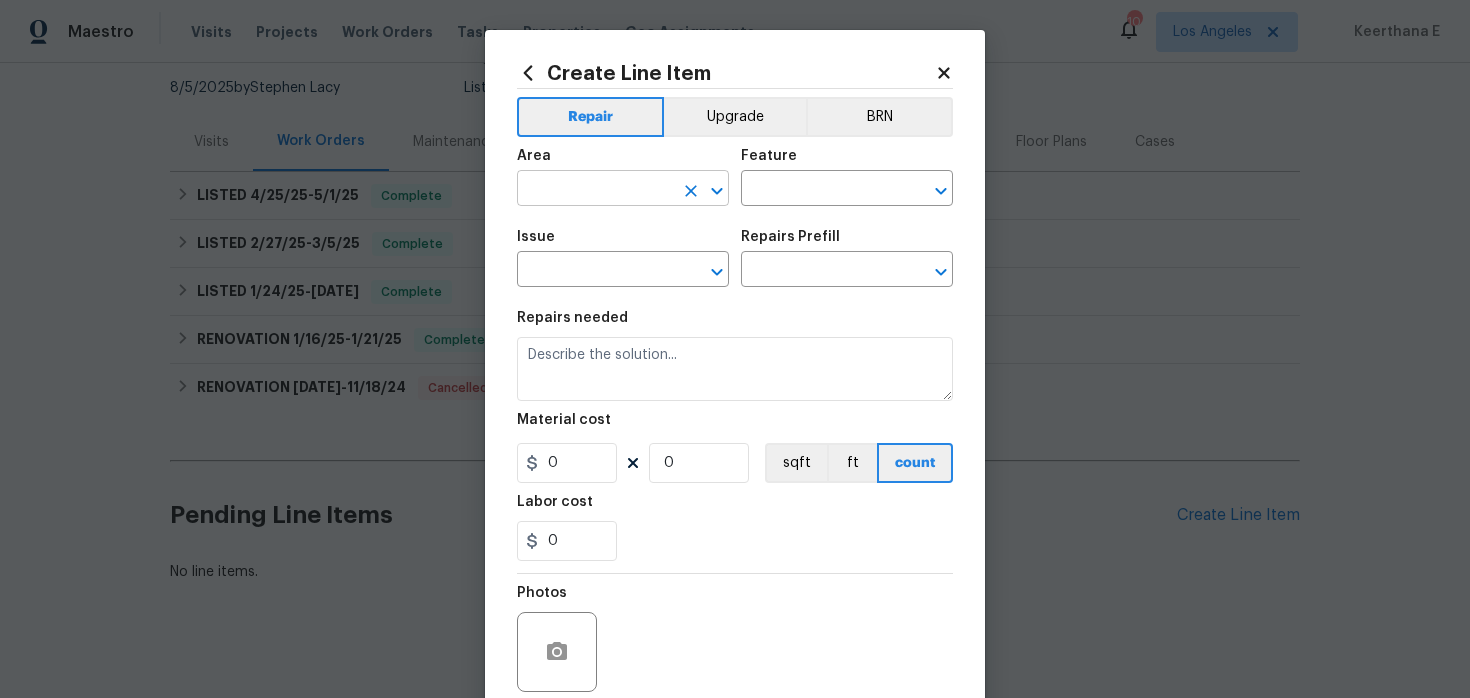 click at bounding box center [595, 190] 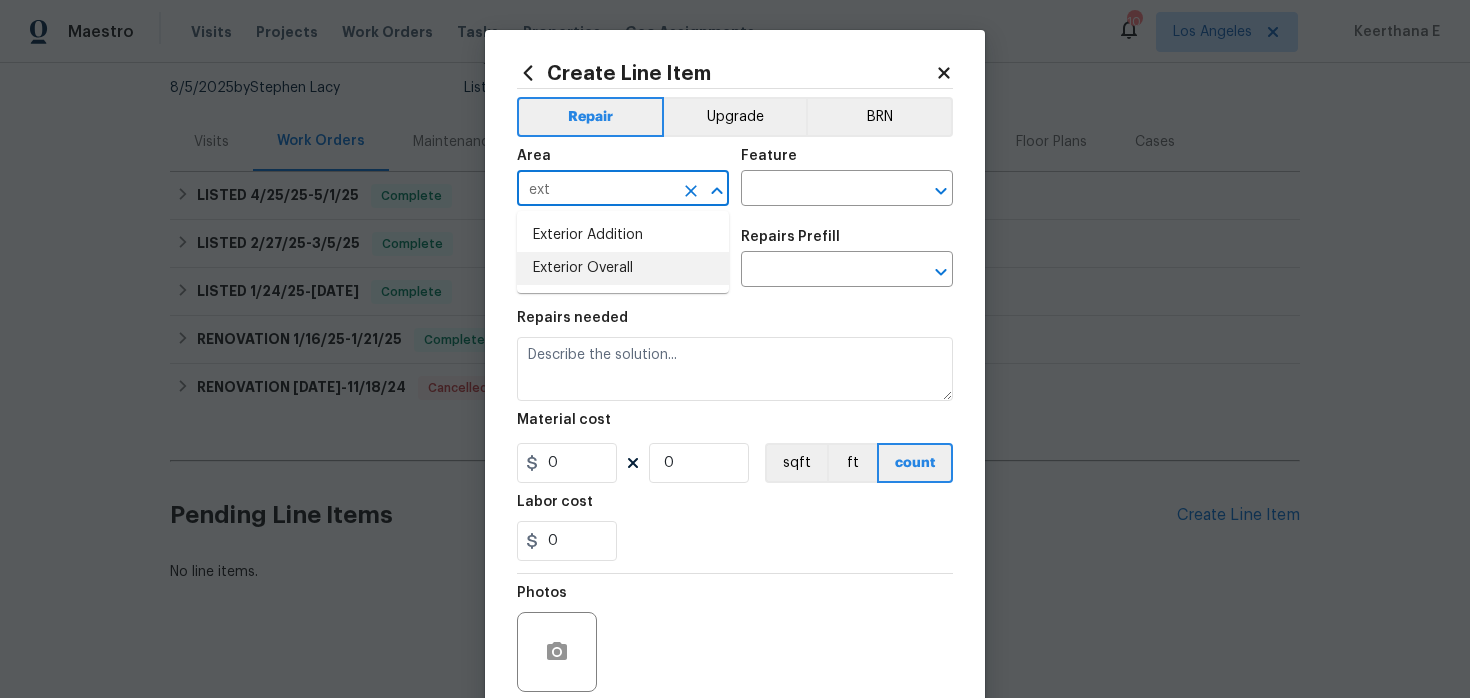 click on "Exterior Overall" at bounding box center (623, 268) 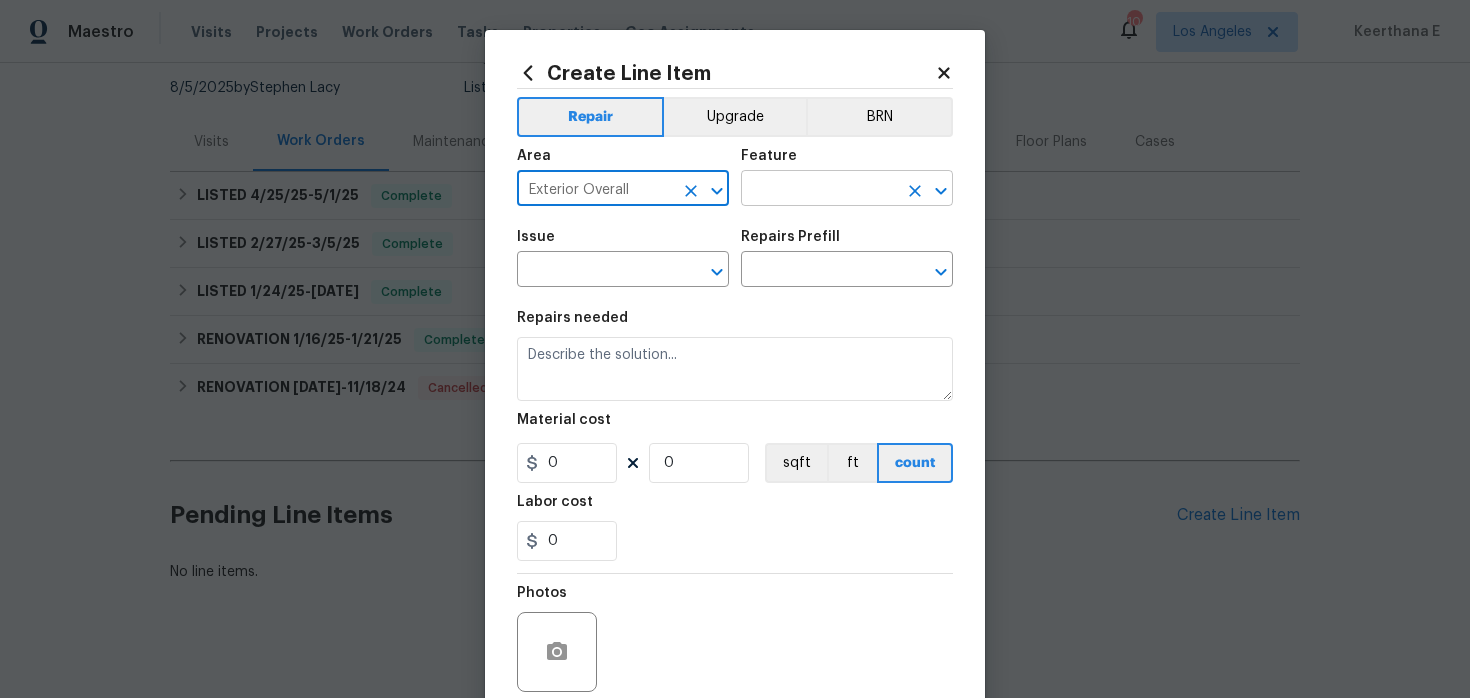 type on "Exterior Overall" 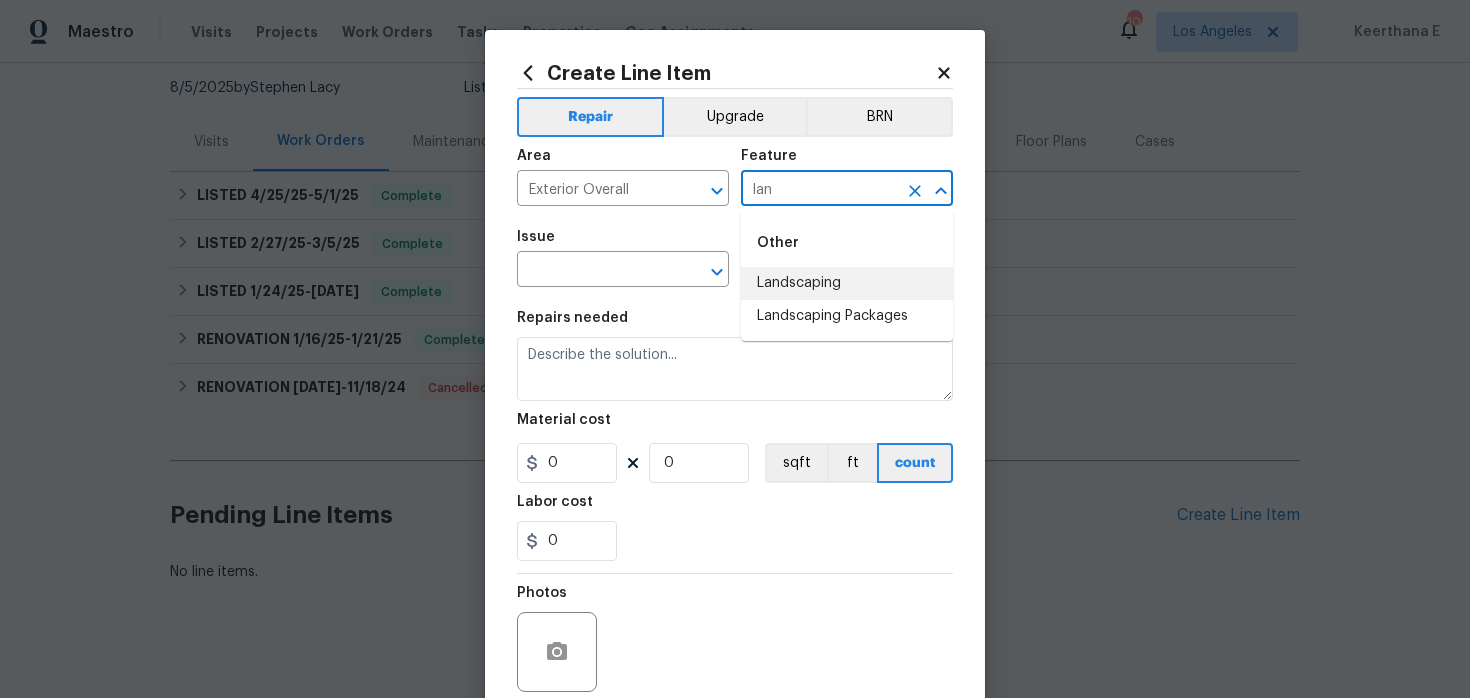 click on "Landscaping" at bounding box center [847, 283] 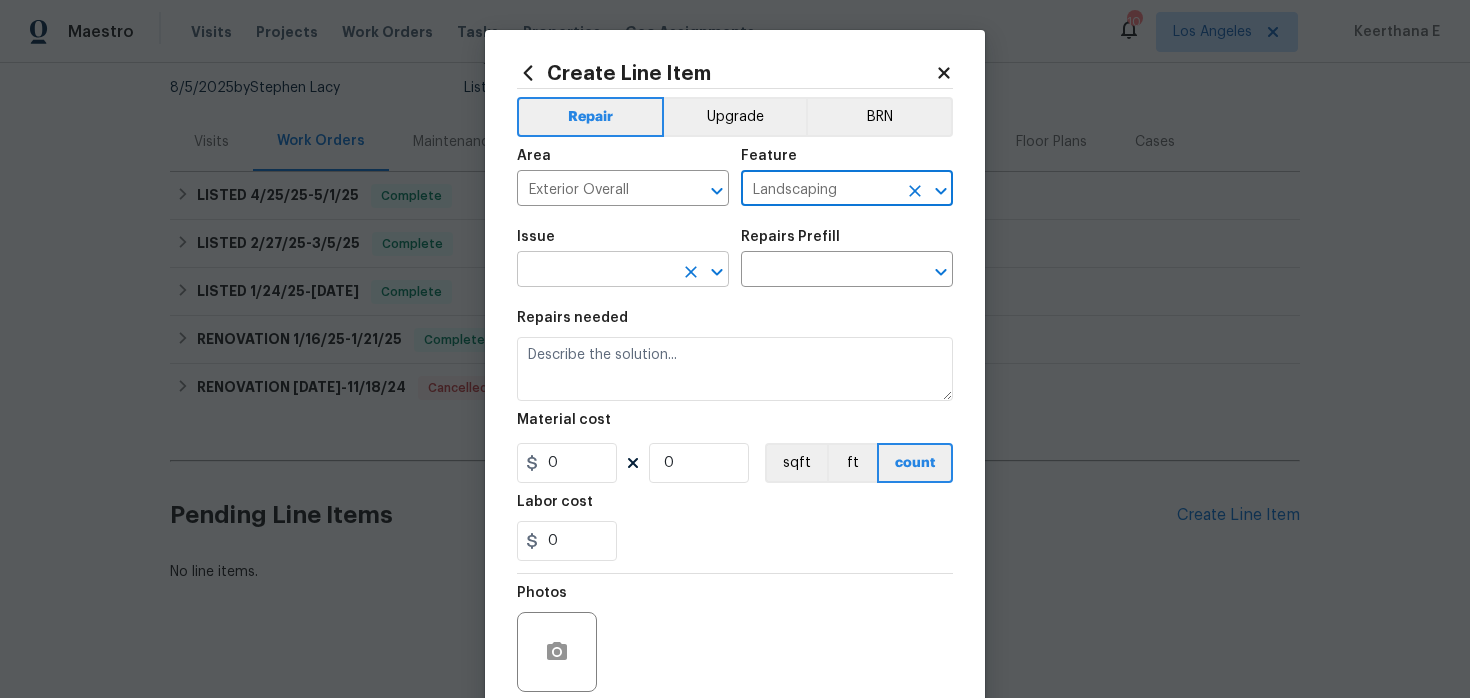type on "Landscaping" 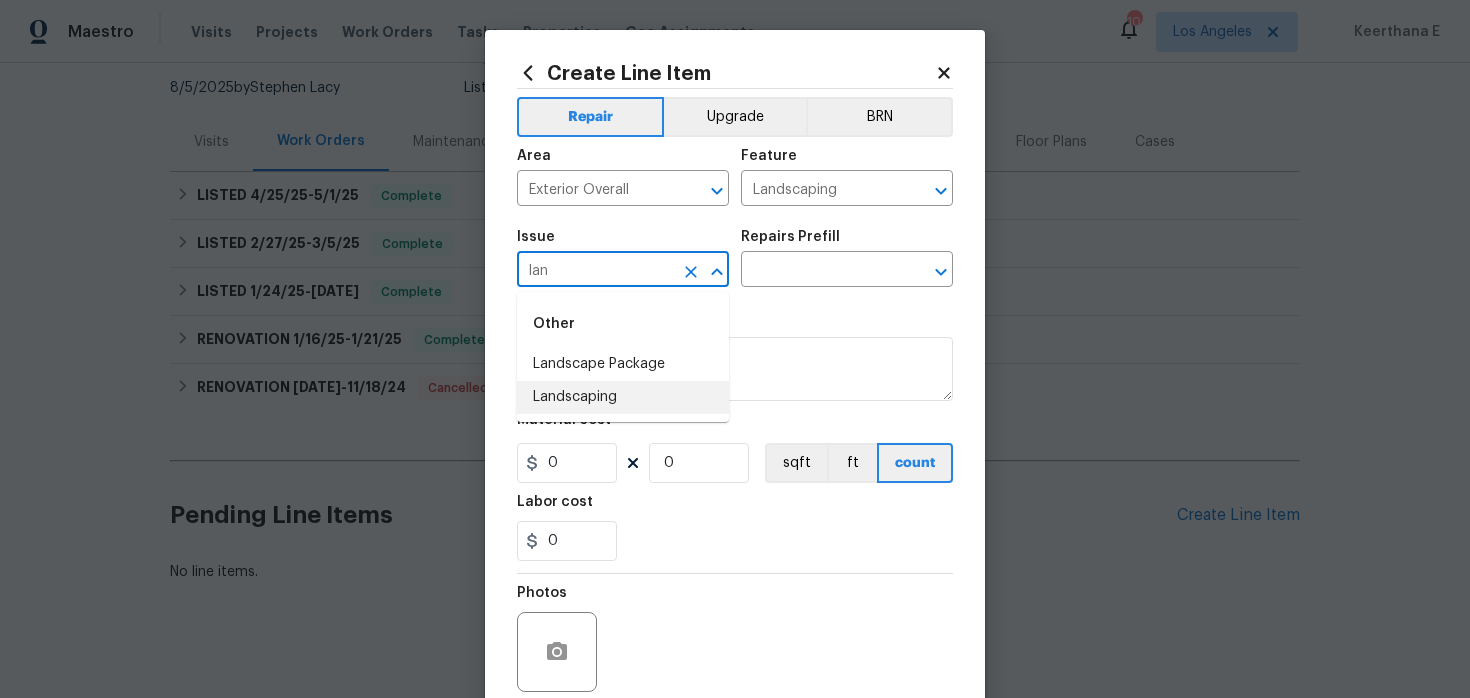 click on "Landscaping" at bounding box center (623, 397) 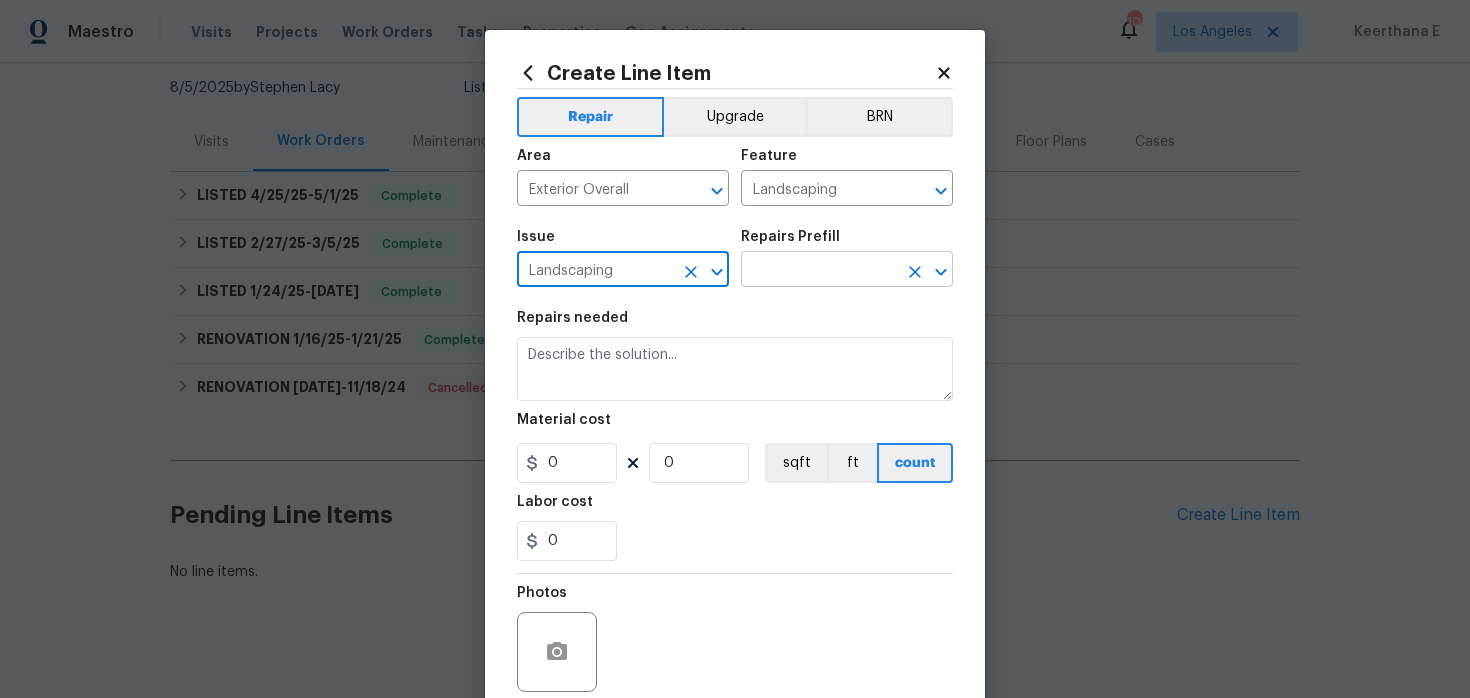 type on "Landscaping" 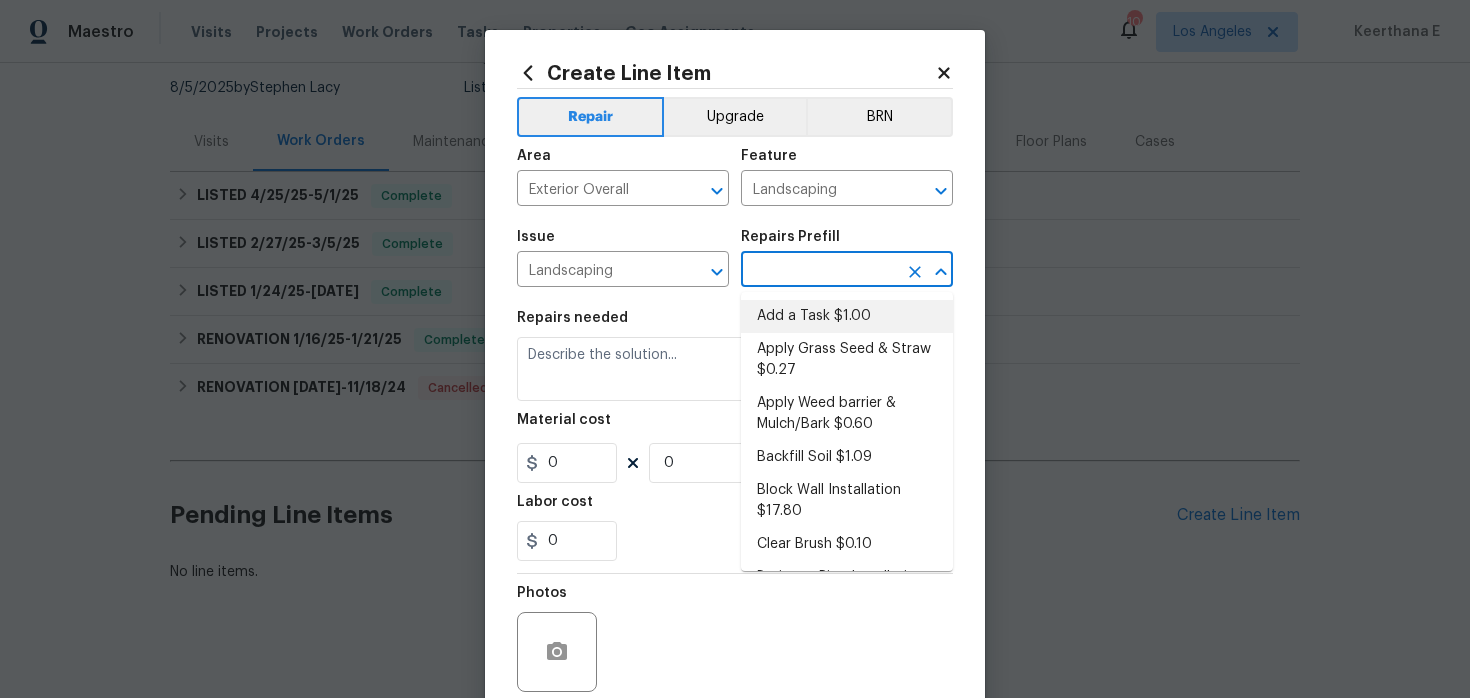 click on "Add a Task $1.00" at bounding box center (847, 316) 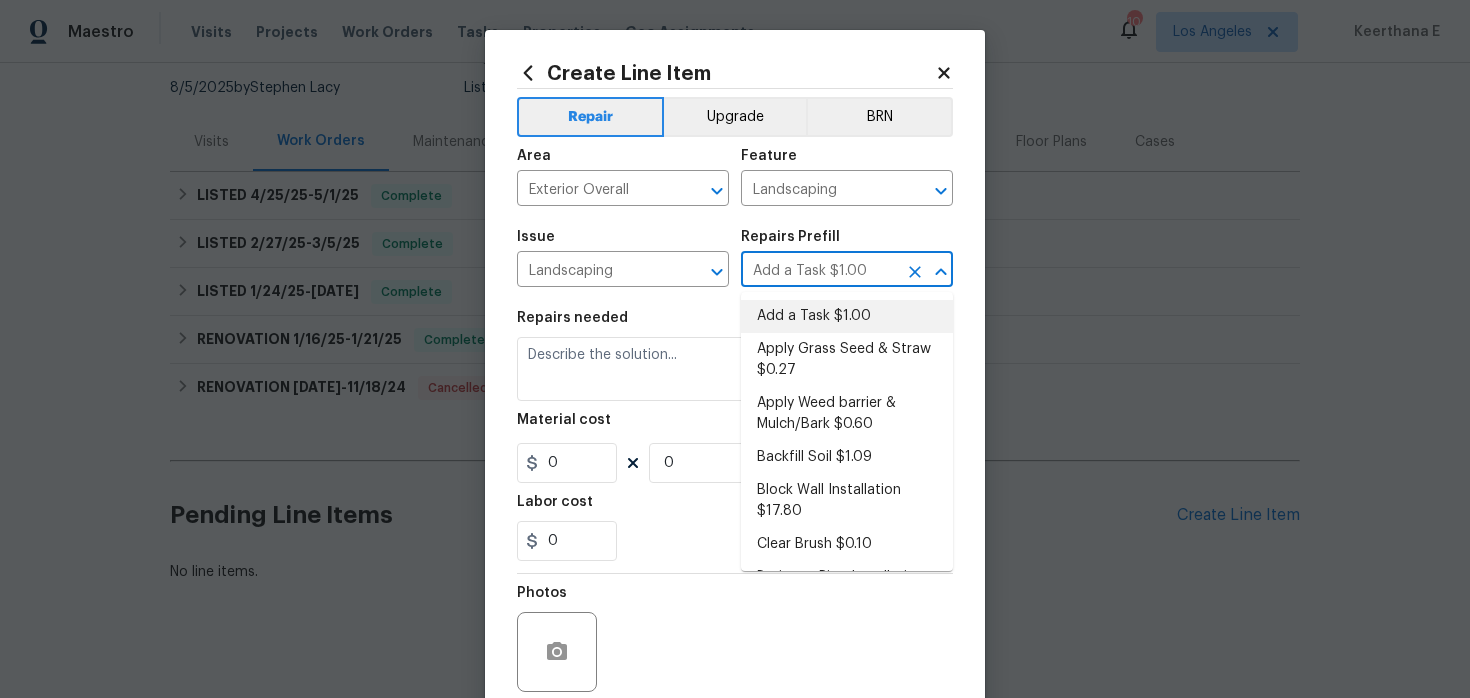 type on "HPM to detail" 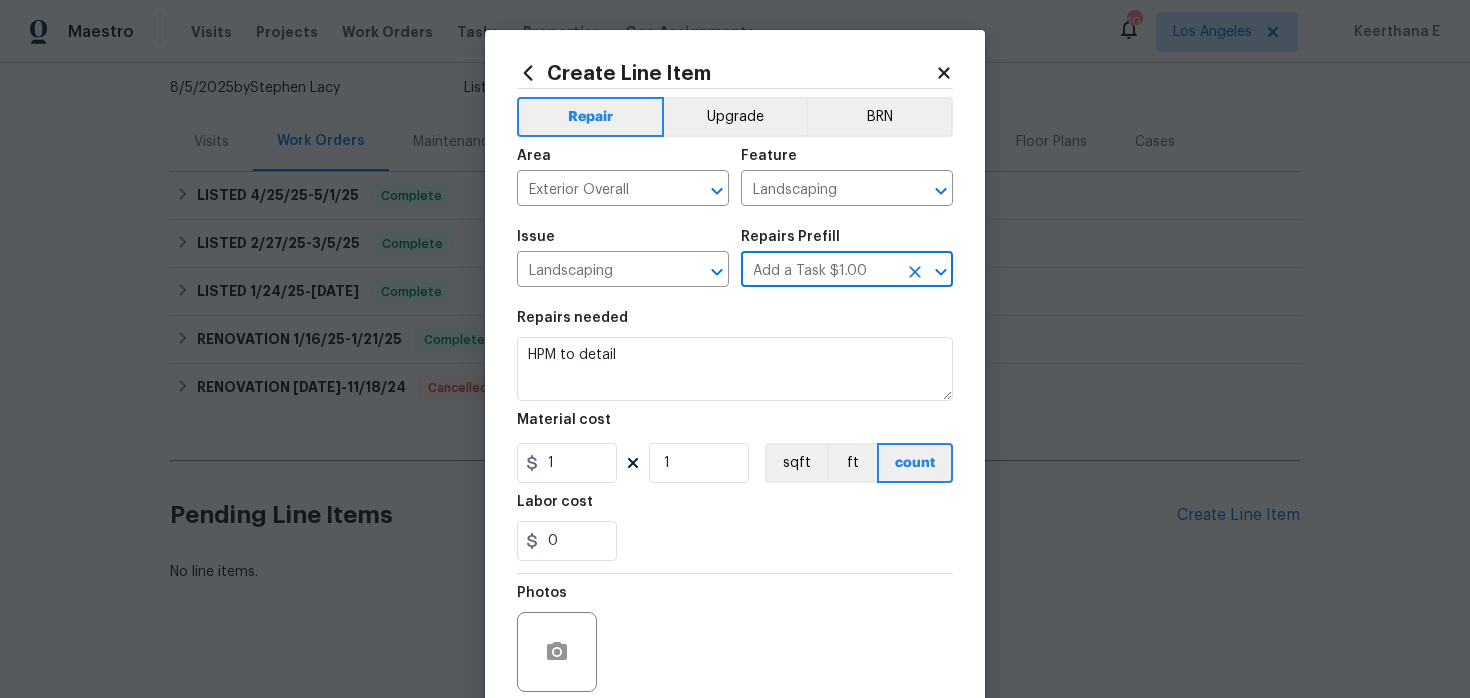 click on "Repairs needed" at bounding box center (735, 324) 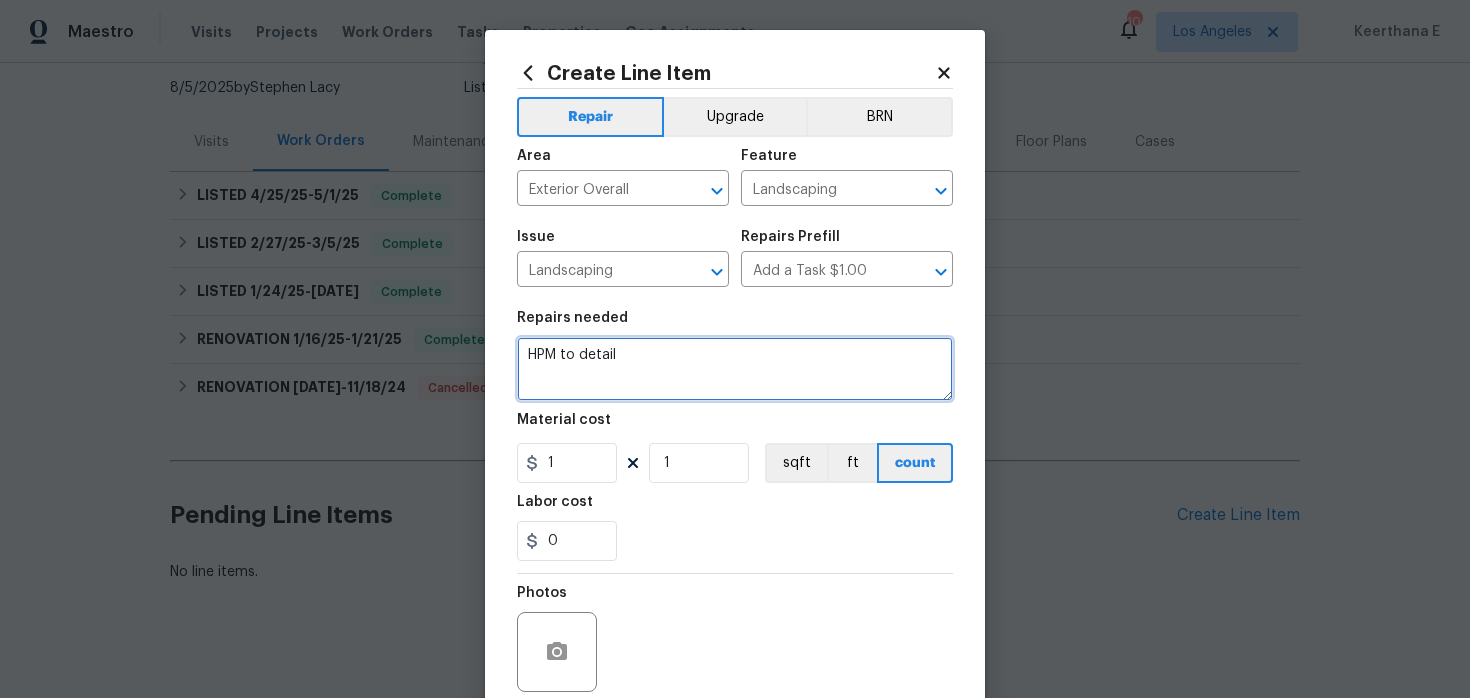 click on "HPM to detail" at bounding box center [735, 369] 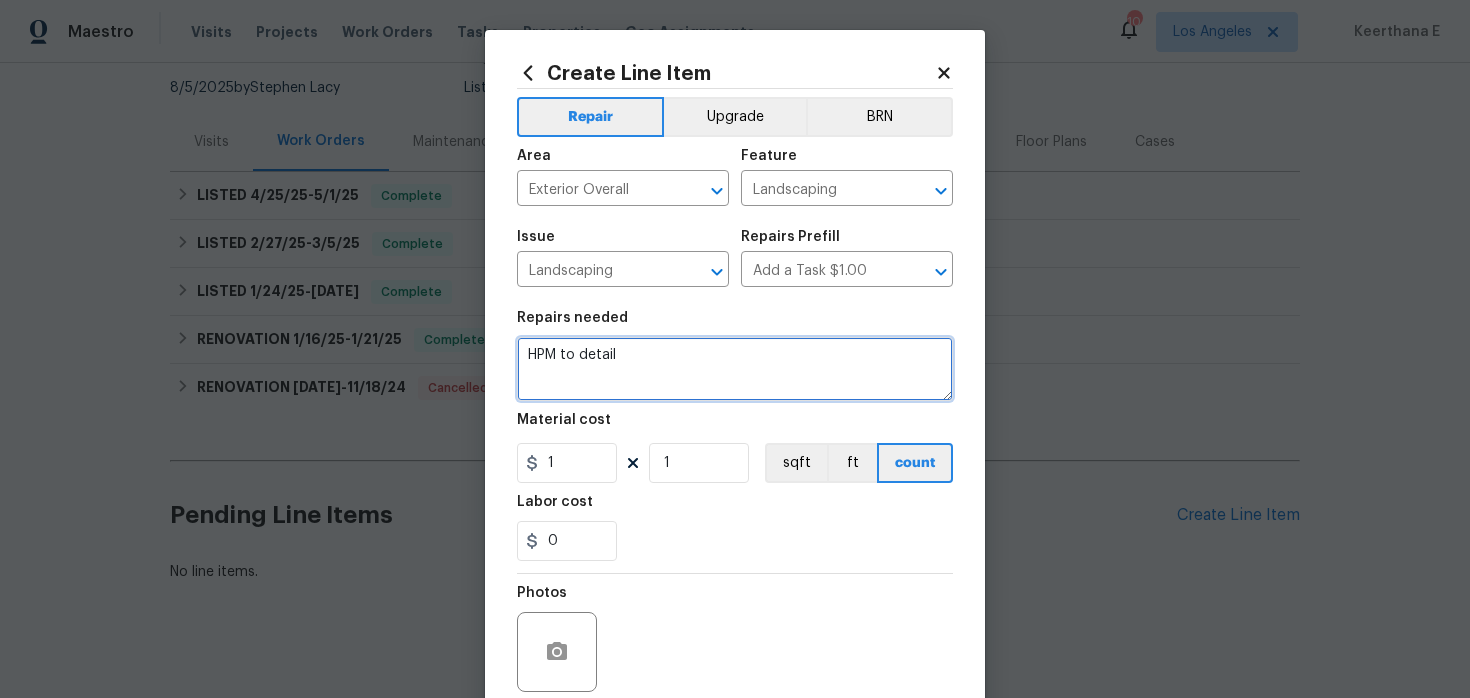 click on "HPM to detail" at bounding box center (735, 369) 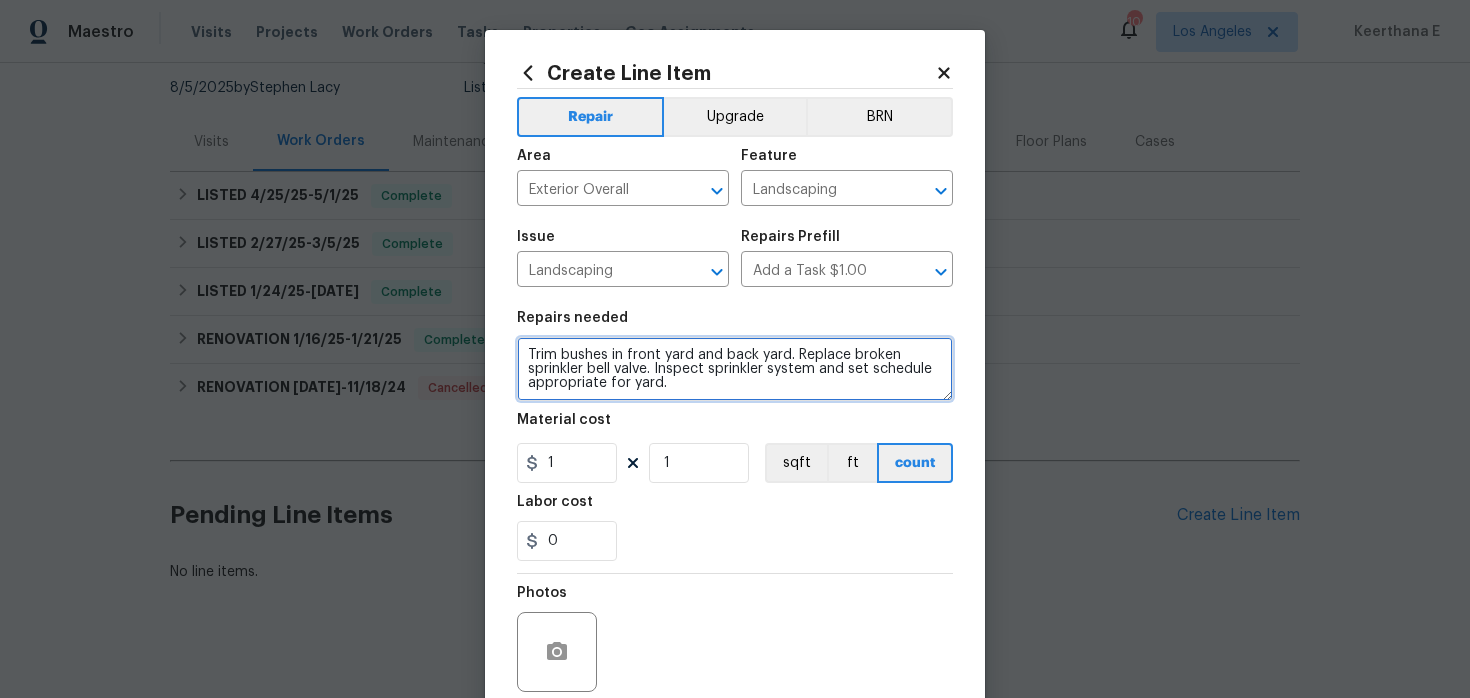 type on "Trim bushes in front yard and back yard. Replace broken sprinkler bell valve. Inspect sprinkler system and set schedule appropriate for yard." 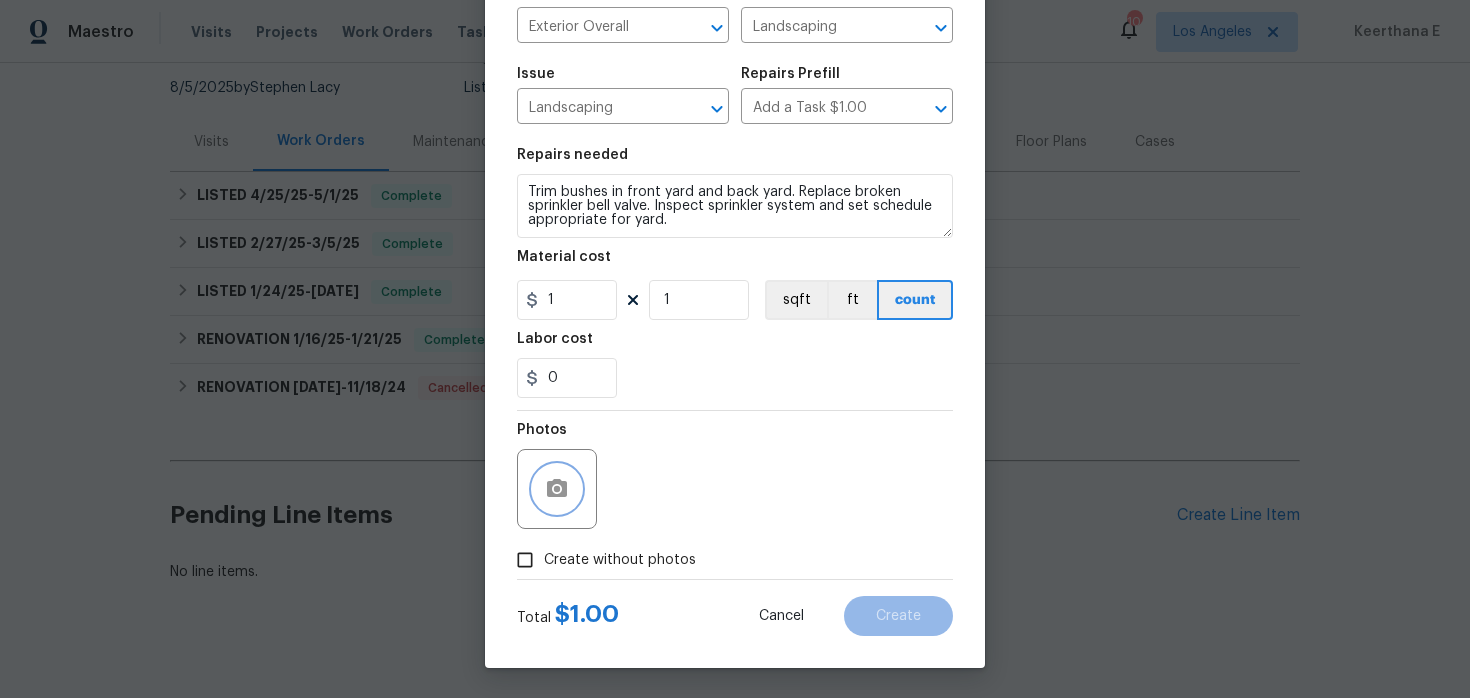 click at bounding box center (557, 489) 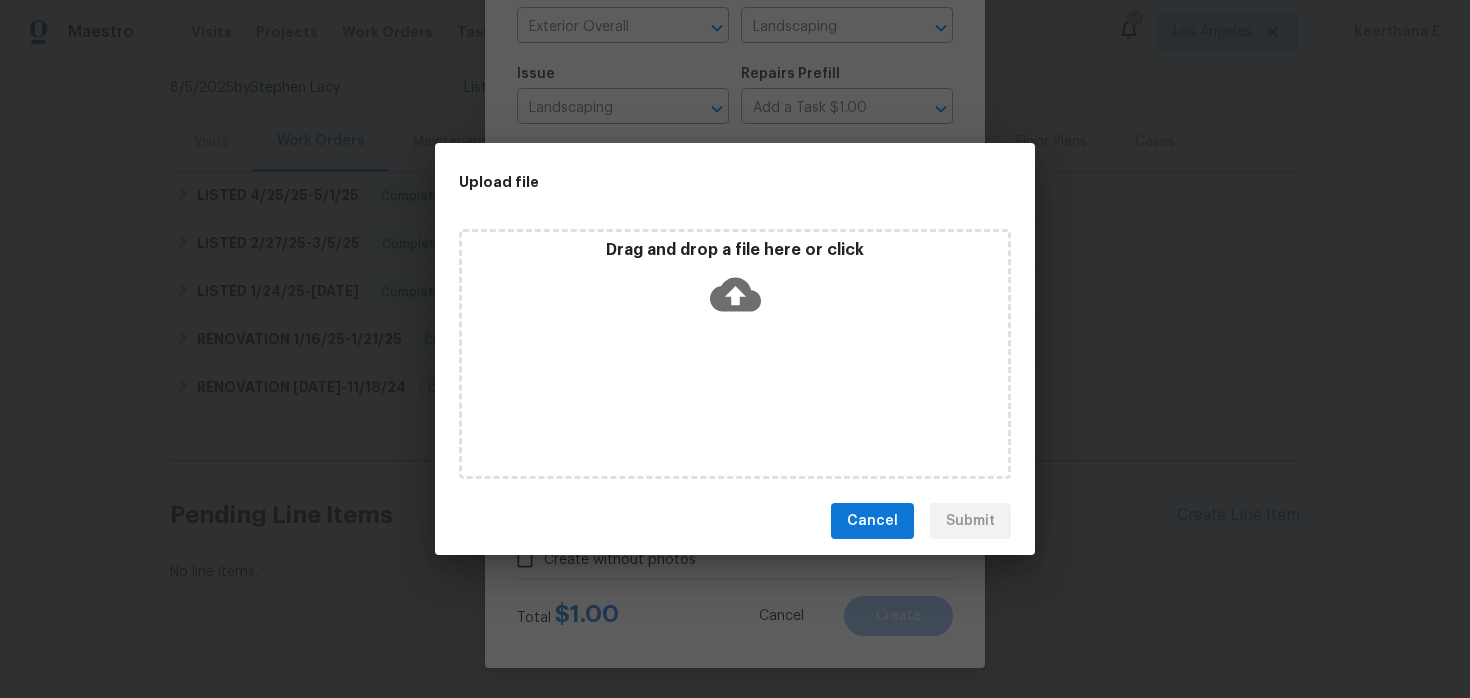 click 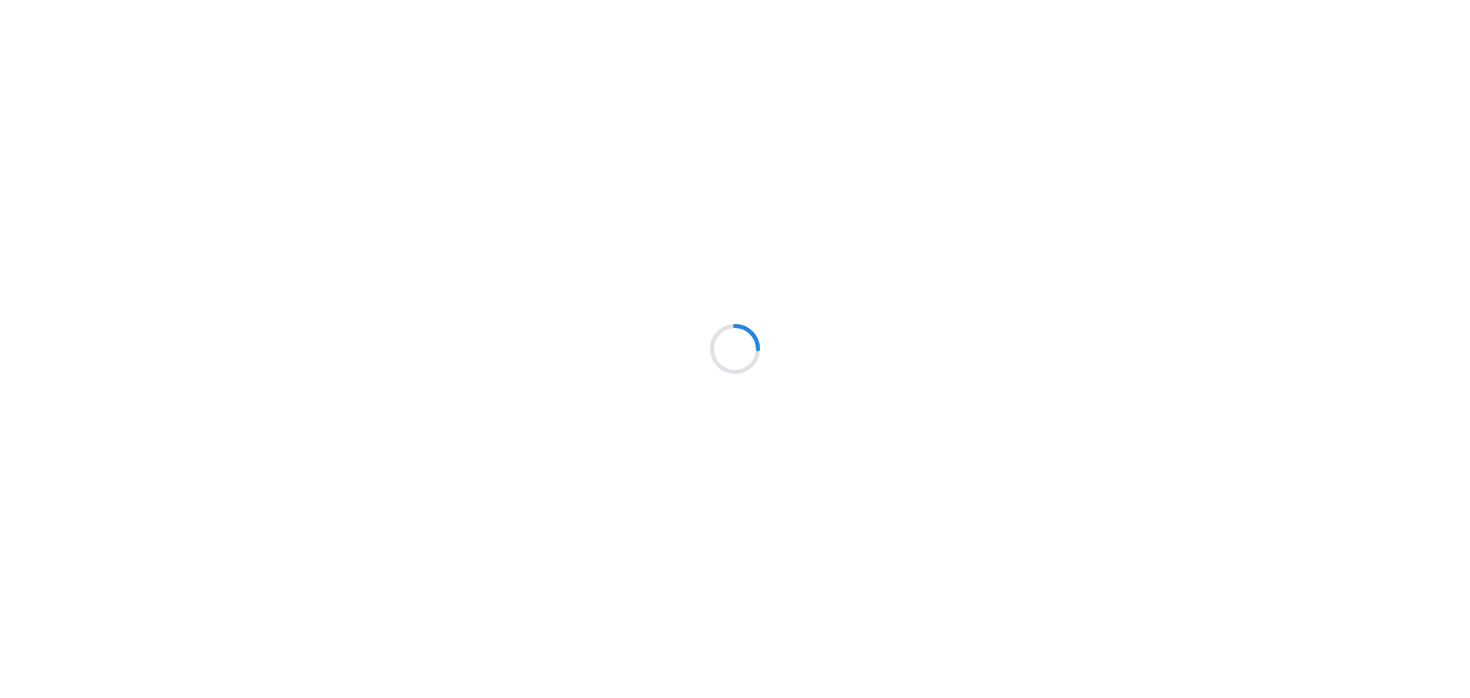 scroll, scrollTop: 0, scrollLeft: 0, axis: both 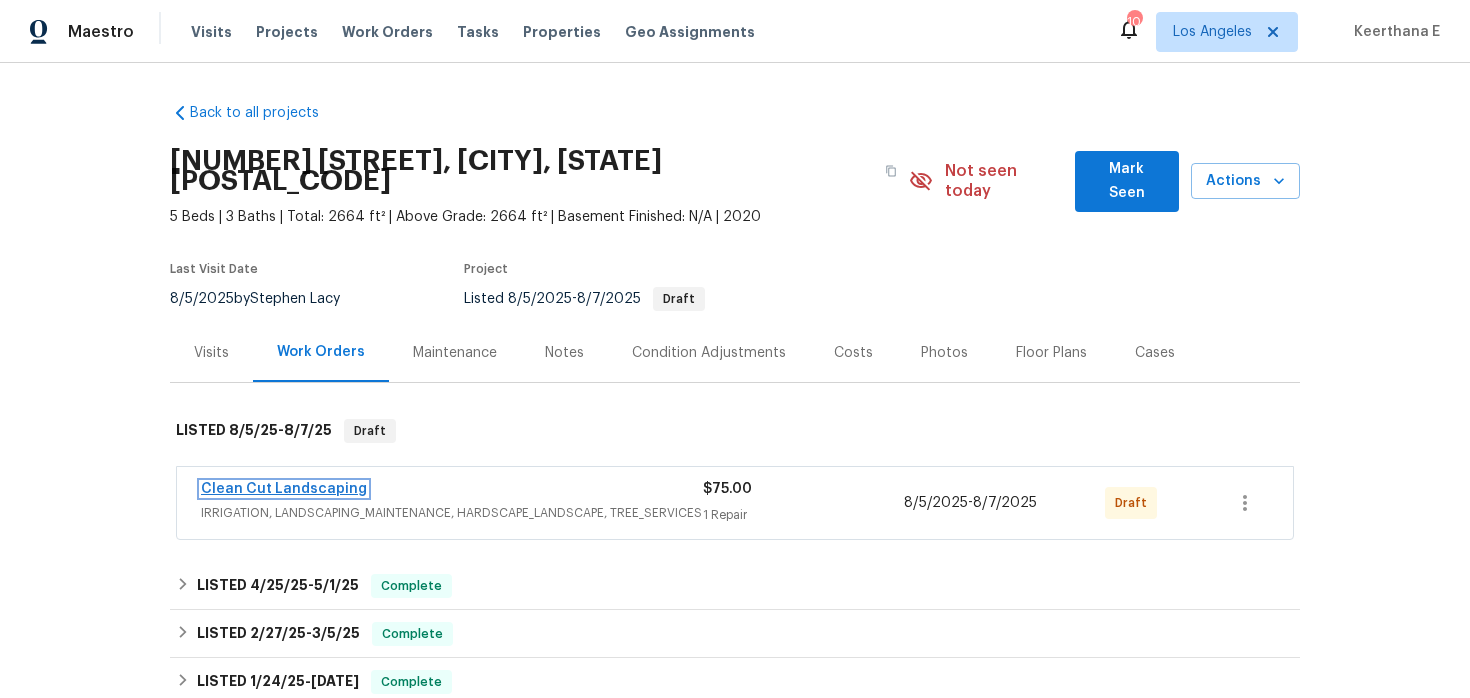click on "Clean Cut Landscaping" at bounding box center [284, 489] 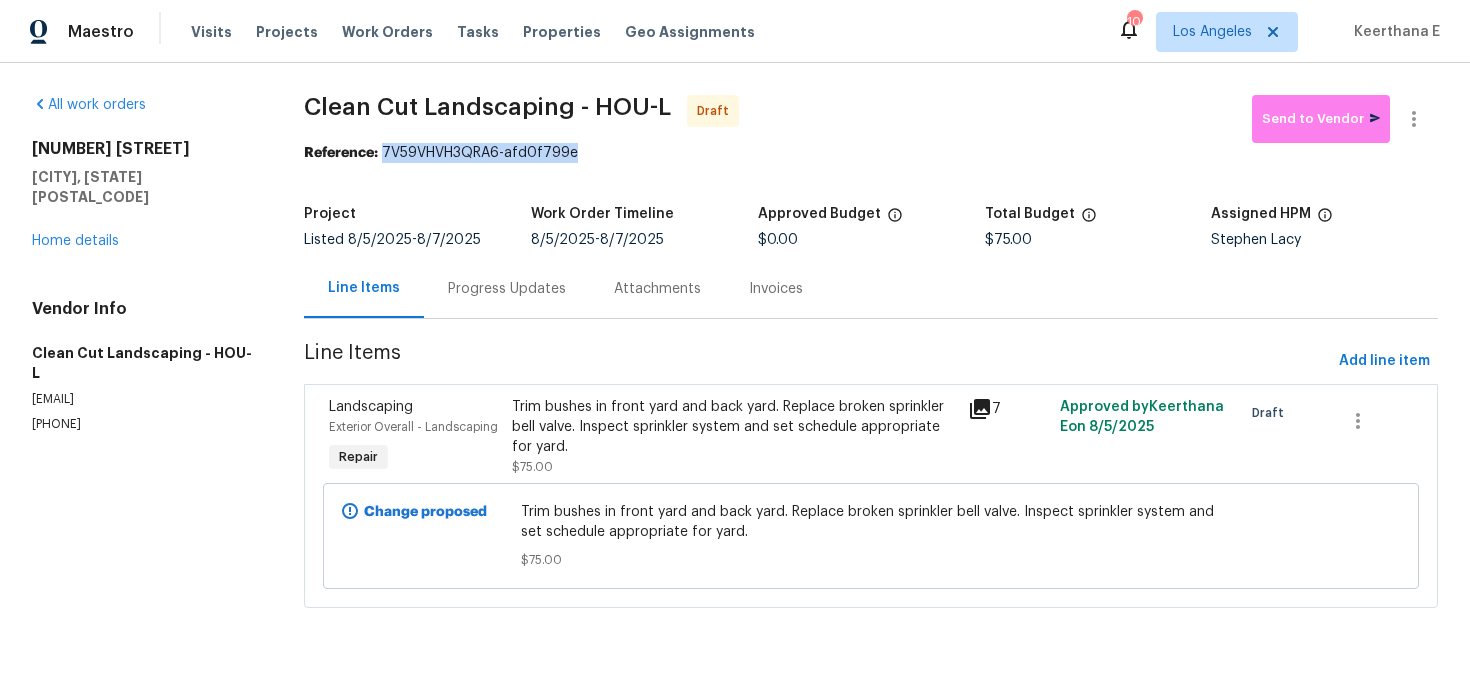 drag, startPoint x: 384, startPoint y: 152, endPoint x: 586, endPoint y: 151, distance: 202.00247 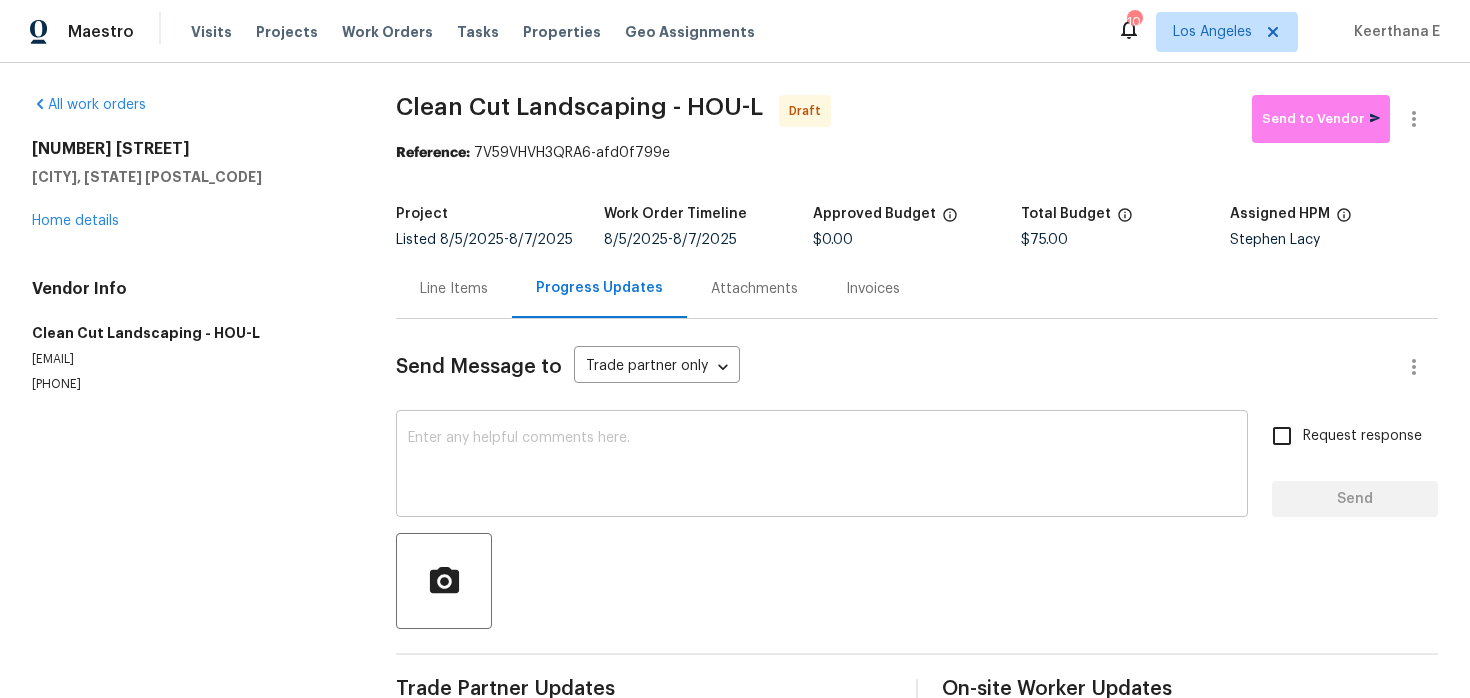 click at bounding box center [822, 466] 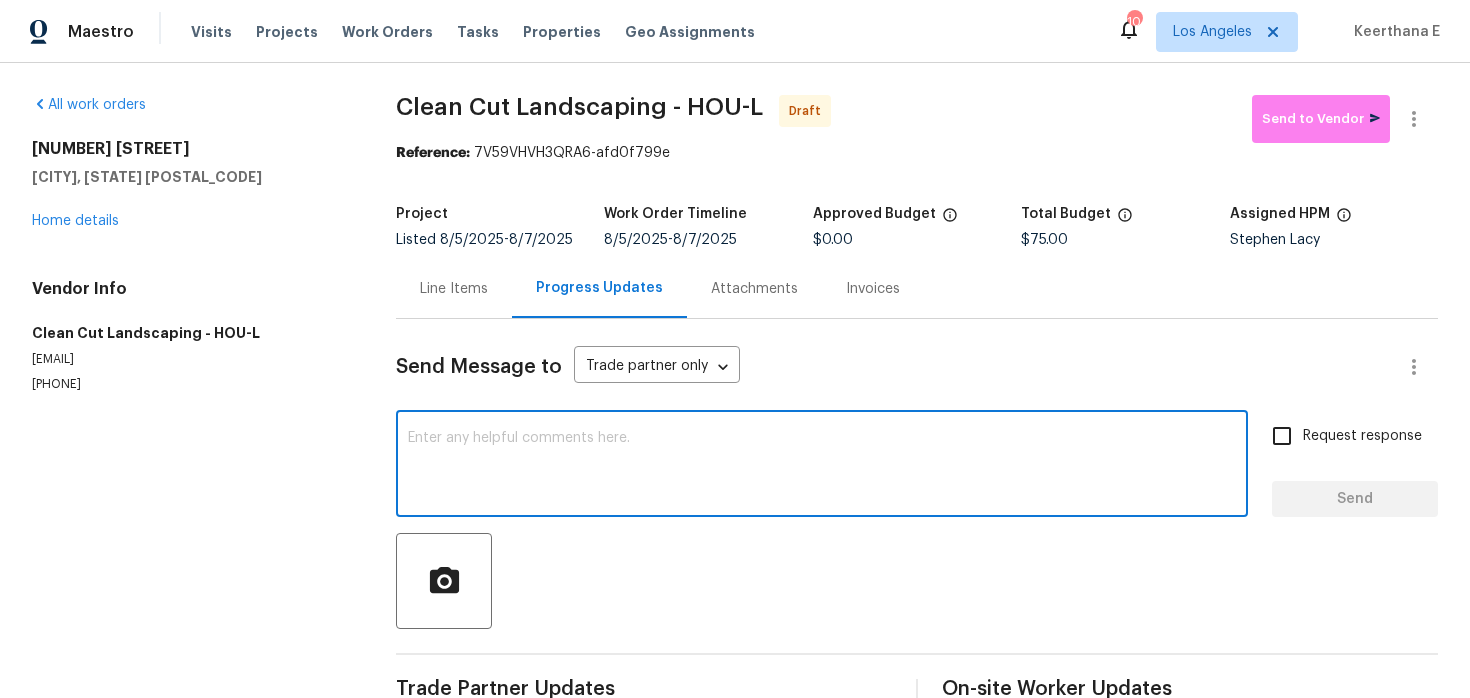 paste on "Hi this is Keerthana with Opendoor. I’m confirming you received the WO for the property at (Address). Please review and accept the WO within 24 hours and provide a schedule date. Please disregard the contact information for the HPM included in the WO. Our Centralised LWO Team is responsible for Listed WOs." 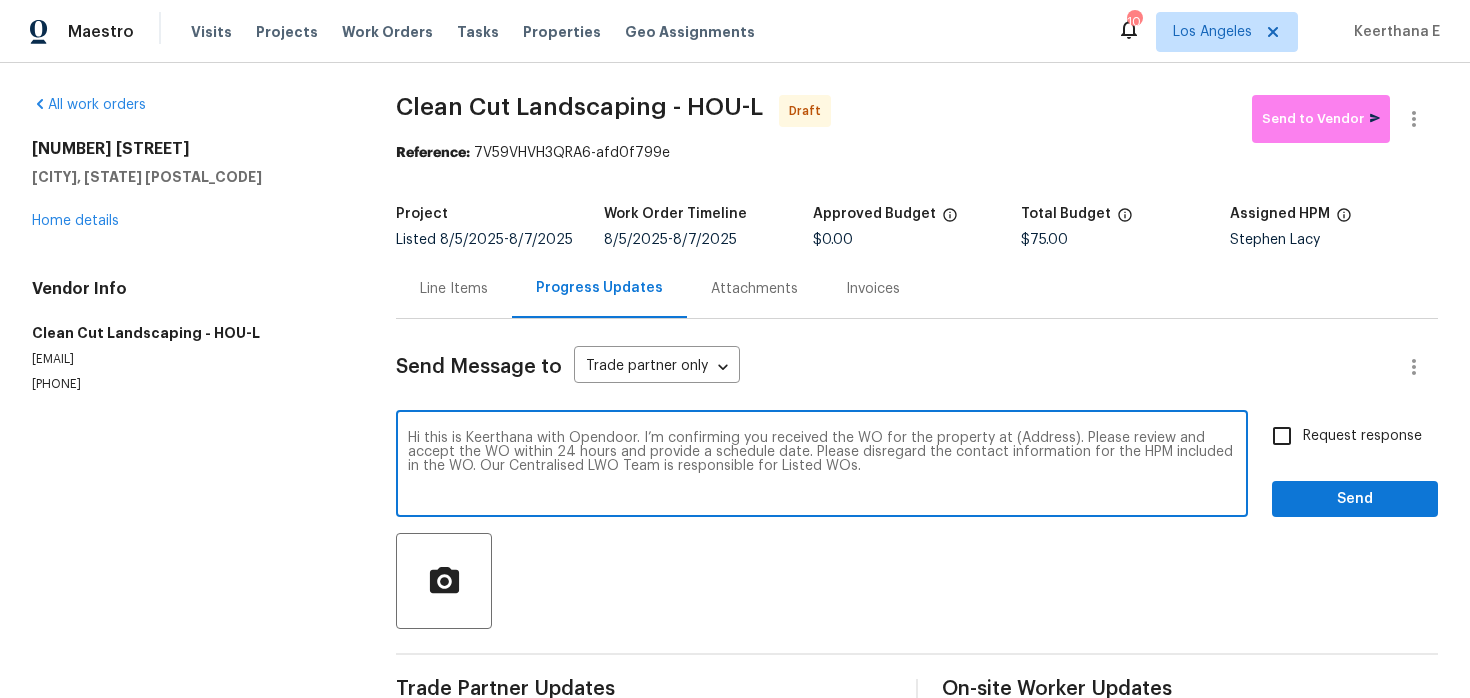 click on "Hi this is Keerthana with Opendoor. I’m confirming you received the WO for the property at (Address). Please review and accept the WO within 24 hours and provide a schedule date. Please disregard the contact information for the HPM included in the WO. Our Centralised LWO Team is responsible for Listed WOs." at bounding box center (822, 466) 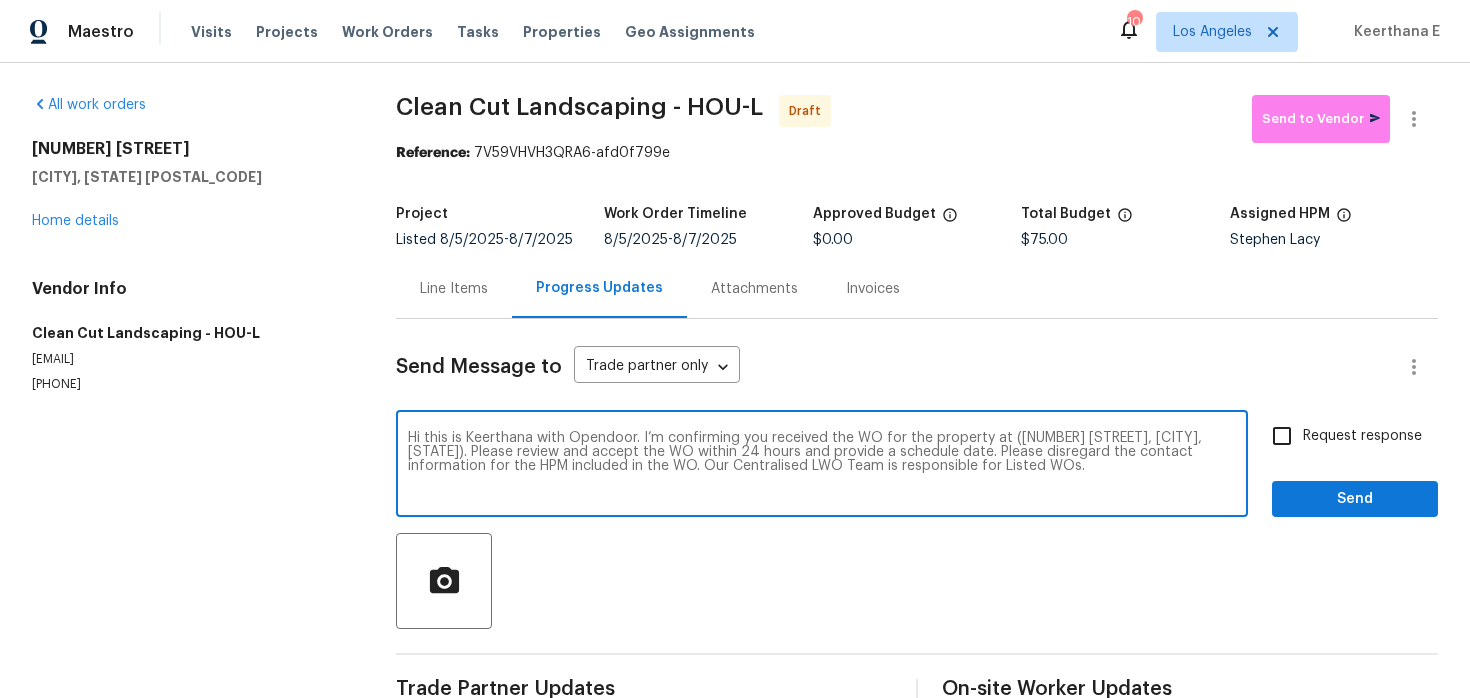 type on "Hi this is Keerthana with Opendoor. I’m confirming you received the WO for the property at (1911 Winston Store Loop, Richmond, TX 77469). Please review and accept the WO within 24 hours and provide a schedule date. Please disregard the contact information for the HPM included in the WO. Our Centralised LWO Team is responsible for Listed WOs." 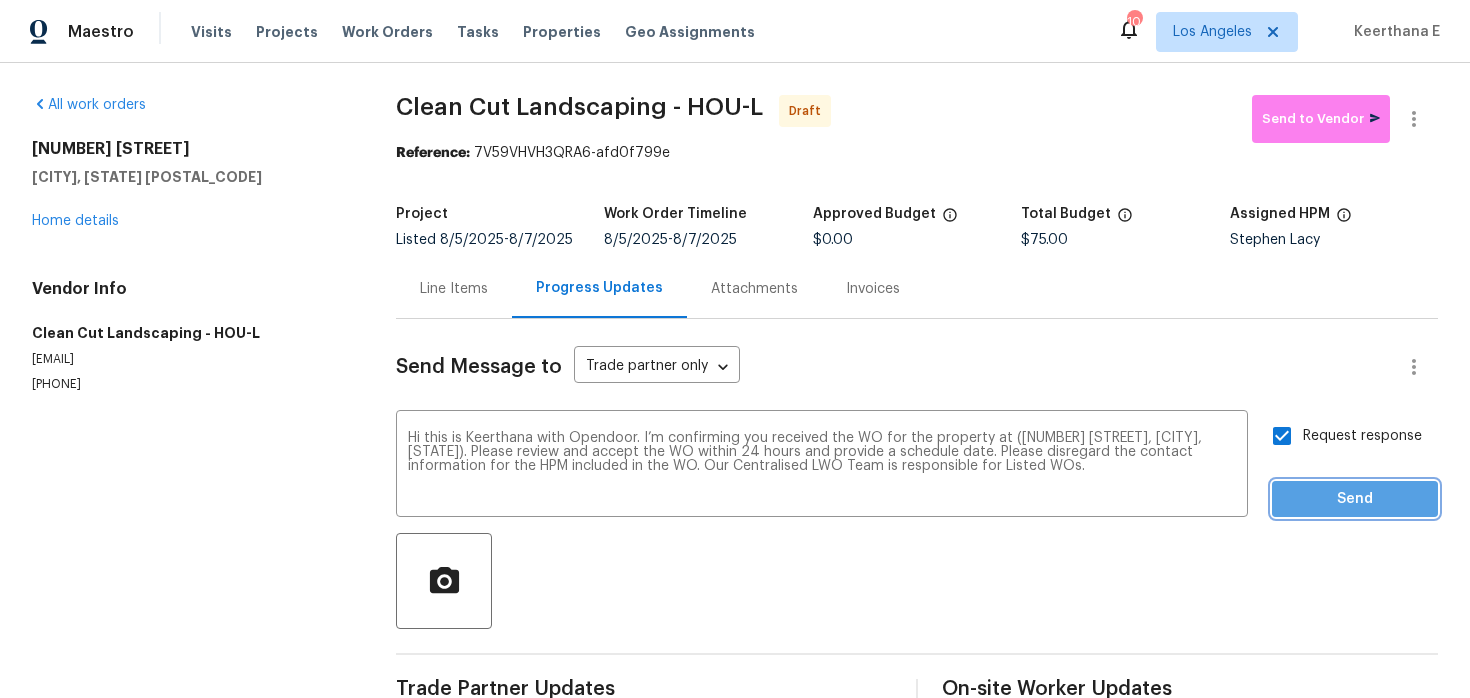 click on "Send" at bounding box center [1355, 499] 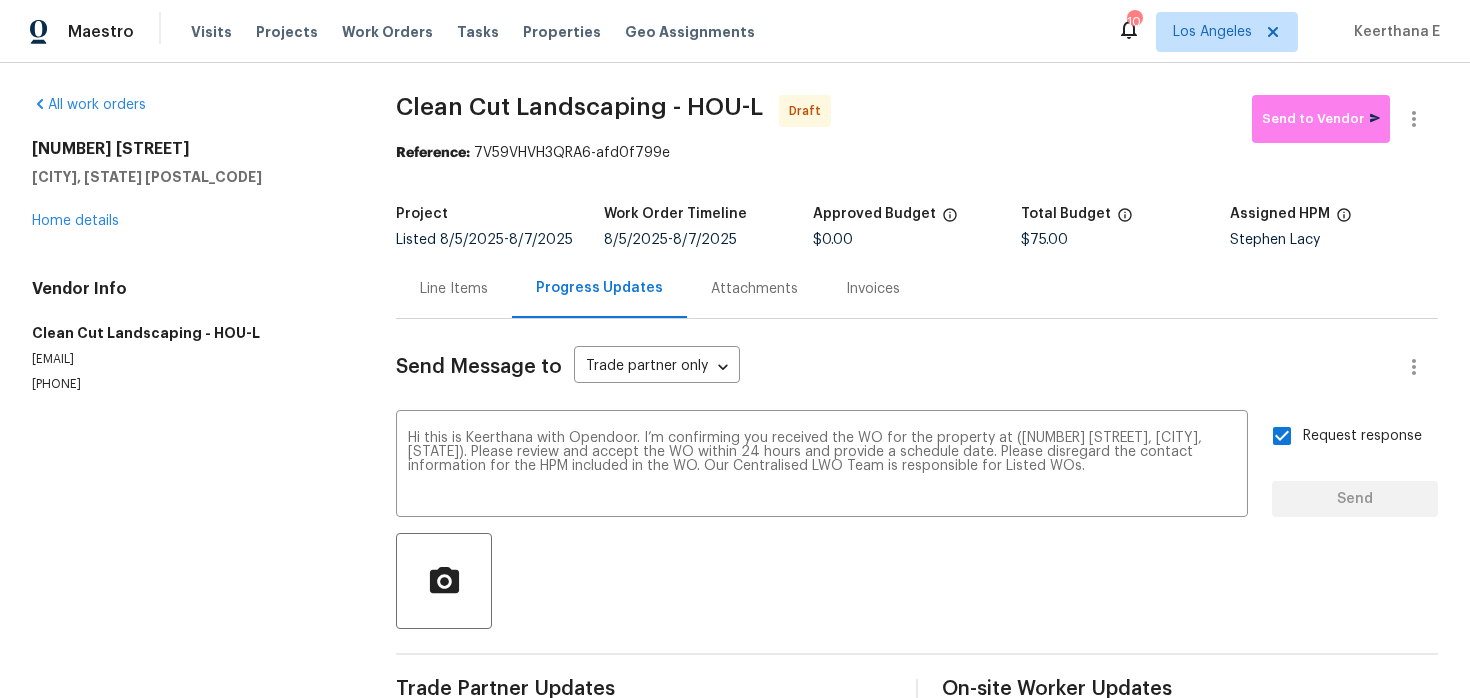 type 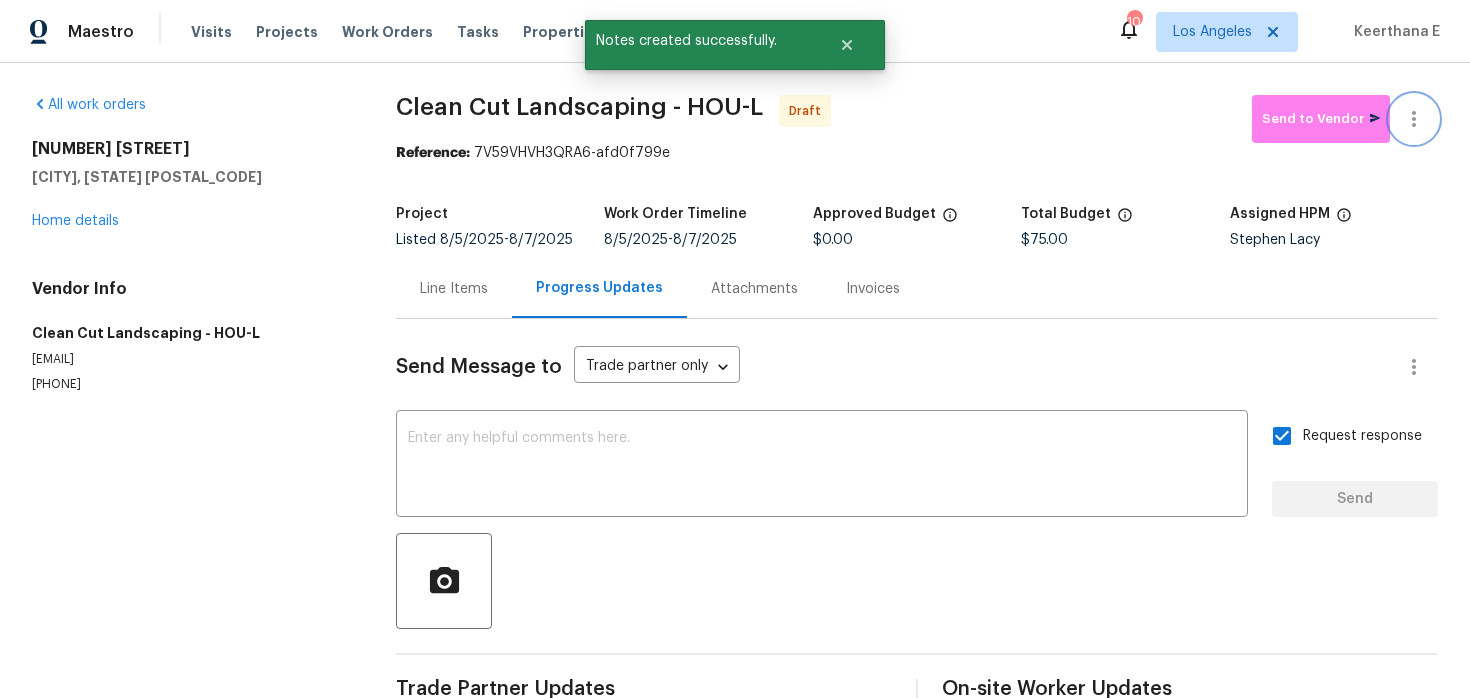 click 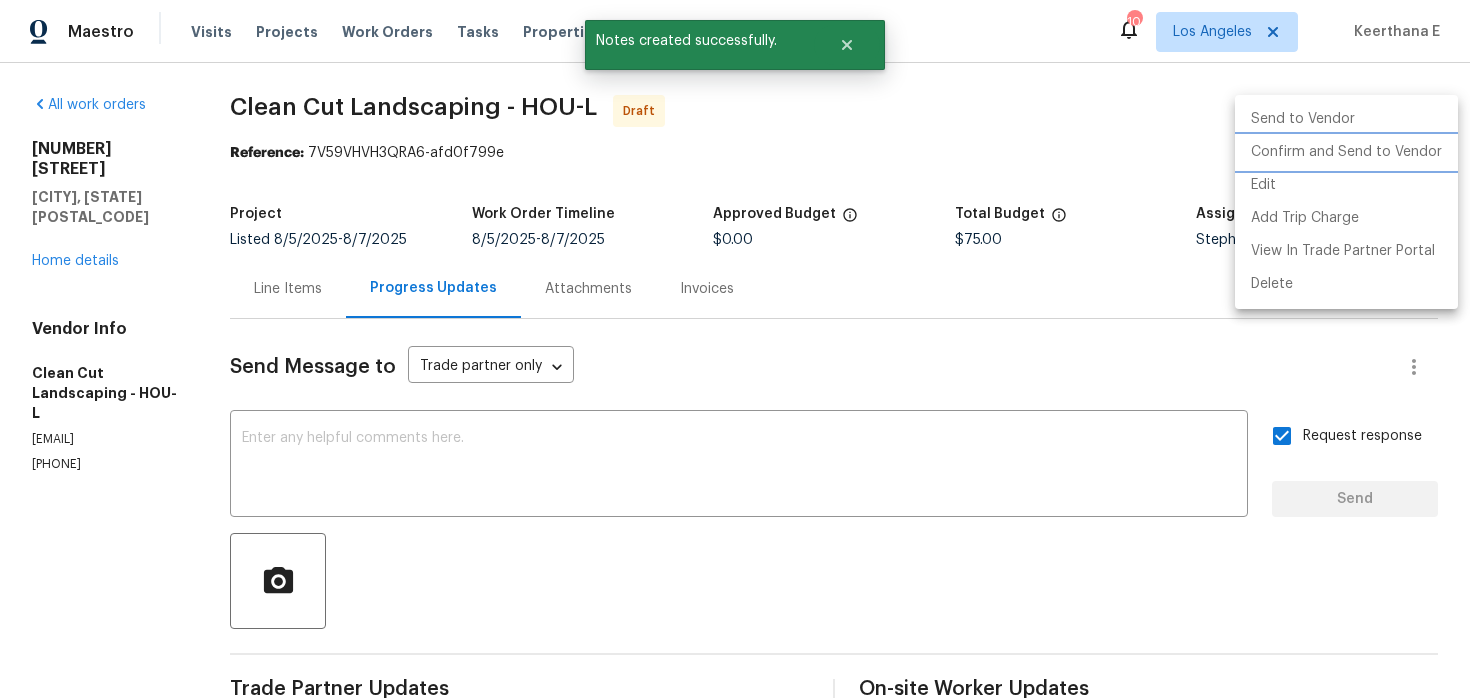 click on "Confirm and Send to Vendor" at bounding box center (1346, 152) 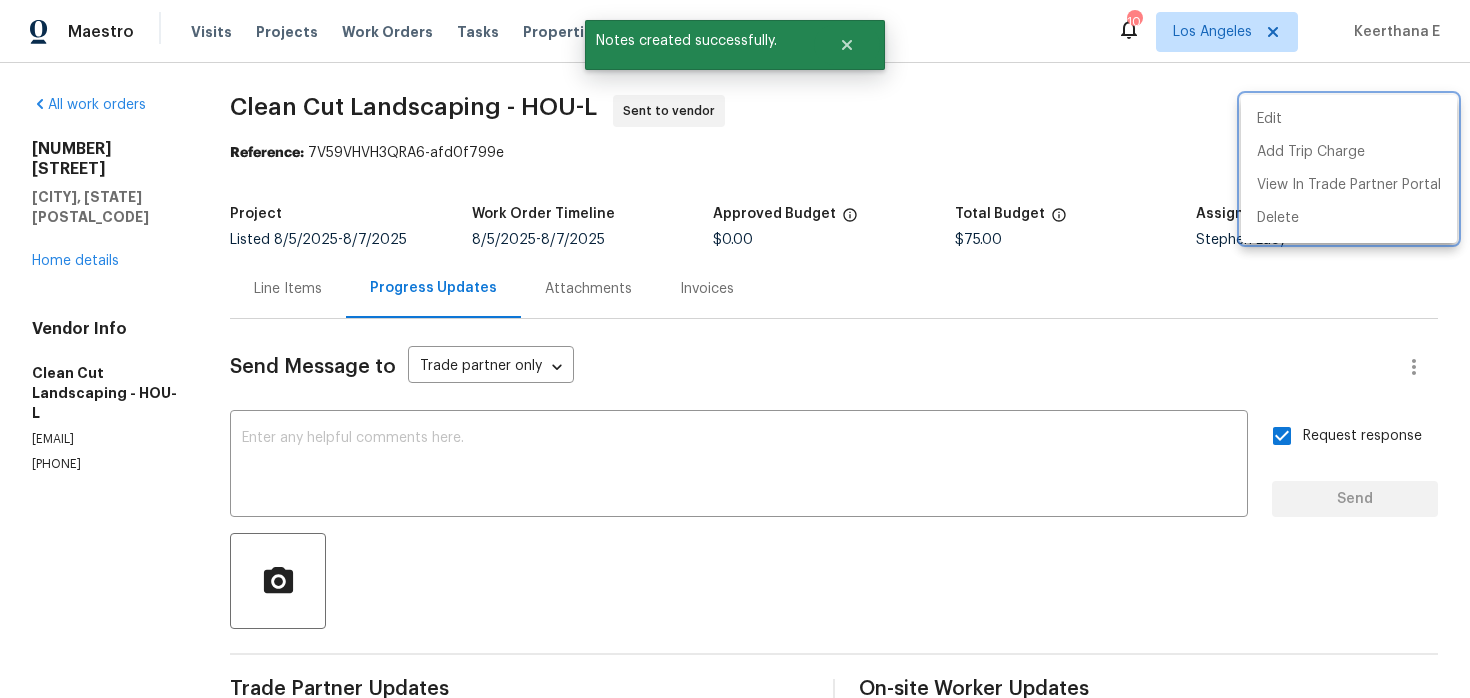 click at bounding box center [735, 349] 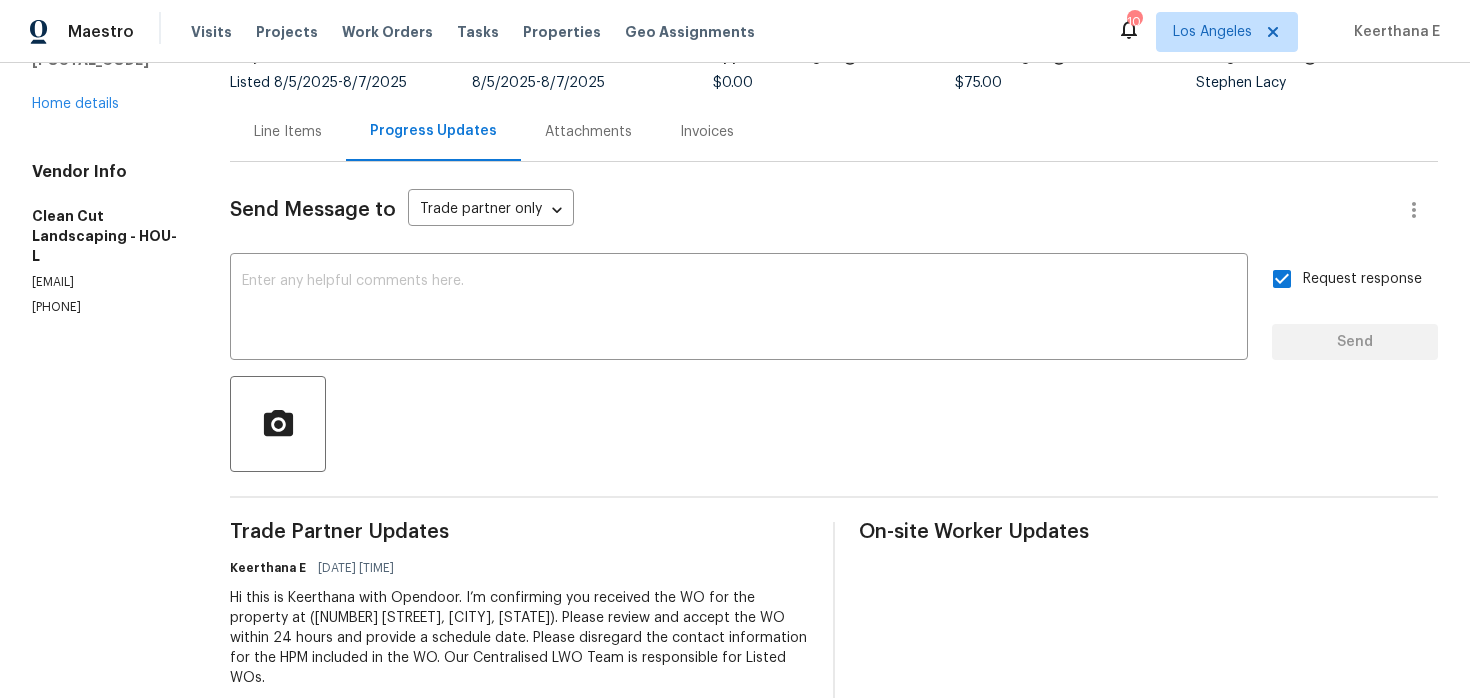 scroll, scrollTop: 203, scrollLeft: 0, axis: vertical 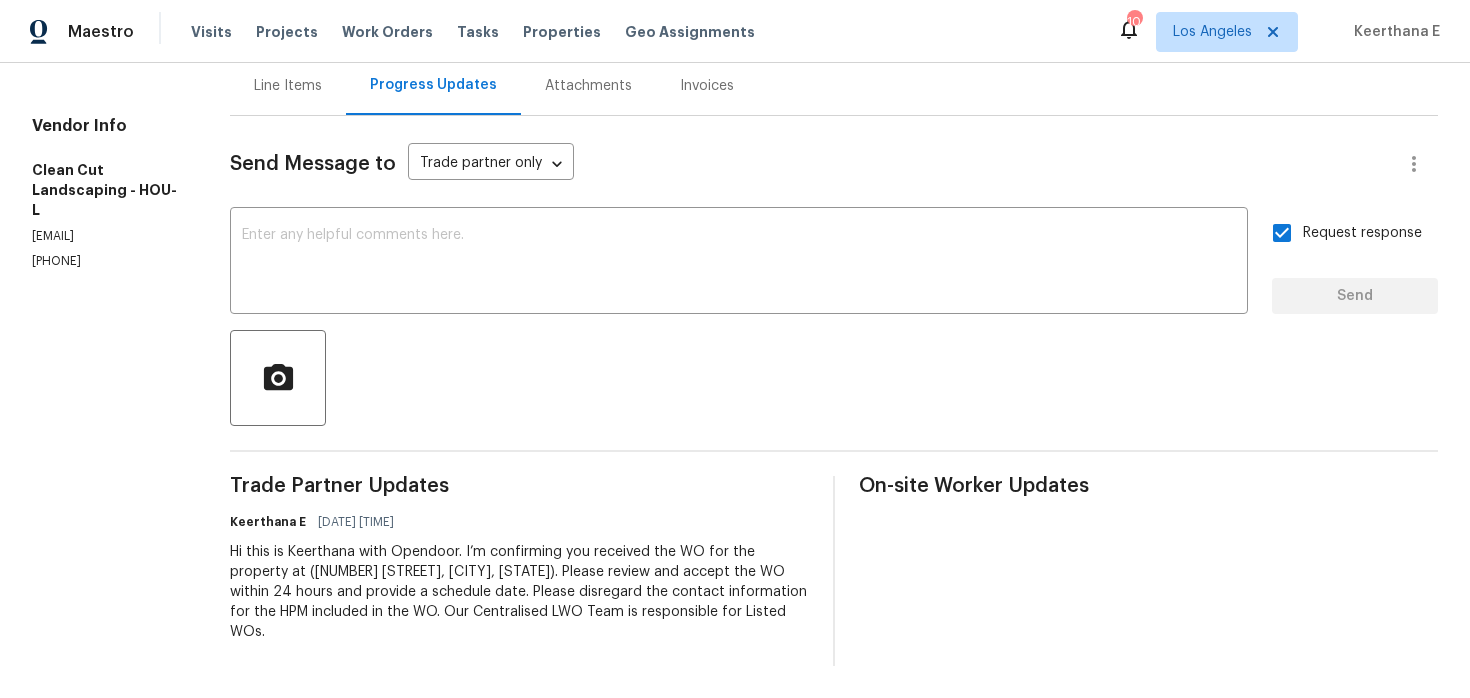 click at bounding box center [834, 378] 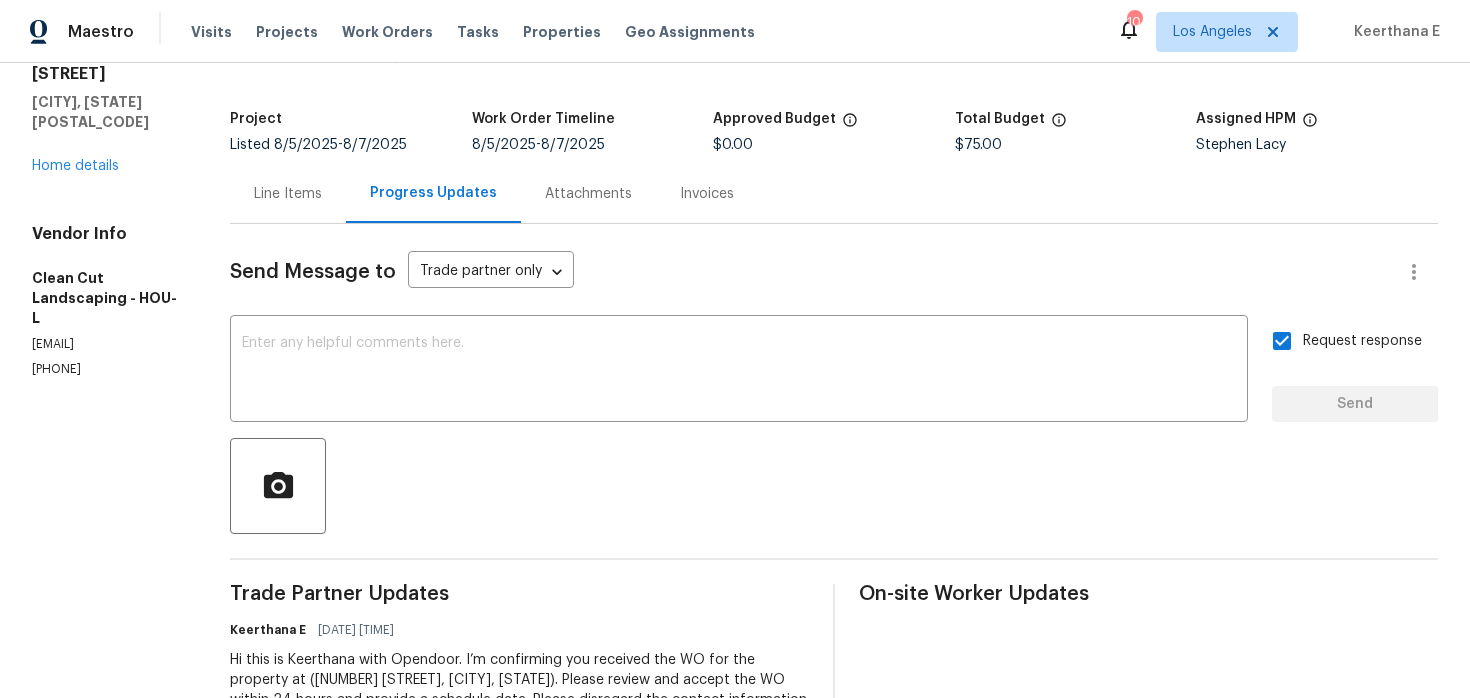 scroll, scrollTop: 0, scrollLeft: 0, axis: both 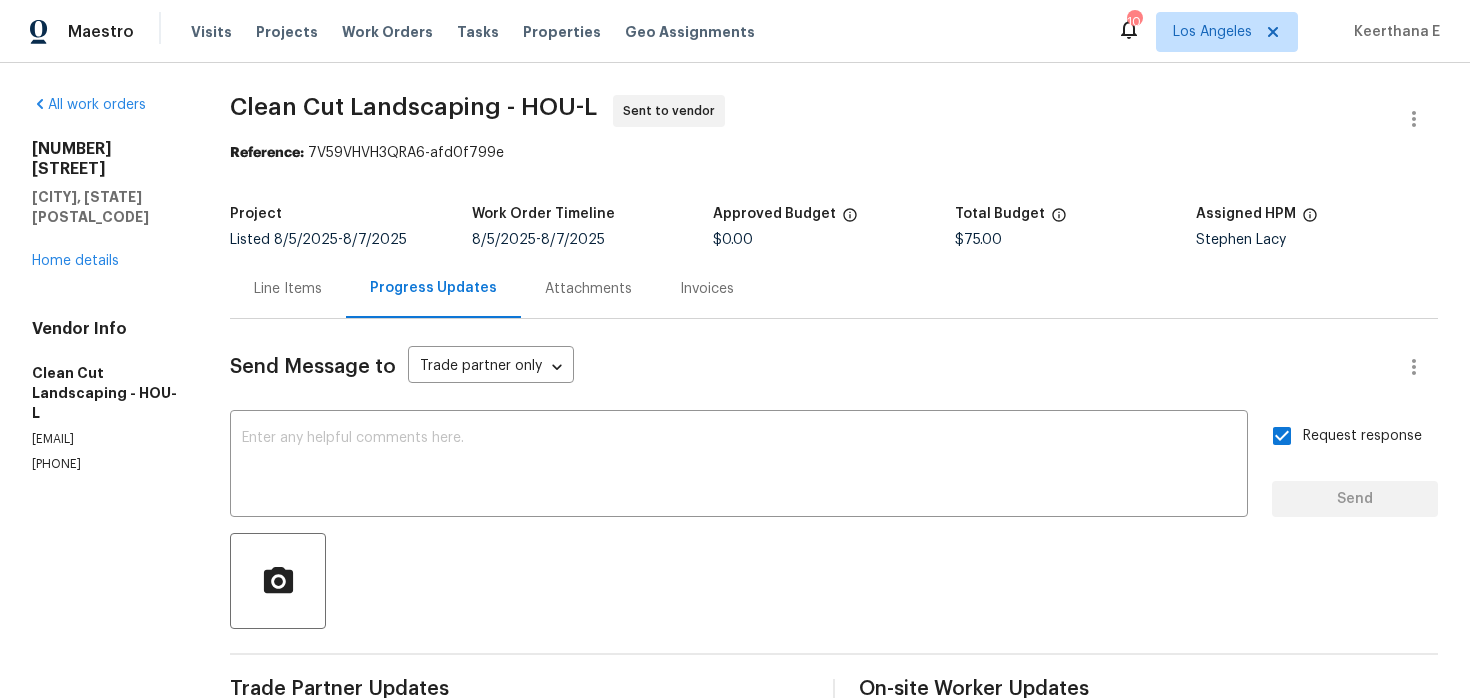click on "Project" at bounding box center (351, 220) 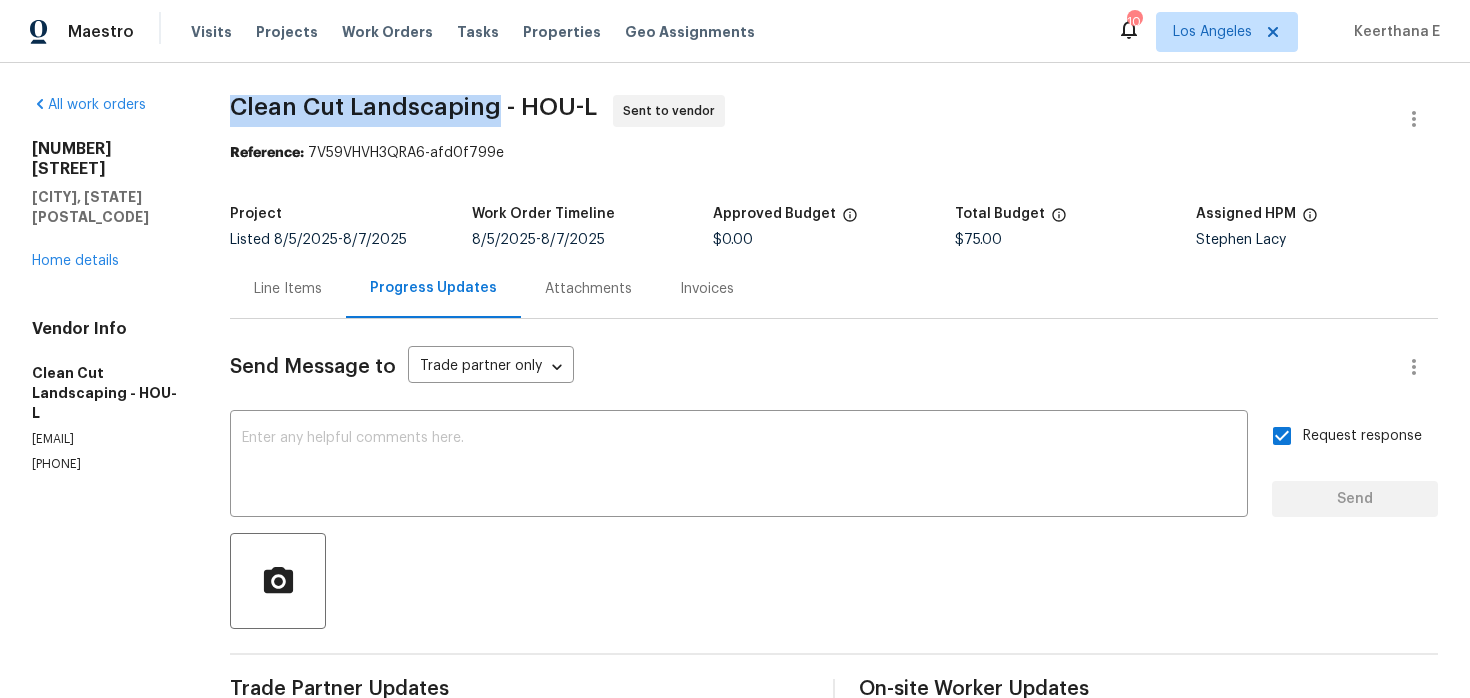 drag, startPoint x: 256, startPoint y: 109, endPoint x: 519, endPoint y: 116, distance: 263.09314 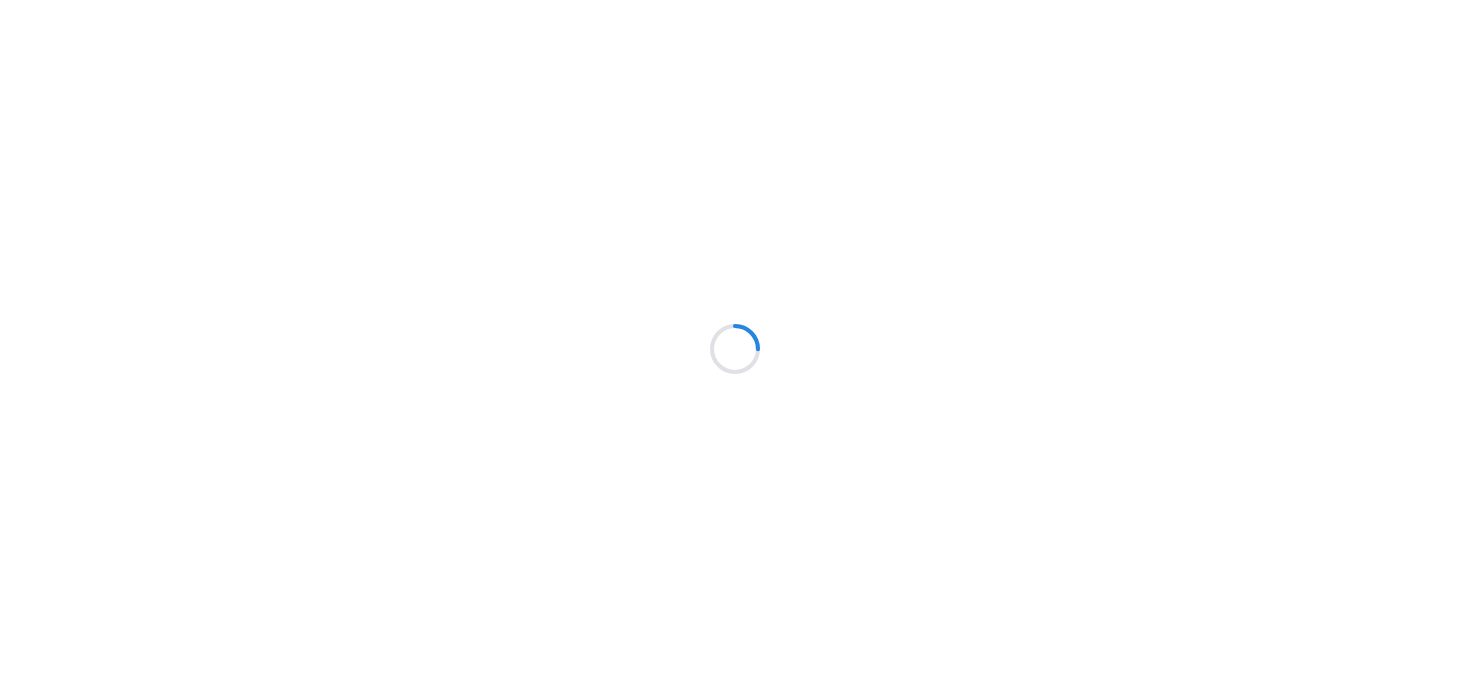 scroll, scrollTop: 0, scrollLeft: 0, axis: both 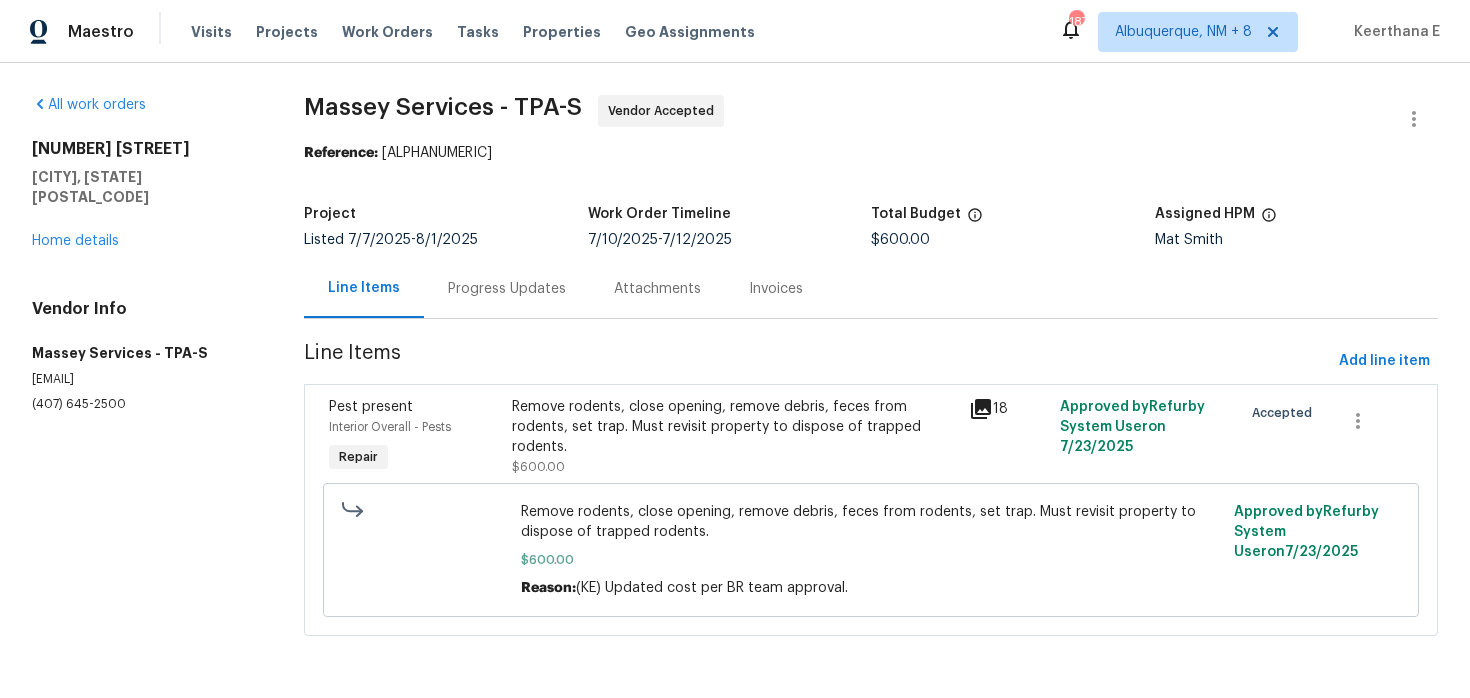 click on "Progress Updates" at bounding box center [507, 288] 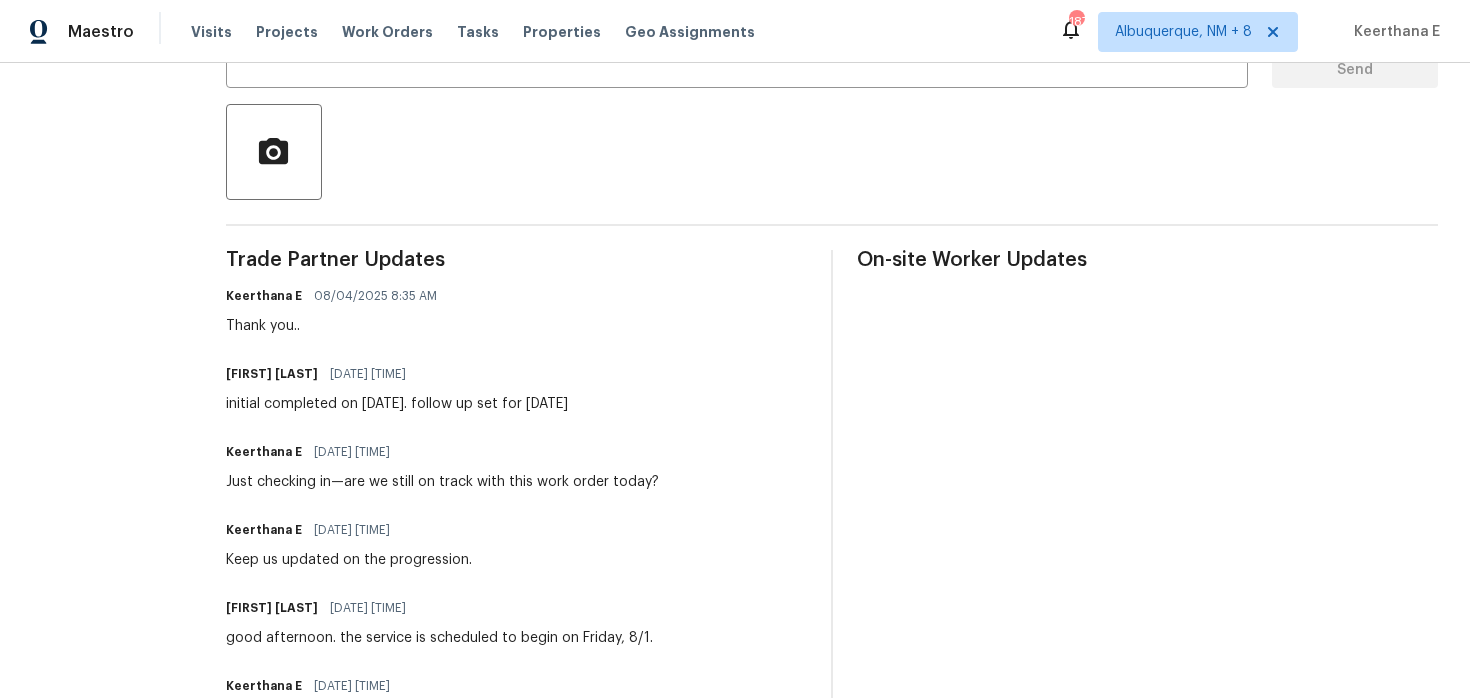 scroll, scrollTop: 0, scrollLeft: 0, axis: both 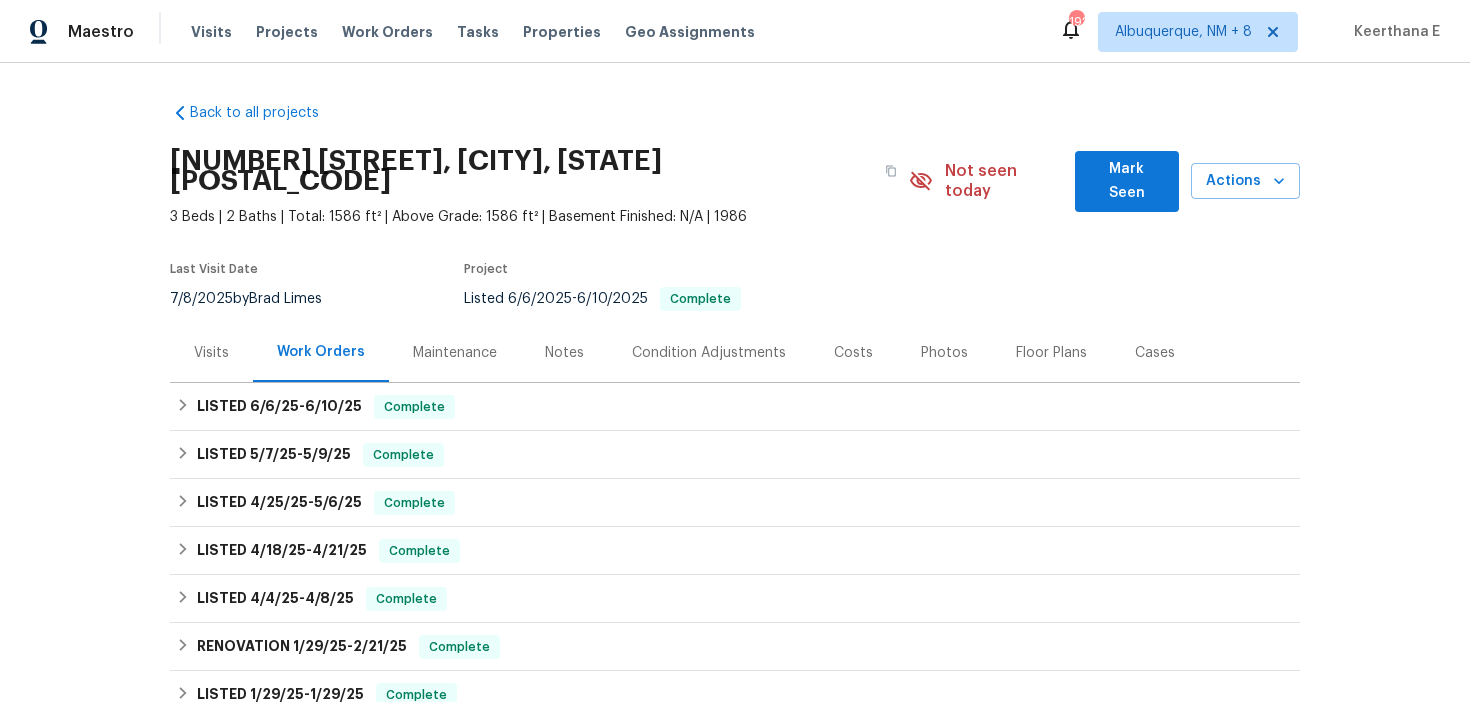 click on "Visits" at bounding box center [211, 353] 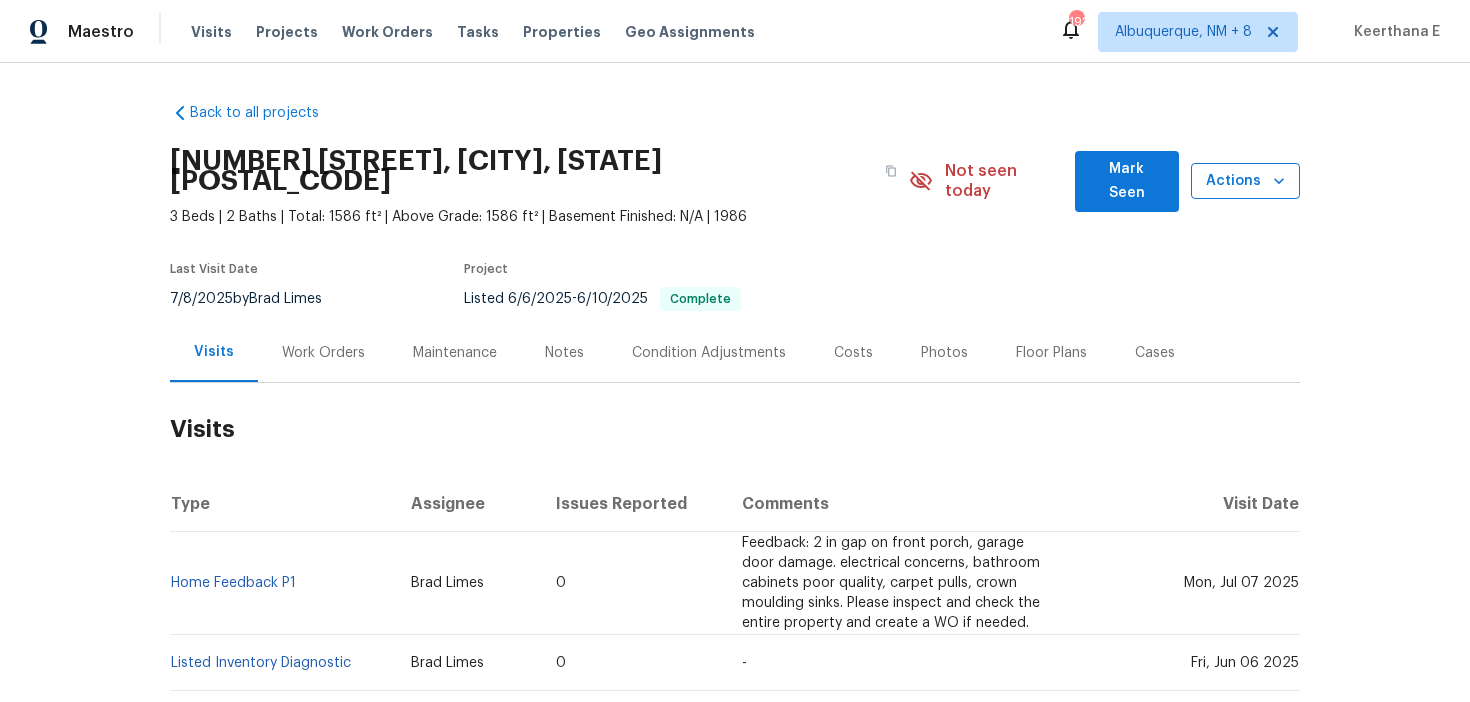 click on "Actions" at bounding box center (1245, 181) 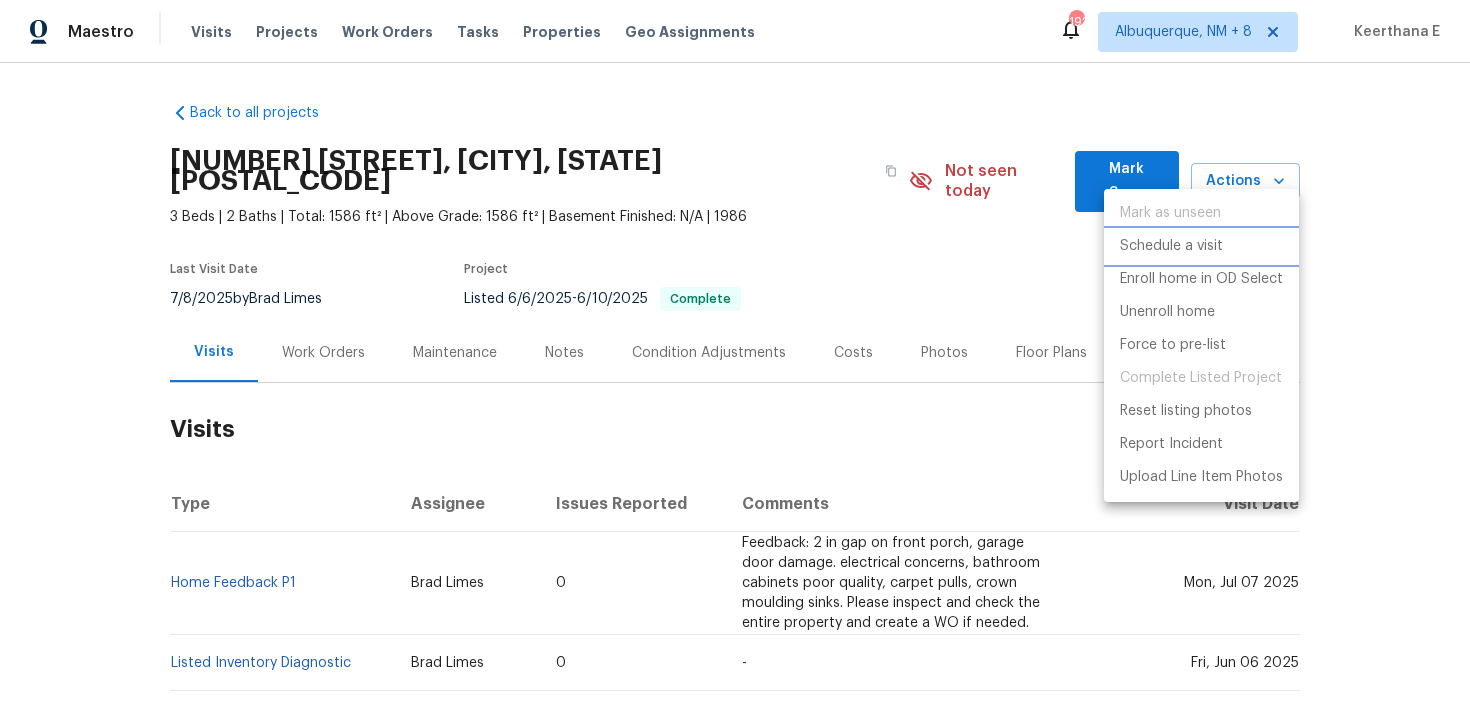click on "Schedule a visit" at bounding box center [1171, 246] 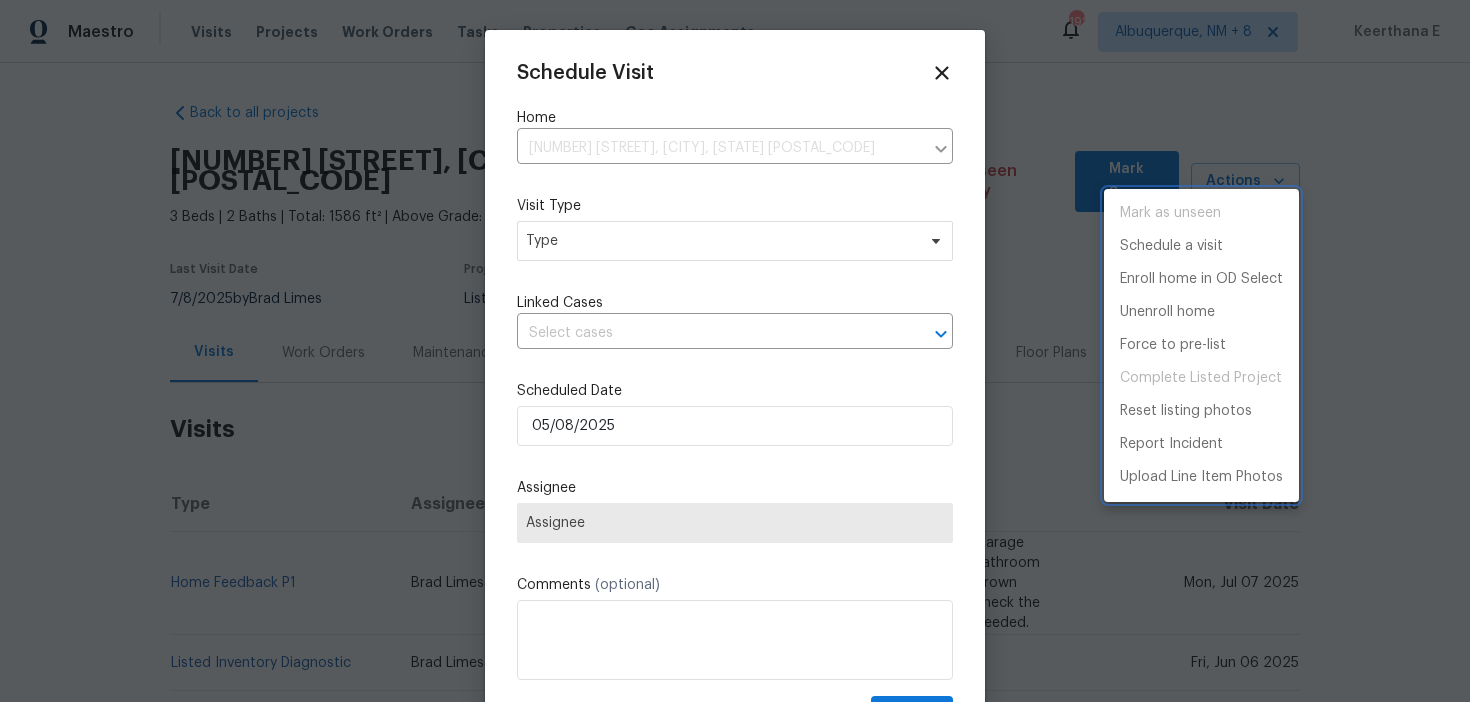click at bounding box center (735, 351) 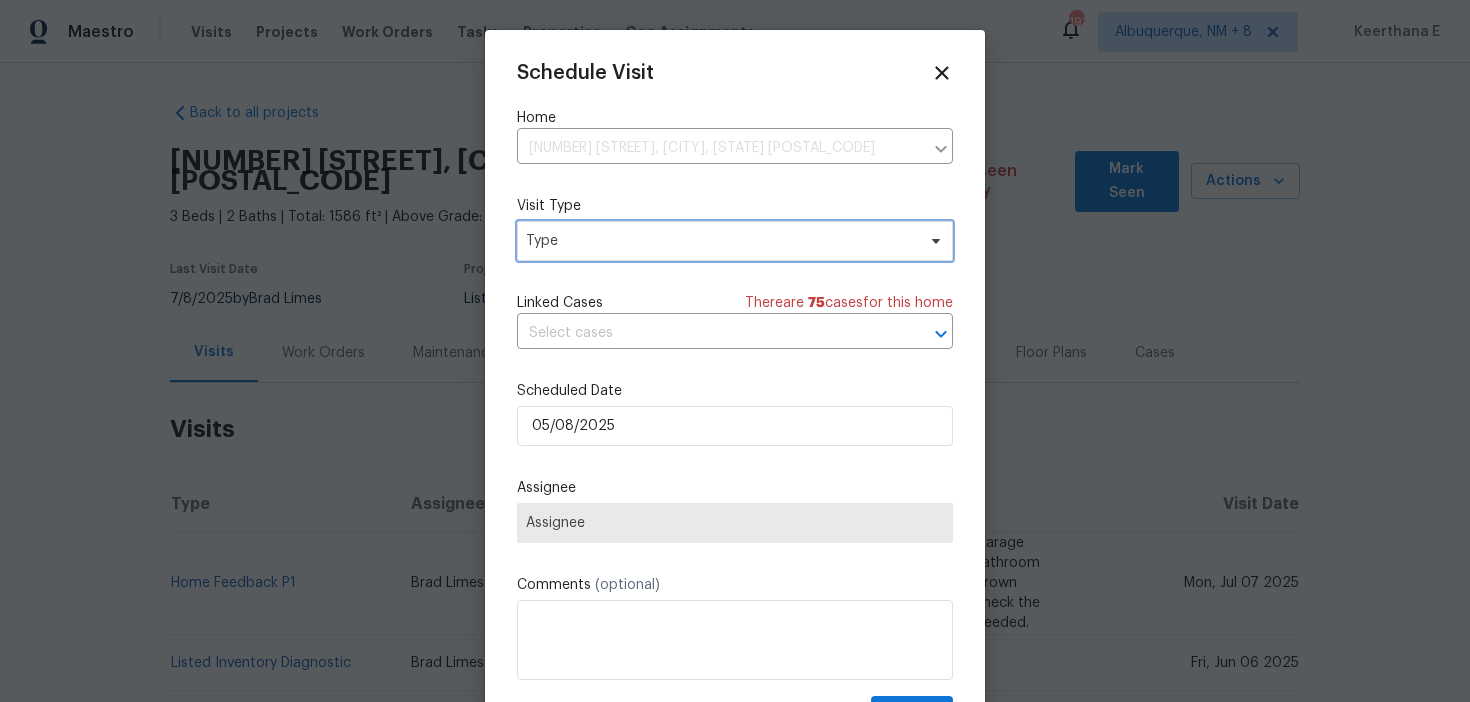 click on "Type" at bounding box center [720, 241] 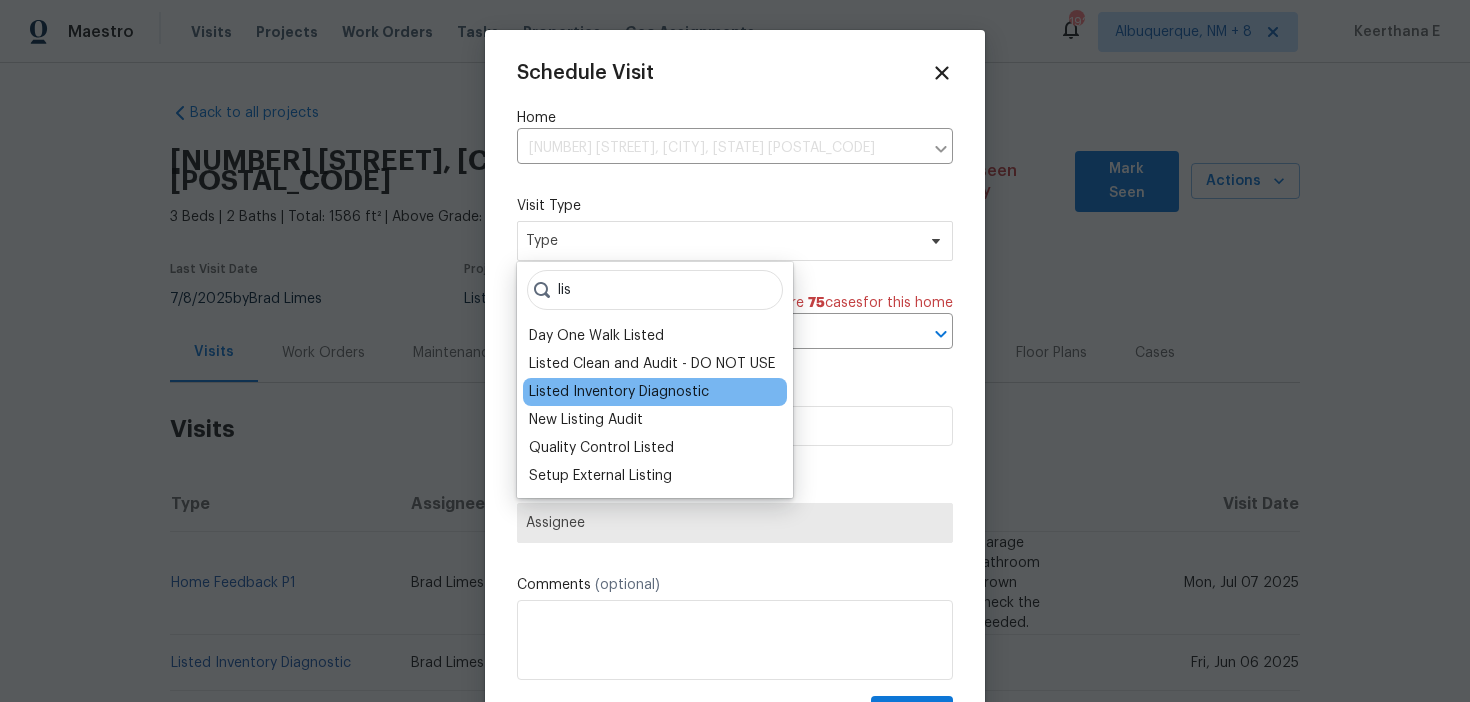 type on "lis" 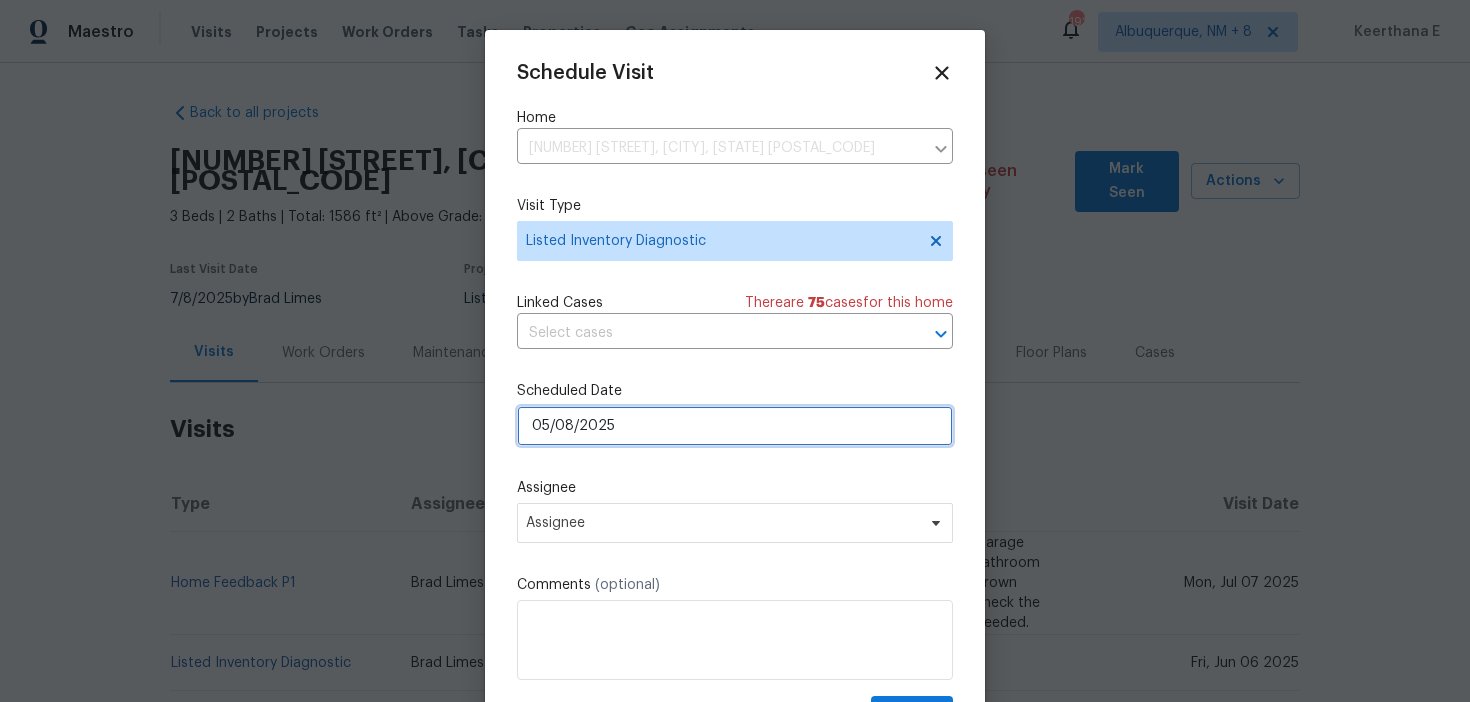 click on "05/08/2025" at bounding box center (735, 426) 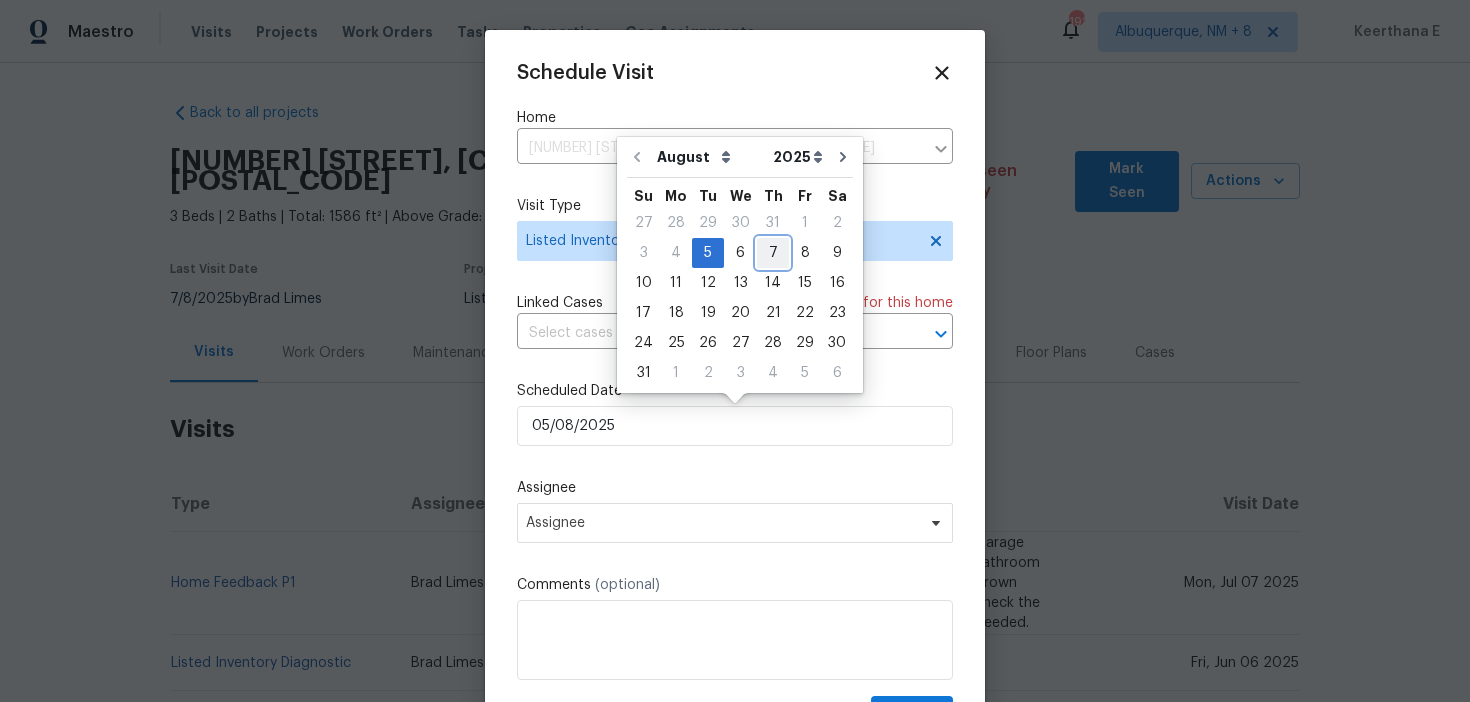 click on "7" at bounding box center [773, 253] 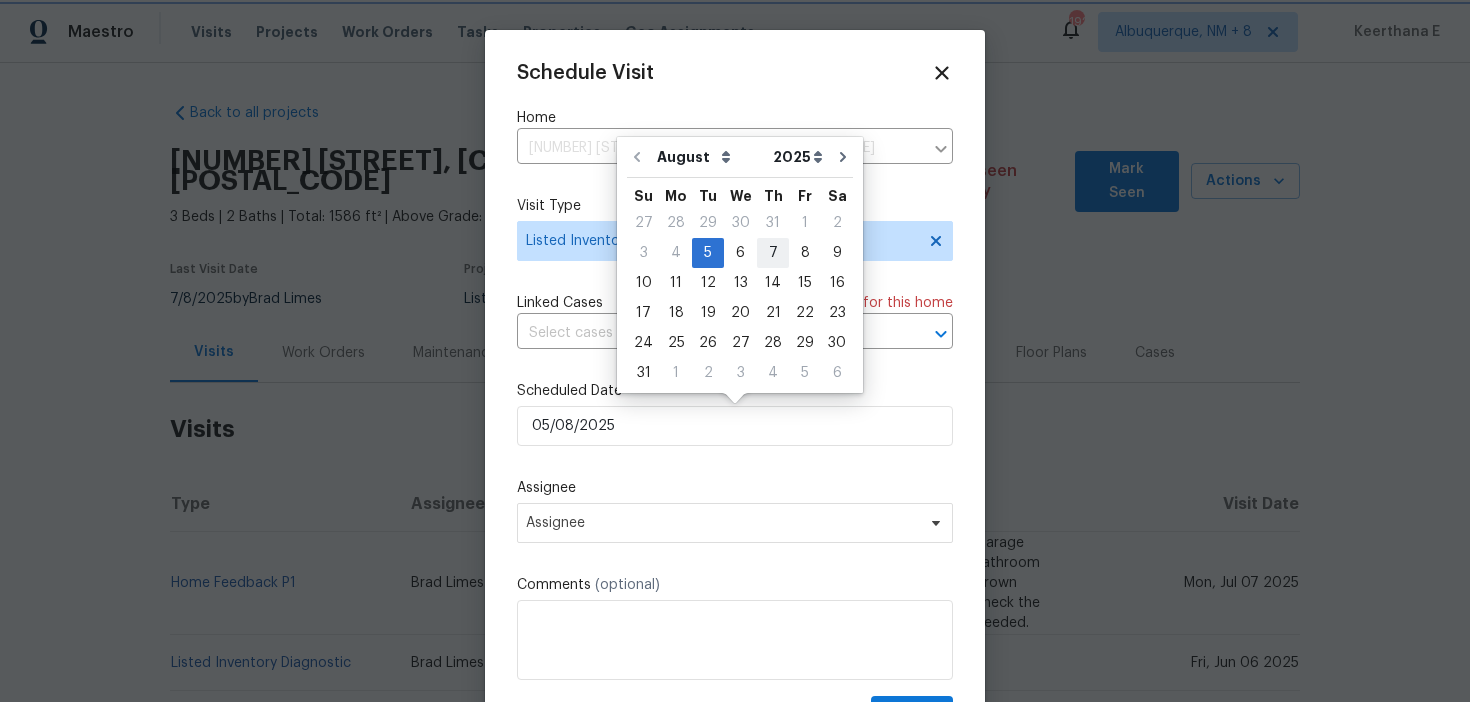 type on "07/08/2025" 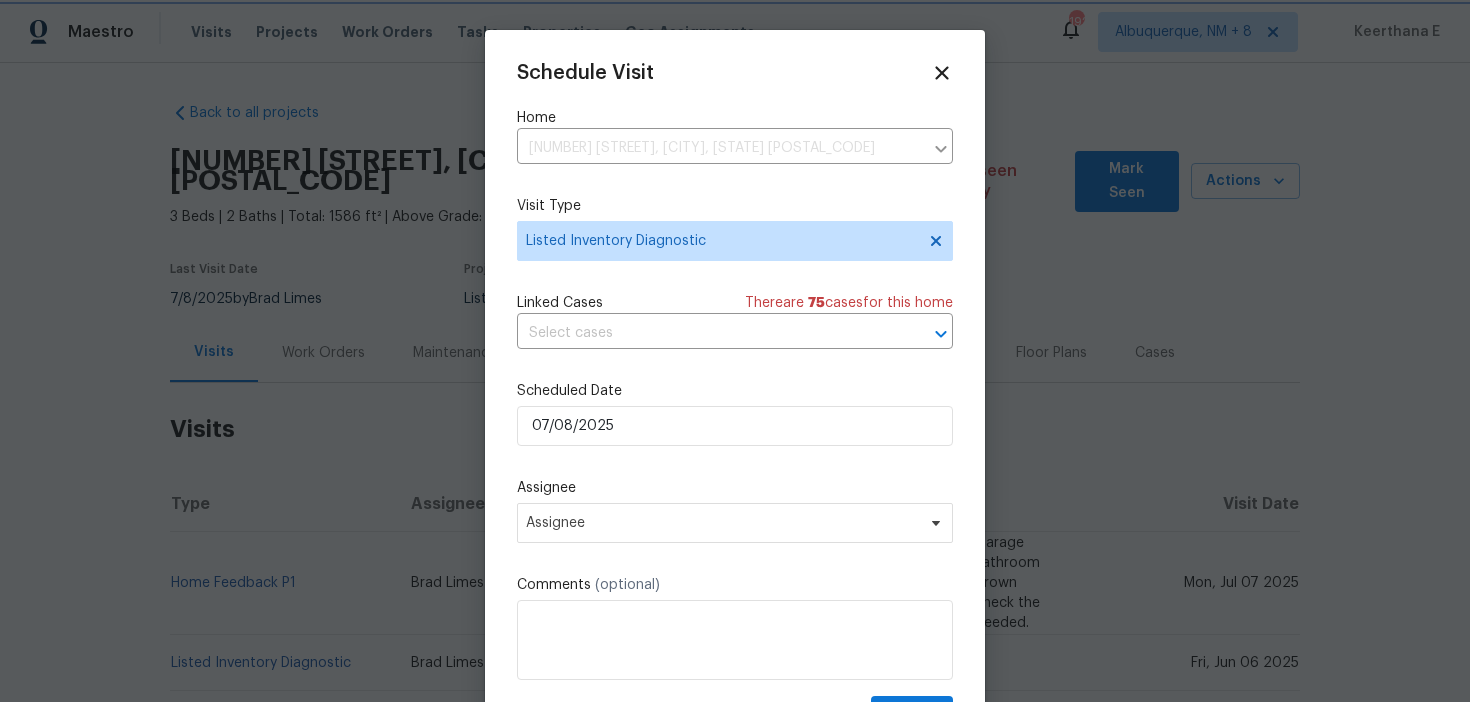 scroll, scrollTop: 36, scrollLeft: 0, axis: vertical 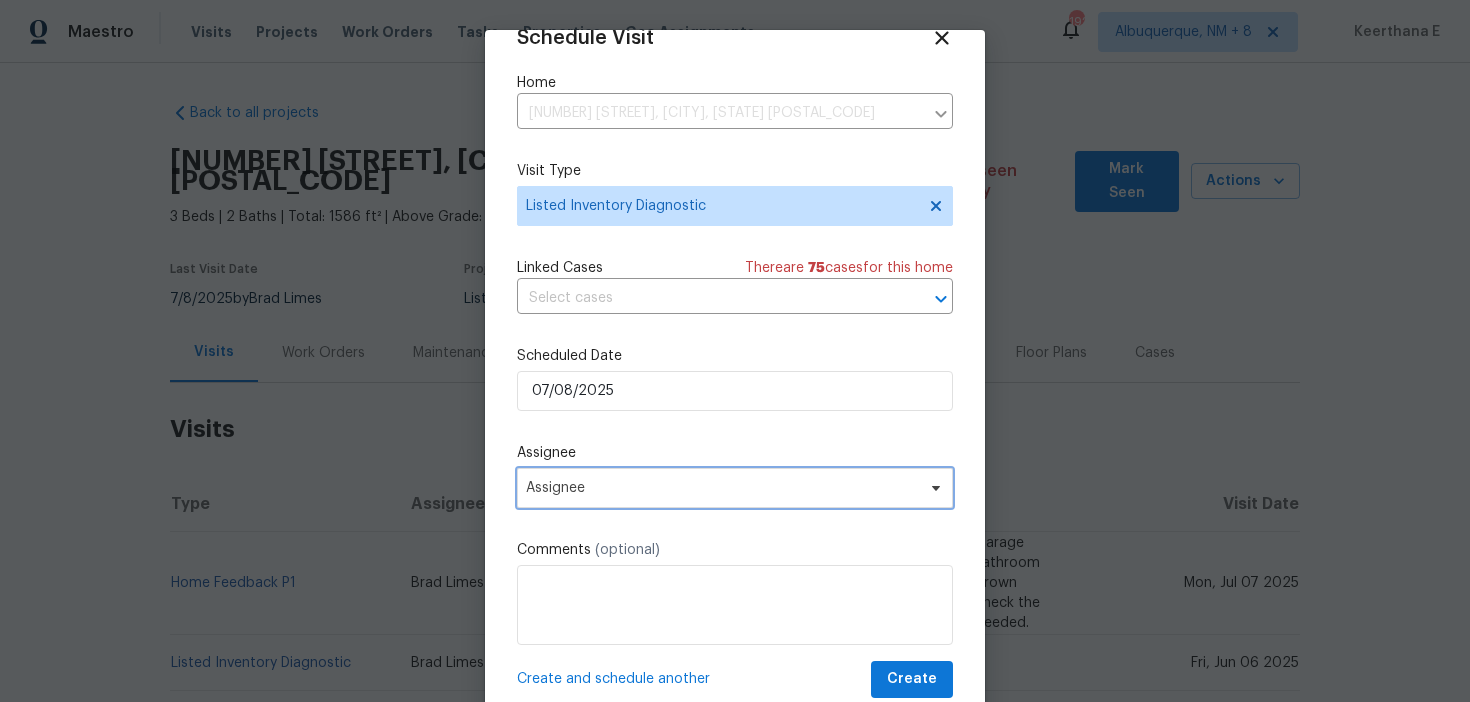 click on "Assignee" at bounding box center (722, 488) 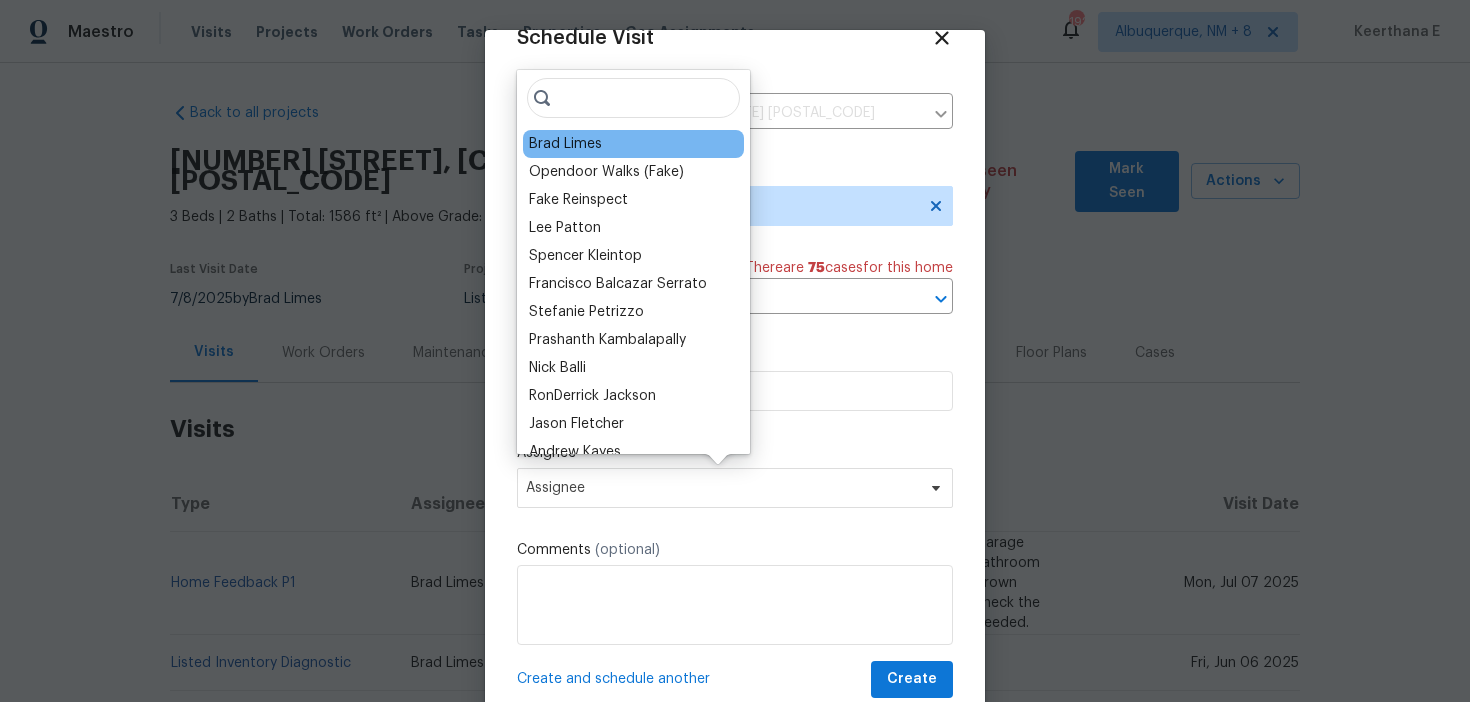 click on "Brad Limes" at bounding box center [633, 144] 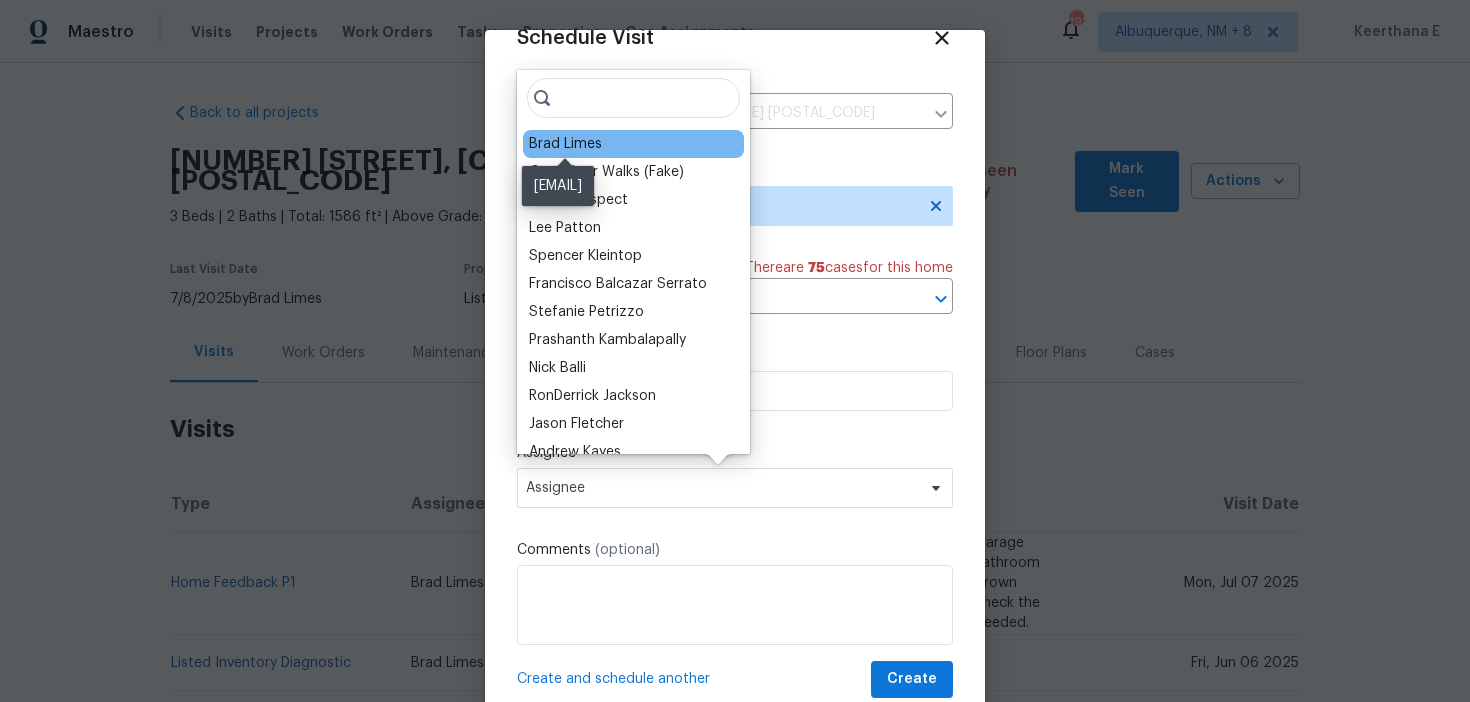 click on "Brad Limes" at bounding box center (565, 144) 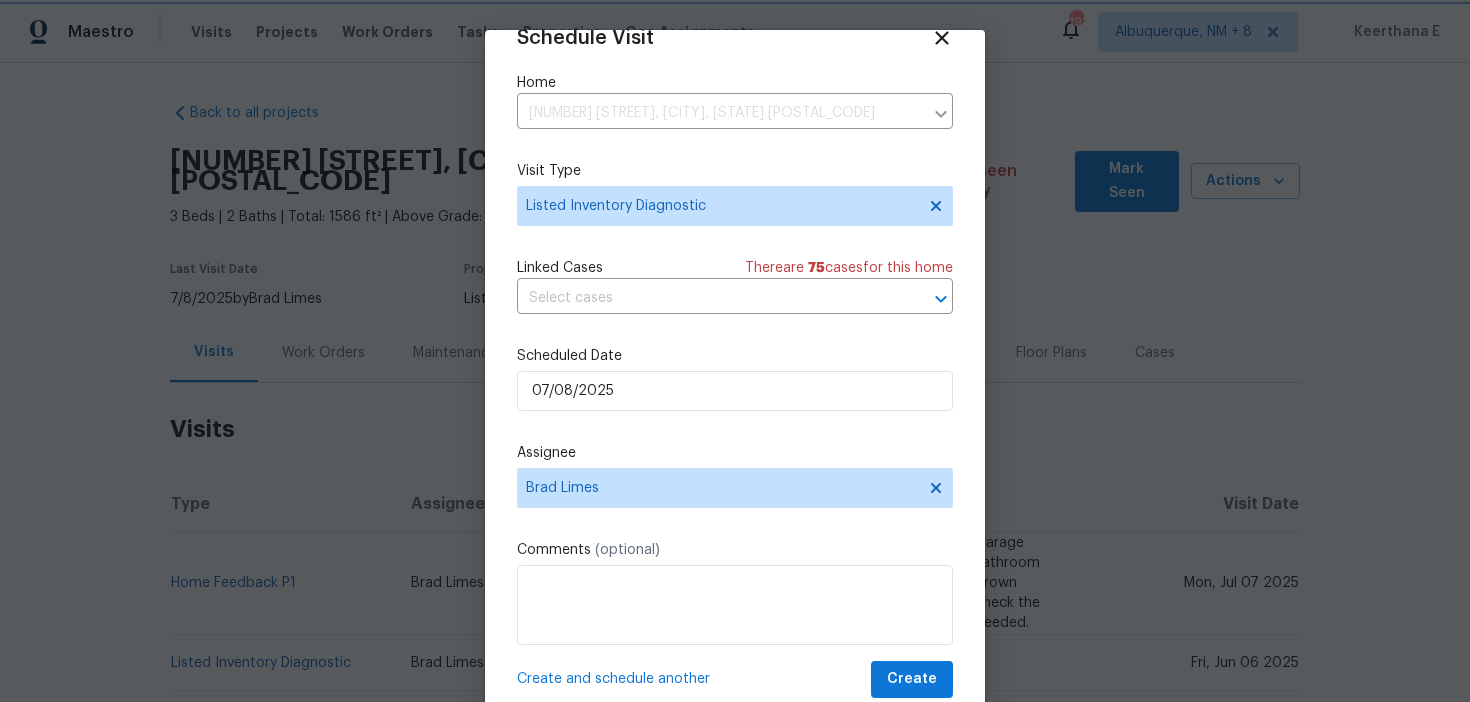 scroll, scrollTop: 58, scrollLeft: 0, axis: vertical 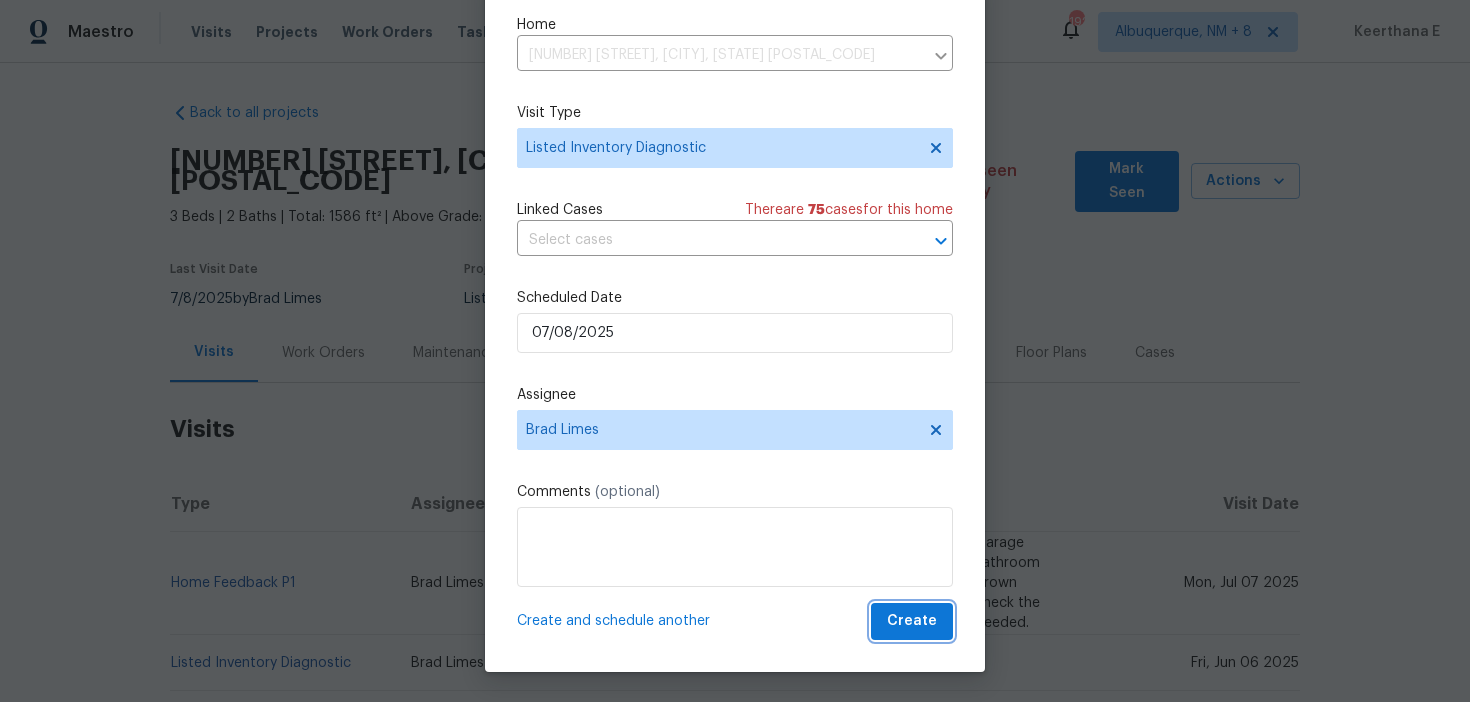click on "Create" at bounding box center [912, 621] 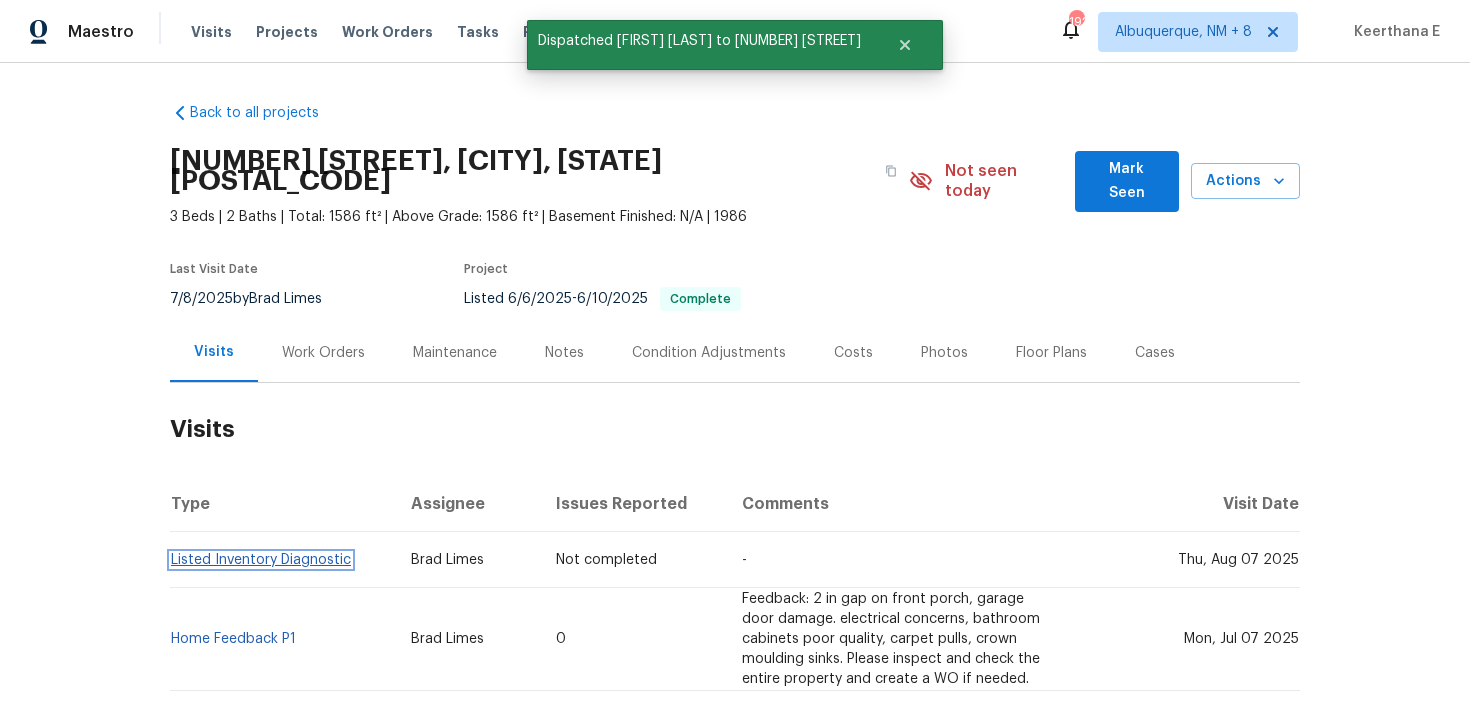 scroll, scrollTop: 0, scrollLeft: 0, axis: both 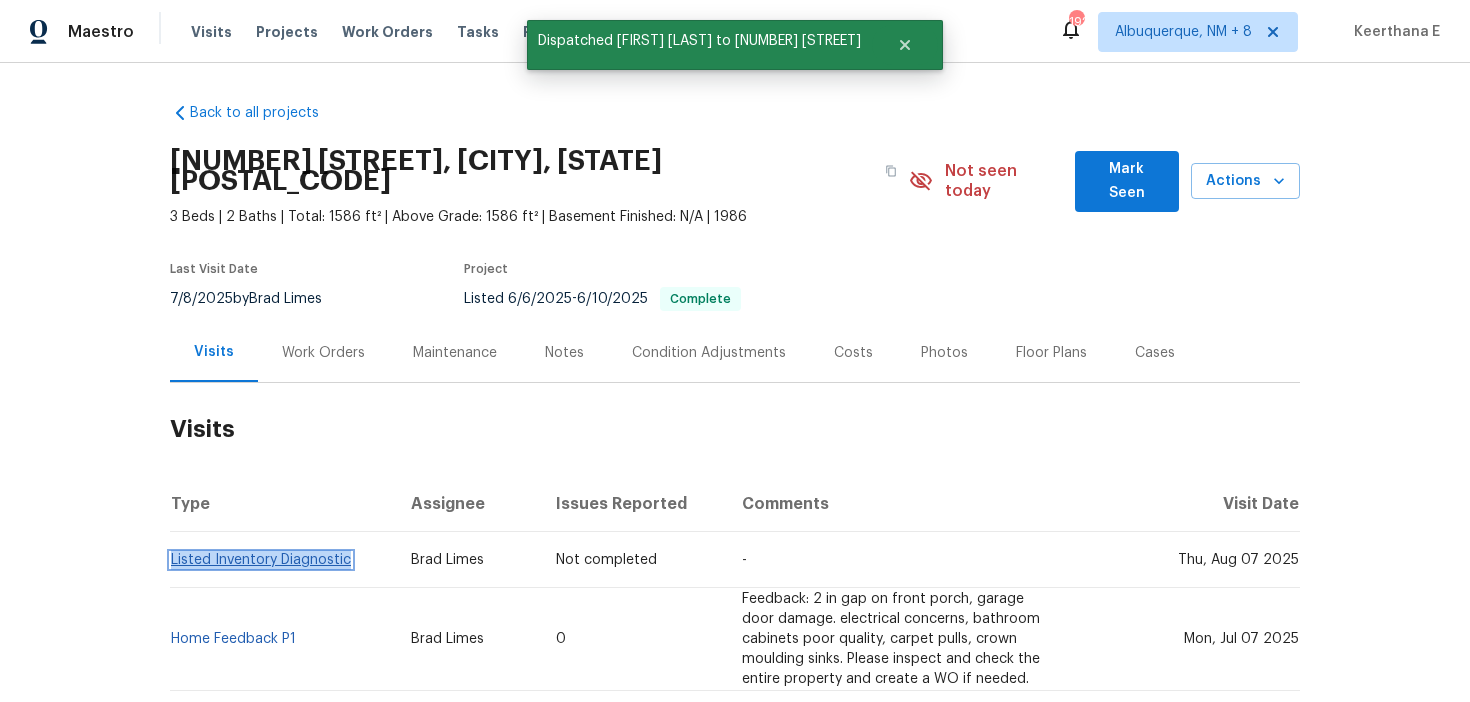 copy on "Listed Inventory Diagnostic" 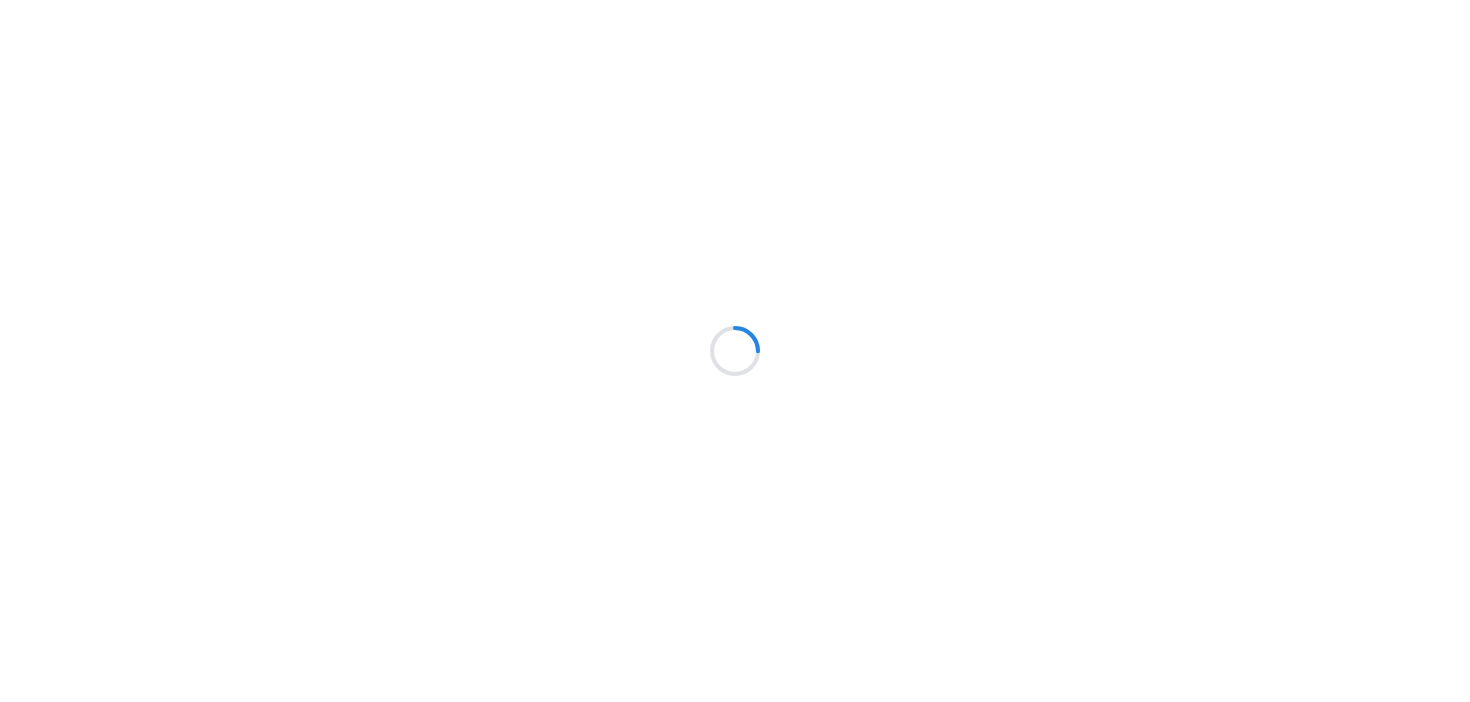 scroll, scrollTop: 0, scrollLeft: 0, axis: both 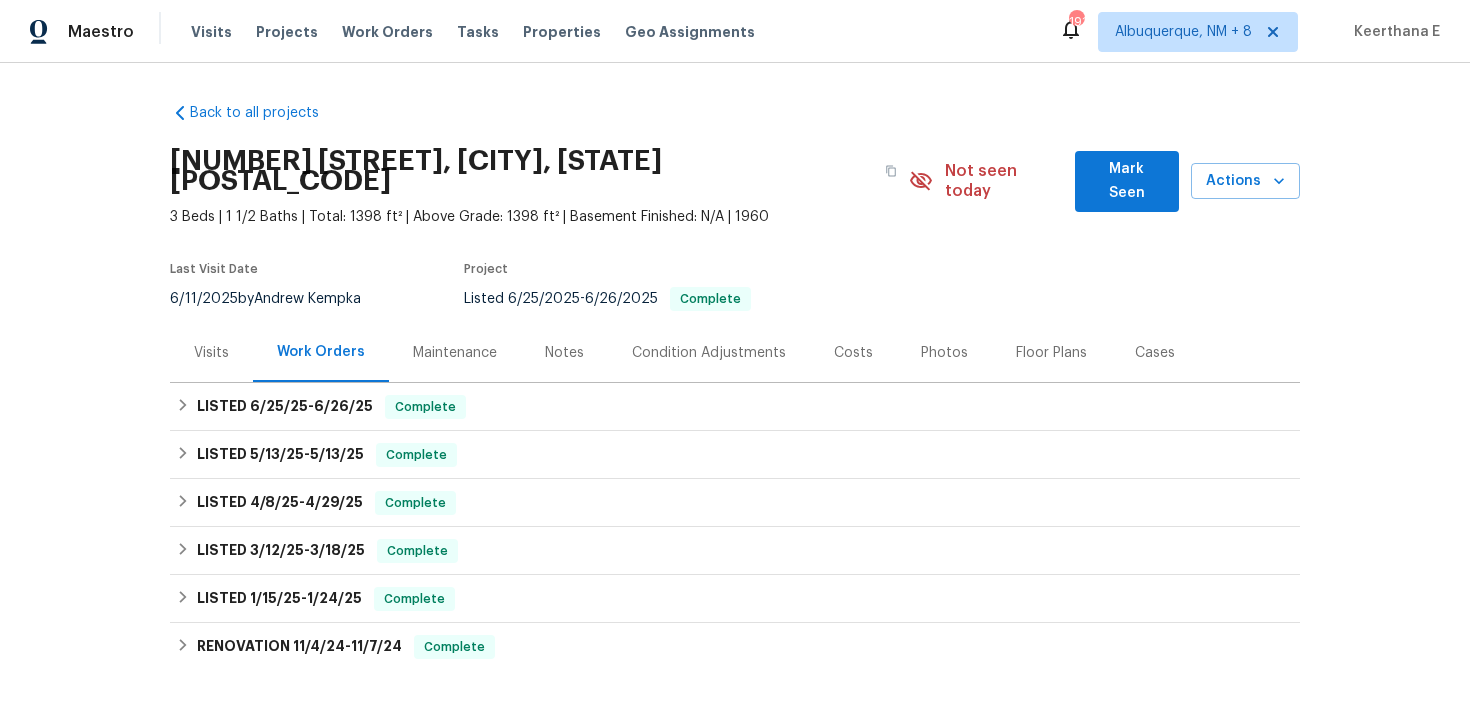 click on "Visits" at bounding box center [211, 353] 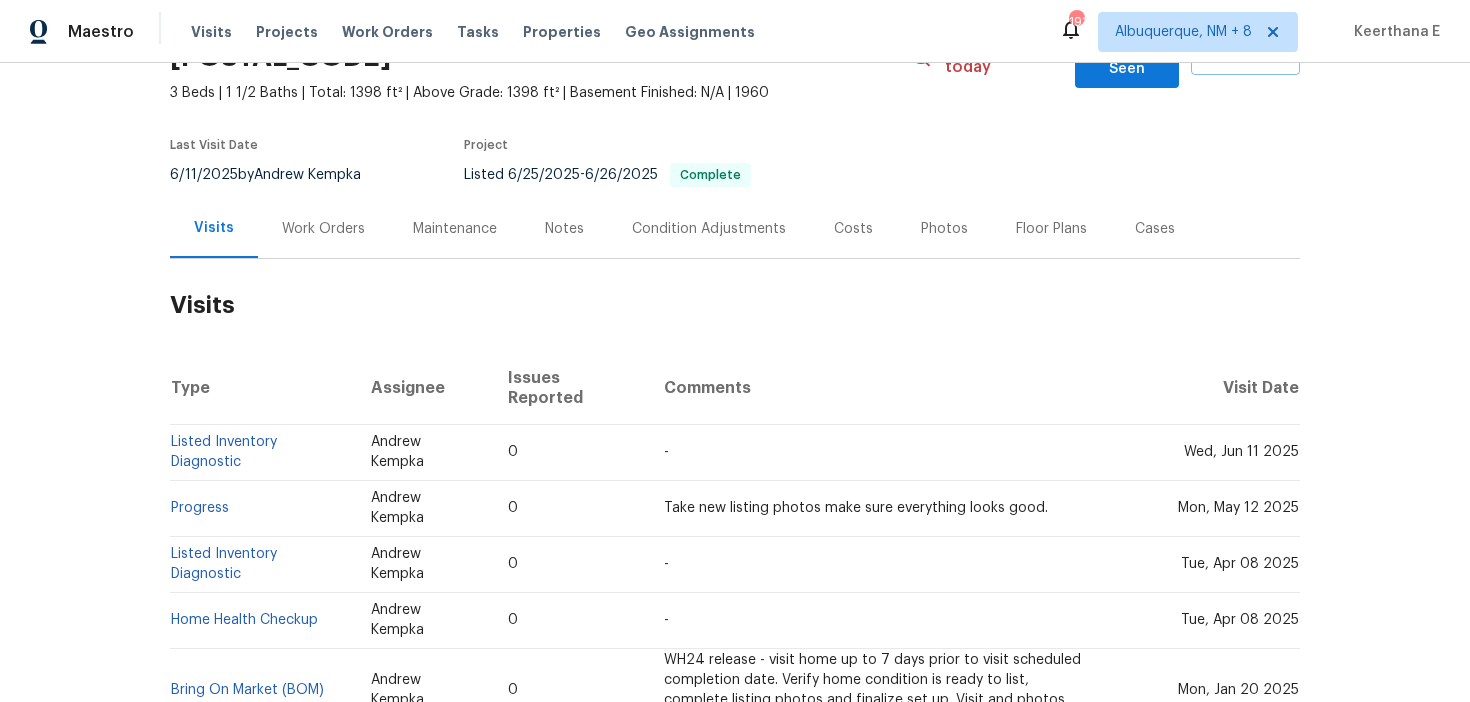scroll, scrollTop: 143, scrollLeft: 0, axis: vertical 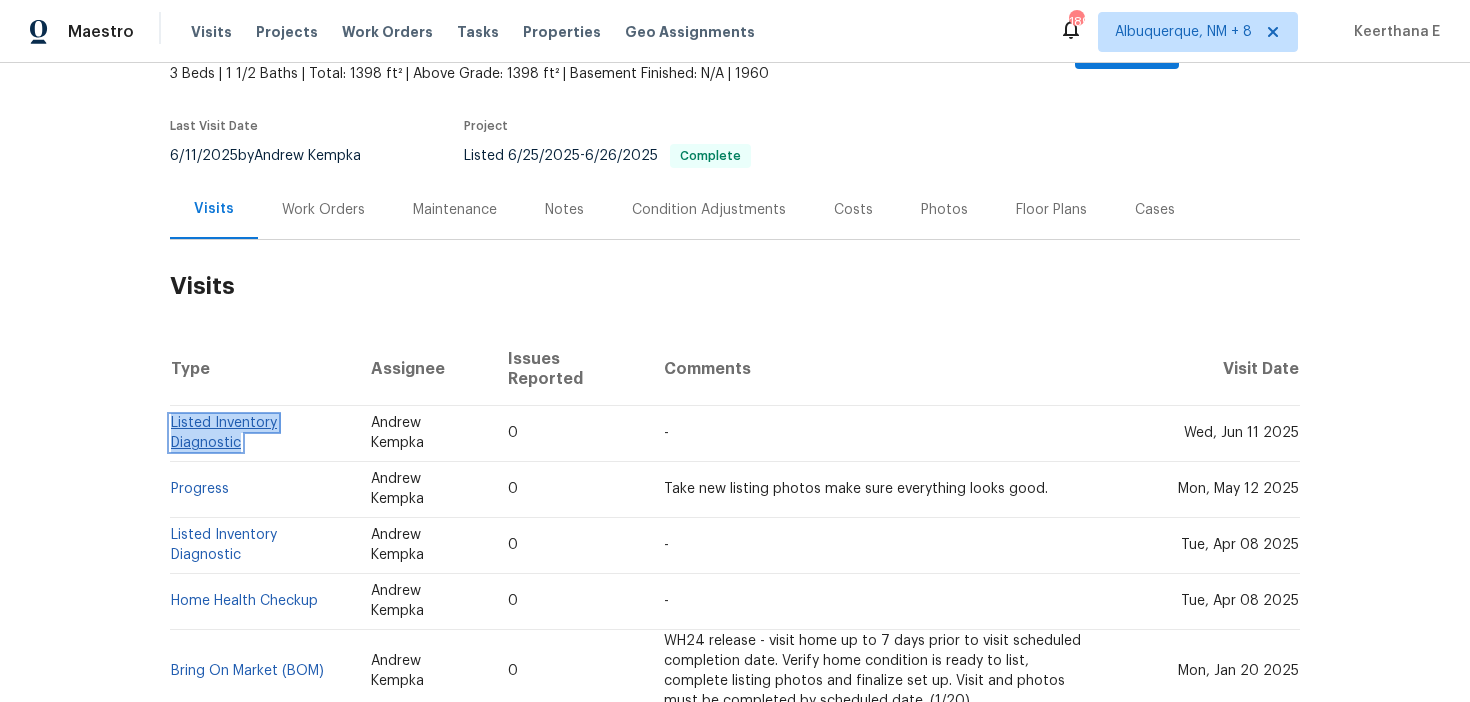 copy on "Listed Inventory Diagnostic" 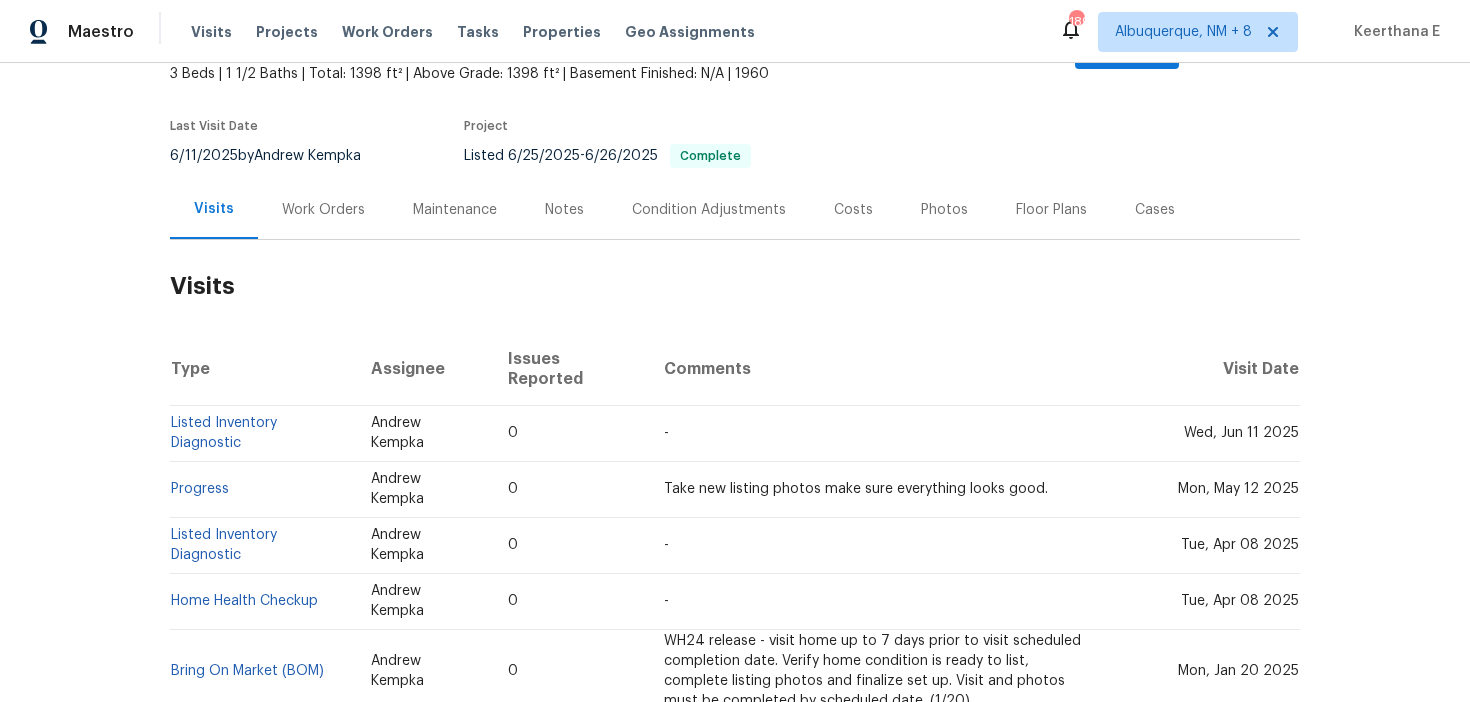 click on "Back to all projects [NUMBER] [STREET], [CITY], [STATE] [POSTAL_CODE] [BEDS] Beds | [BATHS] Baths | Total: [AREA] ft² | Above Grade: [AREA] ft² | Basement Finished: N/A | [YEAR] Not seen today Mark Seen Actions Last Visit Date [DATE] by [FIRST] [LAST] Project Listed [DATE] - [DATE] Complete Visits Work Orders Maintenance Notes Condition Adjustments Costs Photos Floor Plans Cases Visits Type Assignee Issues Reported Comments Visit Date Listed Inventory Diagnostic [FIRST] [LAST] [NUMBER] - [DAY], [MONTH] [DAY] [YEAR] Progress [FIRST] [LAST] [NUMBER] Take new listing photos make sure everything looks good. [DAY], [MONTH] [DAY] [YEAR] Listed Inventory Diagnostic [FIRST] [LAST] [NUMBER] - [DAY], [MONTH] [DAY] [YEAR] Home Health Checkup [FIRST] [LAST] [NUMBER] - [DAY], [MONTH] [DAY] [YEAR] Bring On Market (BOM) [FIRST] [LAST] [NUMBER] WH24 release - visit home up to 7 days prior to visit scheduled completion date. Verify home condition is ready to list, complete listing photos and finalize set up. Visit and photos must be completed by scheduled date. (1/20) [DAY], [MONTH] [DAY] [YEAR] Temperature Check [FIRST] [LAST]" at bounding box center (735, 382) 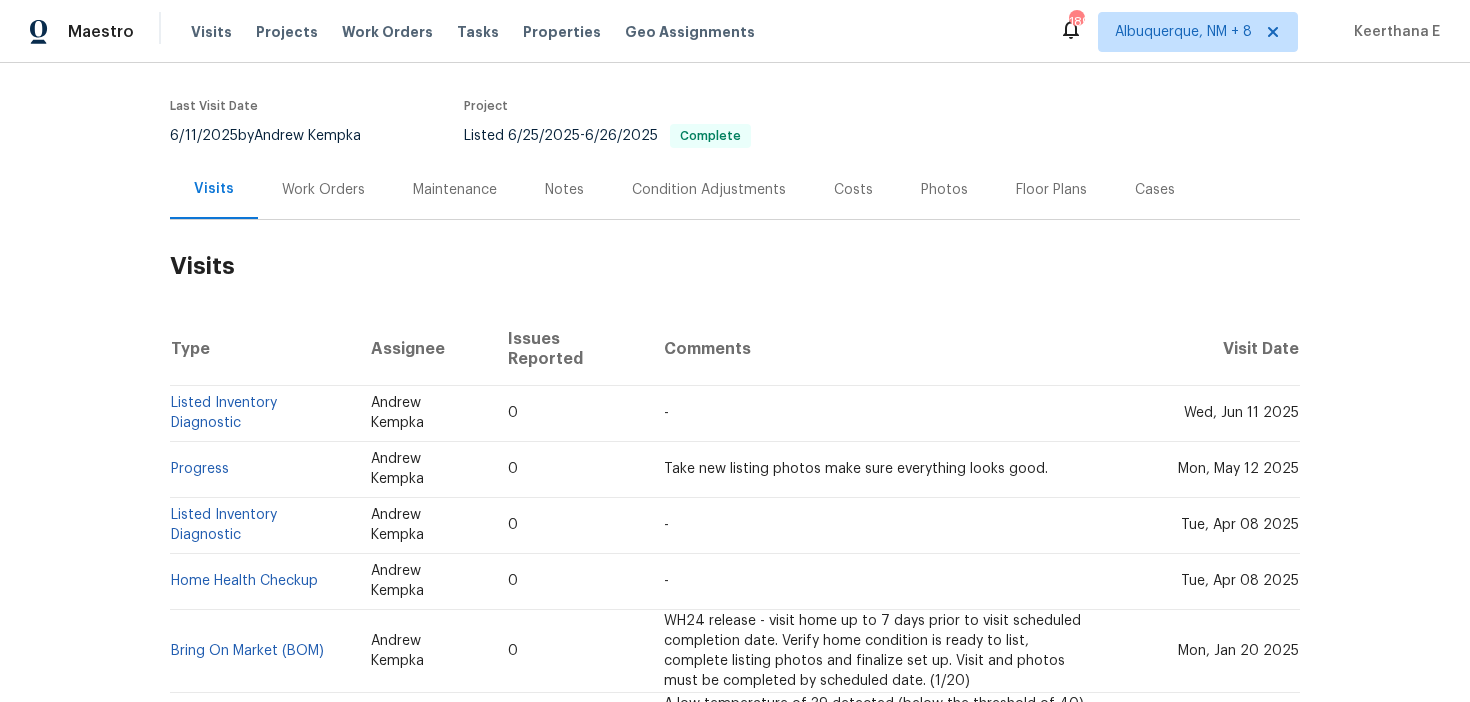 scroll, scrollTop: 0, scrollLeft: 0, axis: both 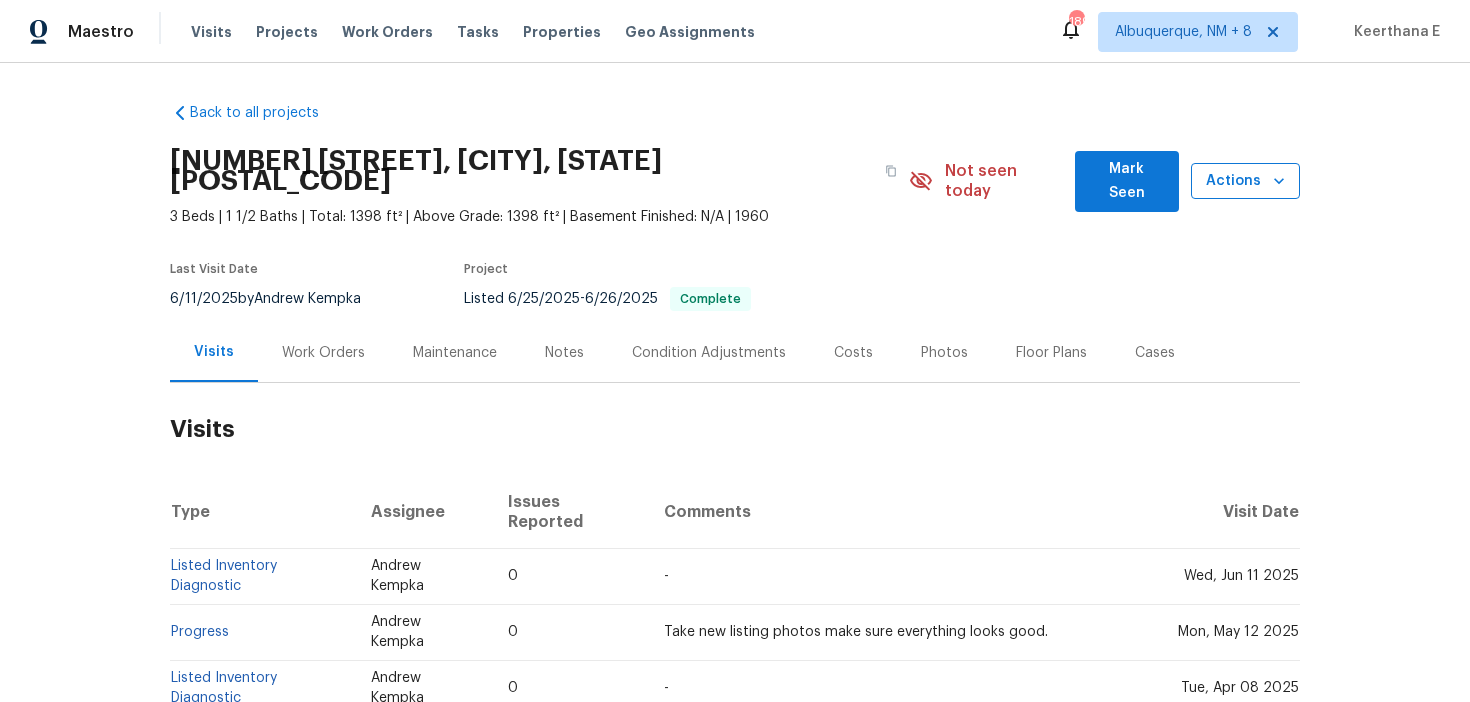 click 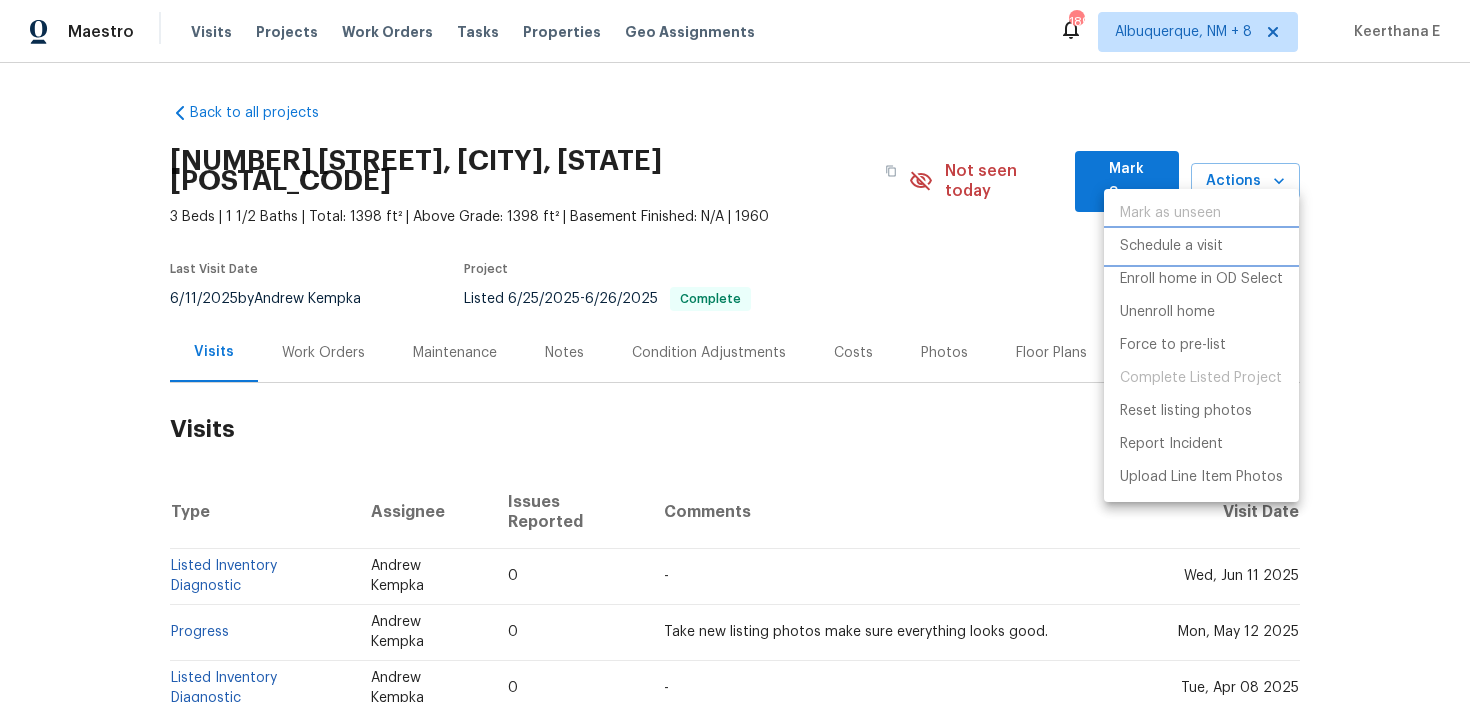 click on "Schedule a visit" at bounding box center [1171, 246] 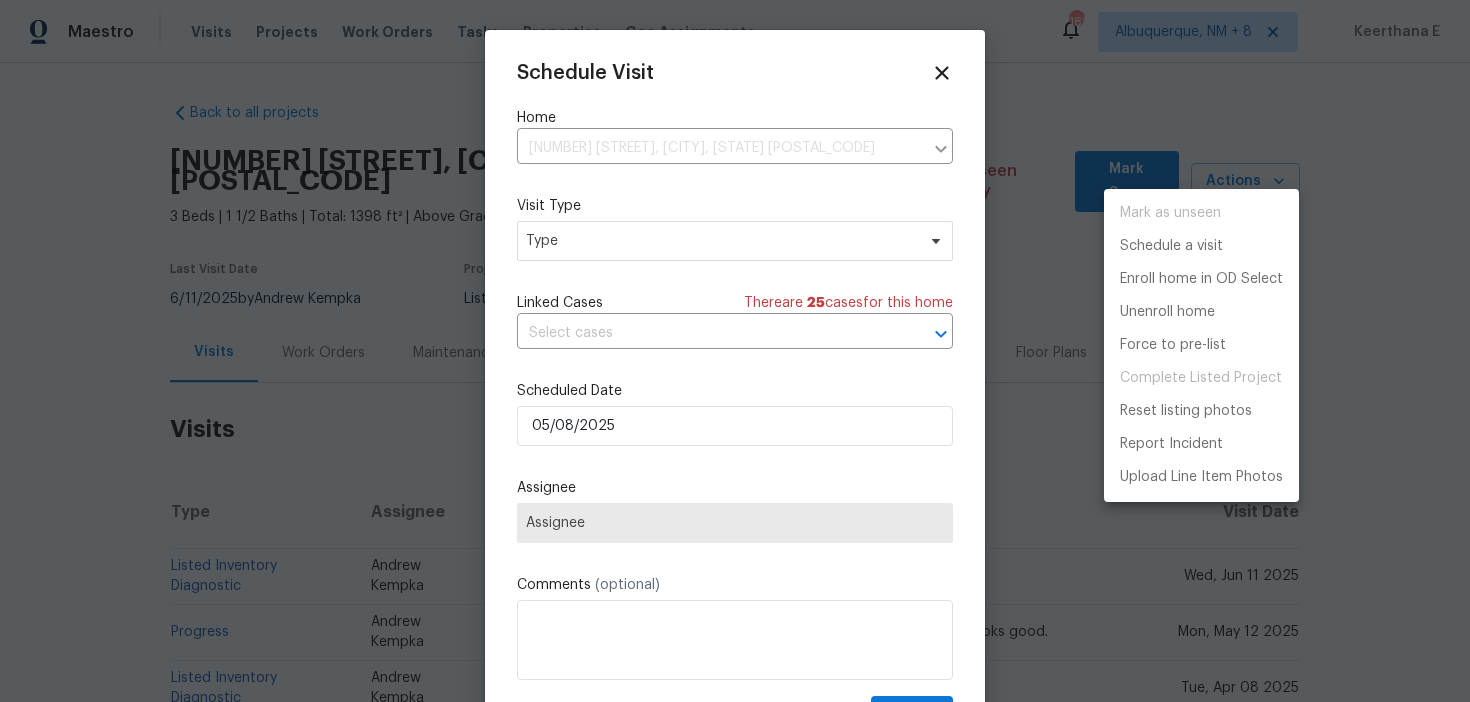 click at bounding box center (735, 351) 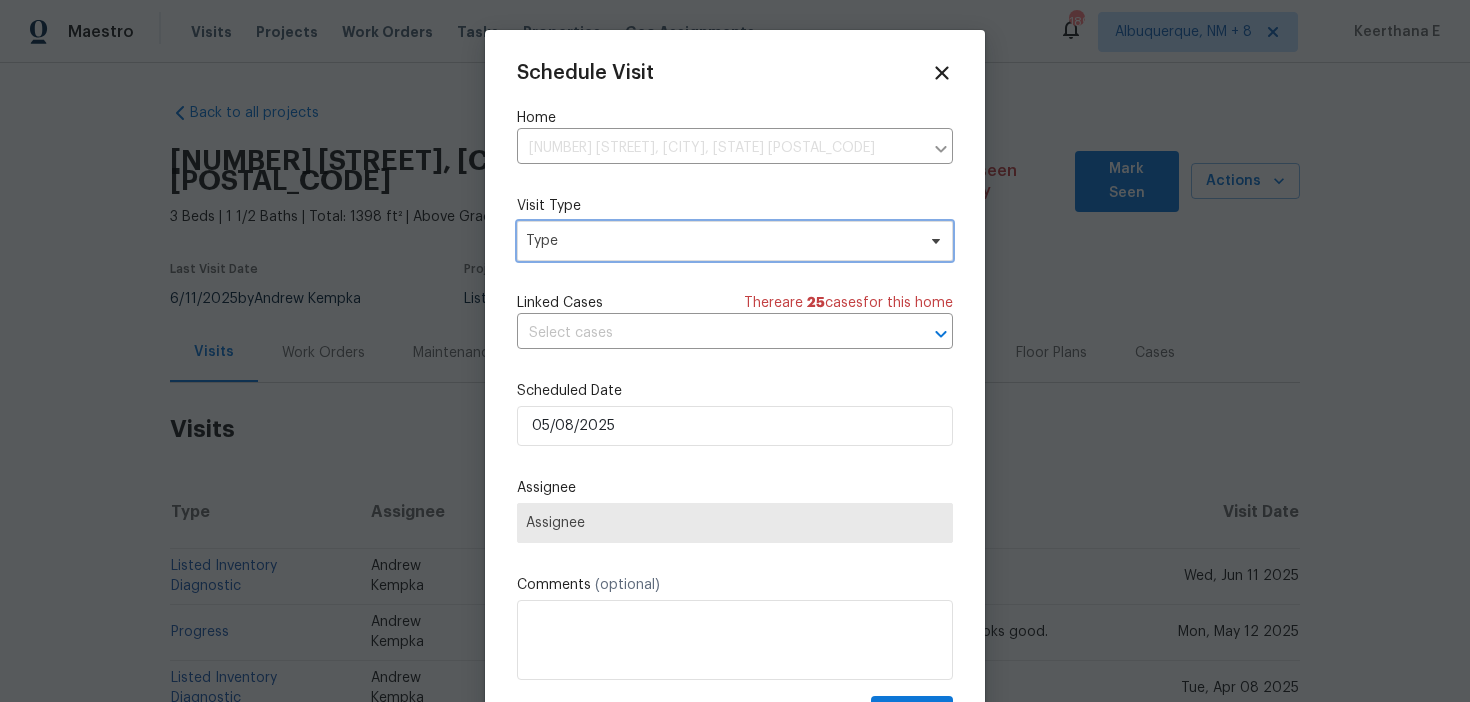 click on "Type" at bounding box center [720, 241] 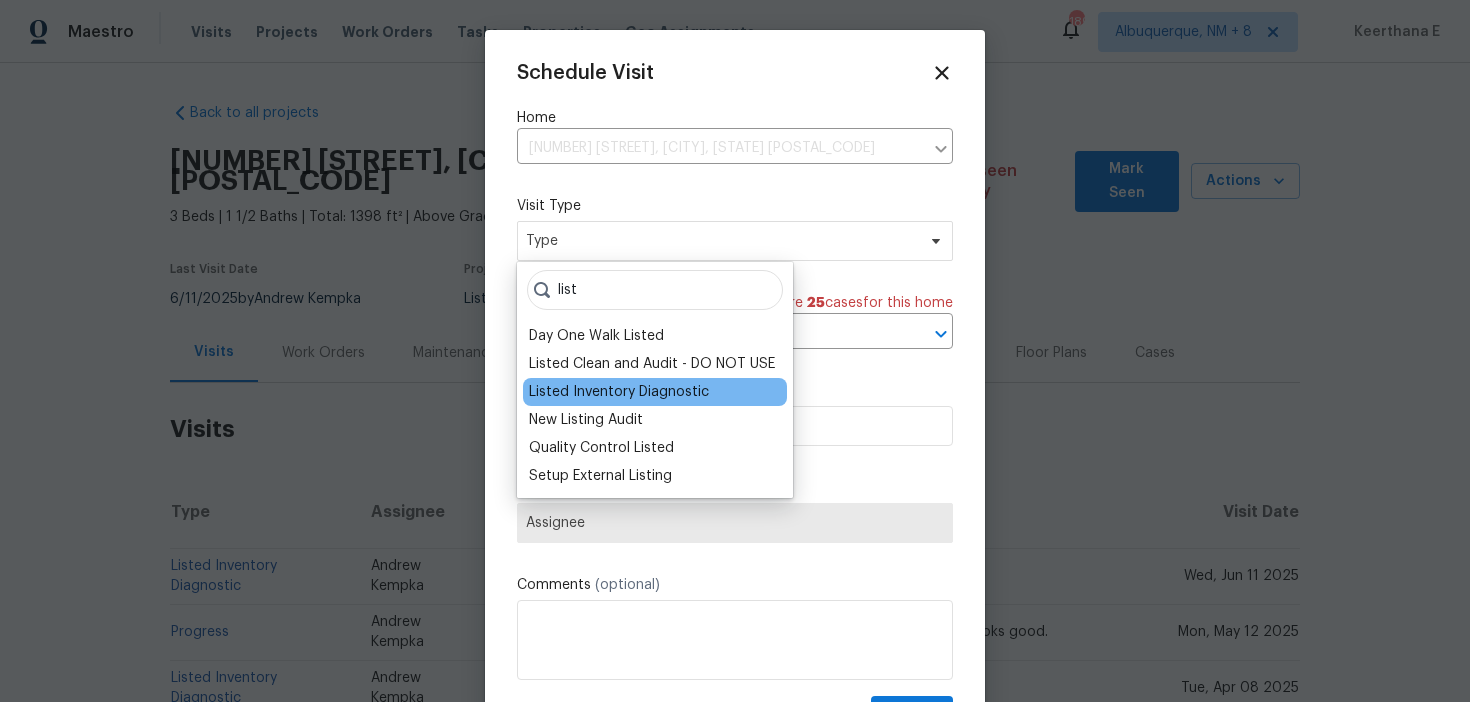 type on "list" 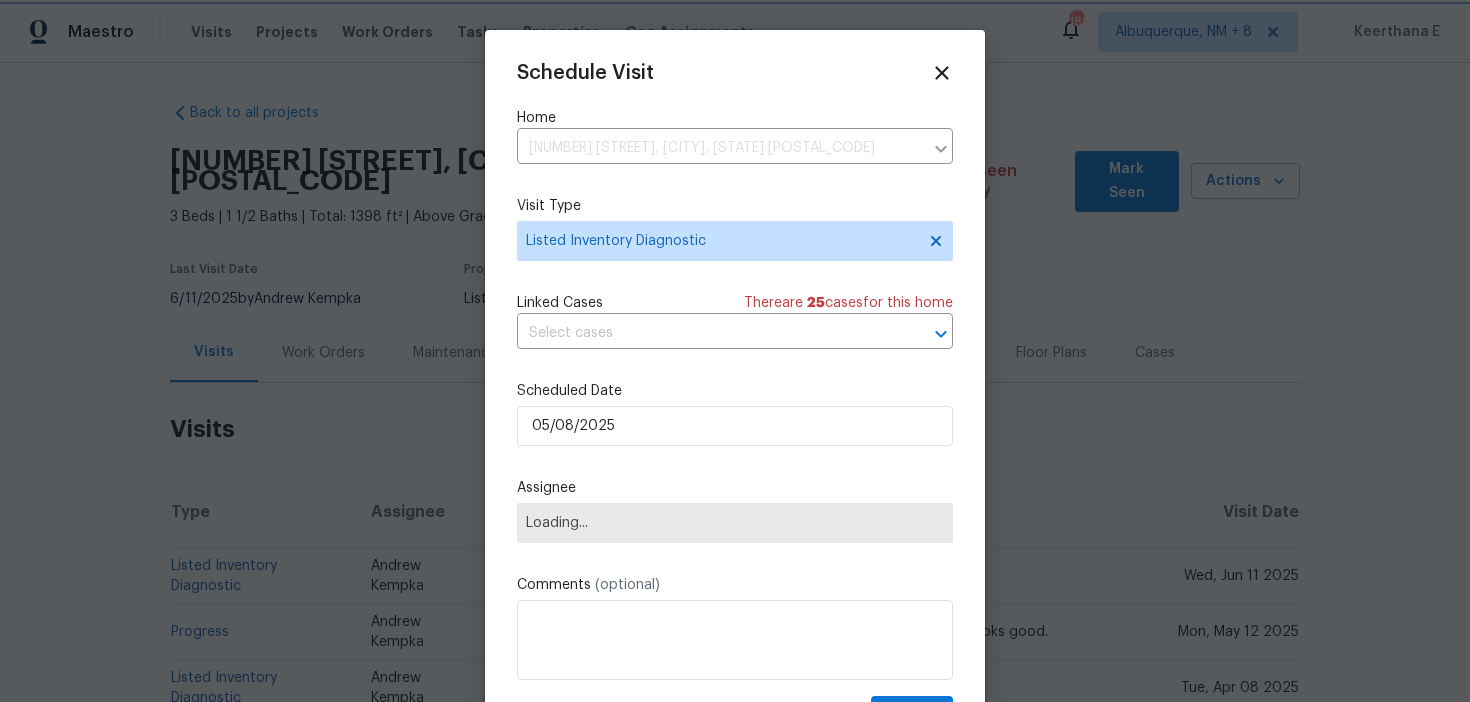 scroll, scrollTop: 19, scrollLeft: 0, axis: vertical 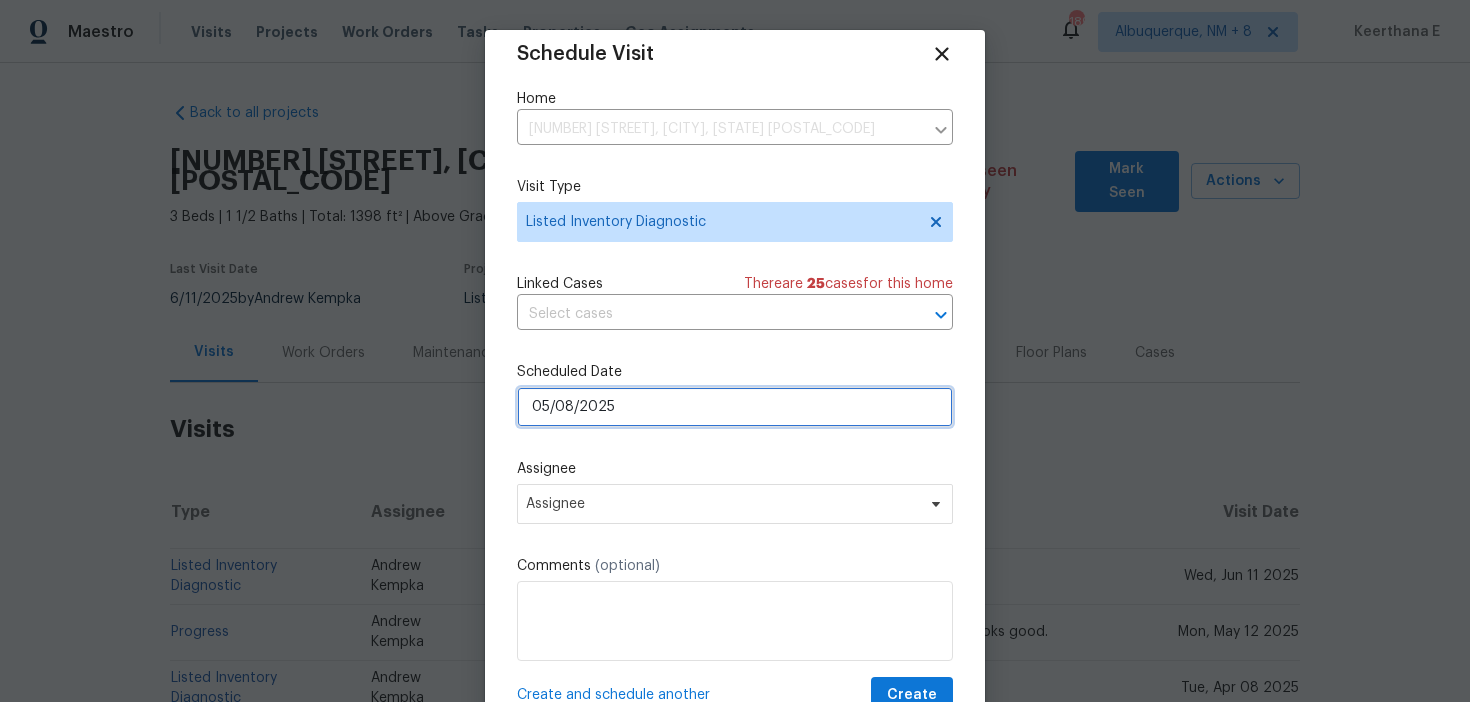 click on "05/08/2025" at bounding box center [735, 407] 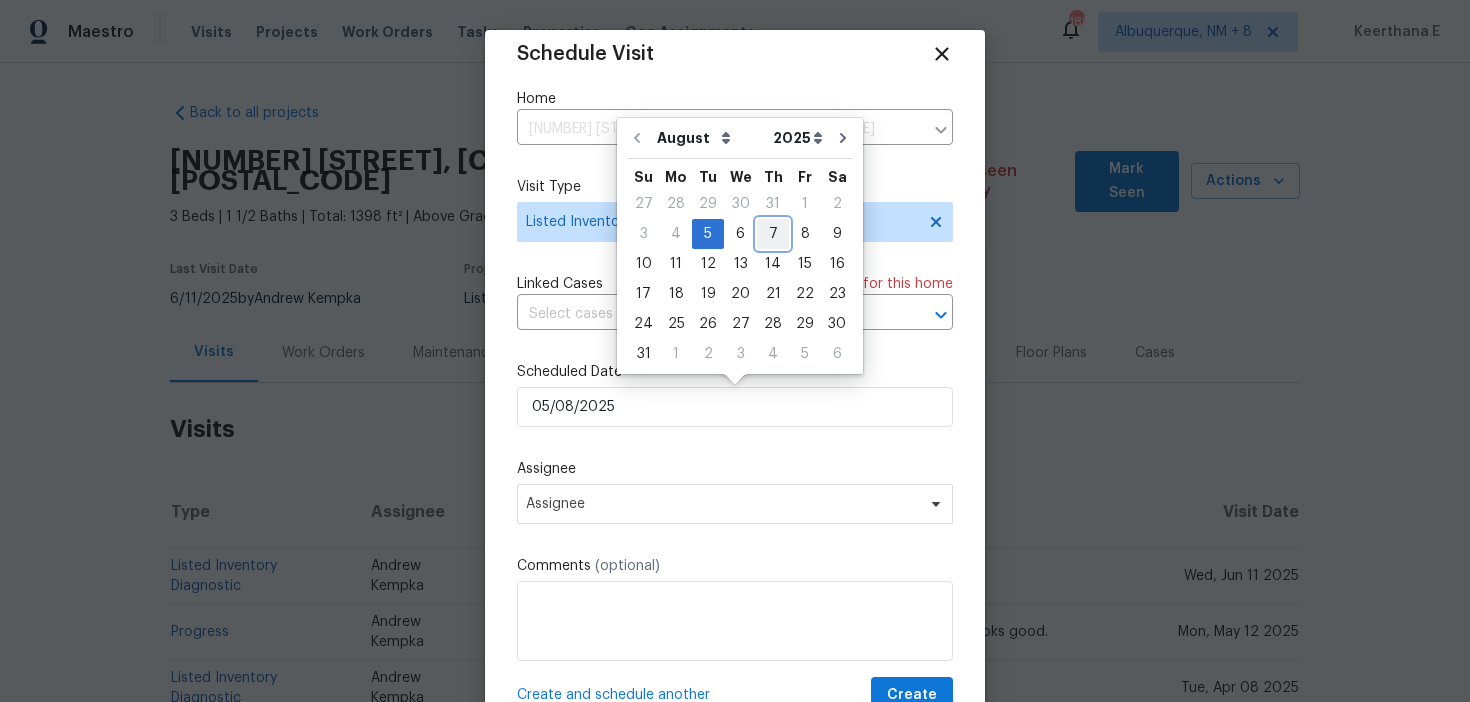 click on "7" at bounding box center [773, 234] 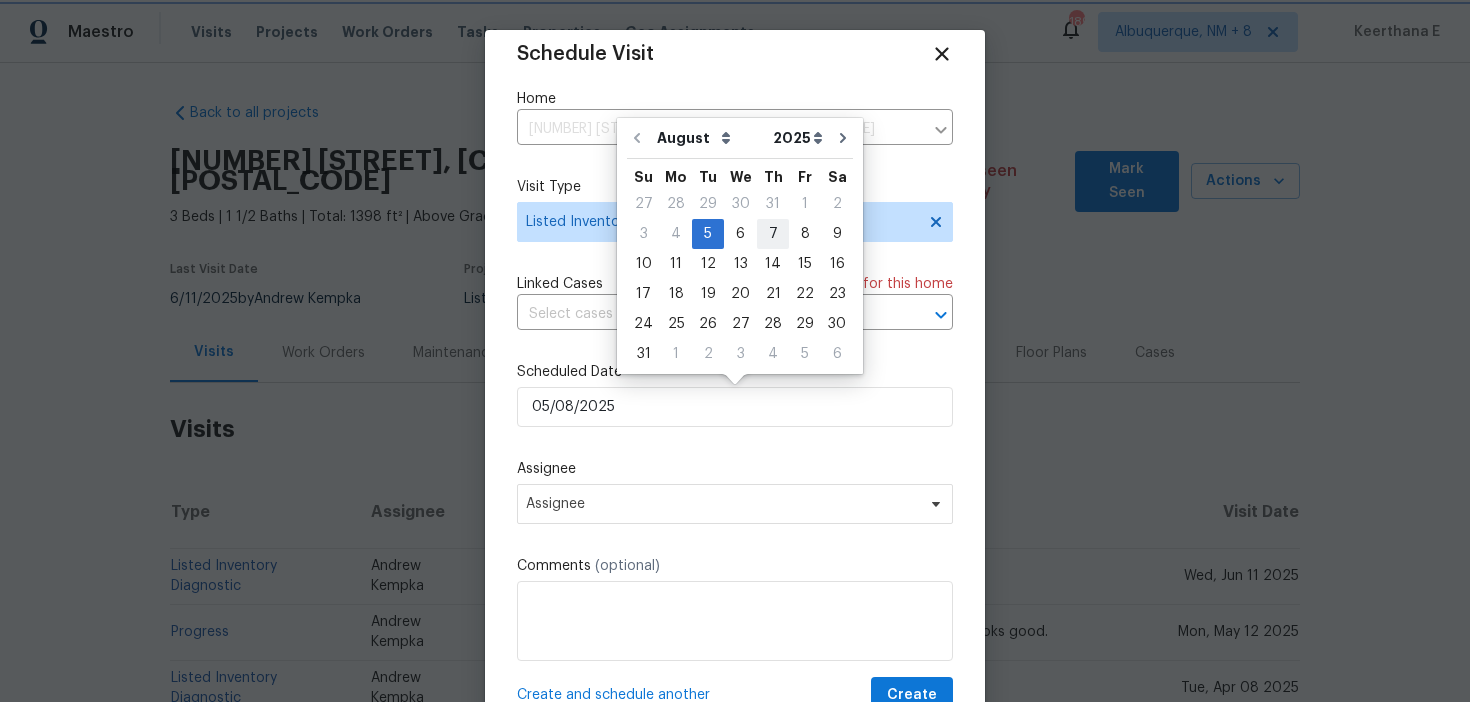 type on "07/08/2025" 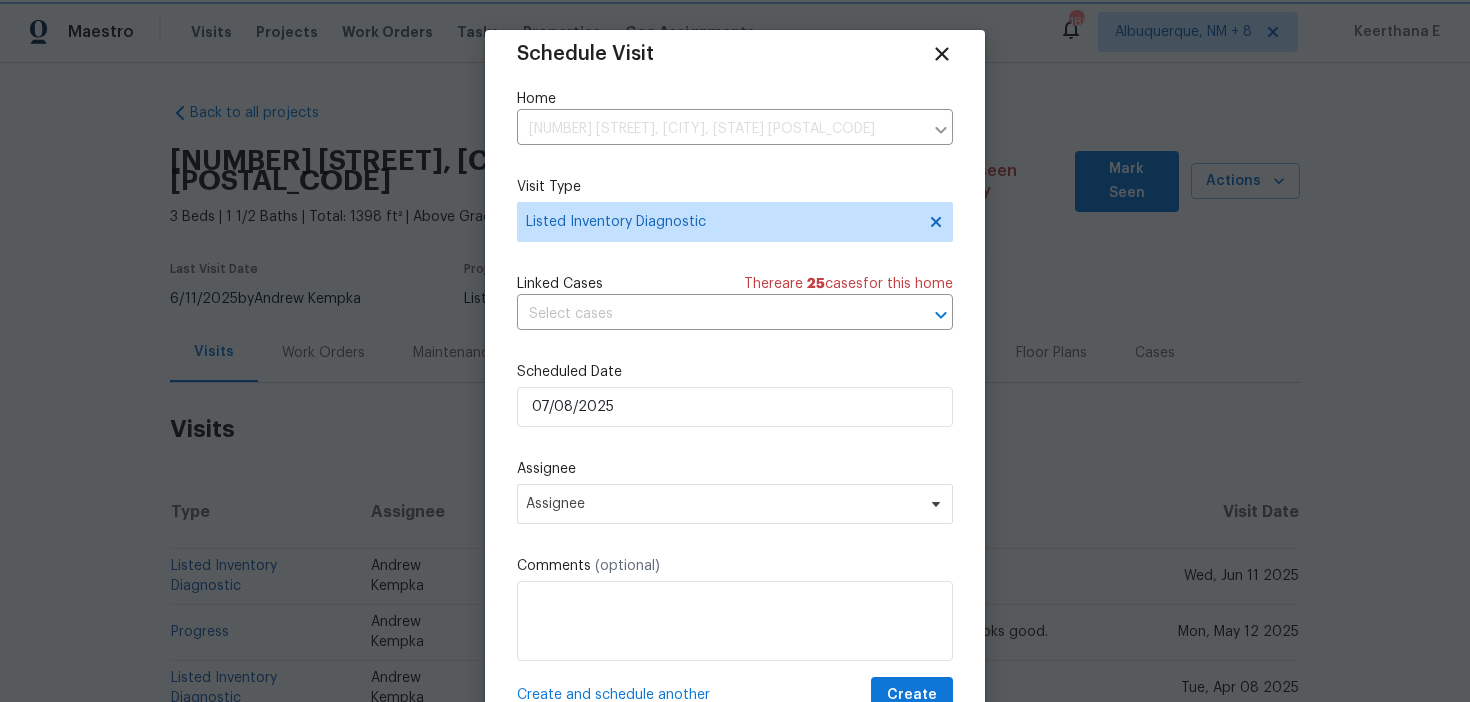 scroll, scrollTop: 36, scrollLeft: 0, axis: vertical 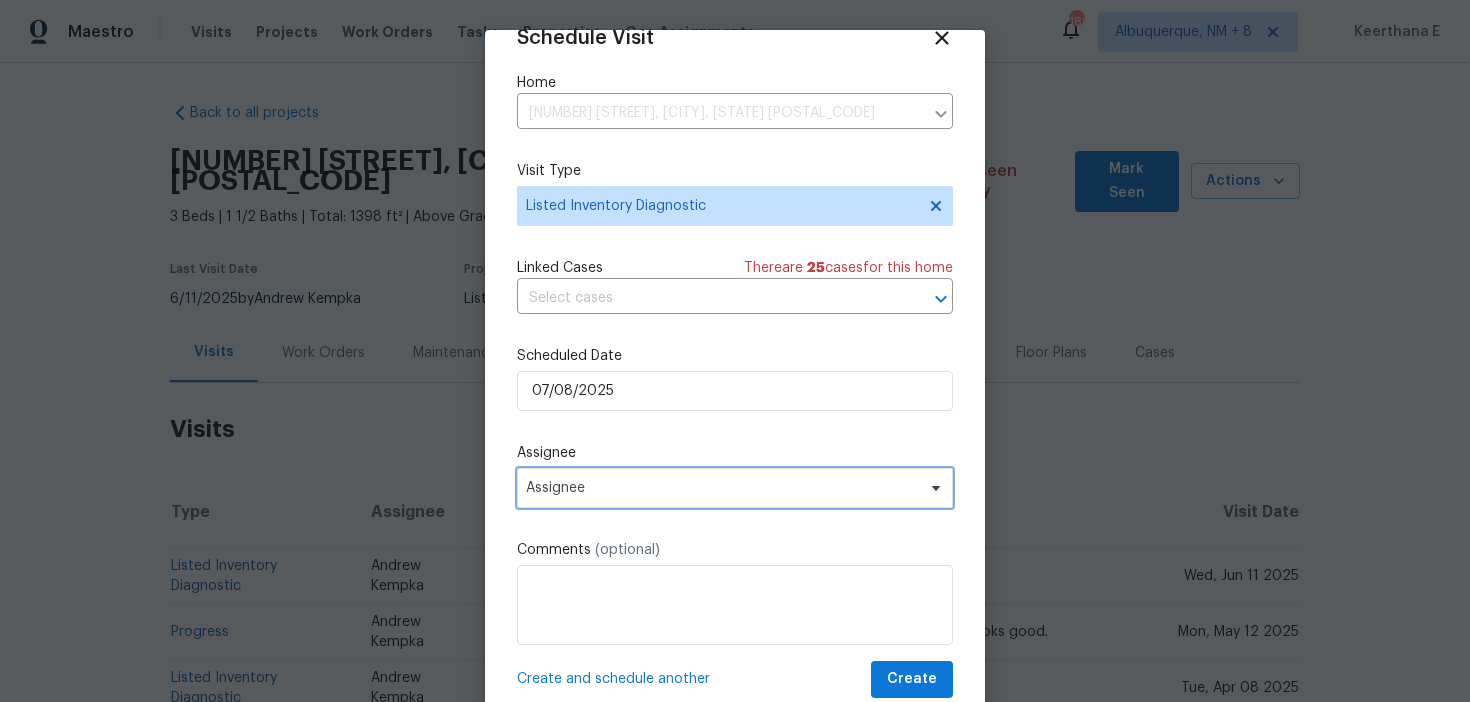 click on "Assignee" at bounding box center (735, 488) 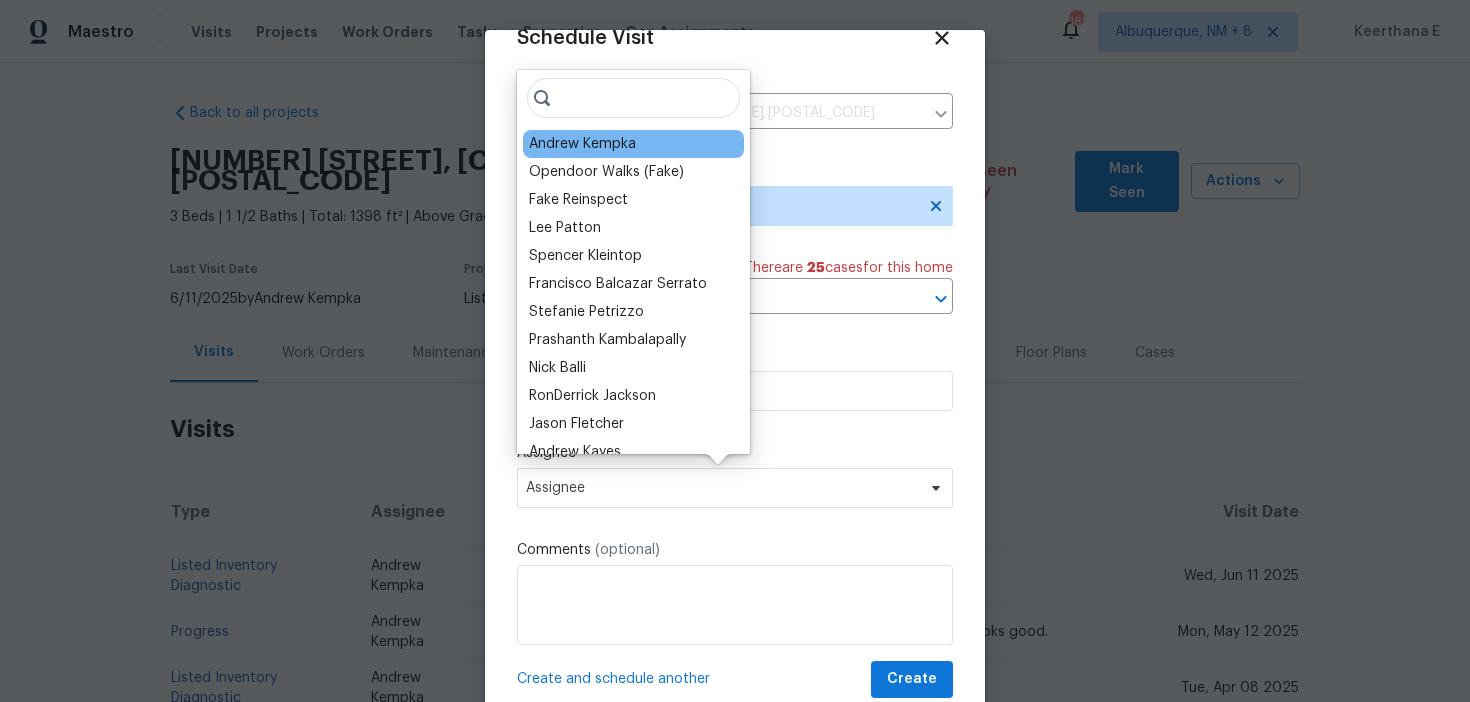 click on "Andrew Kempka" at bounding box center [633, 144] 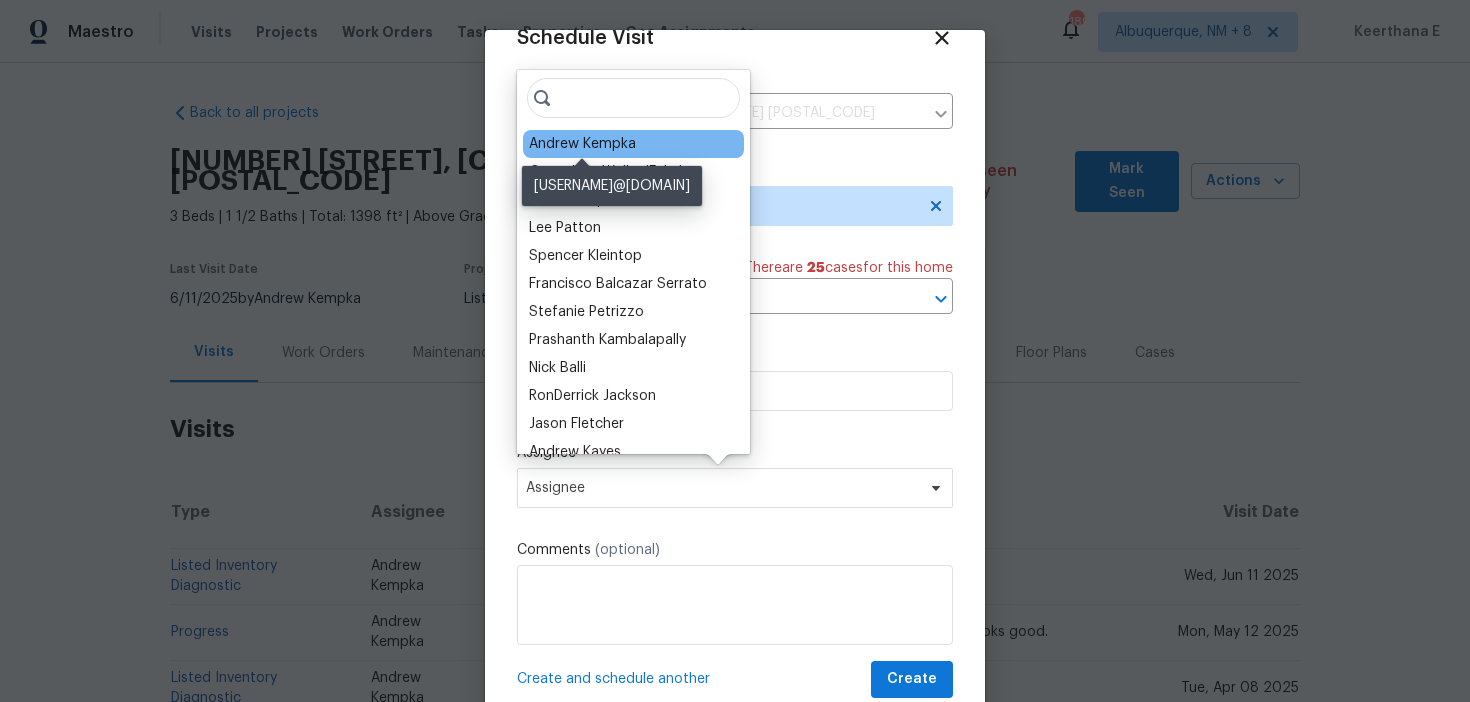 click on "Andrew Kempka" at bounding box center [582, 144] 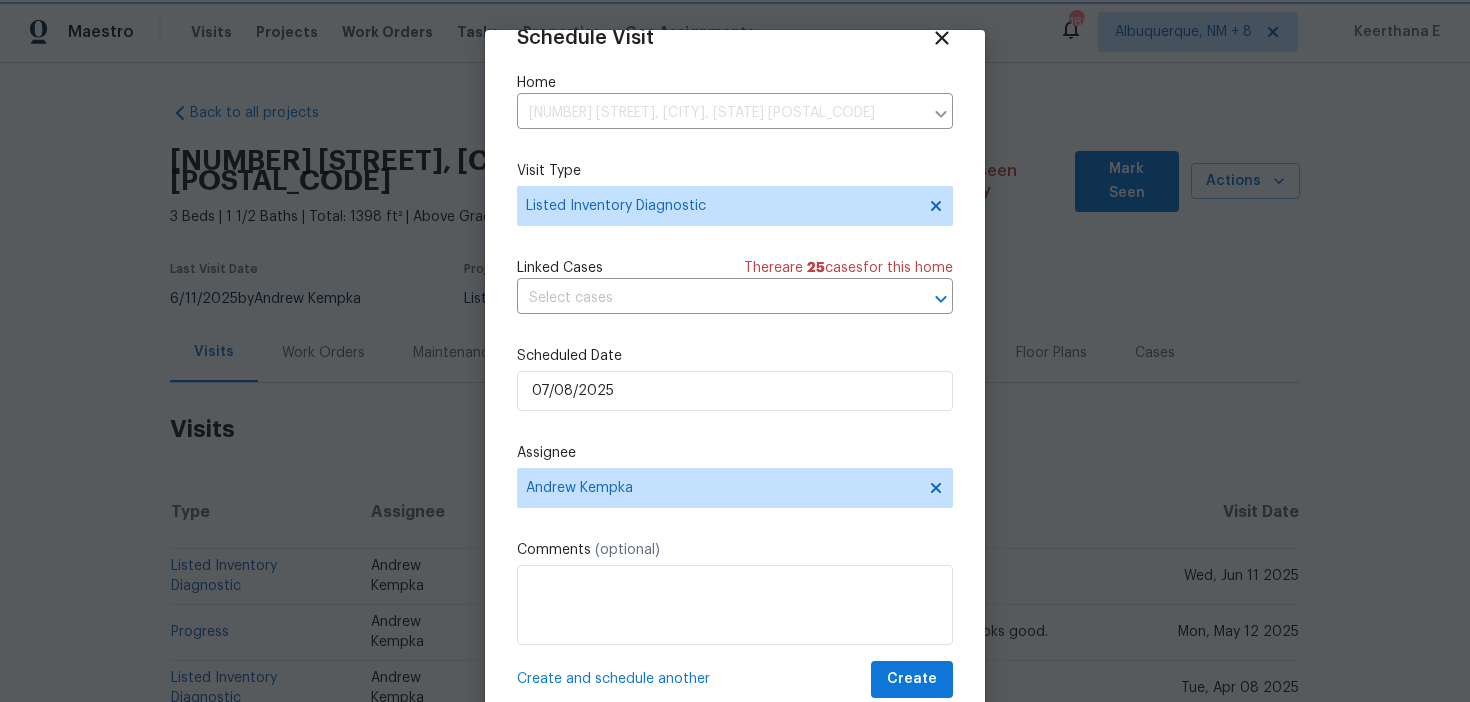 scroll, scrollTop: 58, scrollLeft: 0, axis: vertical 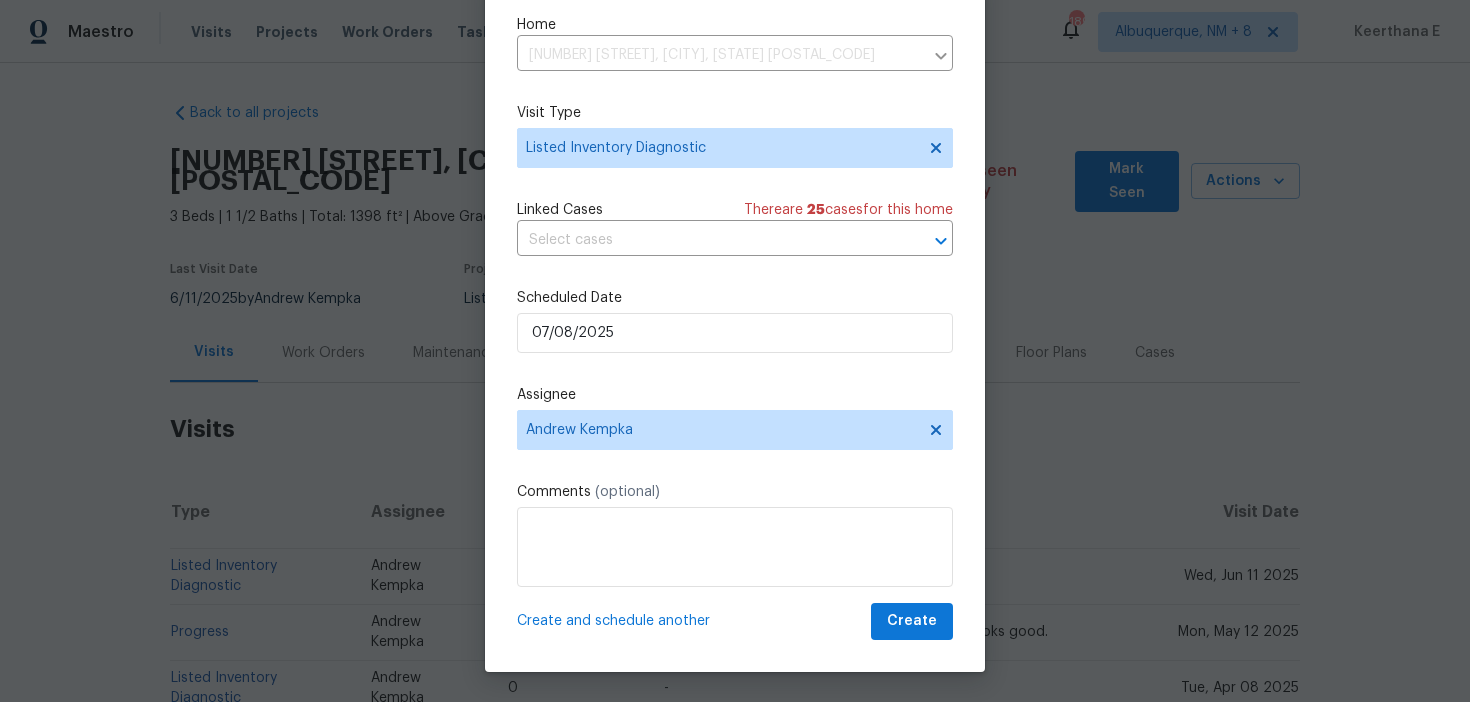 click on "Create" at bounding box center (912, 621) 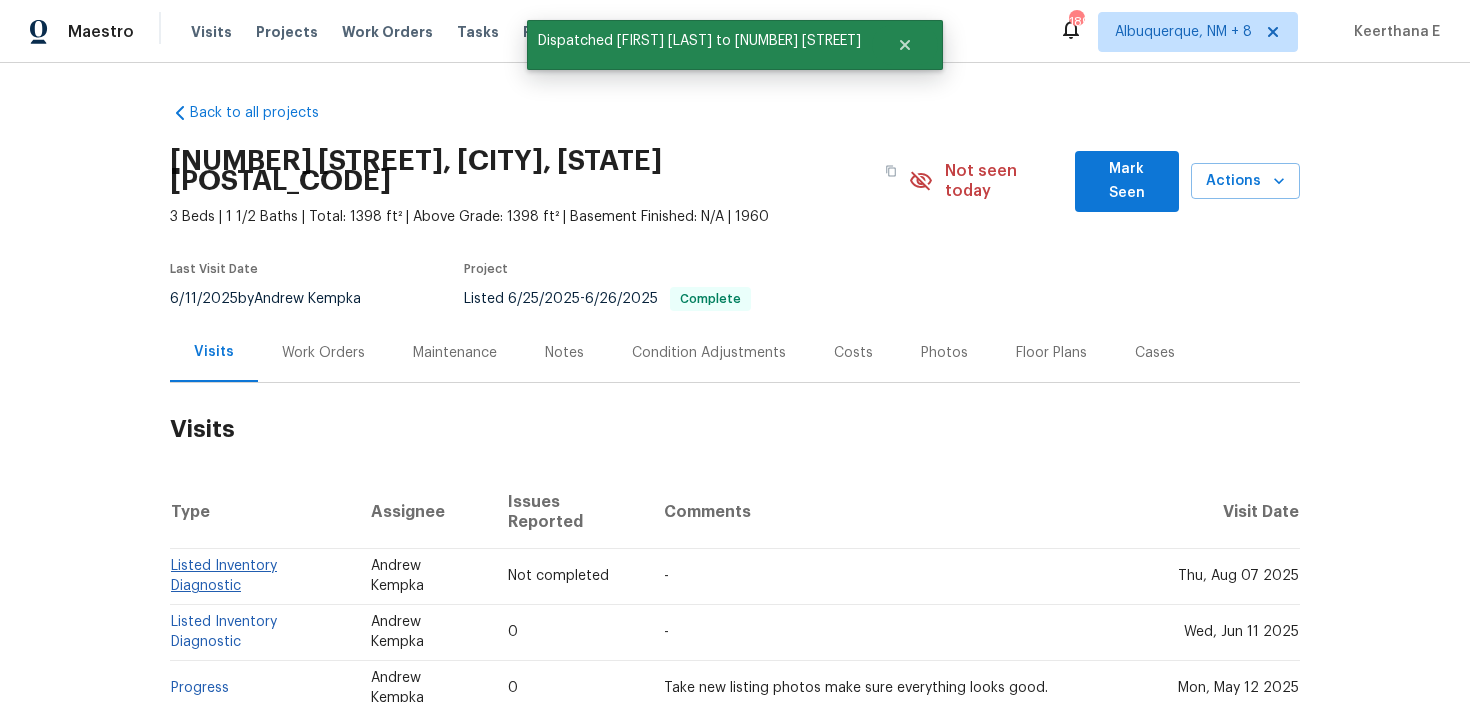 scroll, scrollTop: 0, scrollLeft: 0, axis: both 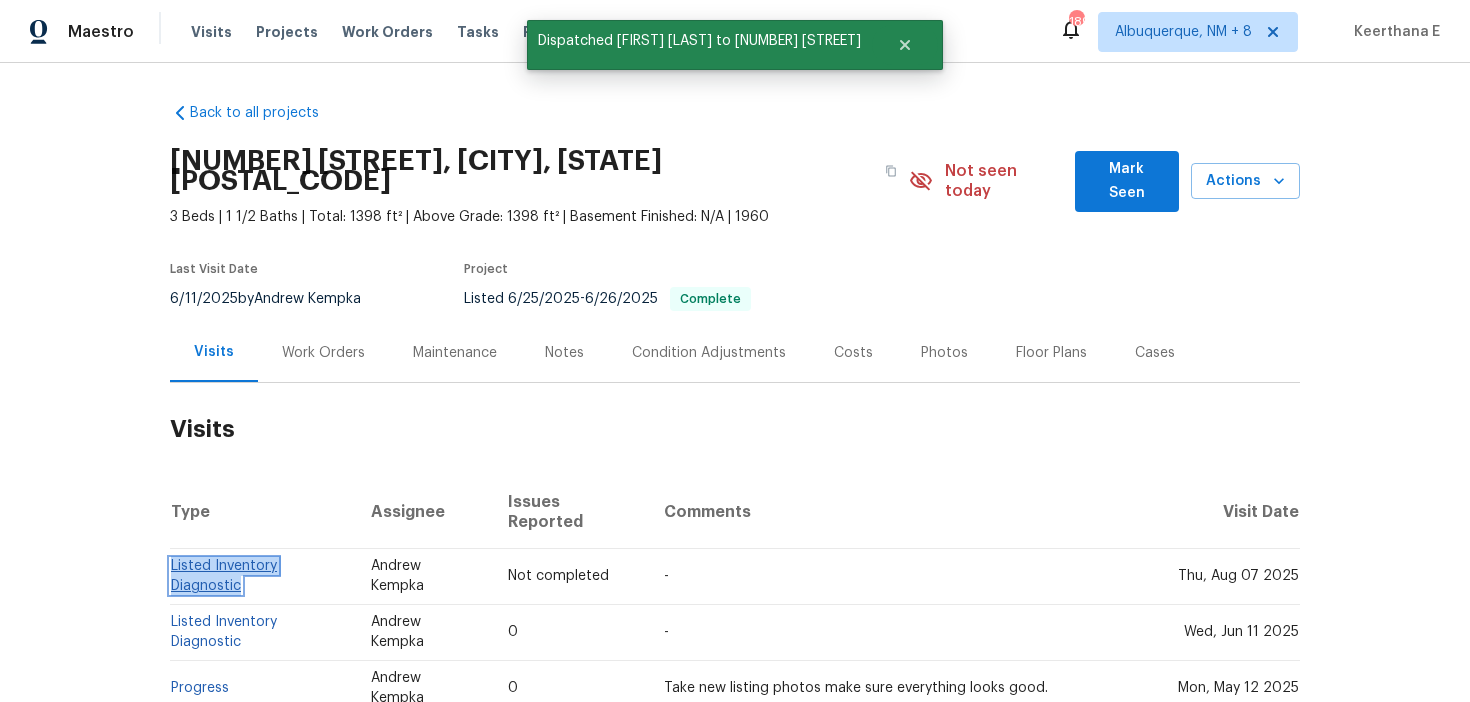 copy on "Listed Inventory Diagnostic" 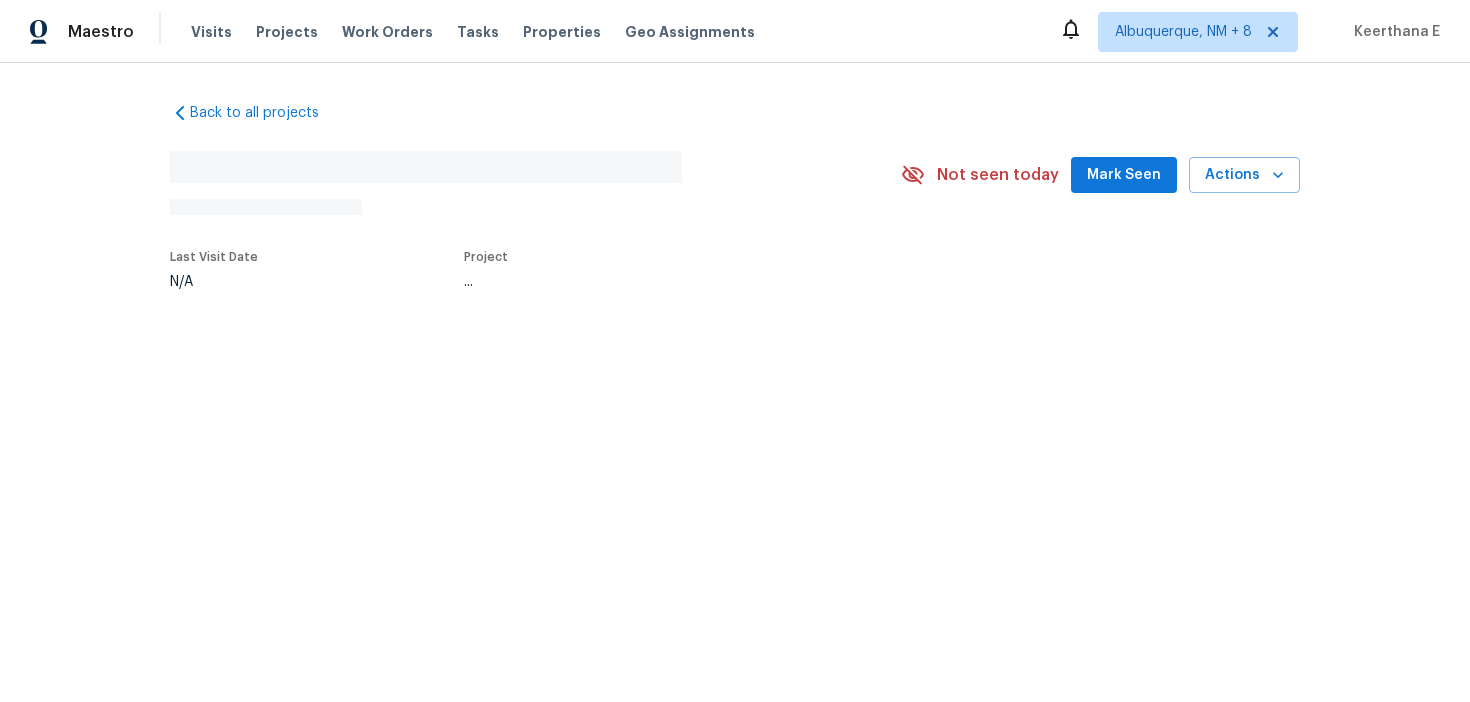 scroll, scrollTop: 0, scrollLeft: 0, axis: both 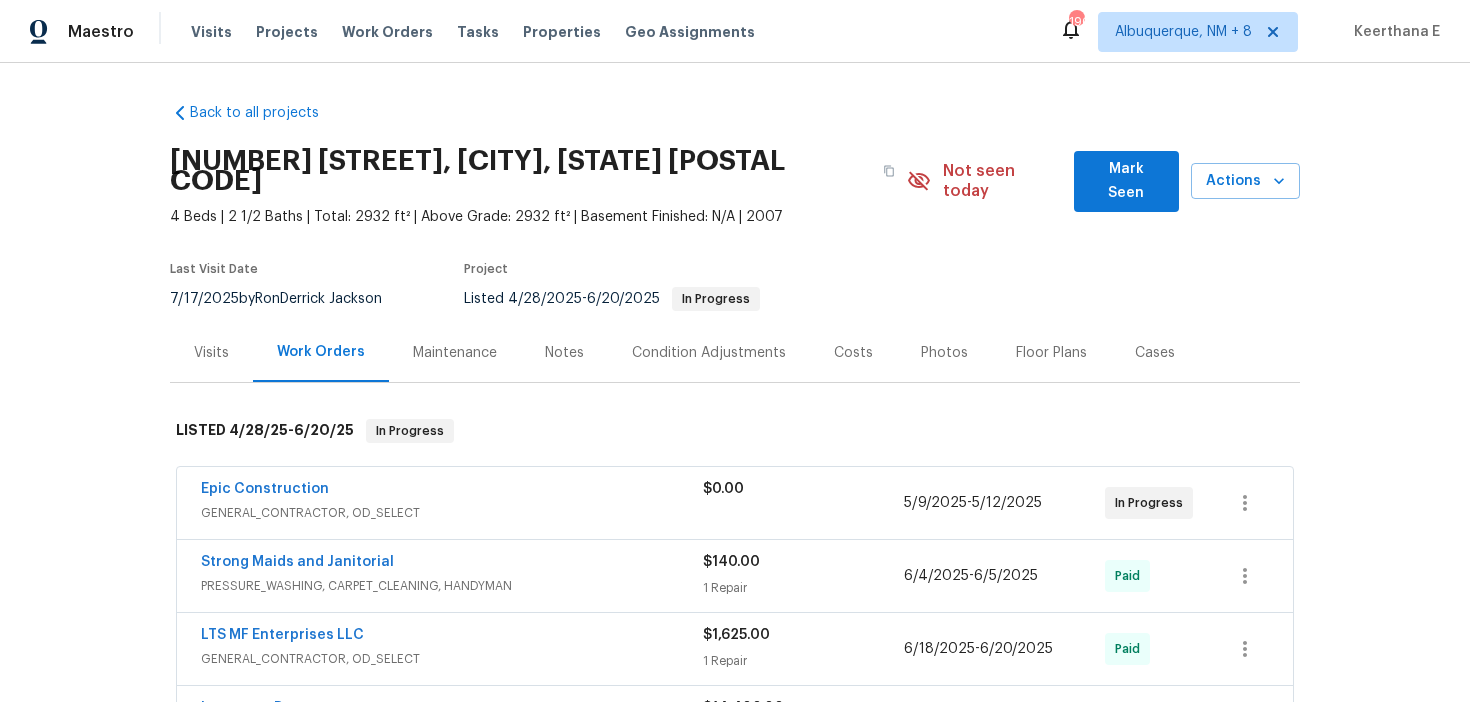 click on "Visits" at bounding box center [211, 353] 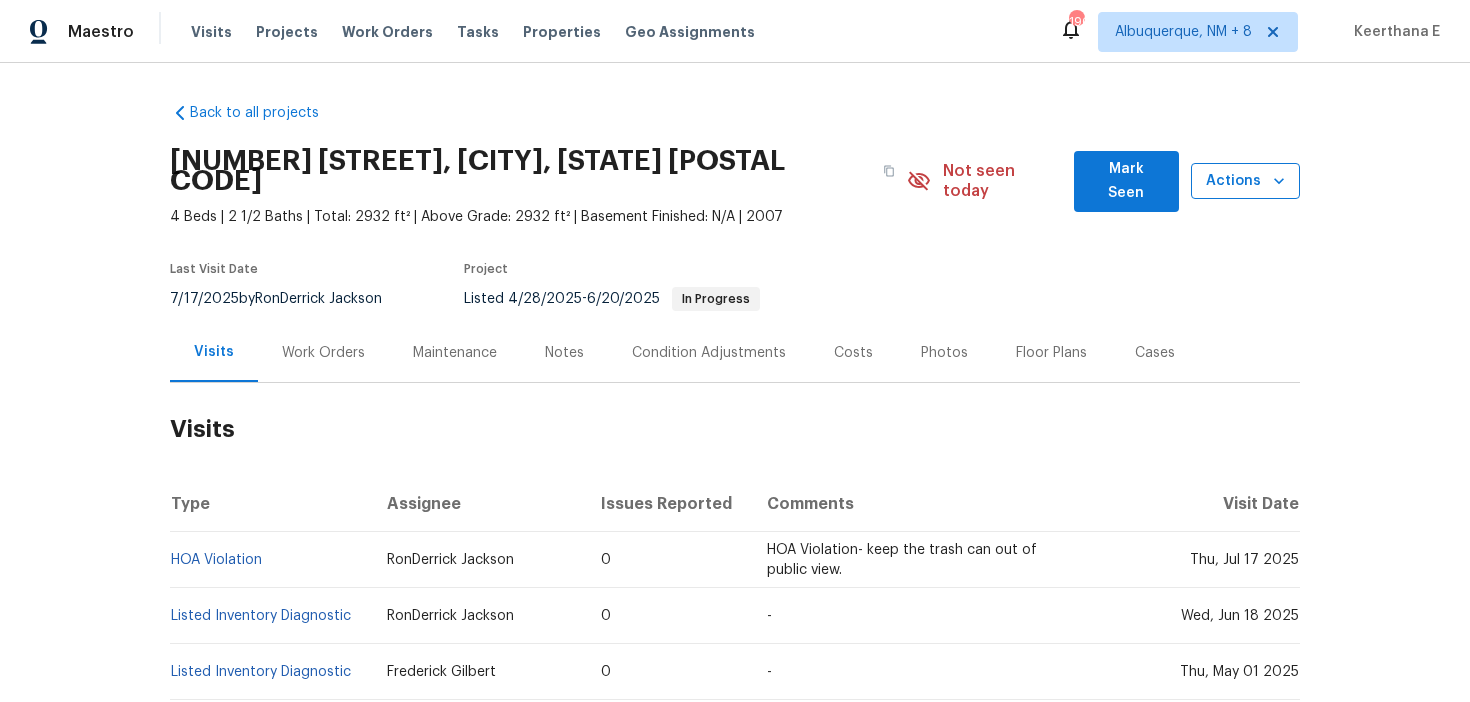 click on "Actions" at bounding box center (1245, 181) 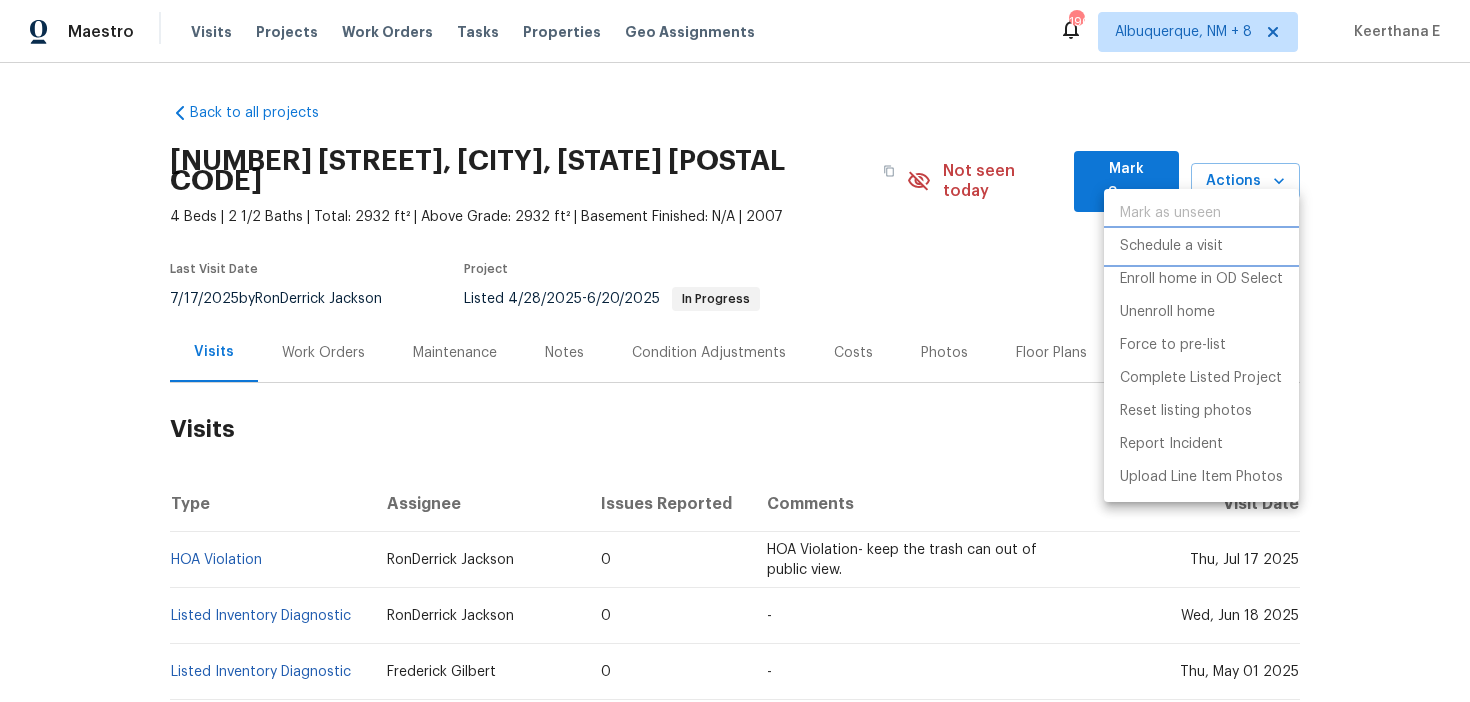 click on "Schedule a visit" at bounding box center [1171, 246] 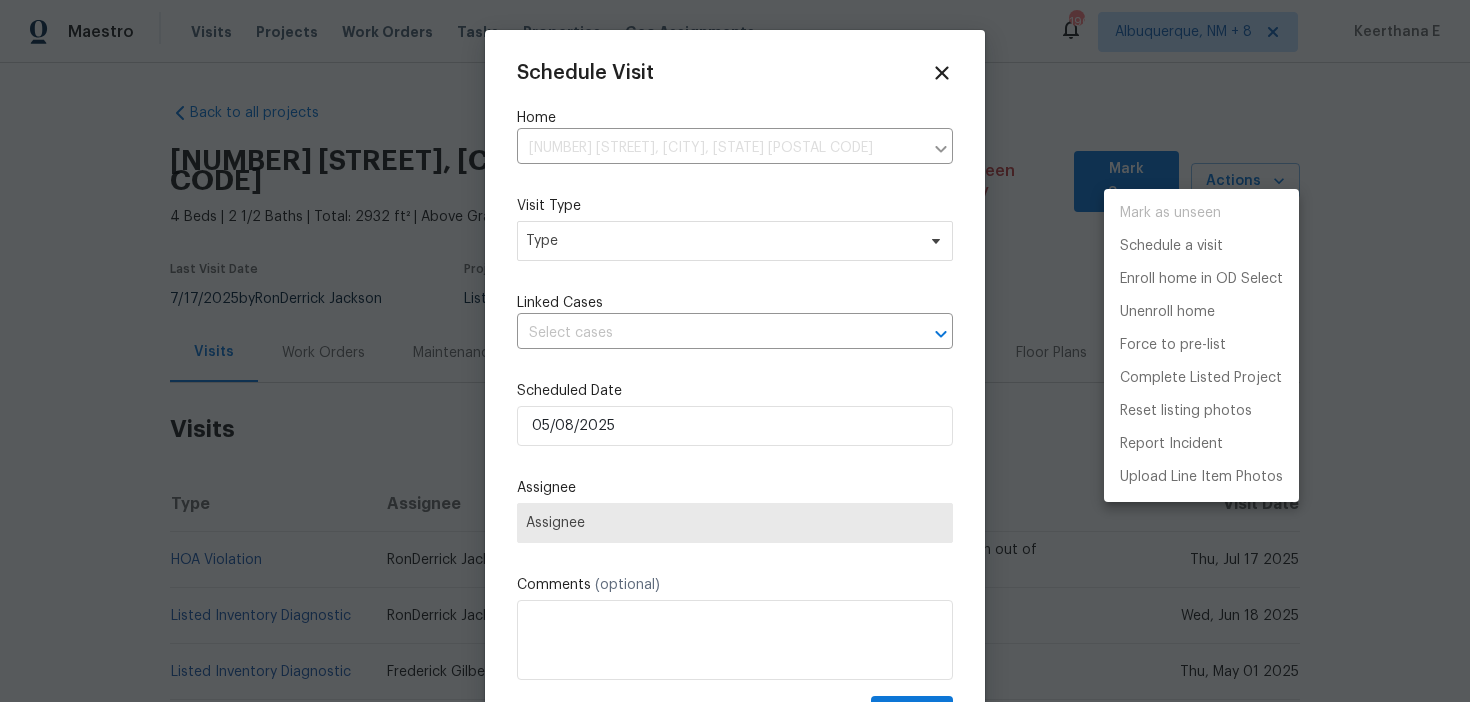 click at bounding box center [735, 351] 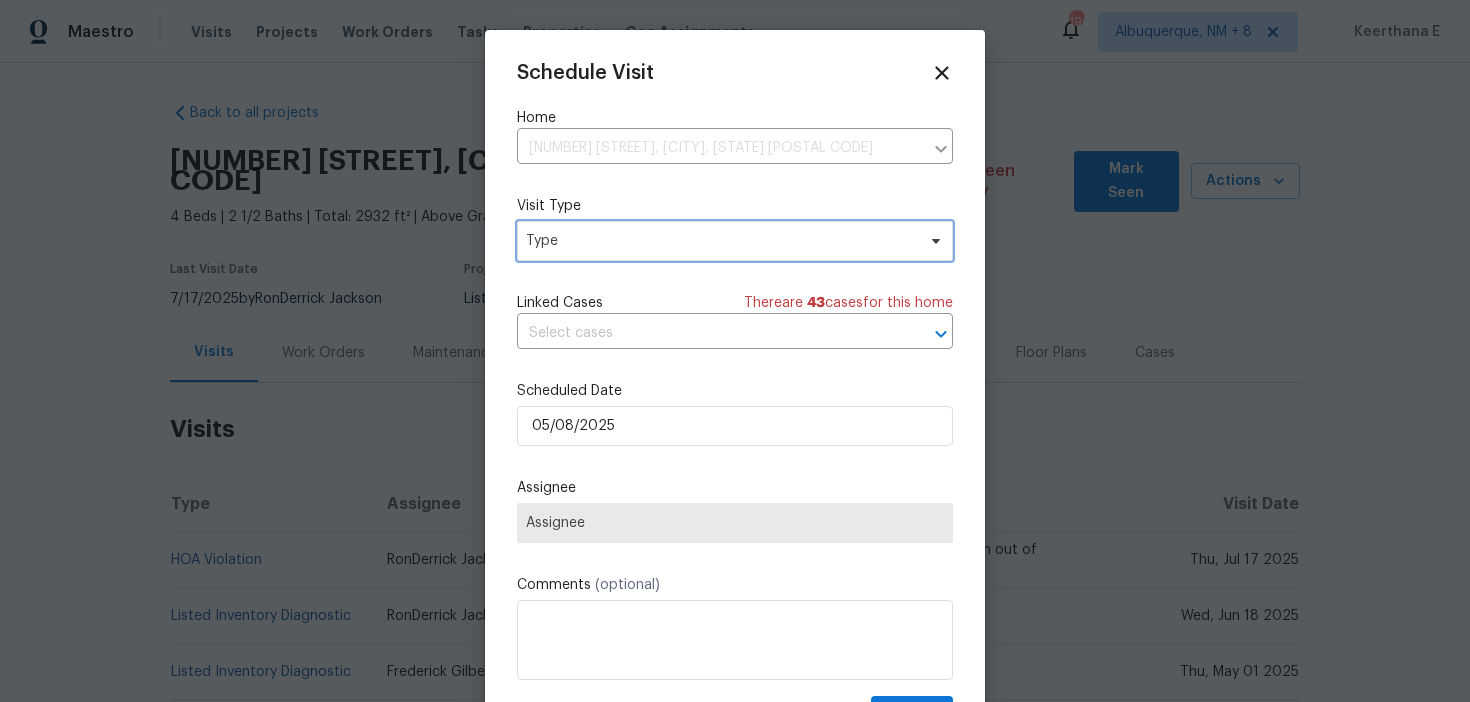 click on "Type" at bounding box center [720, 241] 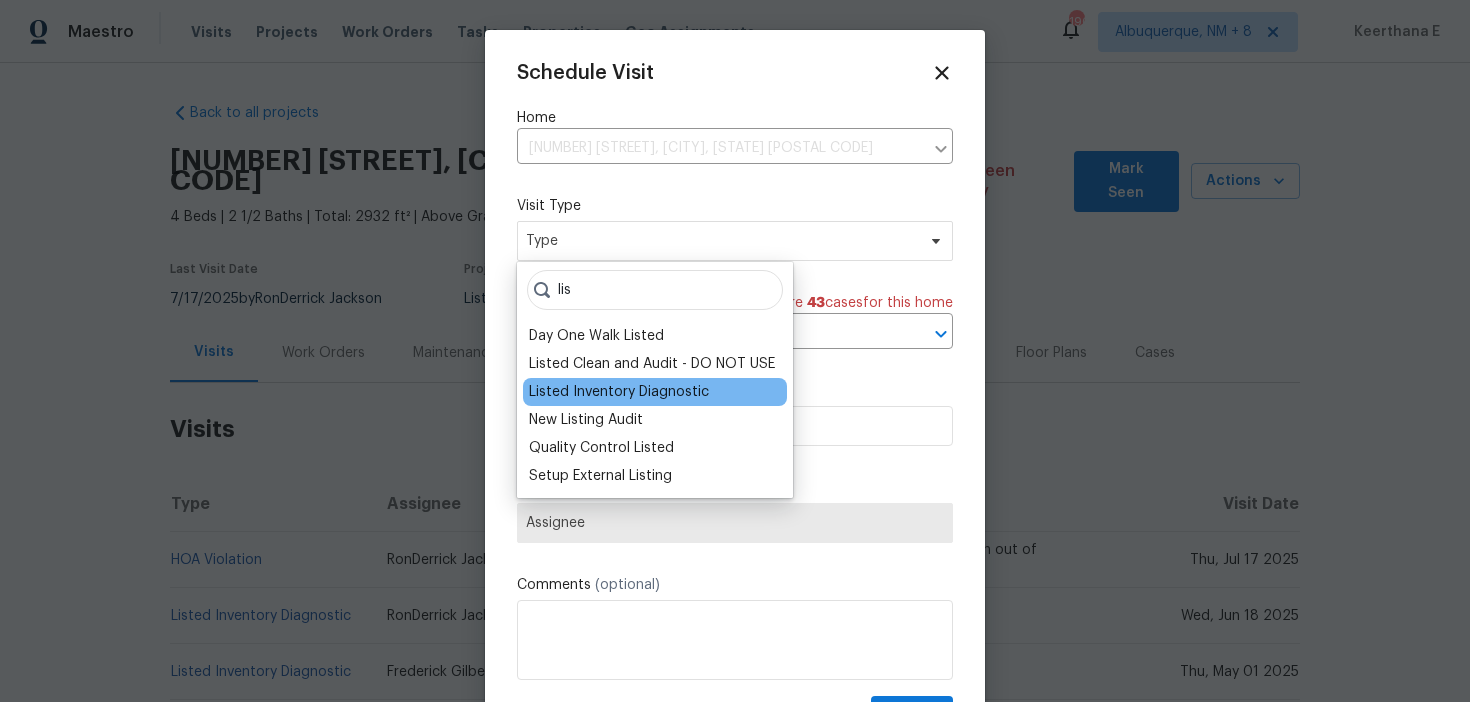 type on "lis" 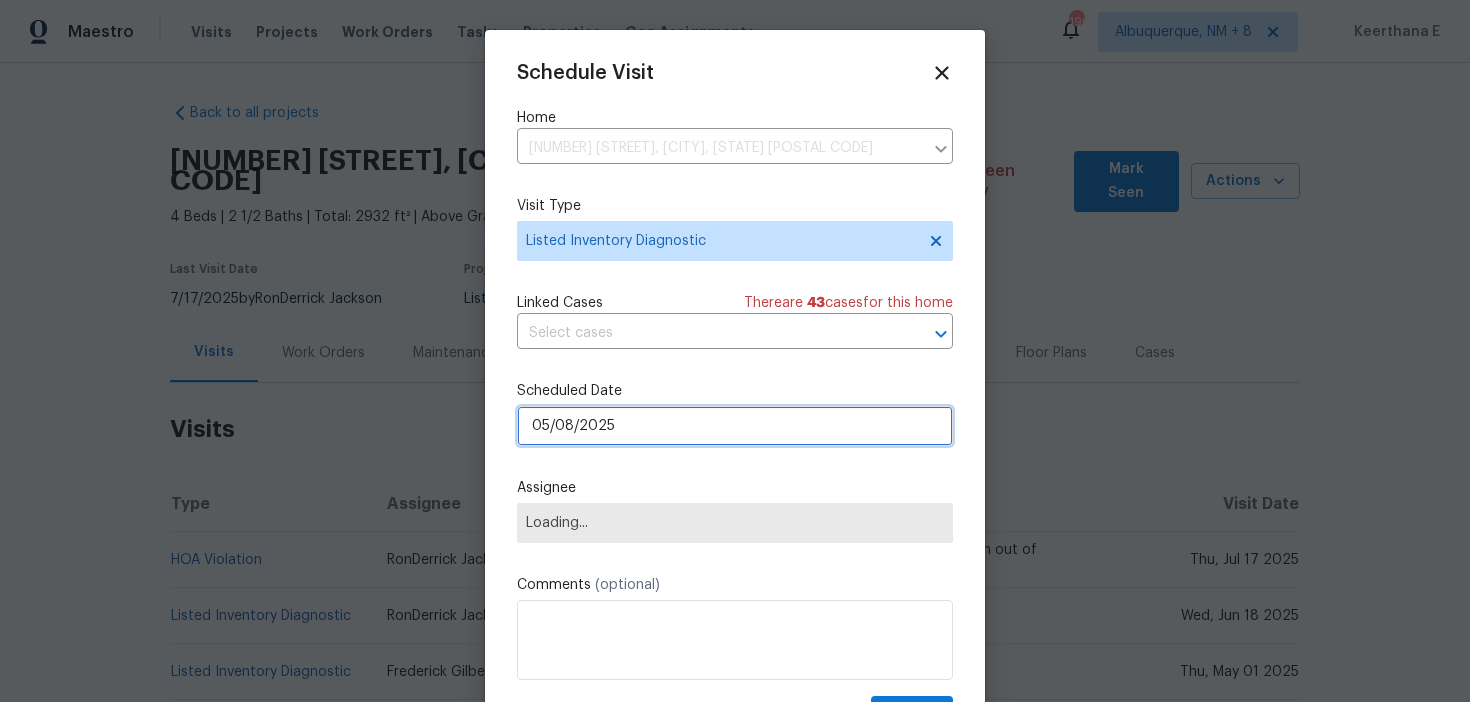 click on "05/08/2025" at bounding box center (735, 426) 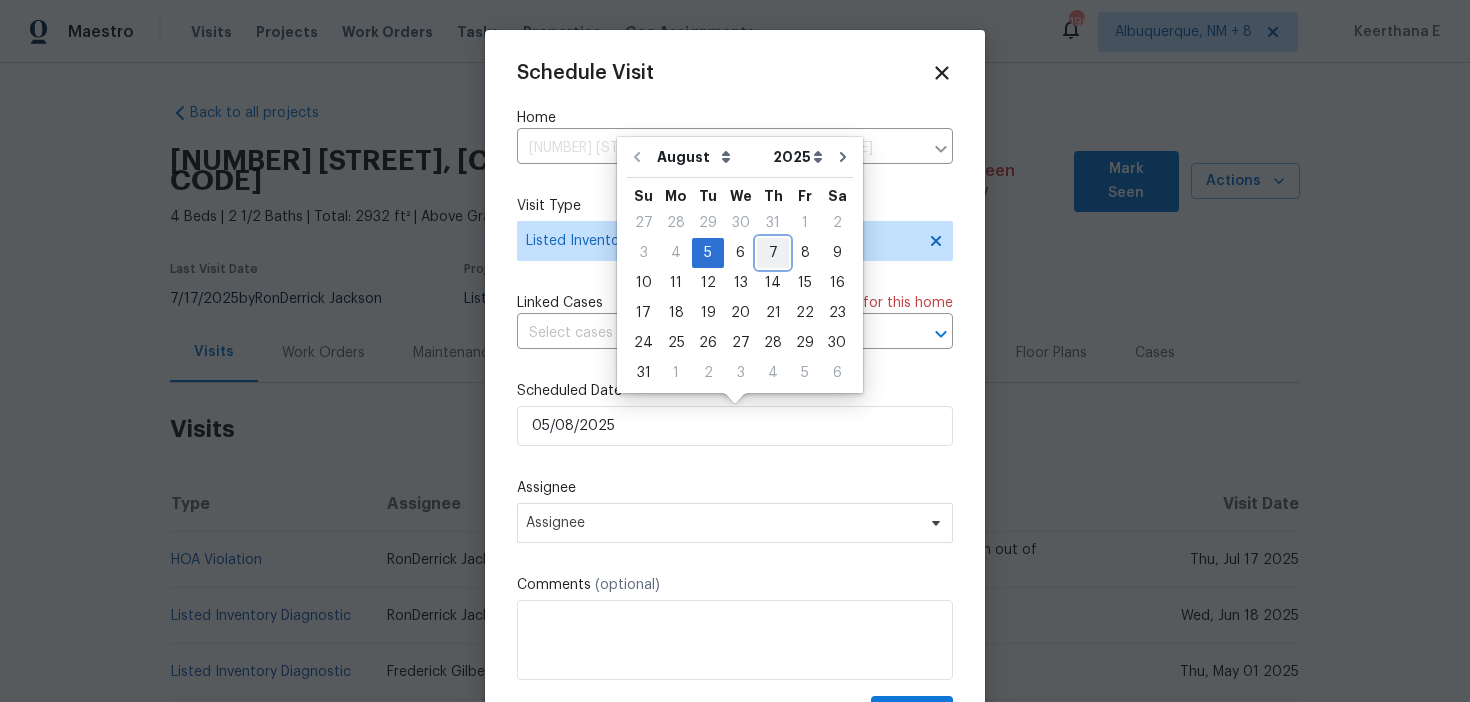 click on "7" at bounding box center [773, 253] 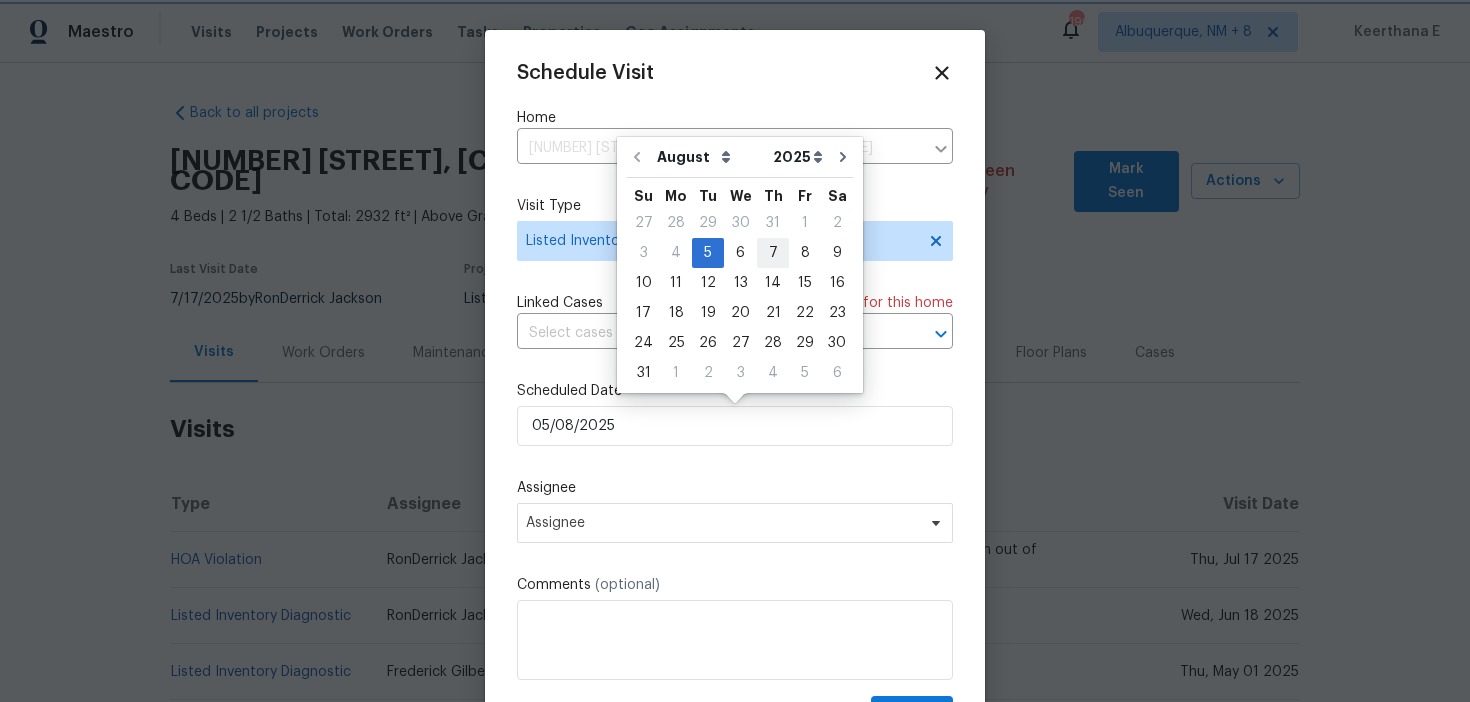 type on "07/08/2025" 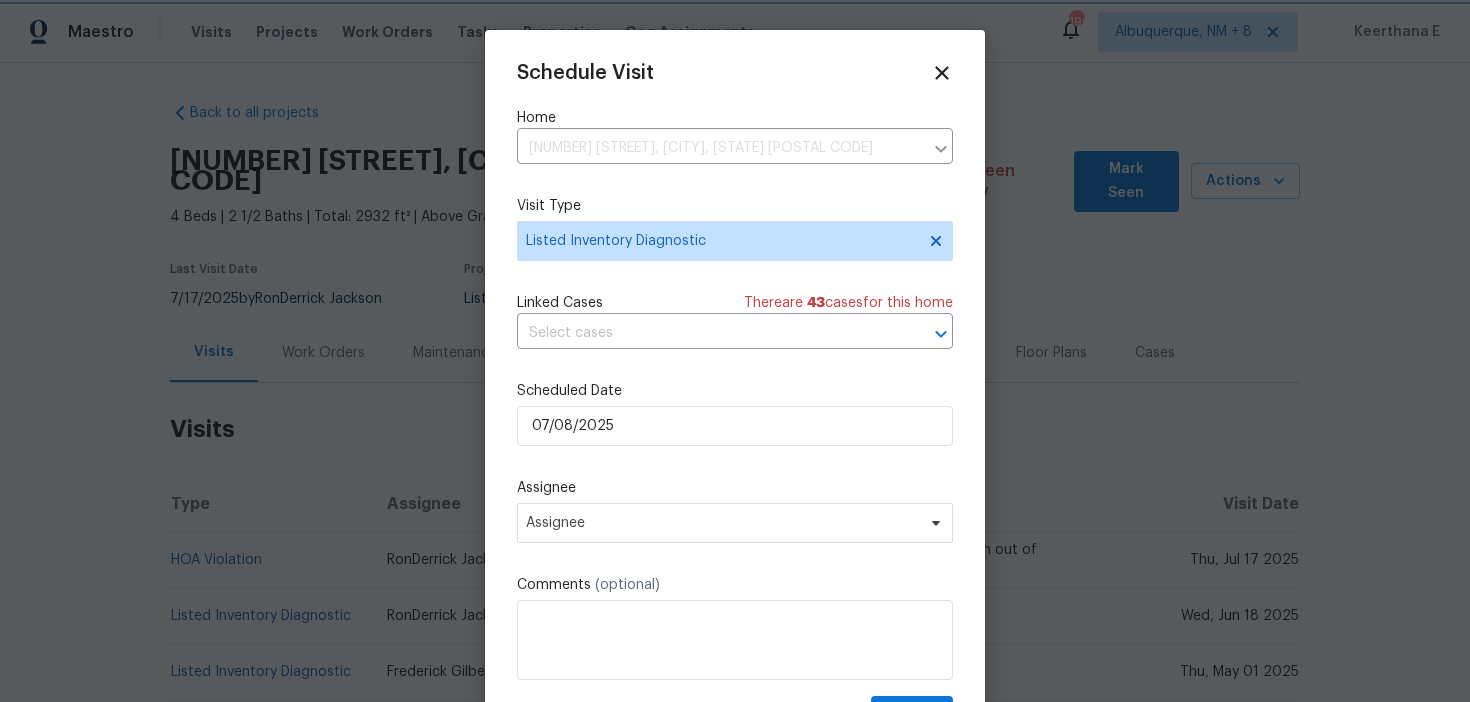 scroll, scrollTop: 36, scrollLeft: 0, axis: vertical 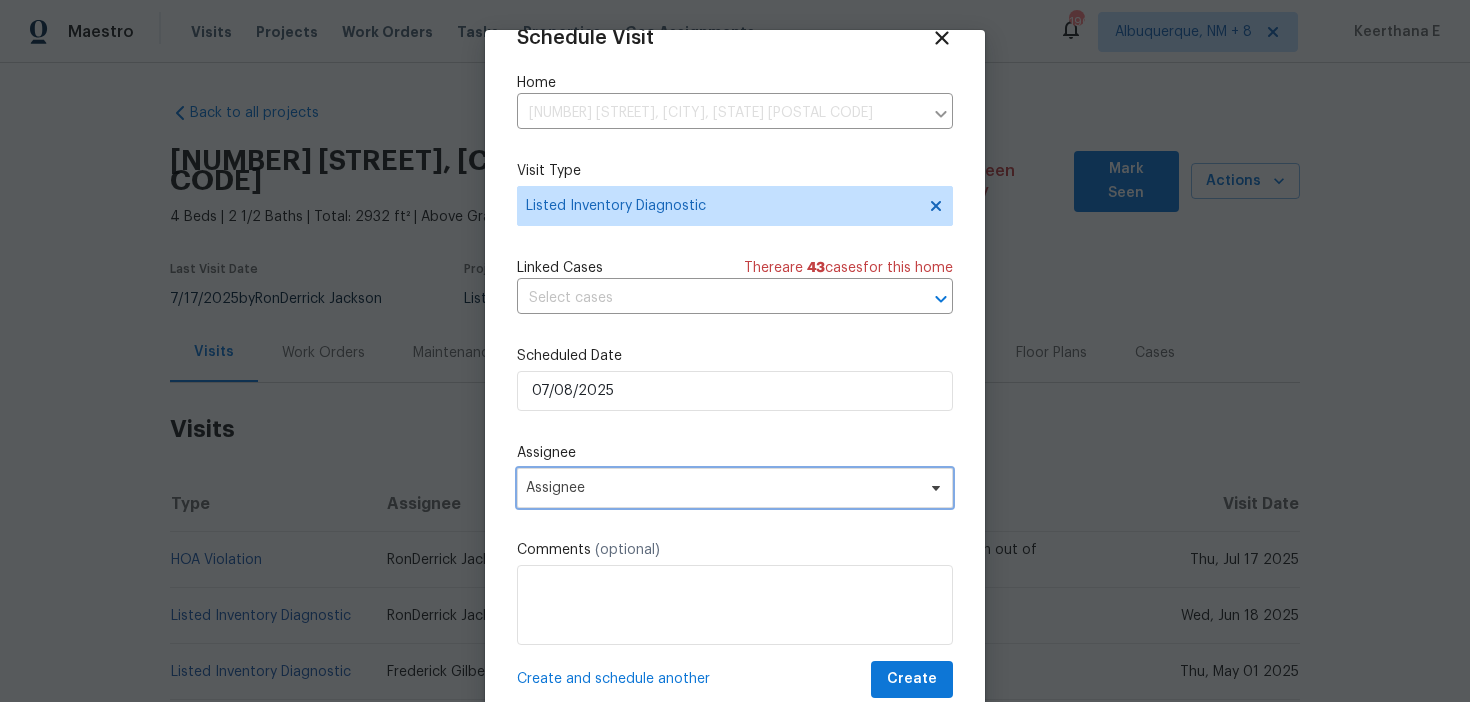 click on "Assignee" at bounding box center (722, 488) 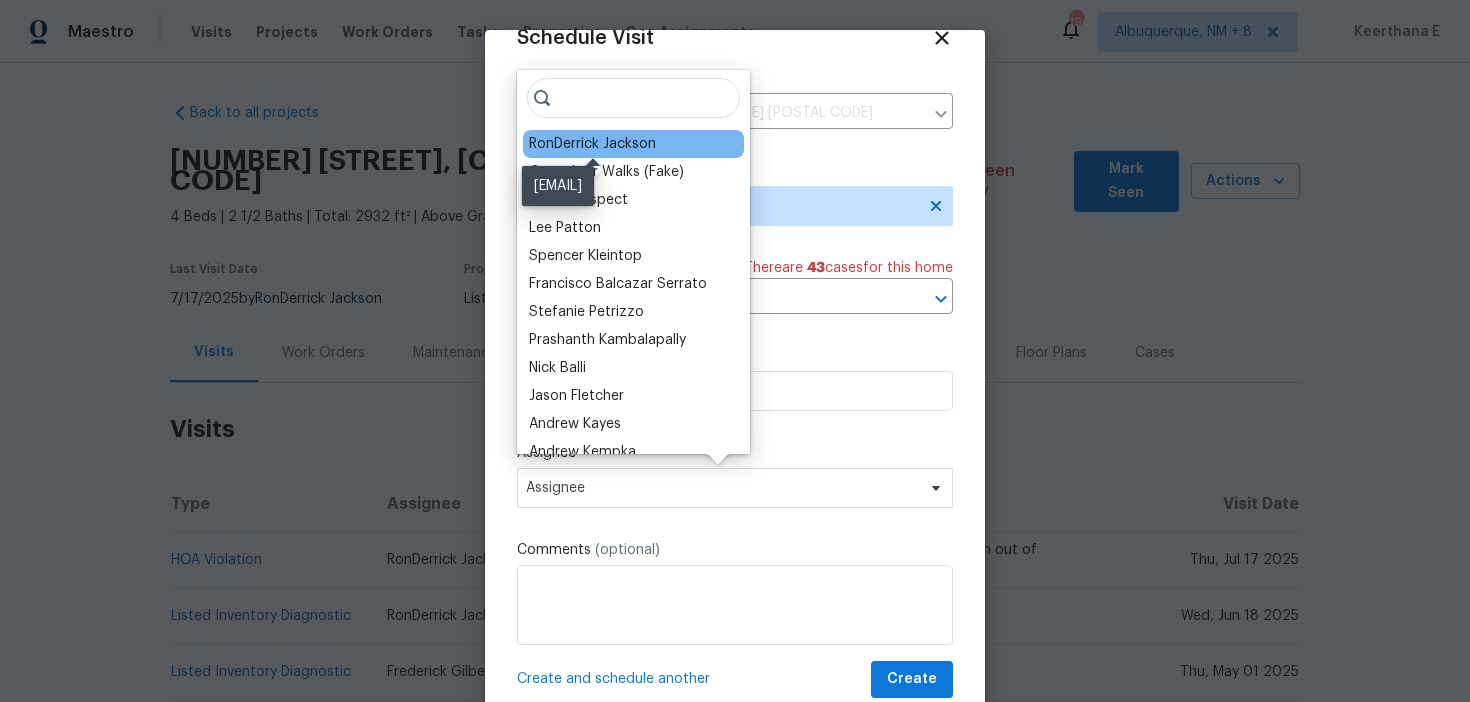click on "RonDerrick Jackson" at bounding box center (592, 144) 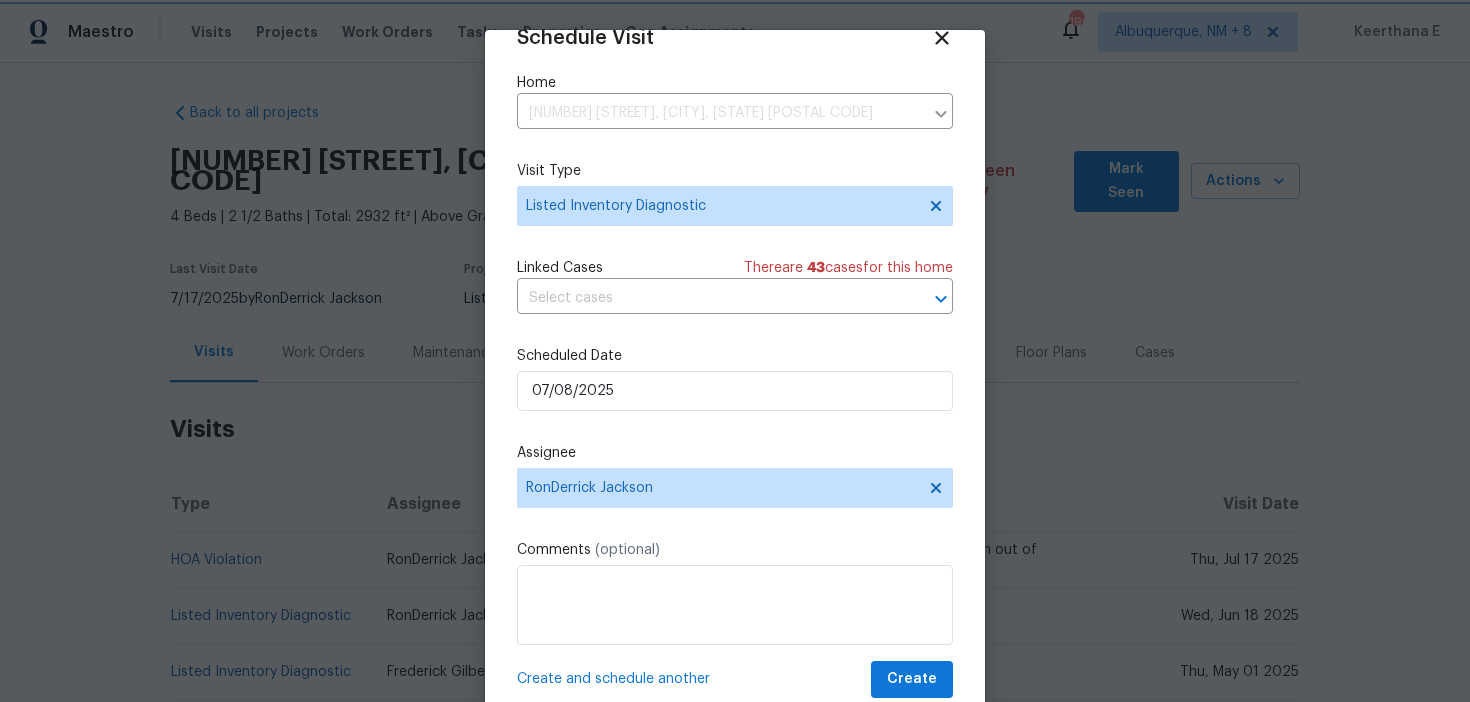 scroll, scrollTop: 58, scrollLeft: 0, axis: vertical 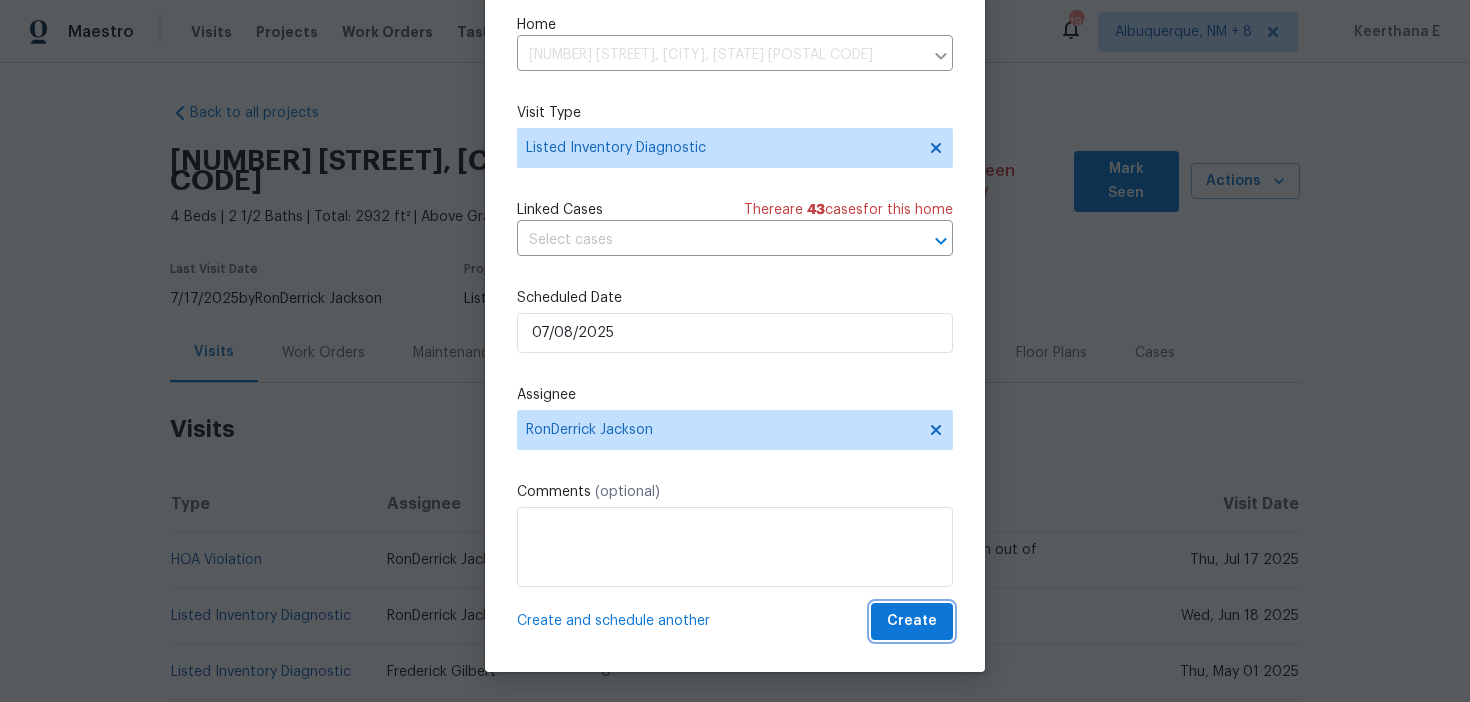 click on "Create" at bounding box center [912, 621] 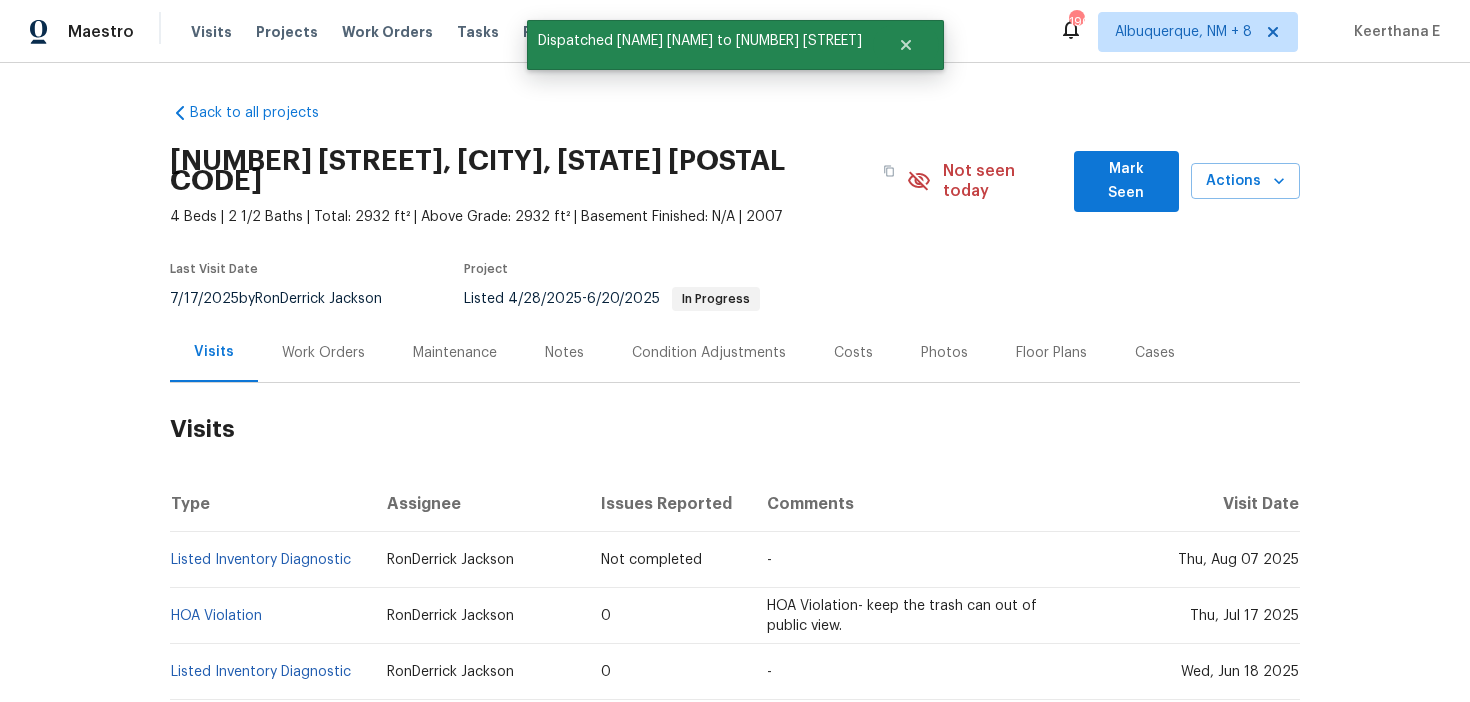 scroll, scrollTop: 0, scrollLeft: 0, axis: both 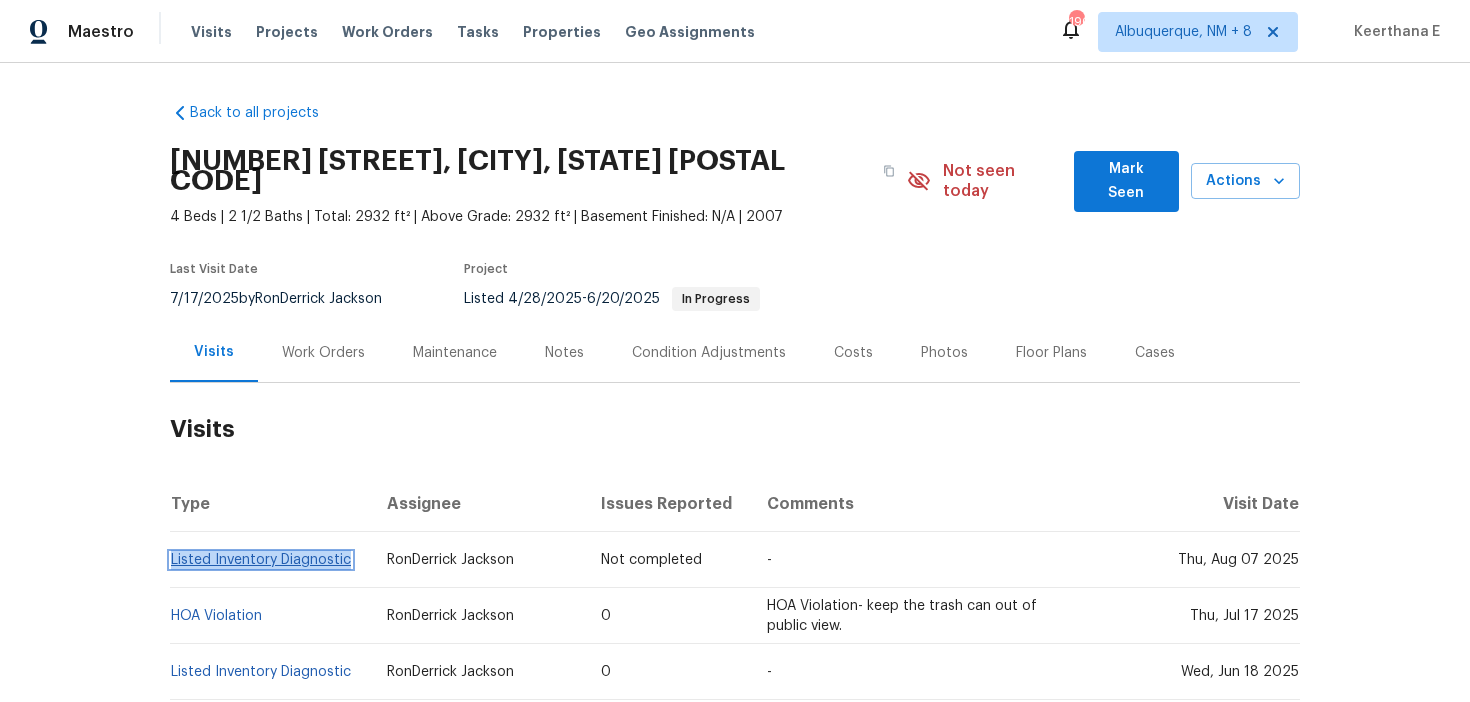 copy on "Listed Inventory Diagnostic" 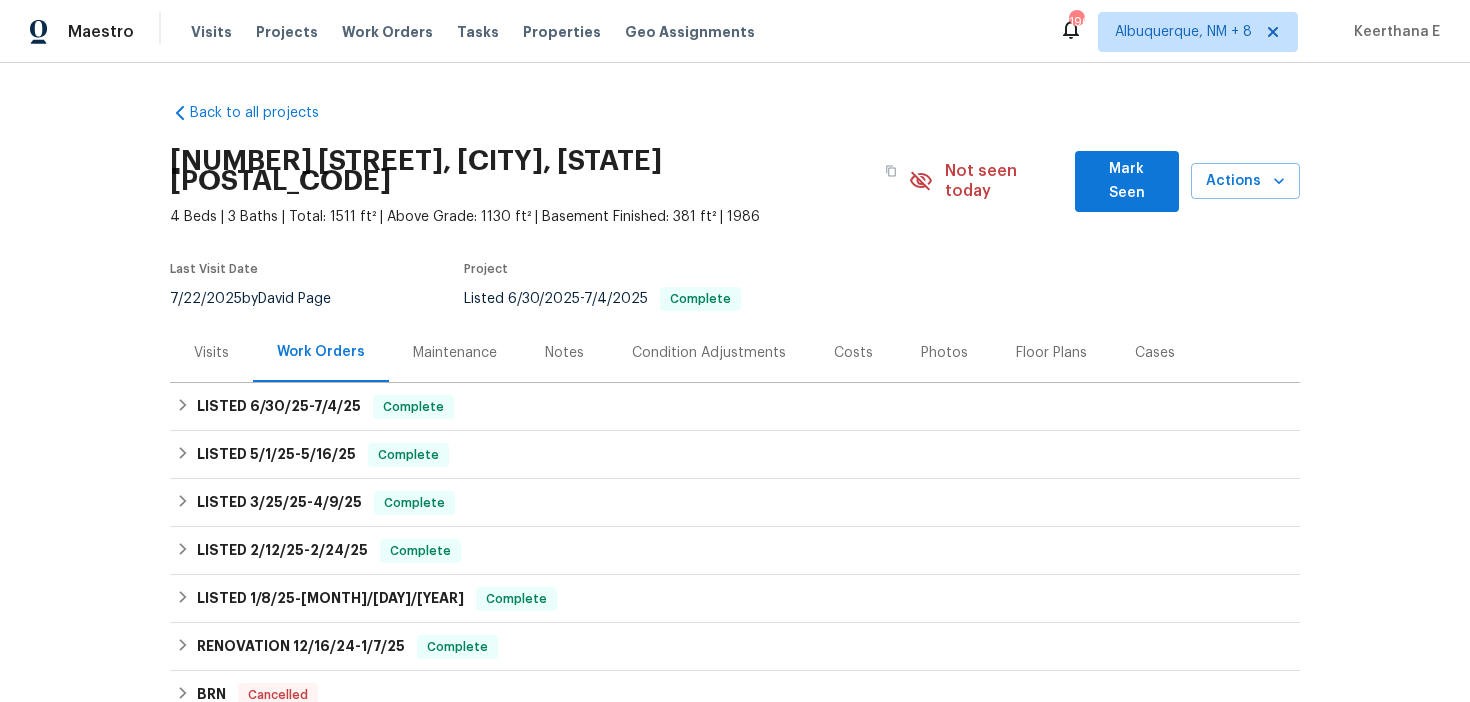 scroll, scrollTop: 0, scrollLeft: 0, axis: both 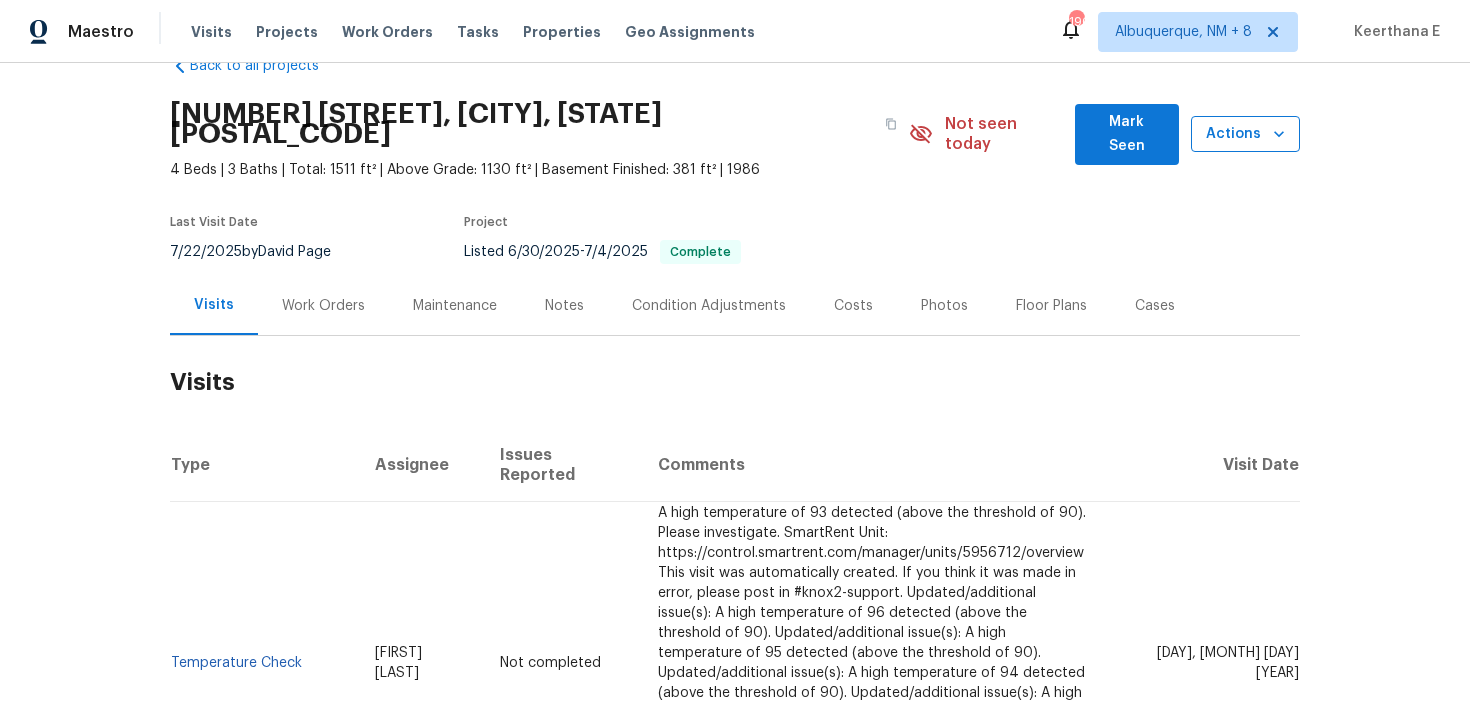 click on "Actions" at bounding box center [1245, 134] 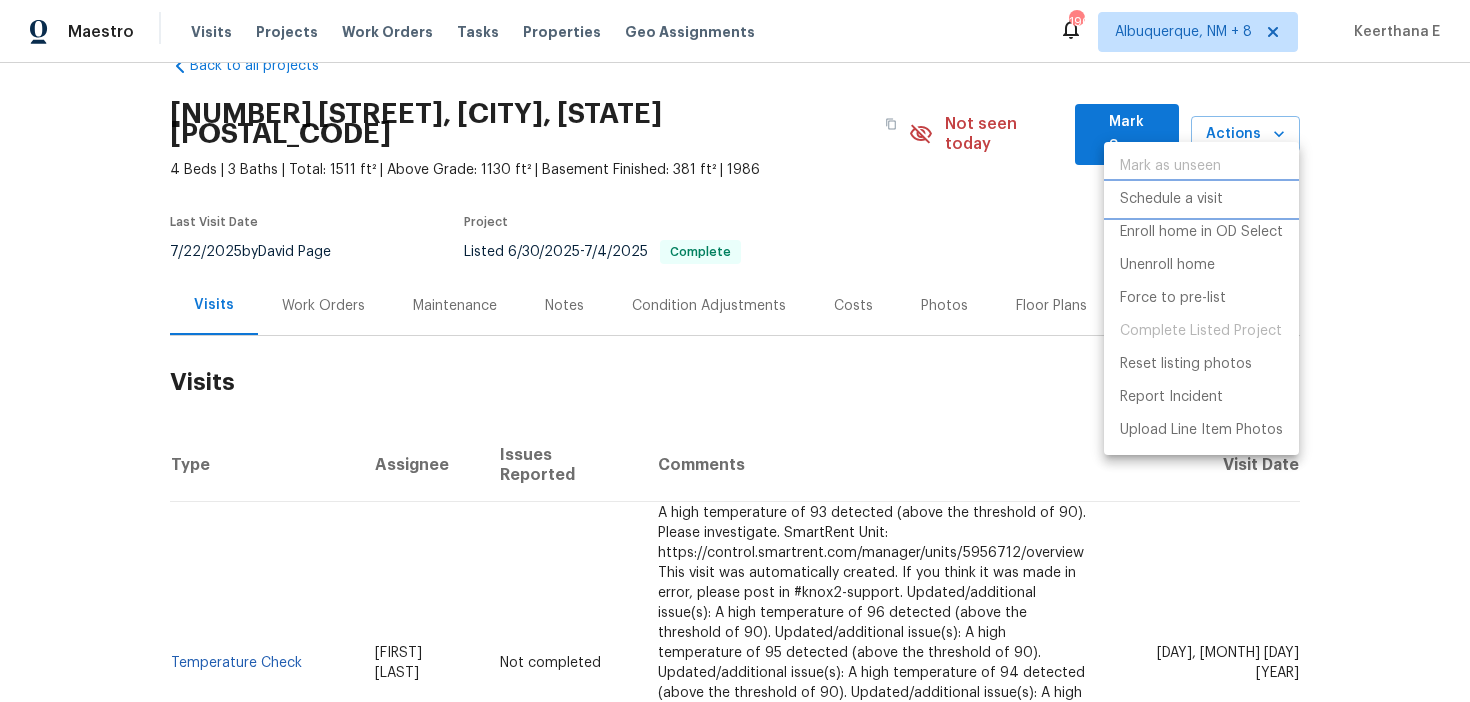 click on "Schedule a visit" at bounding box center [1171, 199] 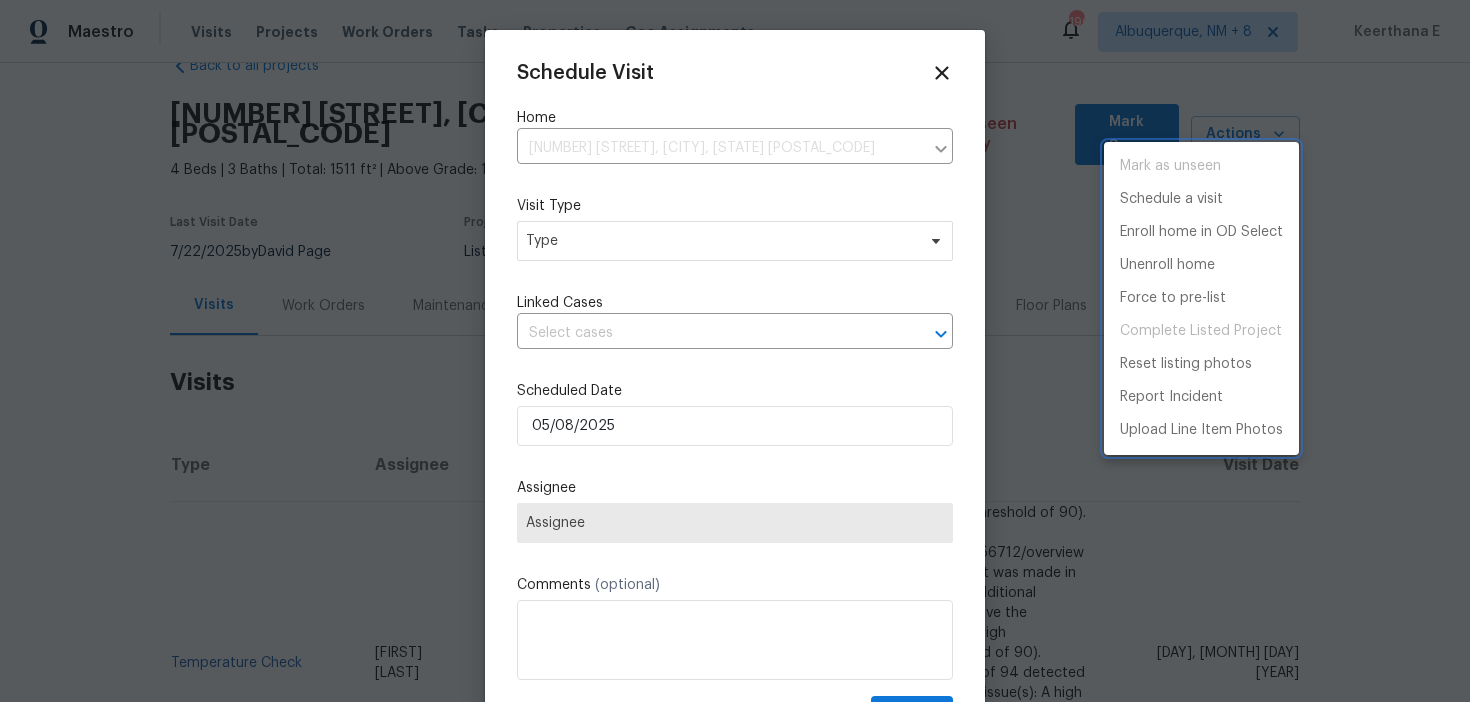 click at bounding box center (735, 351) 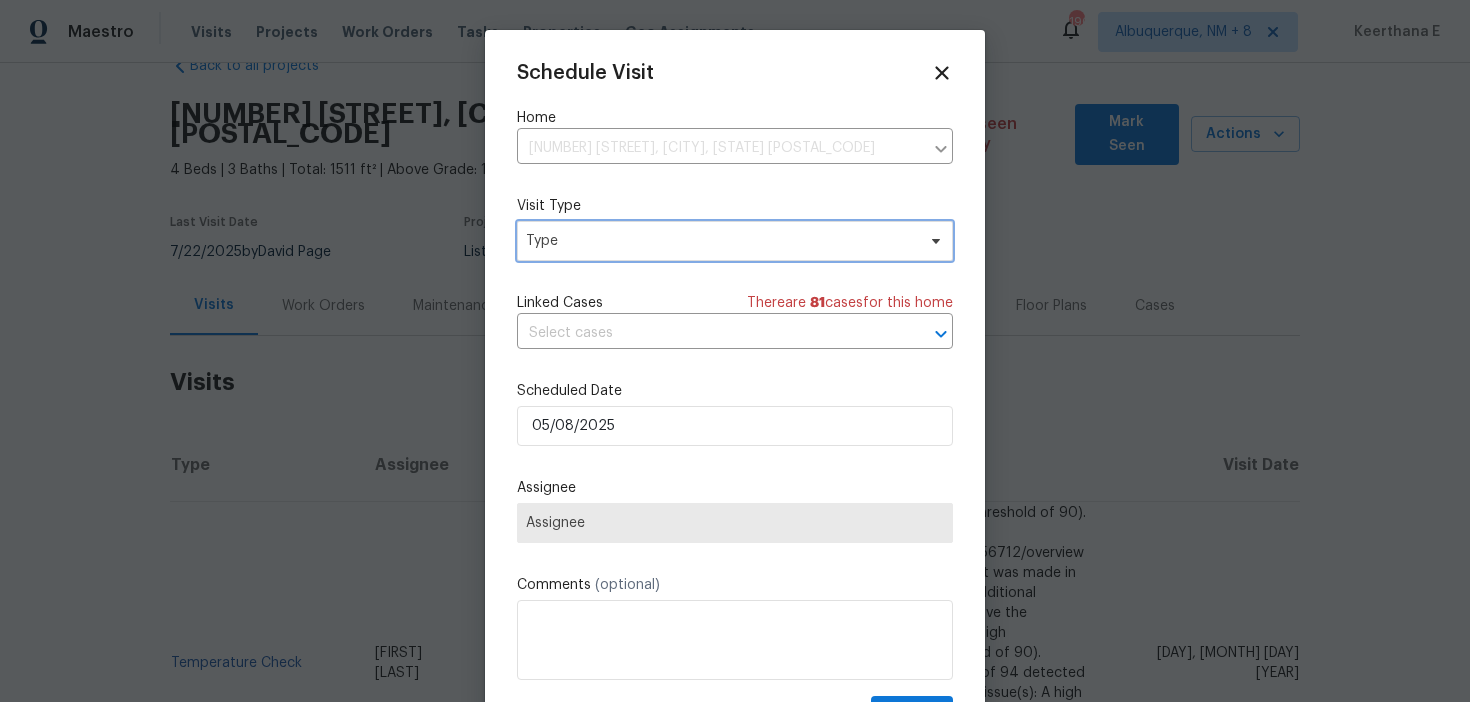 click on "Type" at bounding box center [720, 241] 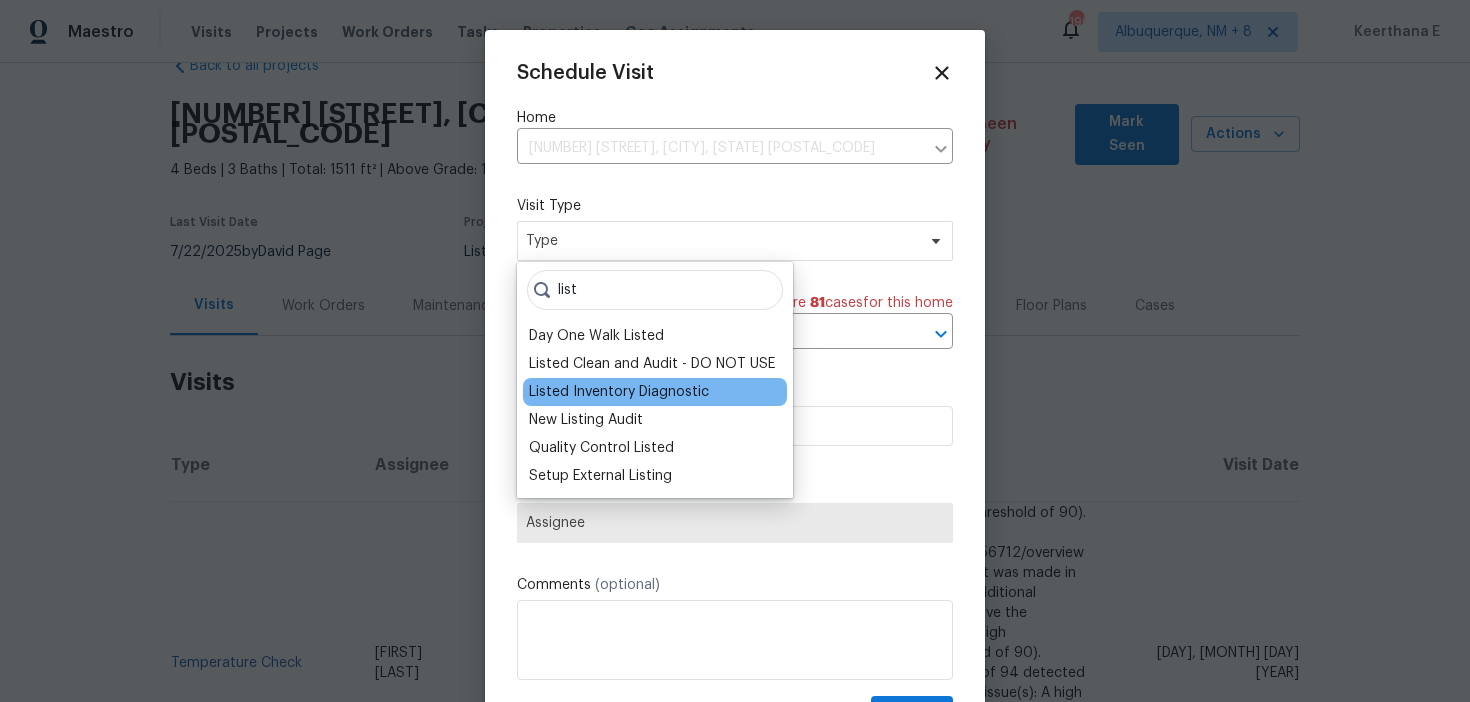 type on "list" 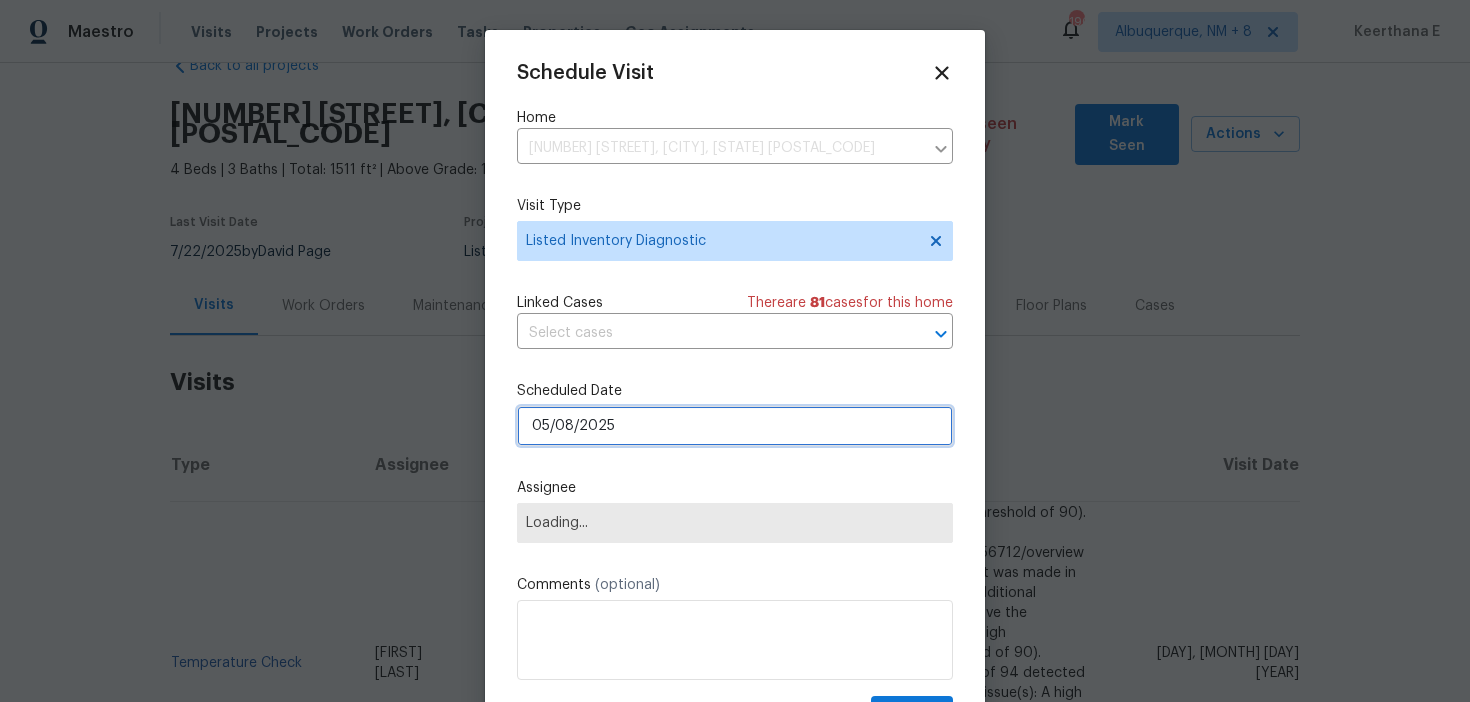 click on "05/08/2025" at bounding box center [735, 426] 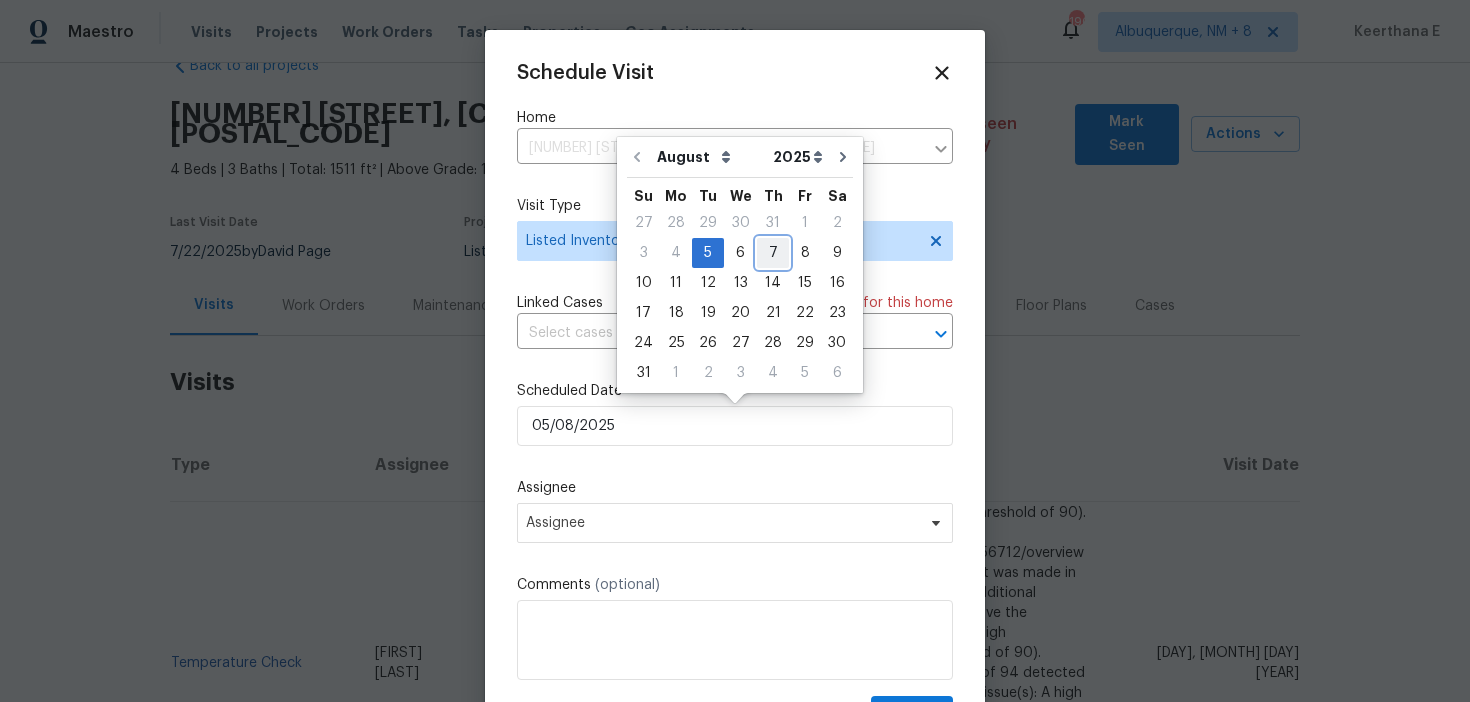 click on "7" at bounding box center [773, 253] 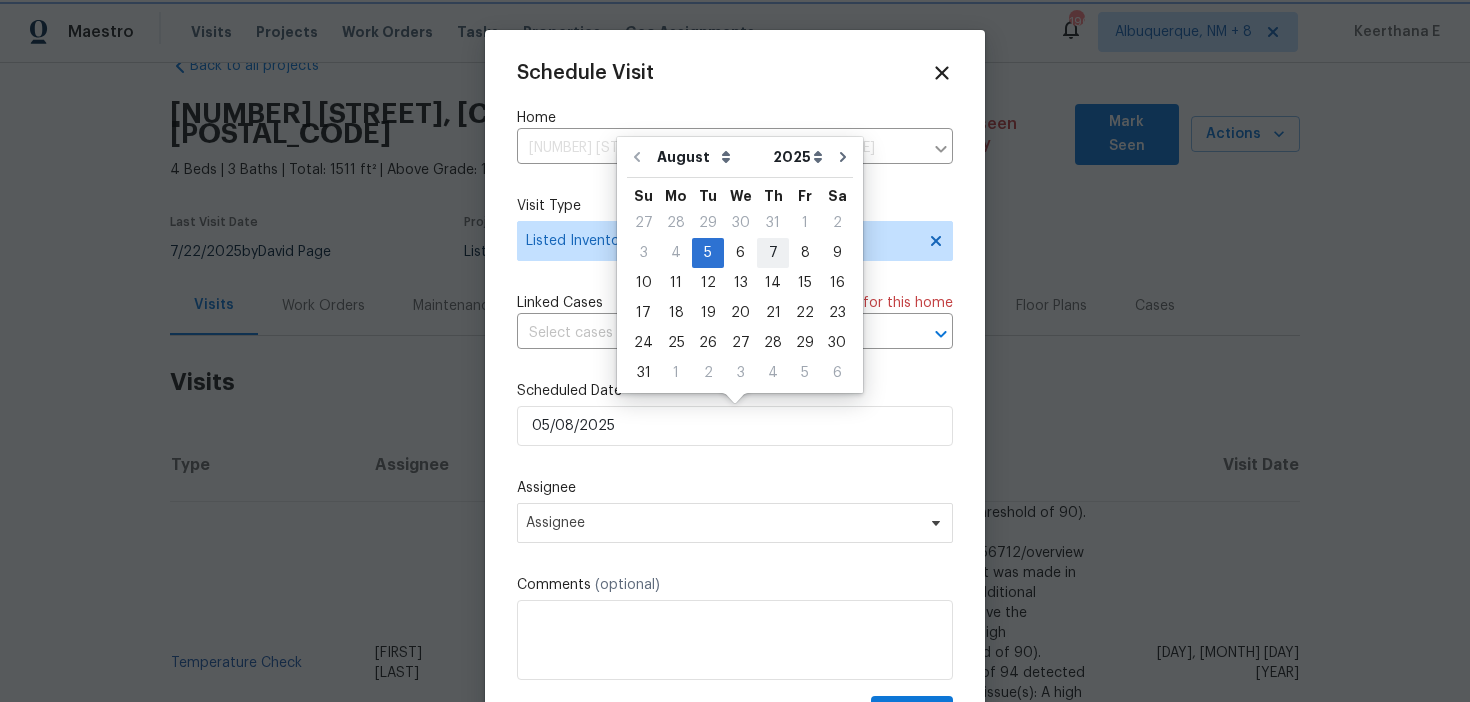type on "07/08/2025" 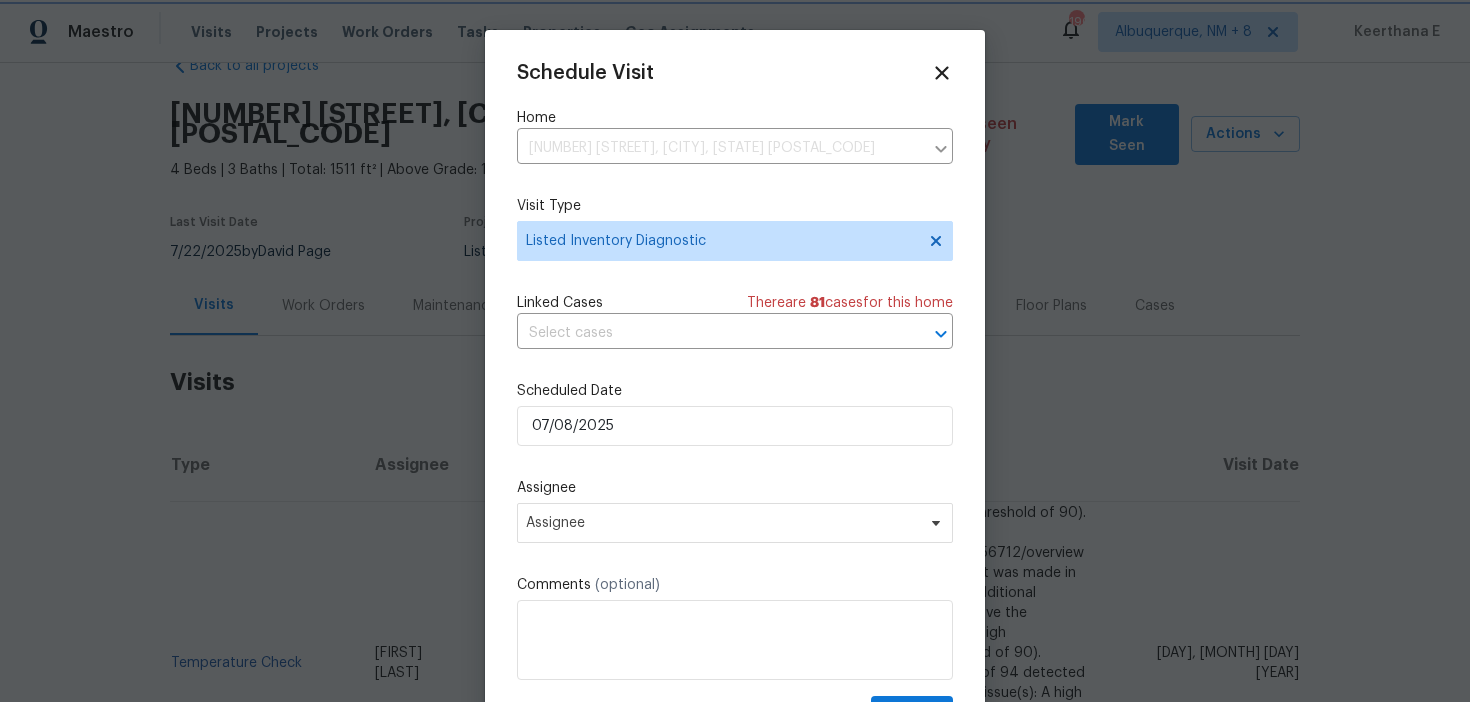 scroll, scrollTop: 36, scrollLeft: 0, axis: vertical 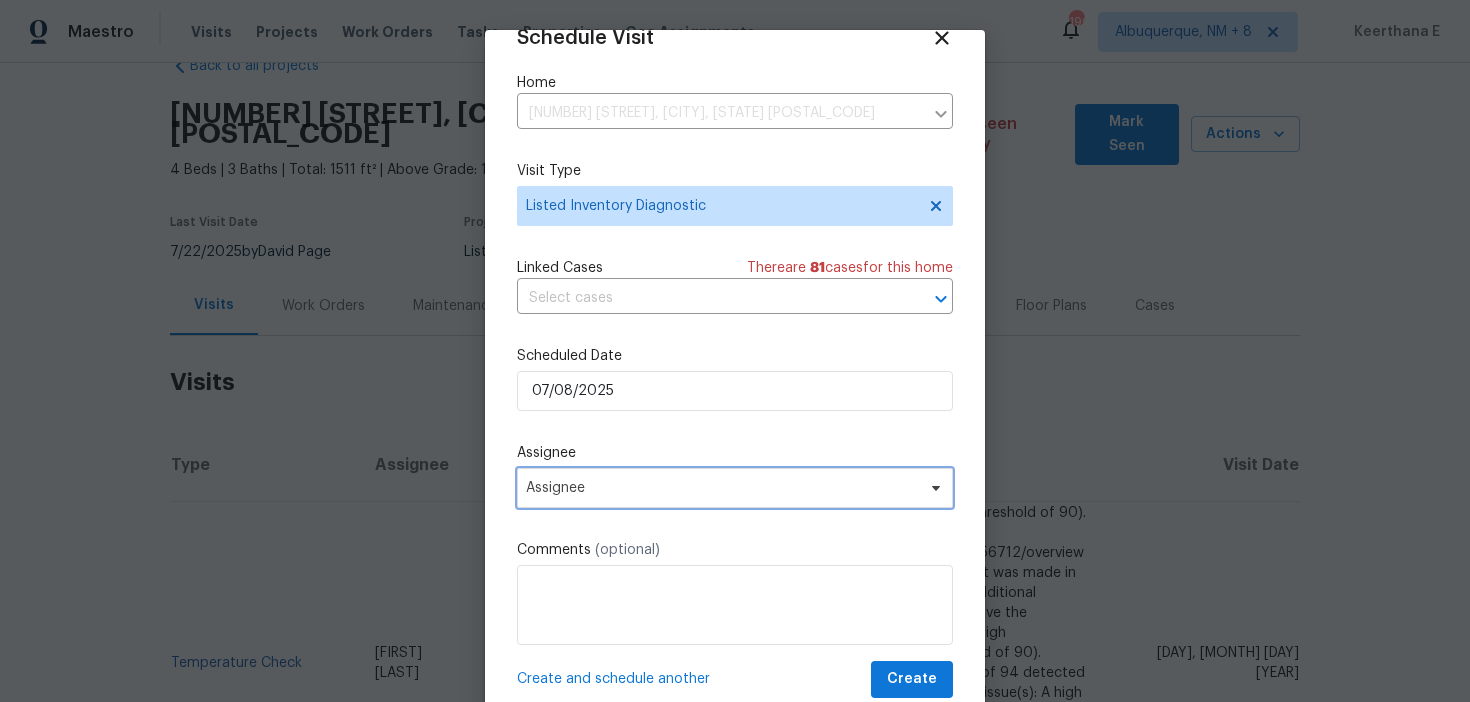 click on "Assignee" at bounding box center (735, 488) 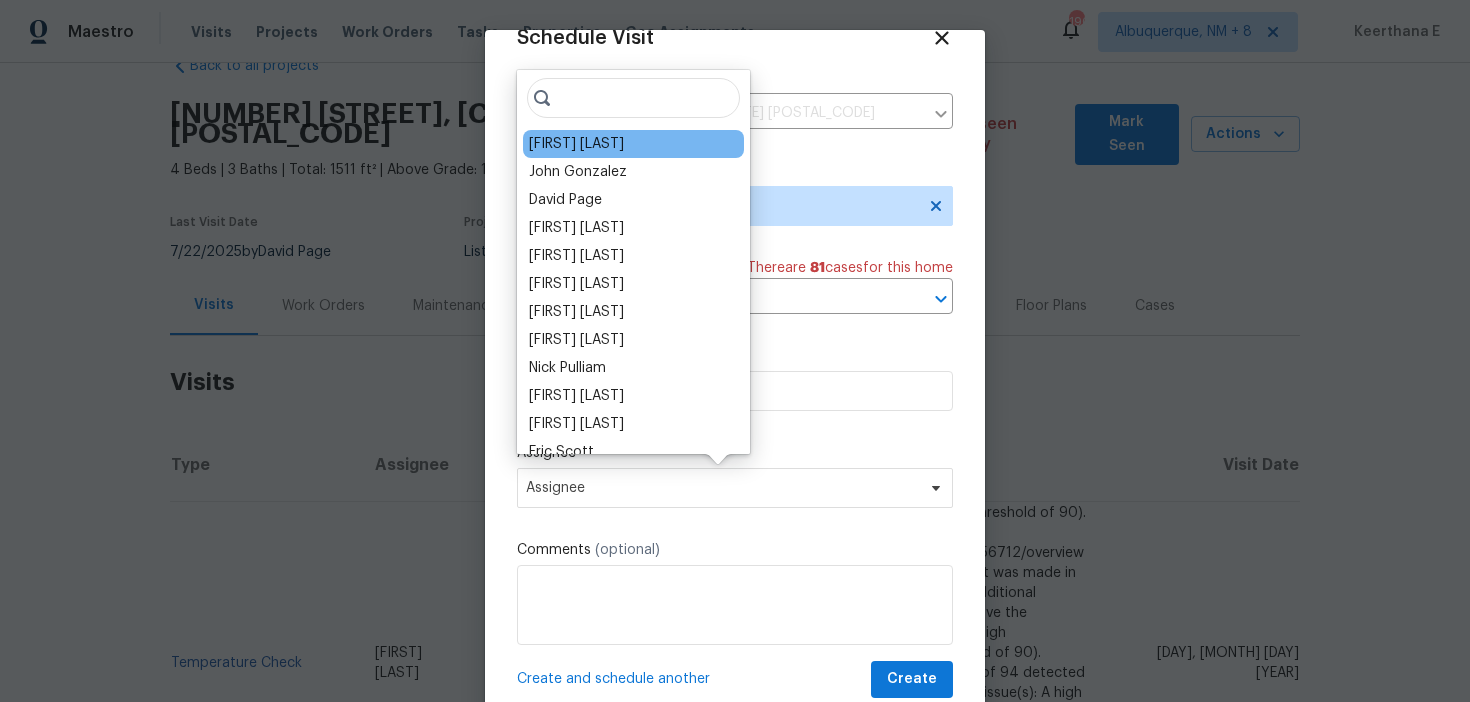 click on "Andrew McCuskey" at bounding box center (633, 144) 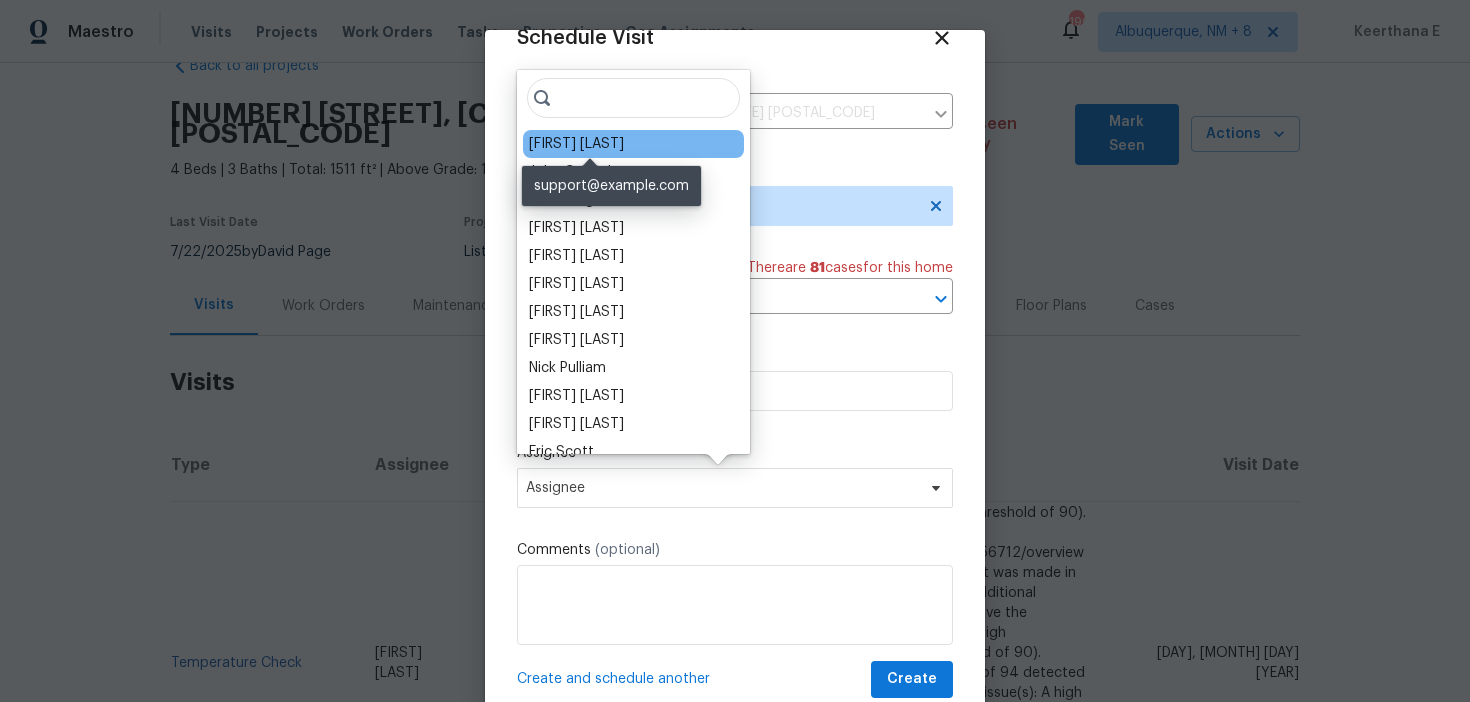 click on "Andrew McCuskey" at bounding box center (576, 144) 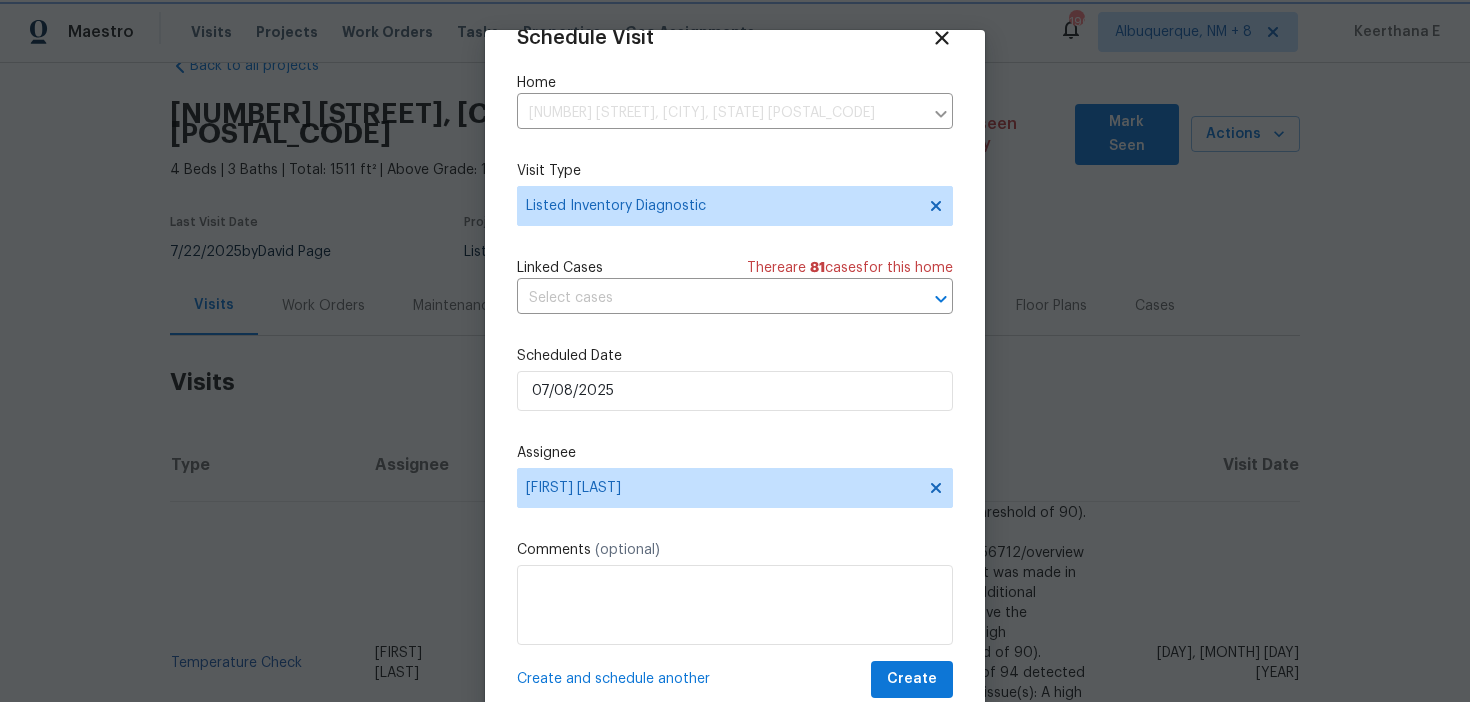 scroll, scrollTop: 58, scrollLeft: 0, axis: vertical 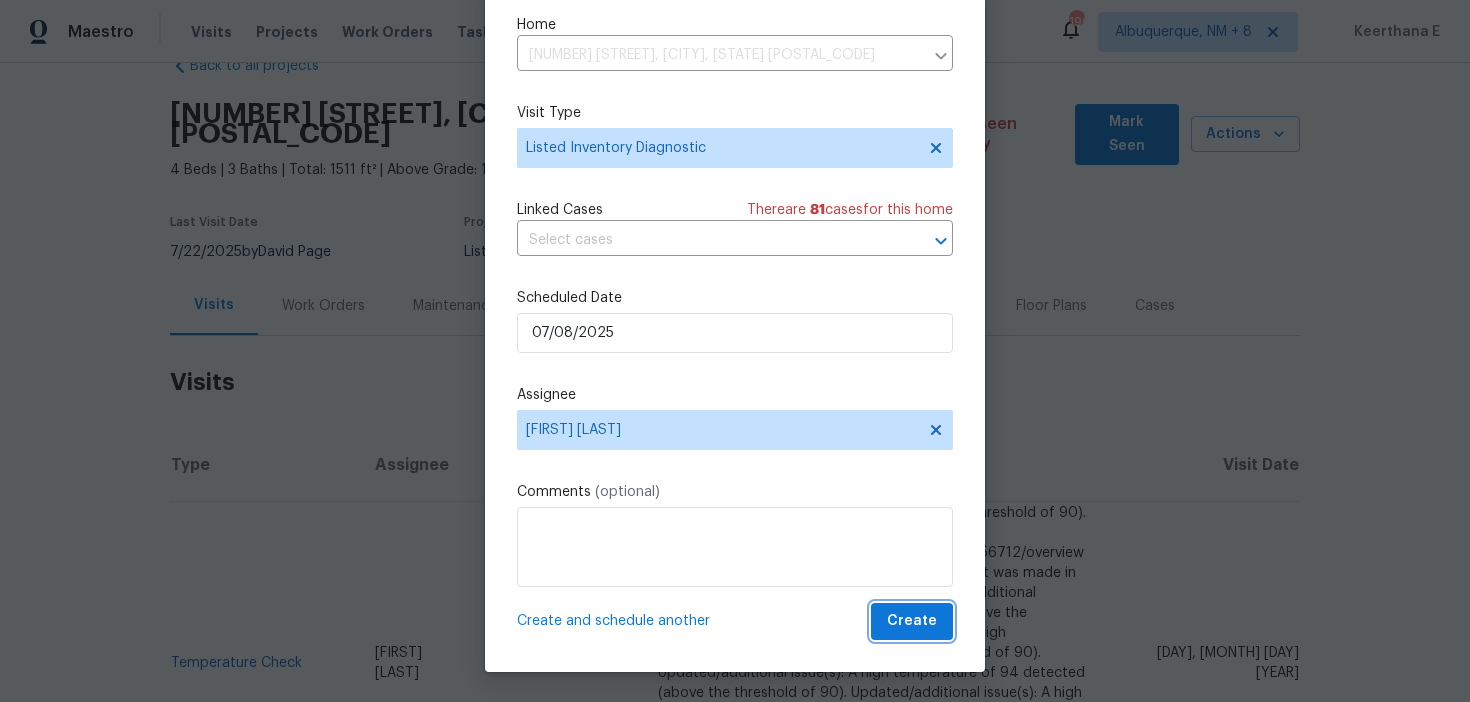 click on "Create" at bounding box center (912, 621) 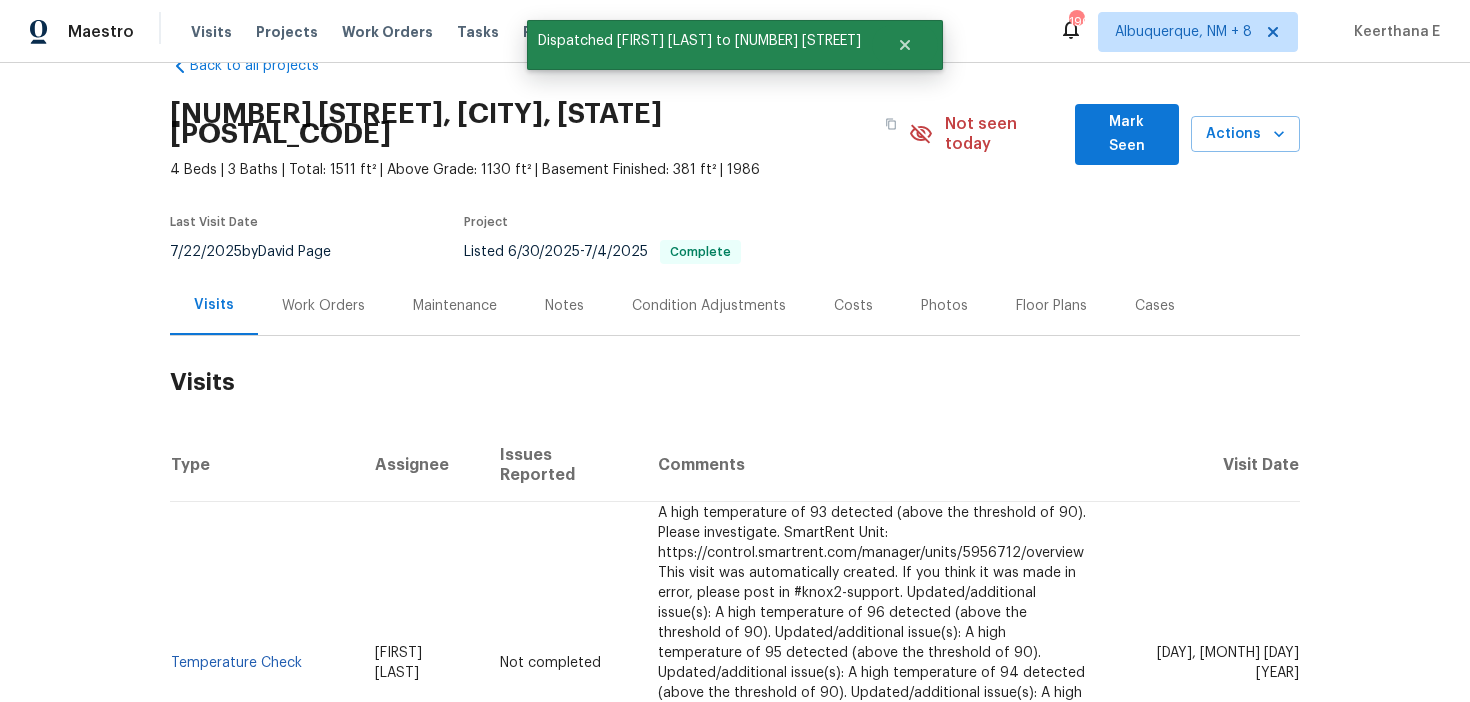 scroll, scrollTop: 0, scrollLeft: 0, axis: both 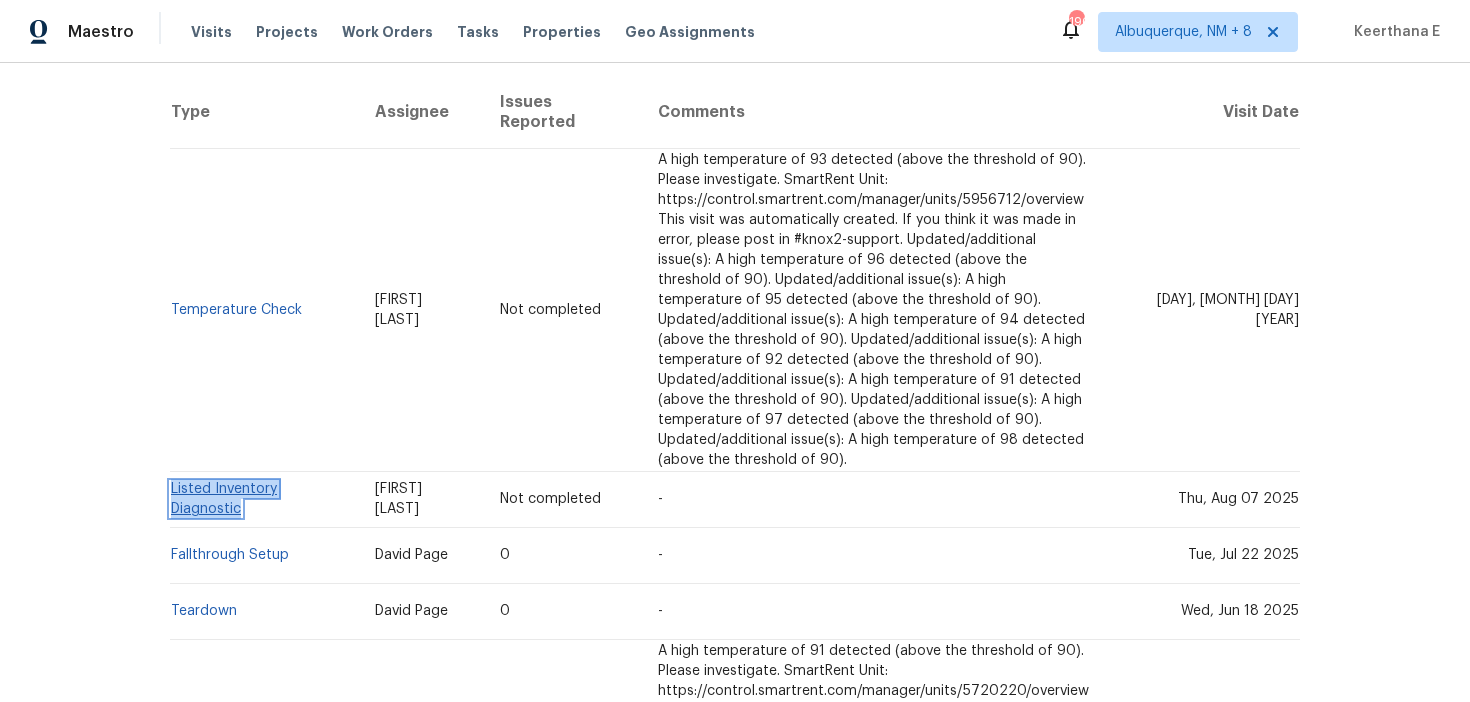 copy on "Listed Inventory Diagnostic" 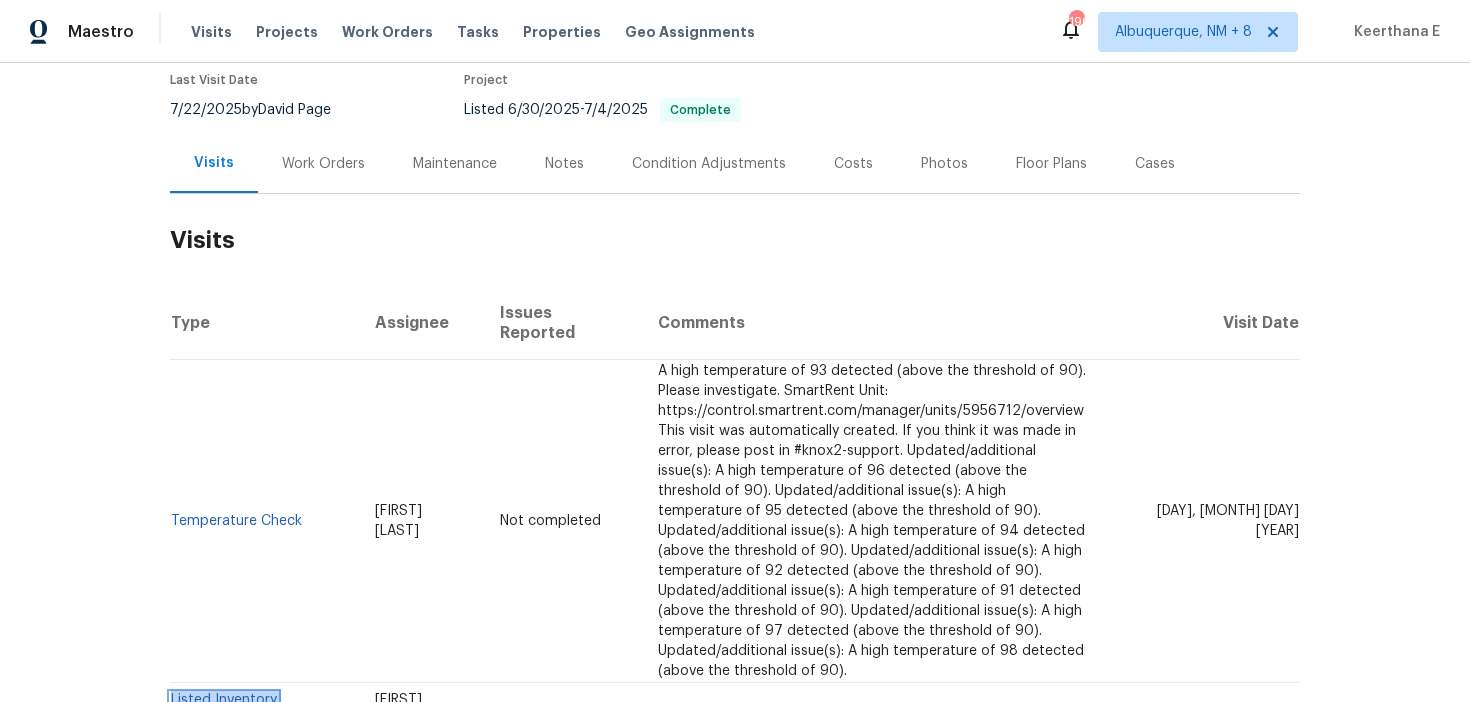 scroll, scrollTop: 26, scrollLeft: 0, axis: vertical 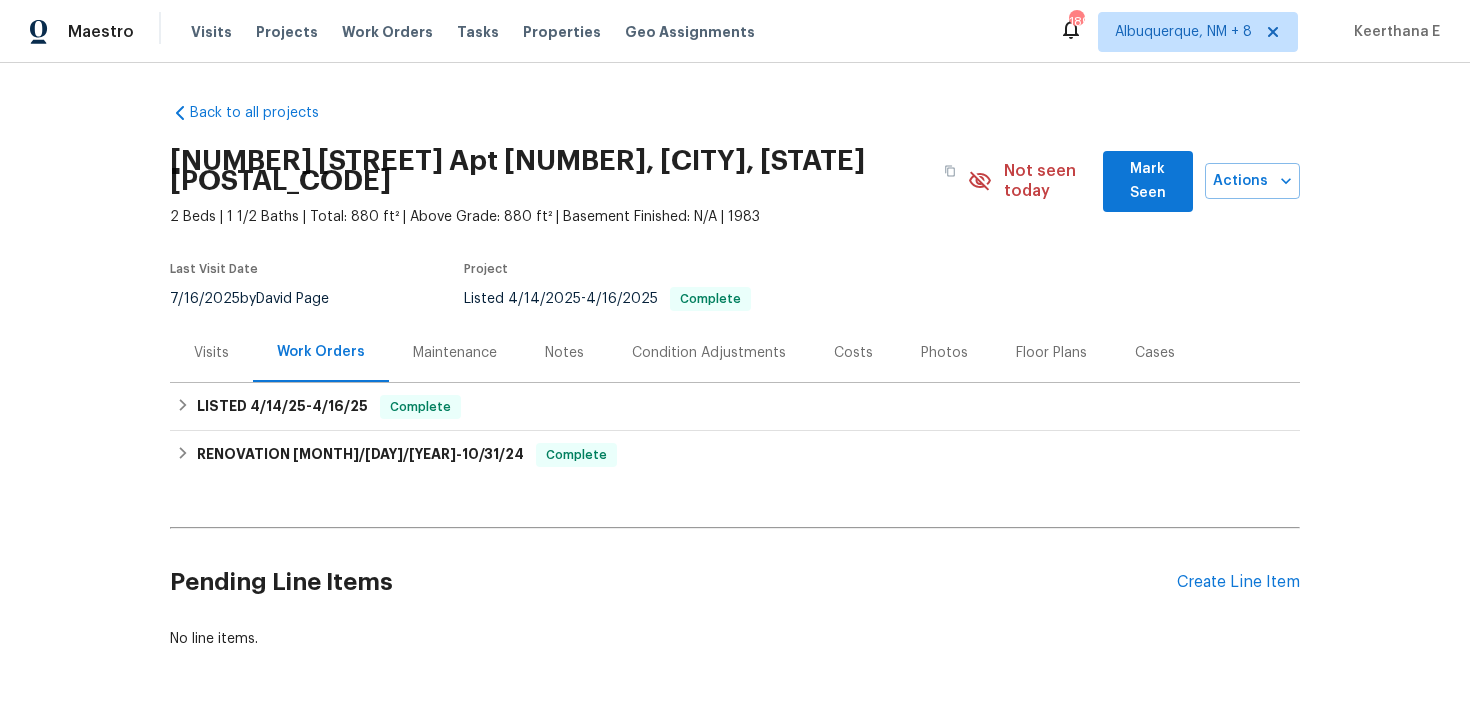 click on "Visits" at bounding box center (211, 352) 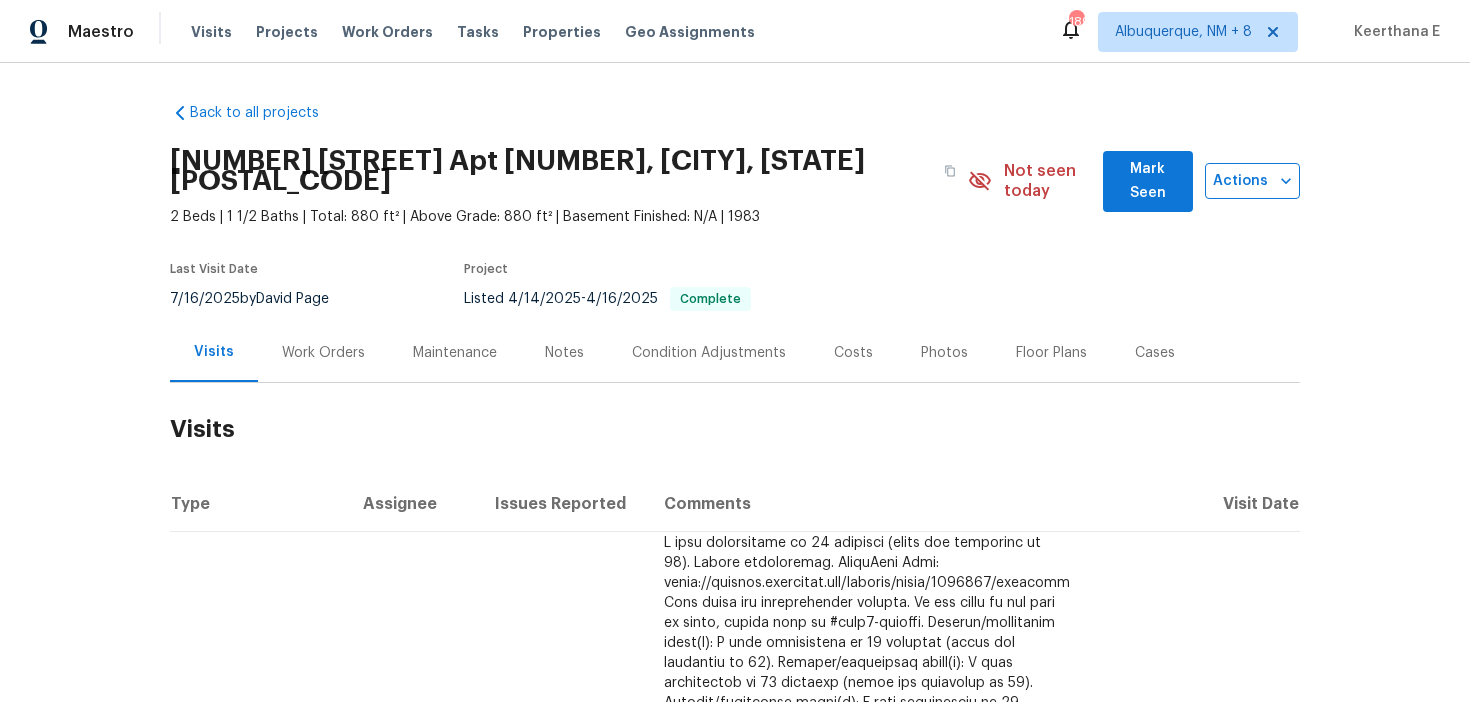 click on "Actions" at bounding box center [1252, 181] 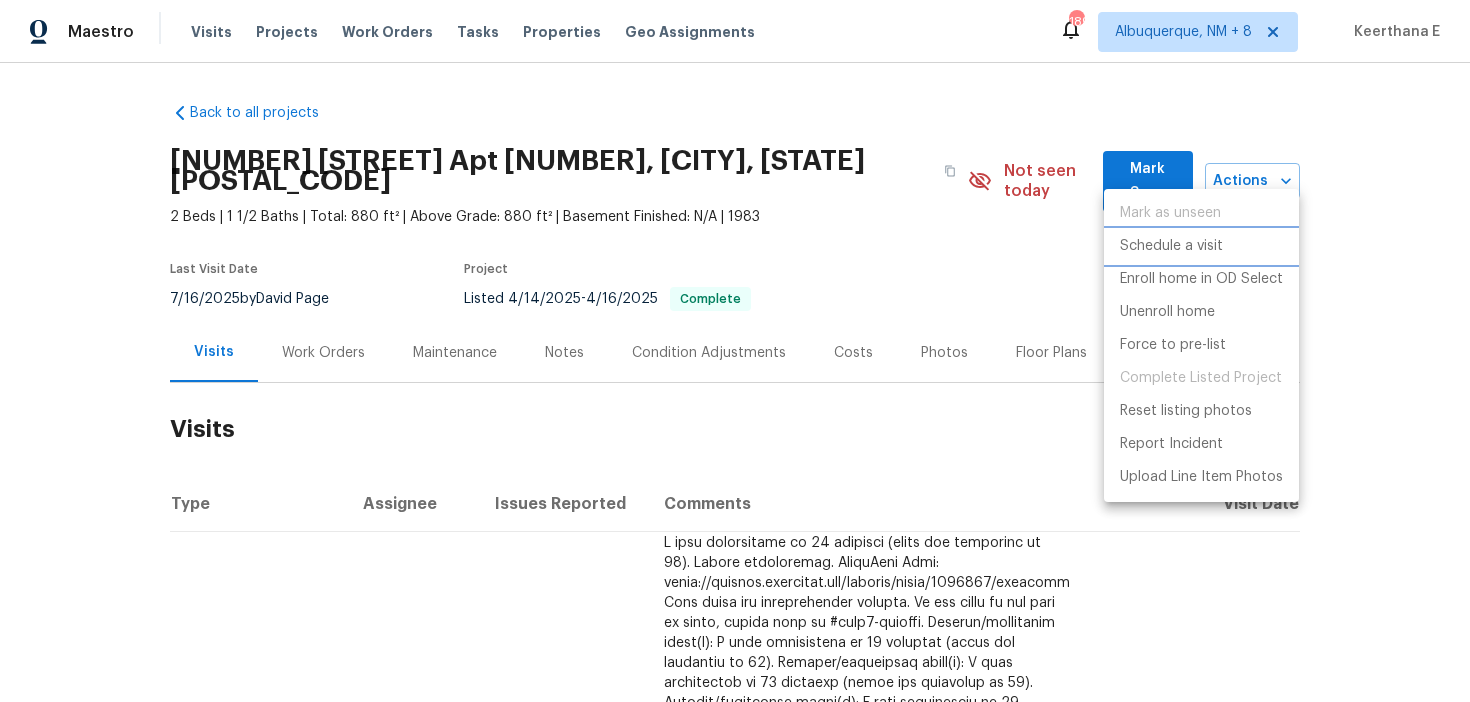 click on "Schedule a visit" at bounding box center [1171, 246] 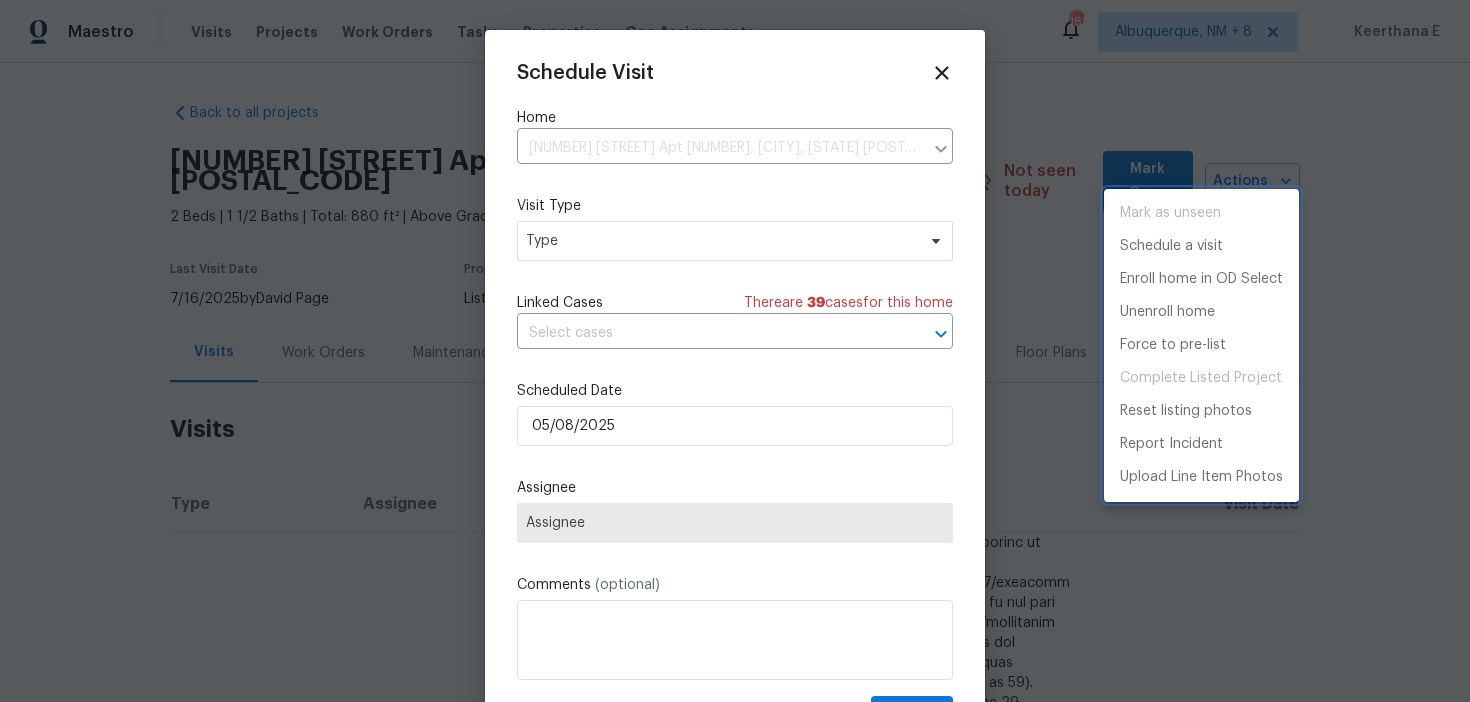 click at bounding box center (735, 351) 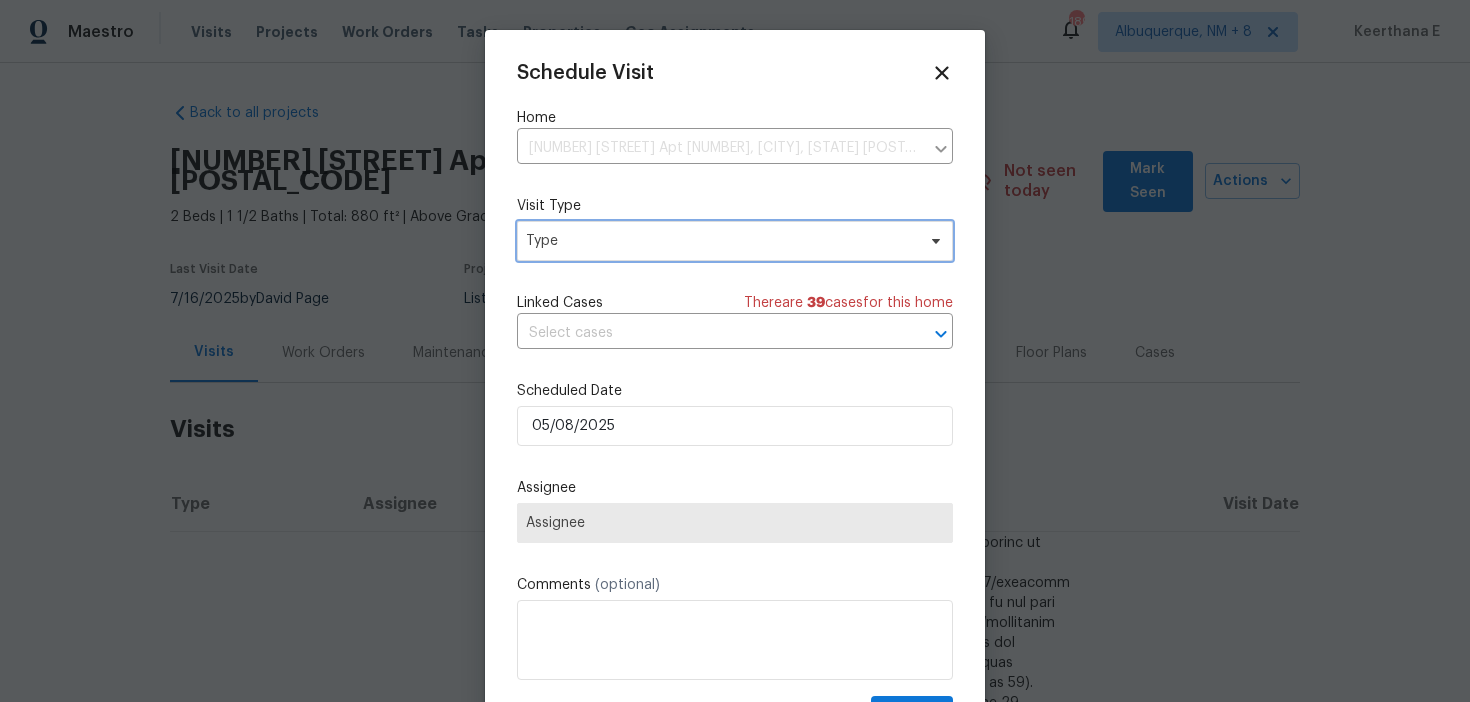 click on "Type" at bounding box center [720, 241] 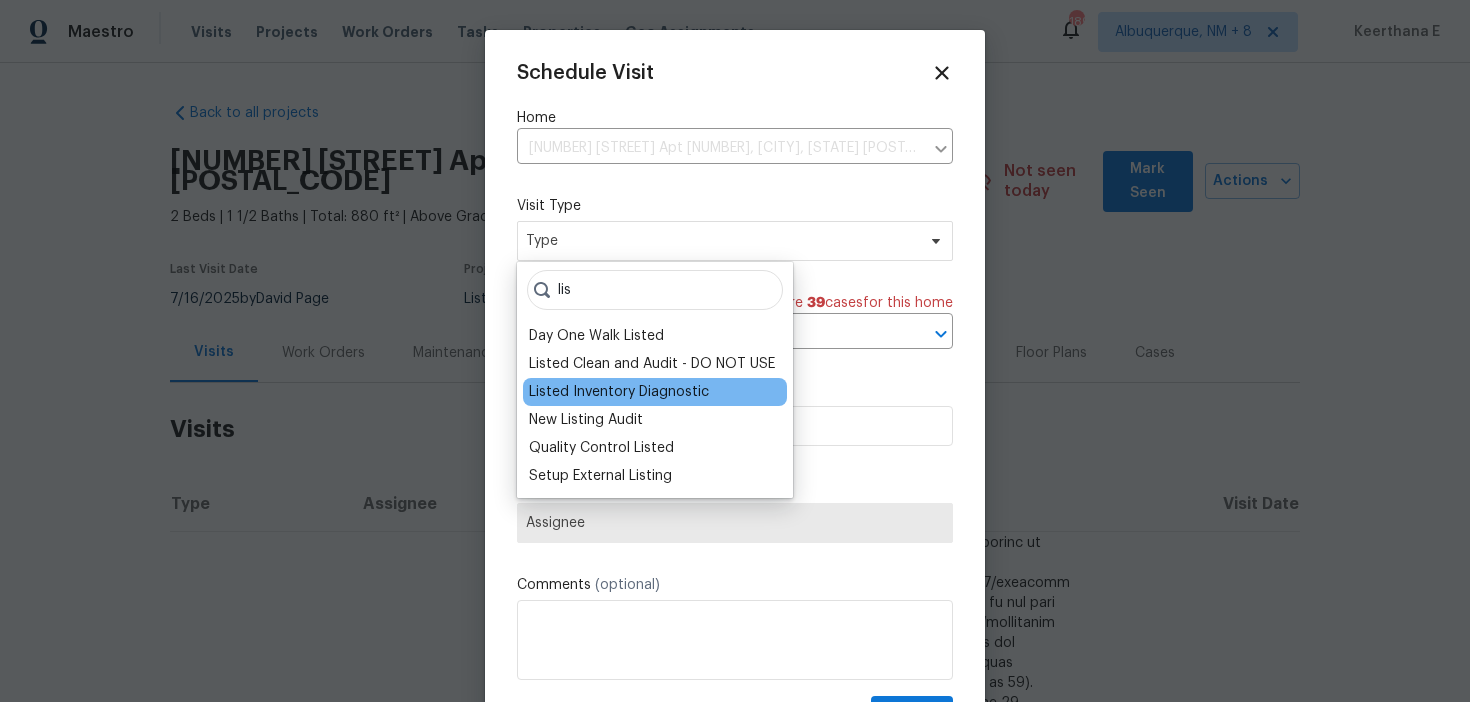 type on "lis" 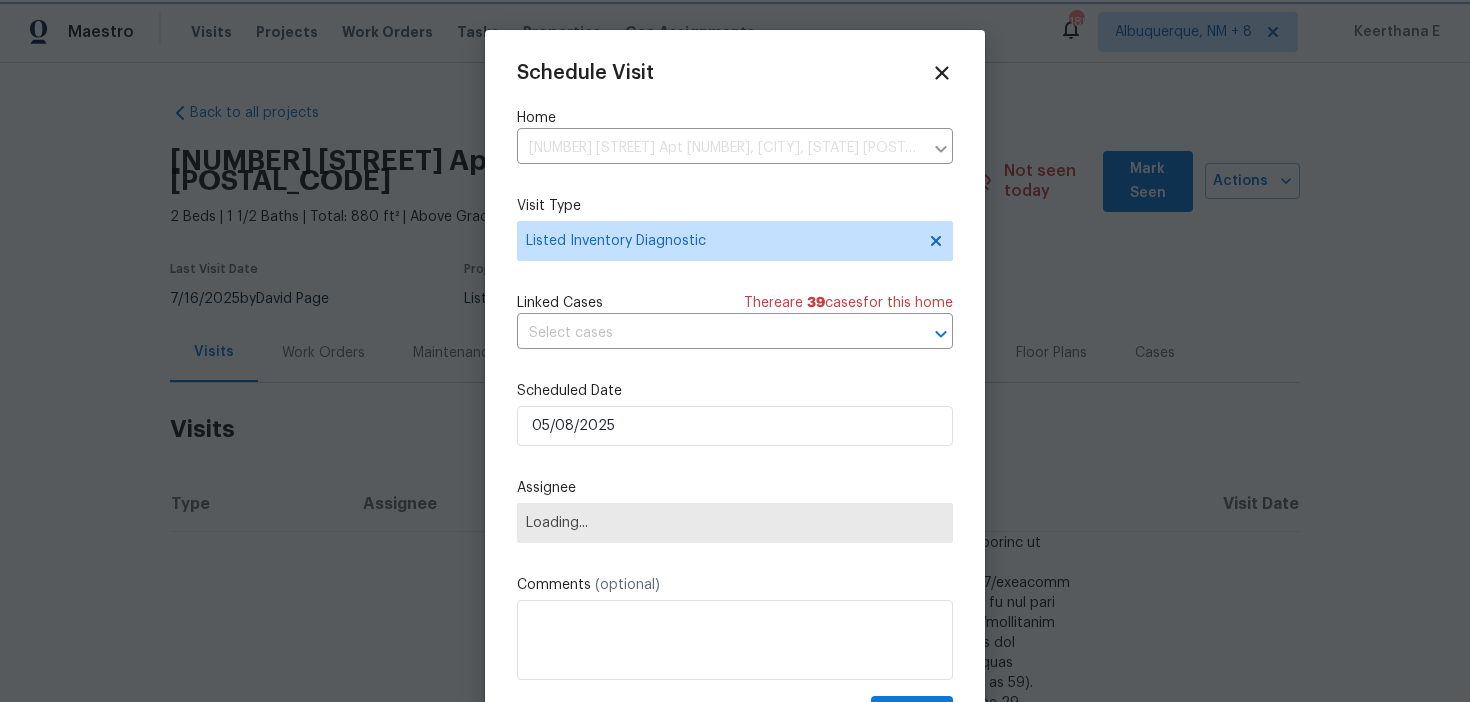 scroll, scrollTop: 36, scrollLeft: 0, axis: vertical 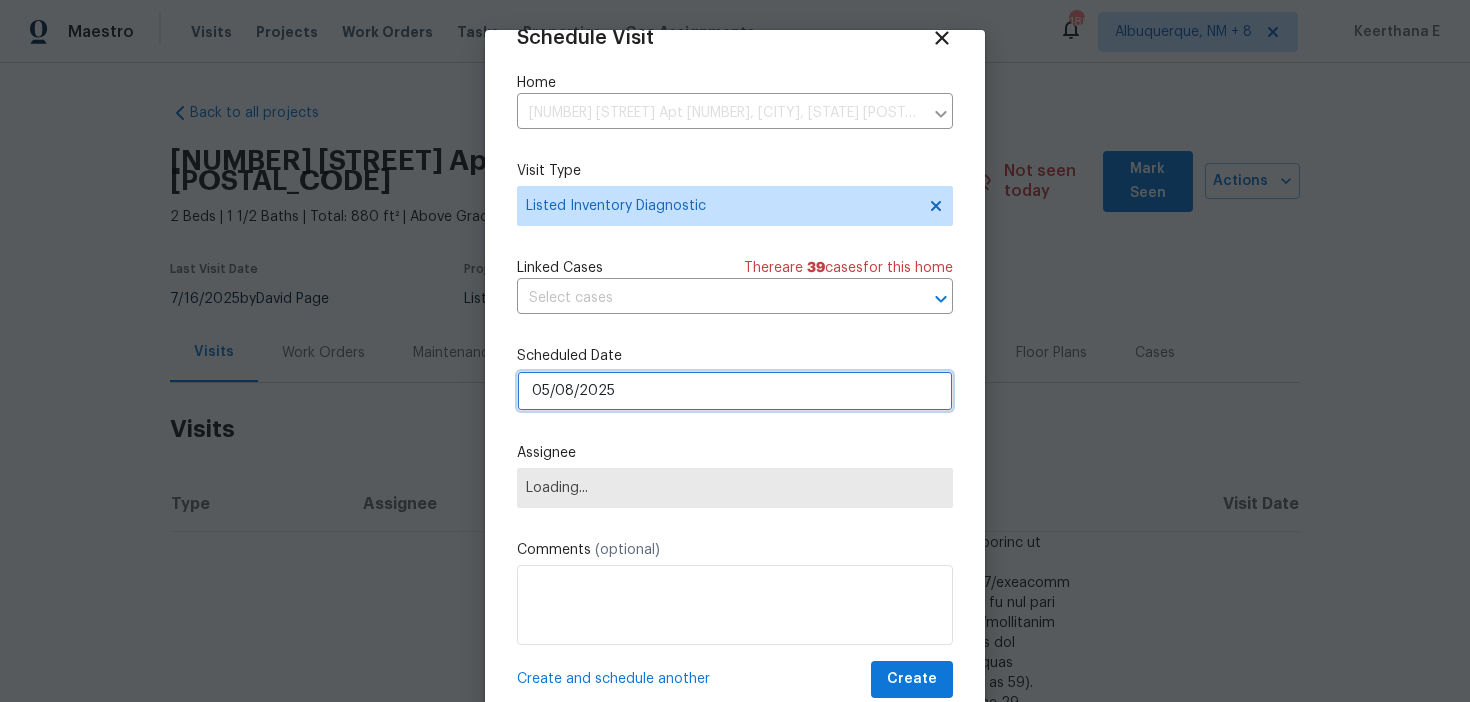 click on "05/08/2025" at bounding box center (735, 391) 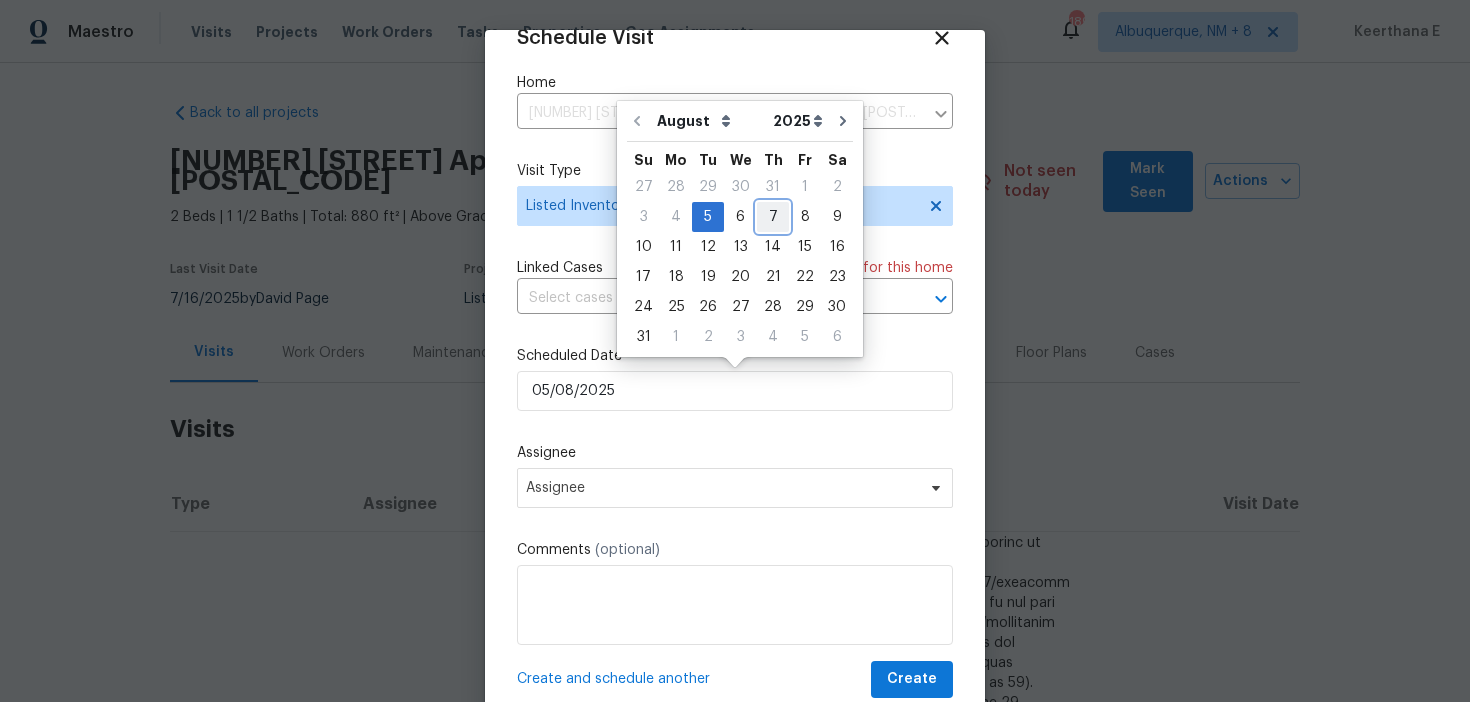 click on "7" at bounding box center [773, 217] 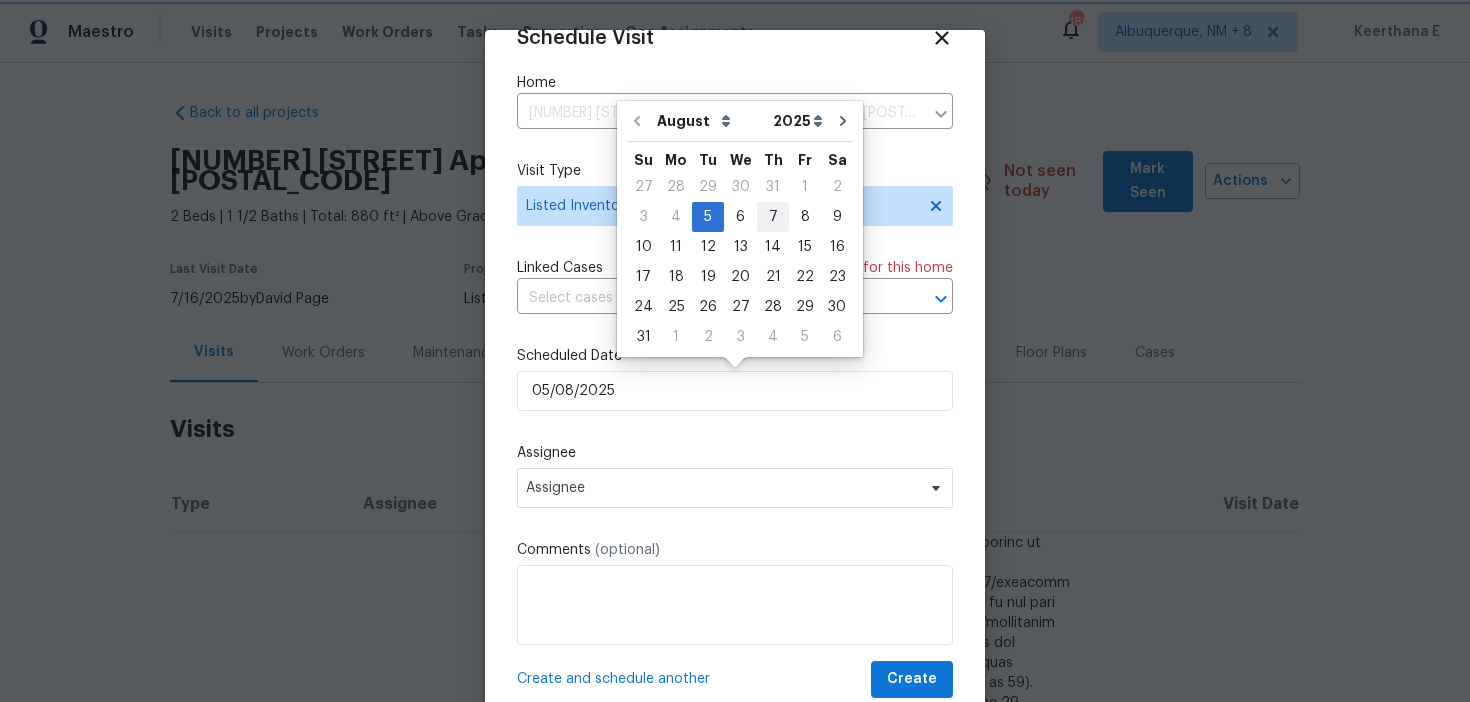 type on "07/08/2025" 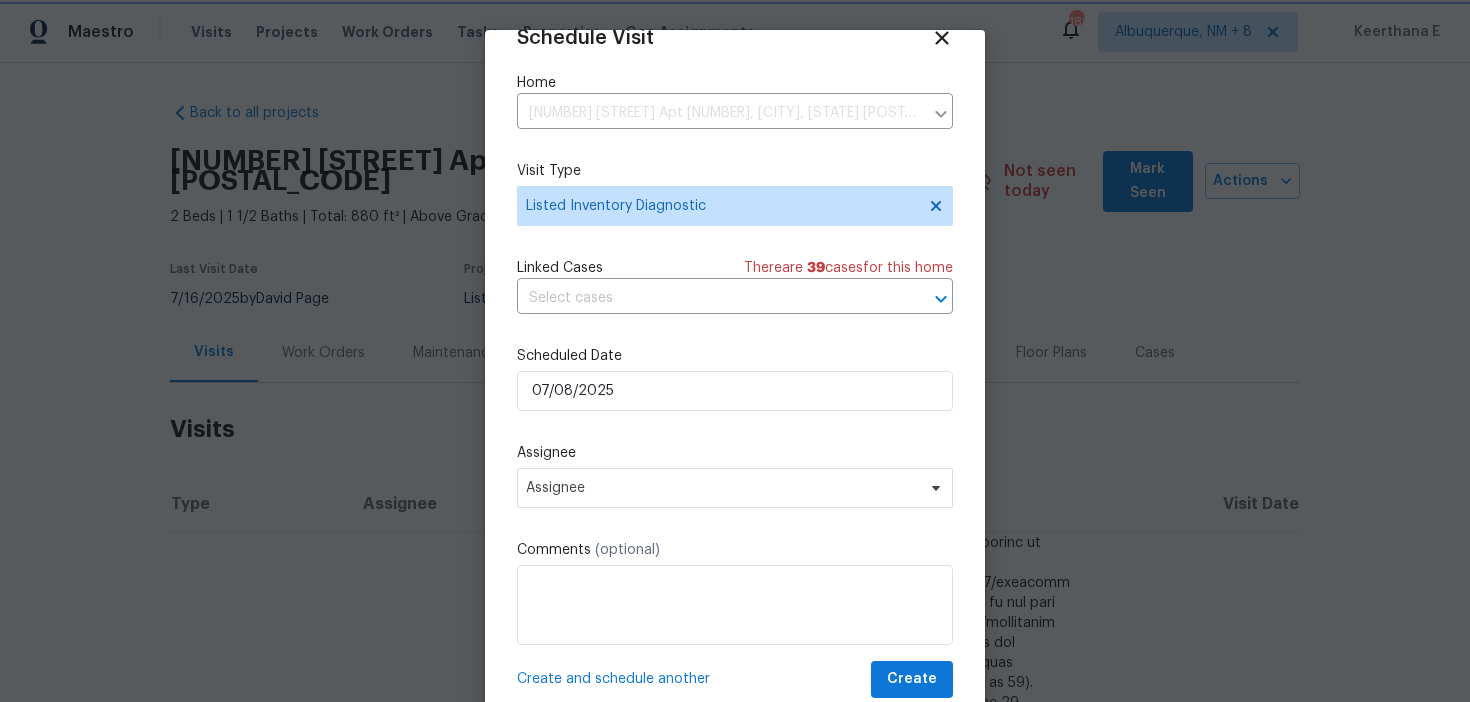 scroll, scrollTop: 58, scrollLeft: 0, axis: vertical 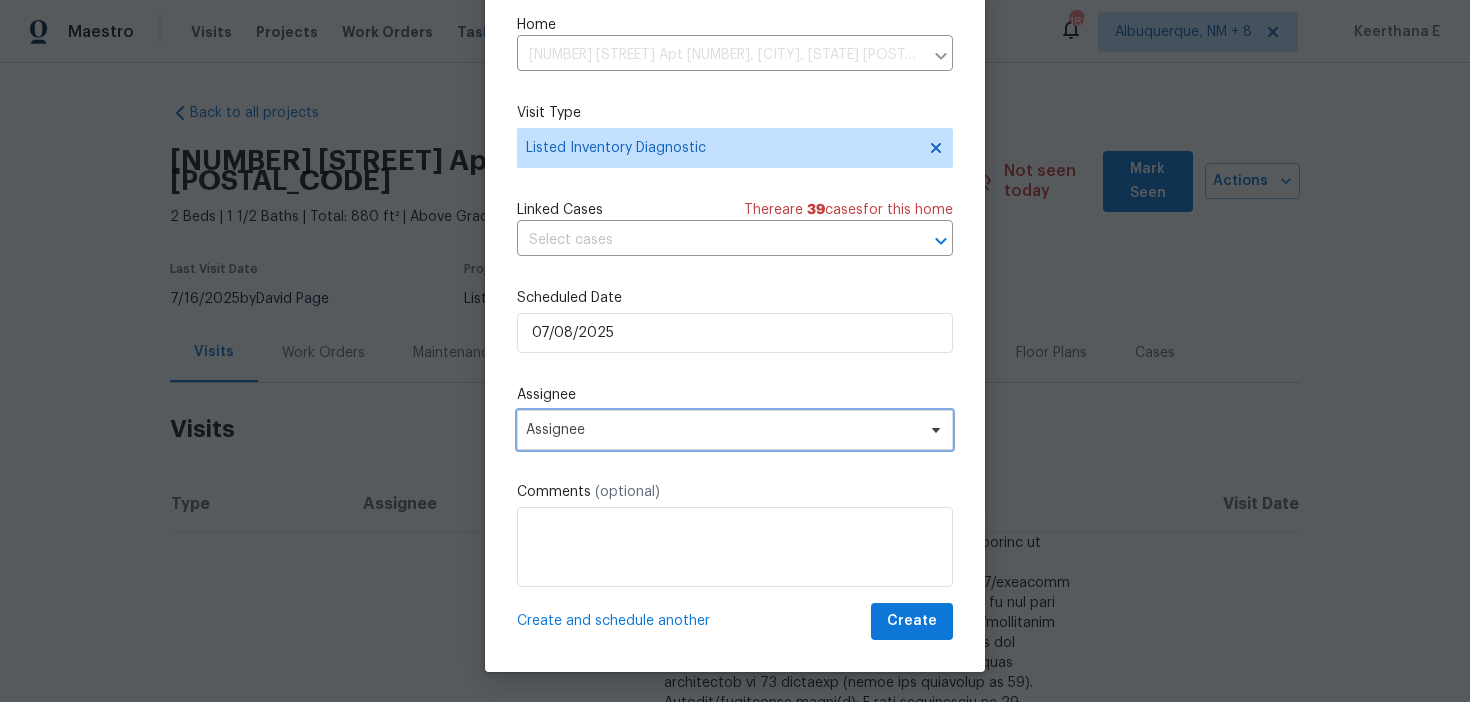 click on "Assignee" at bounding box center [722, 430] 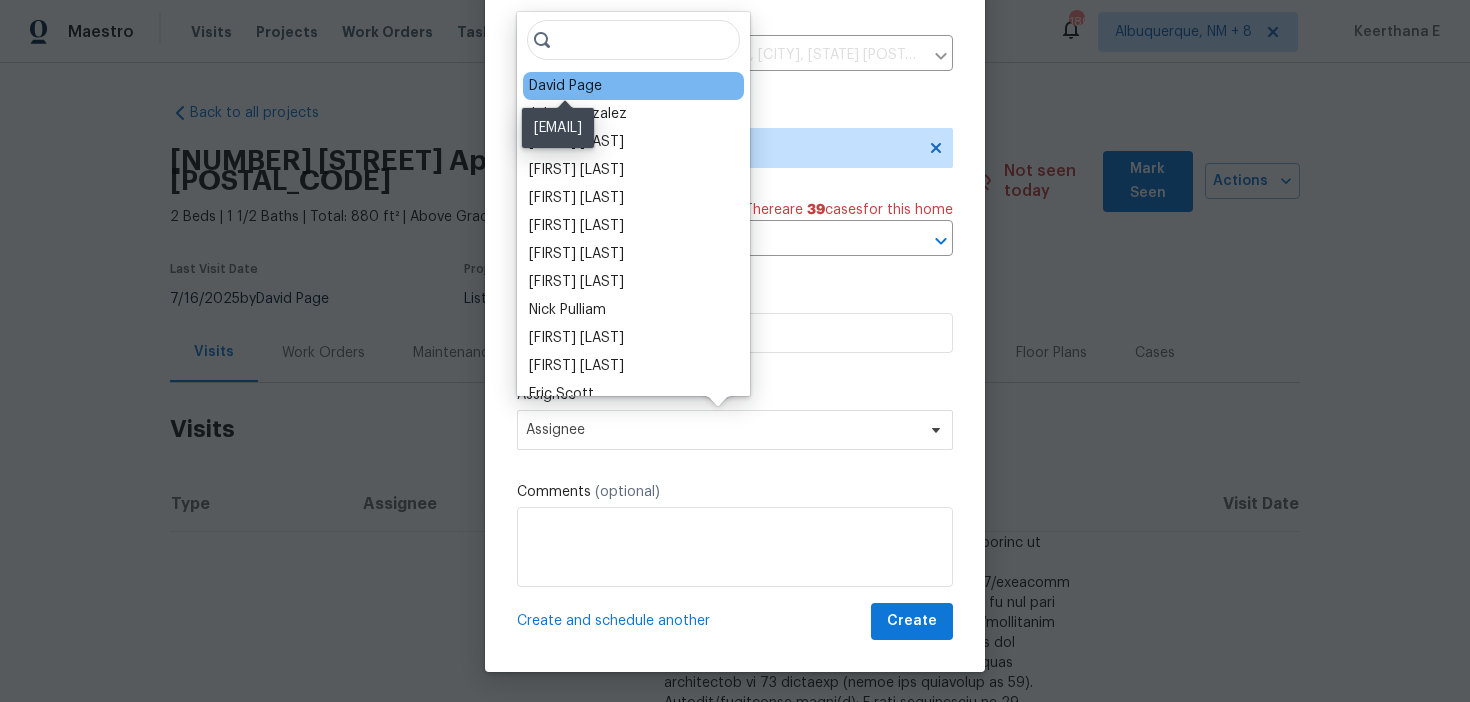 click on "David Page" at bounding box center [565, 86] 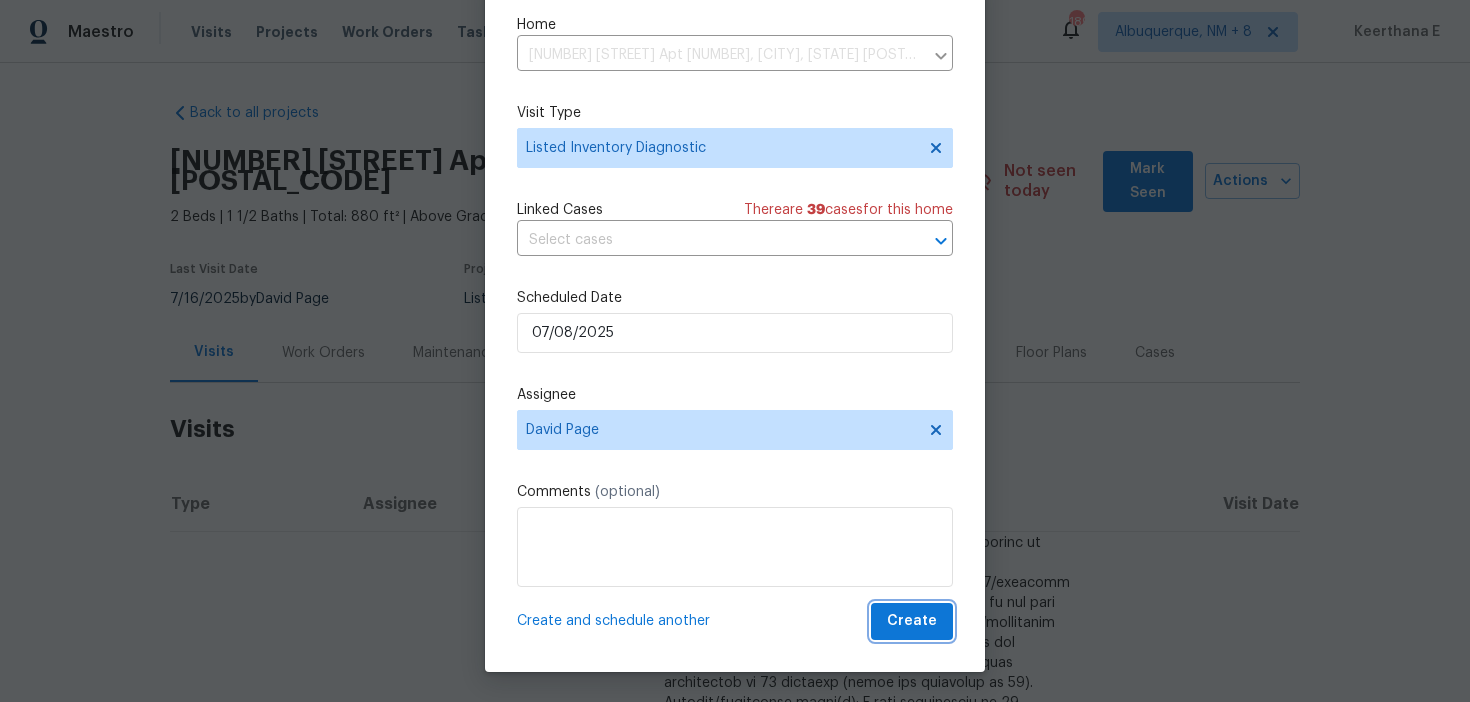 click on "Create" at bounding box center [912, 621] 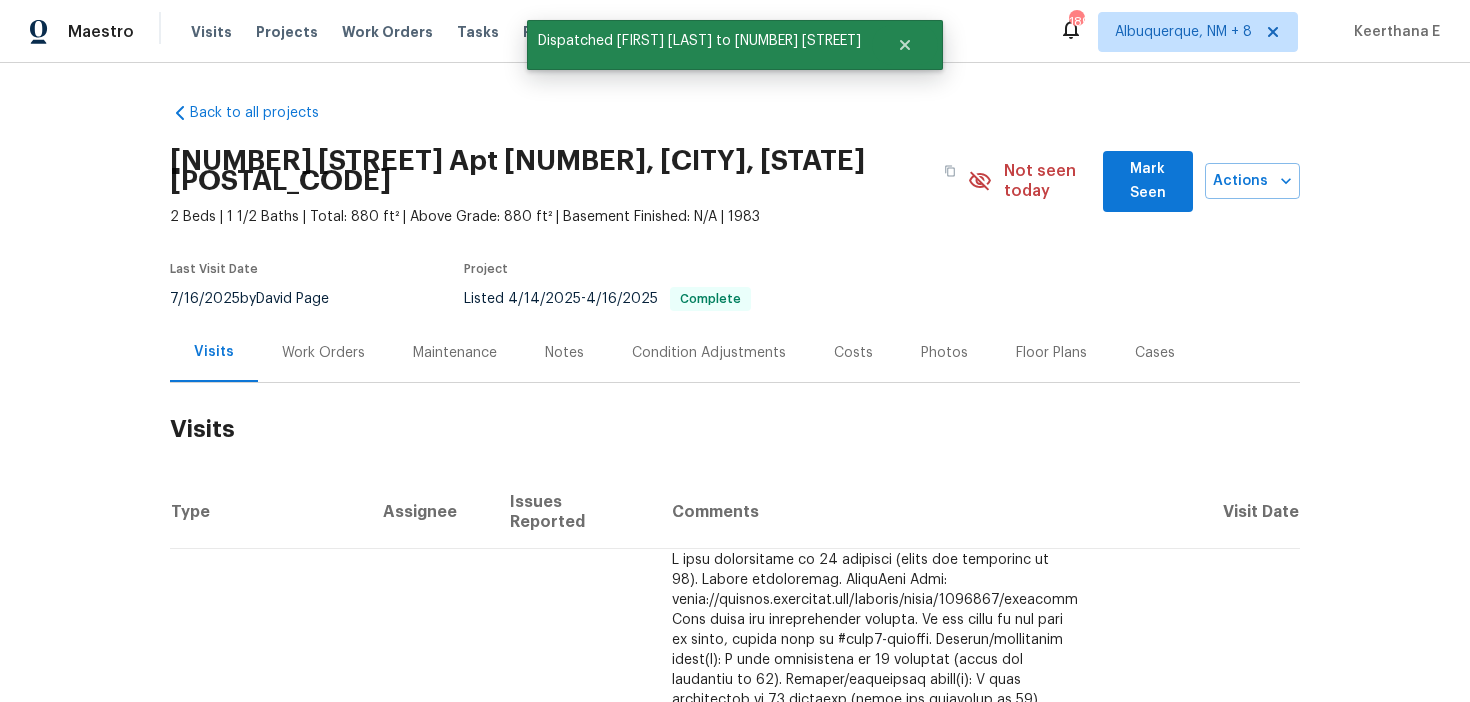 scroll, scrollTop: 0, scrollLeft: 0, axis: both 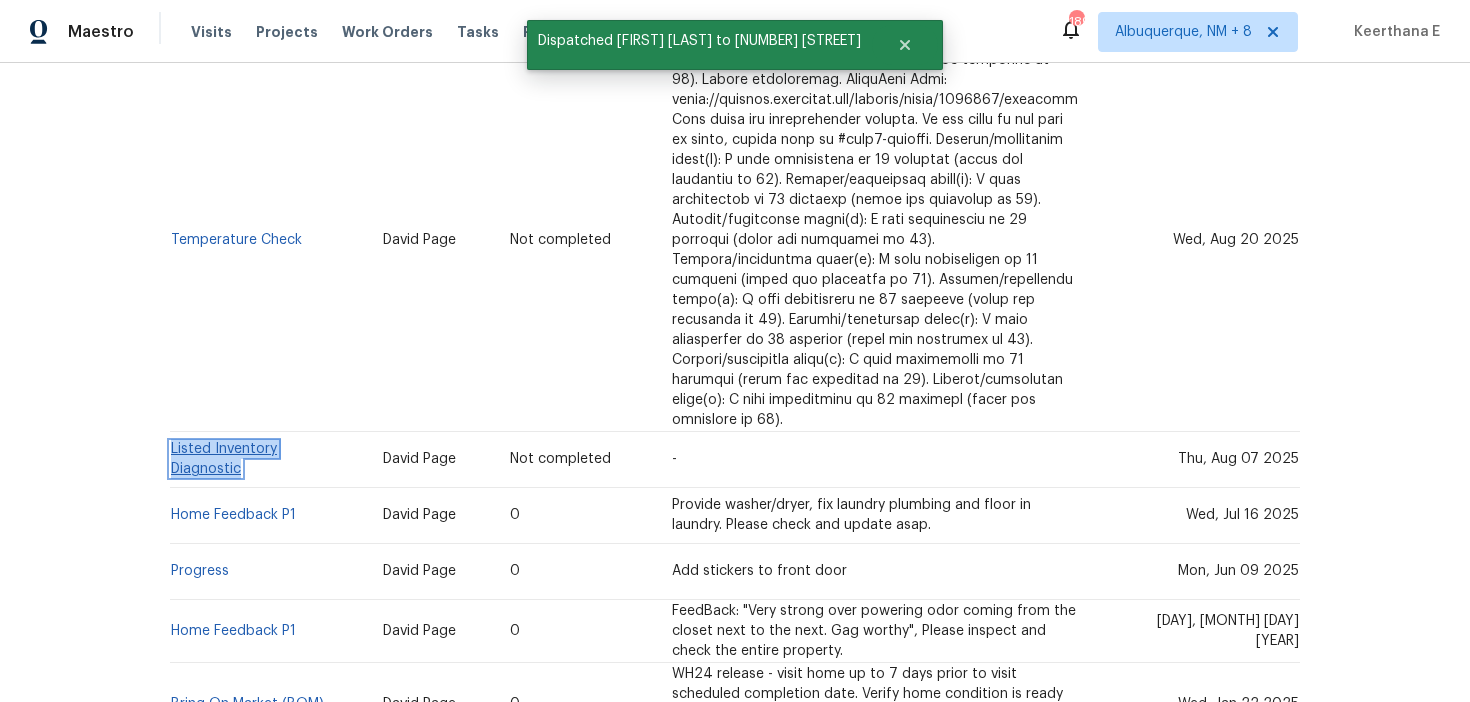 copy on "Listed Inventory Diagnostic" 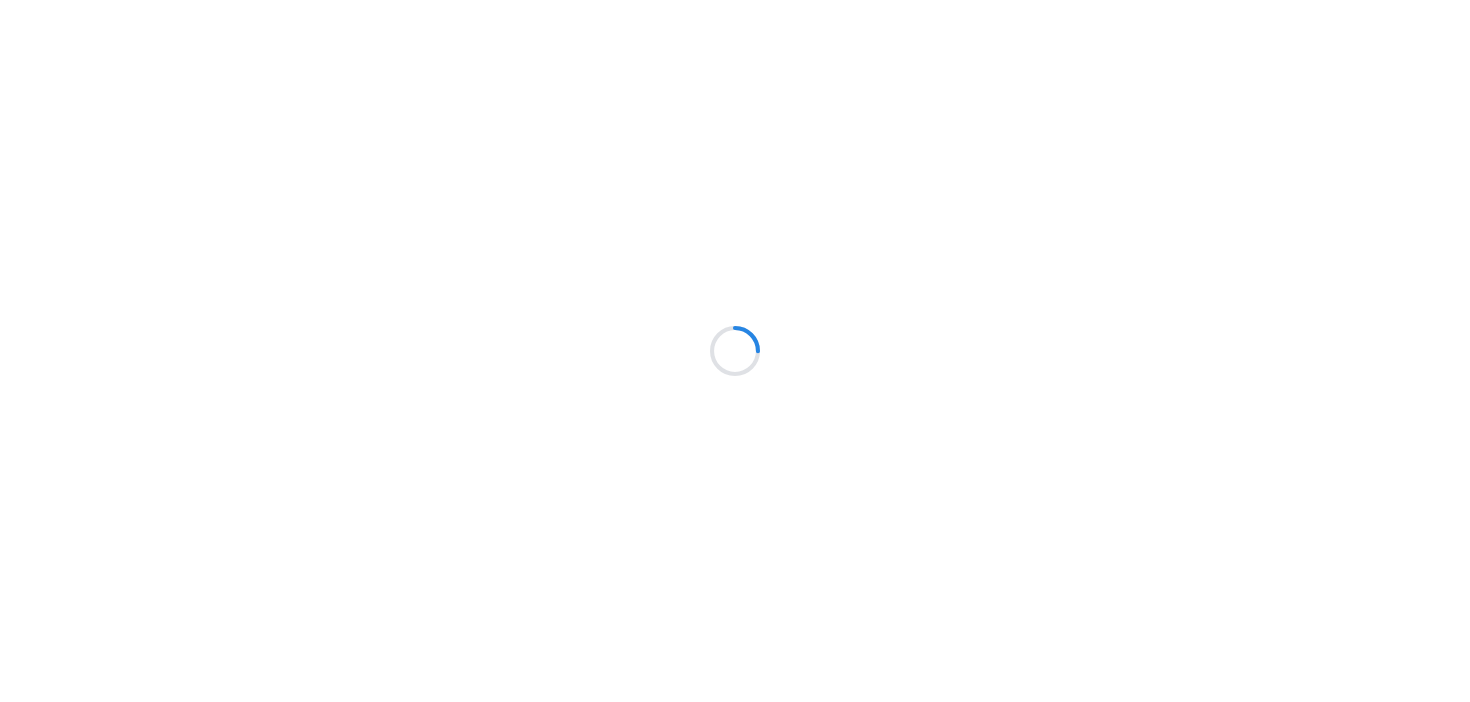 scroll, scrollTop: 0, scrollLeft: 0, axis: both 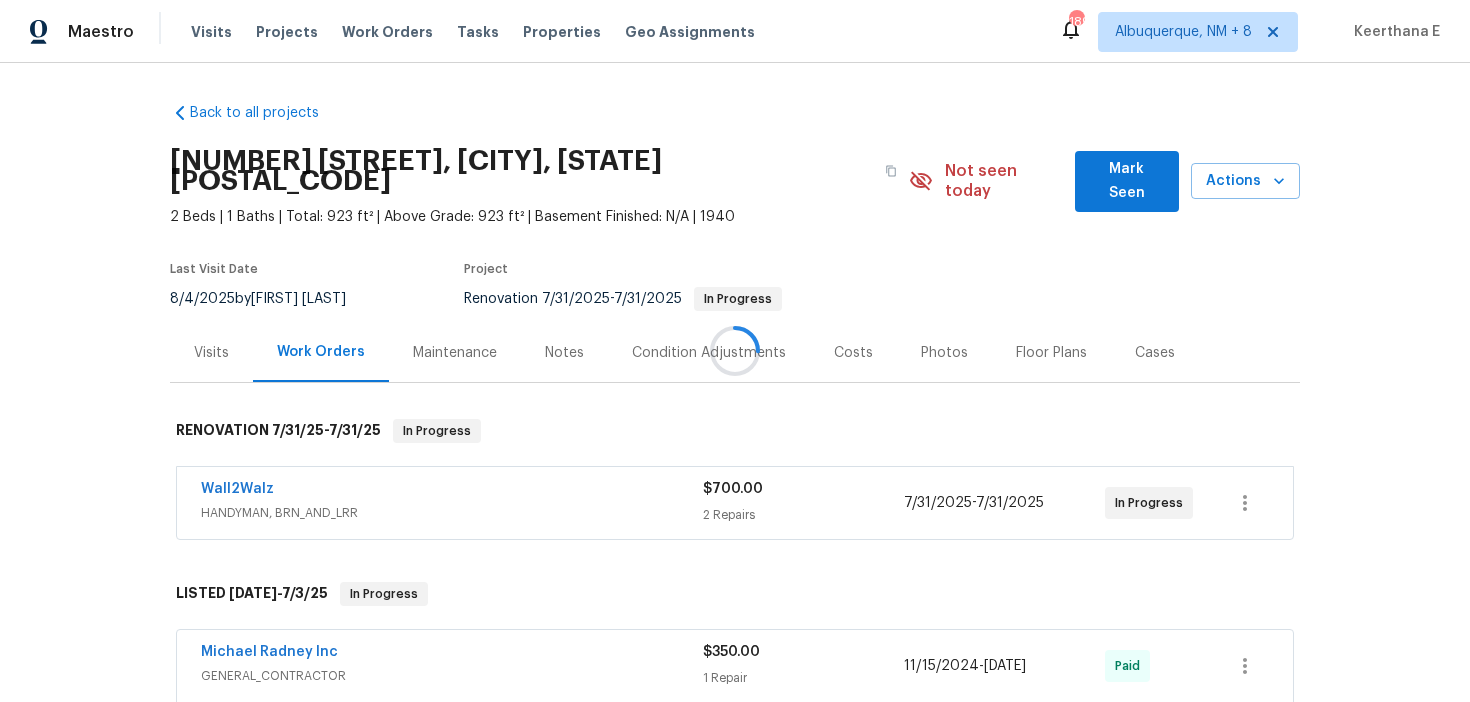 click at bounding box center [735, 351] 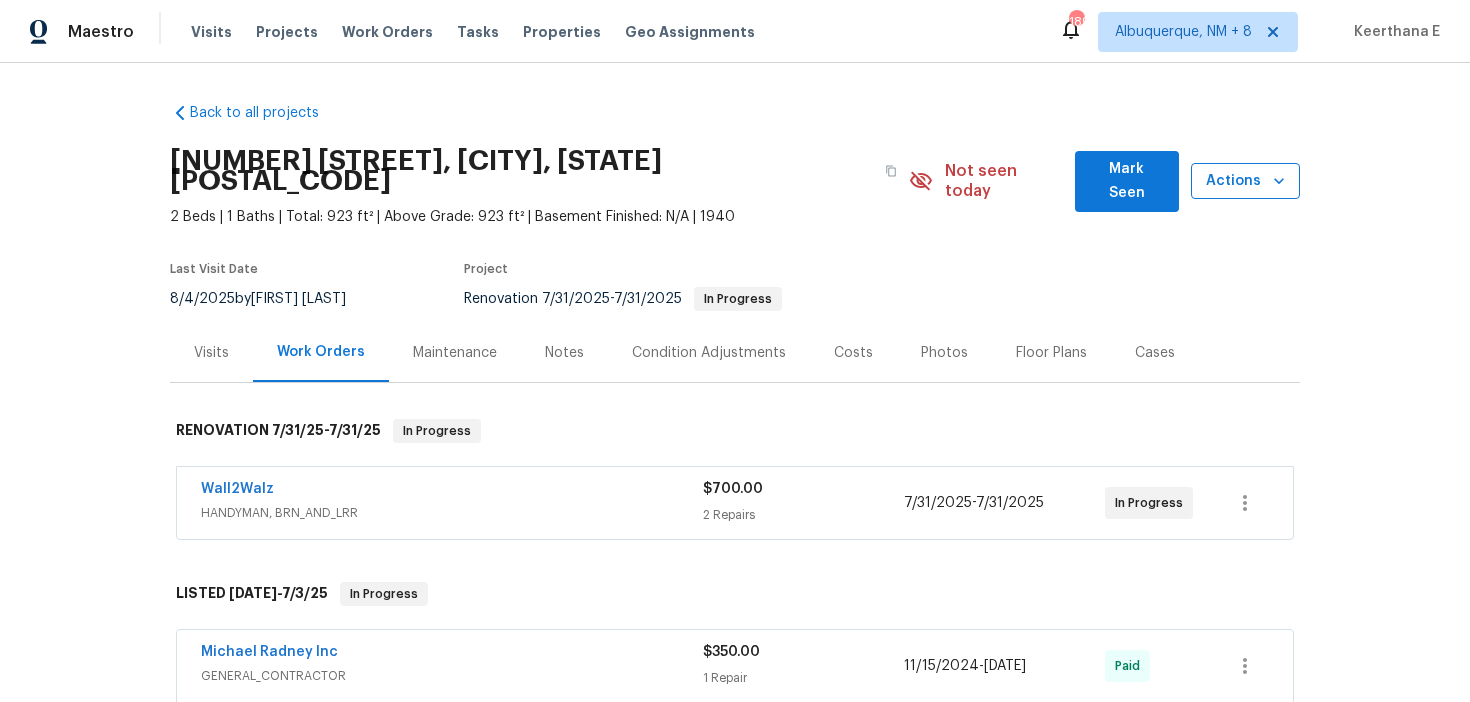 click on "Actions" at bounding box center (1245, 181) 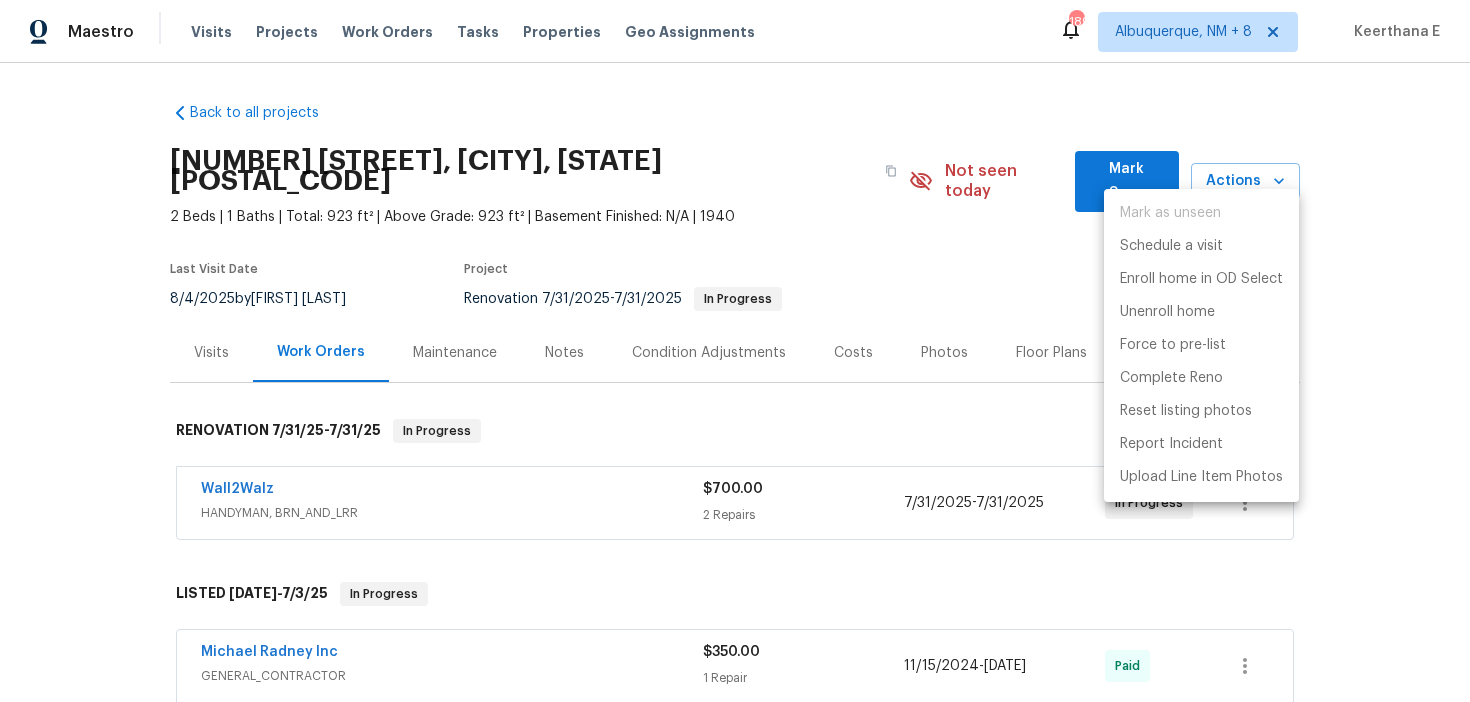 click at bounding box center (735, 351) 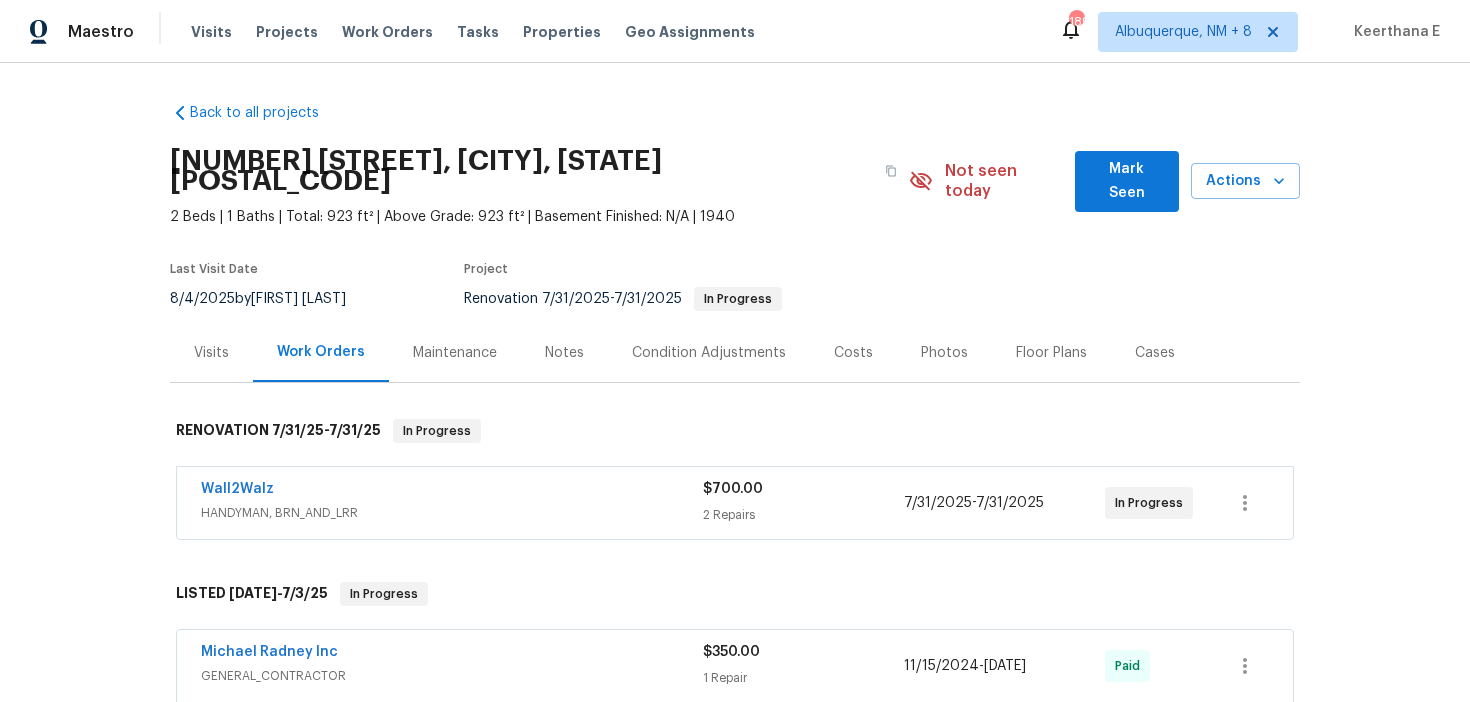 click on "Mark as unseen Schedule a visit Enroll home in OD Select Unenroll home Force to pre-list Complete Reno   Reset listing photos Report Incident Upload Line Item Photos" at bounding box center (735, 351) 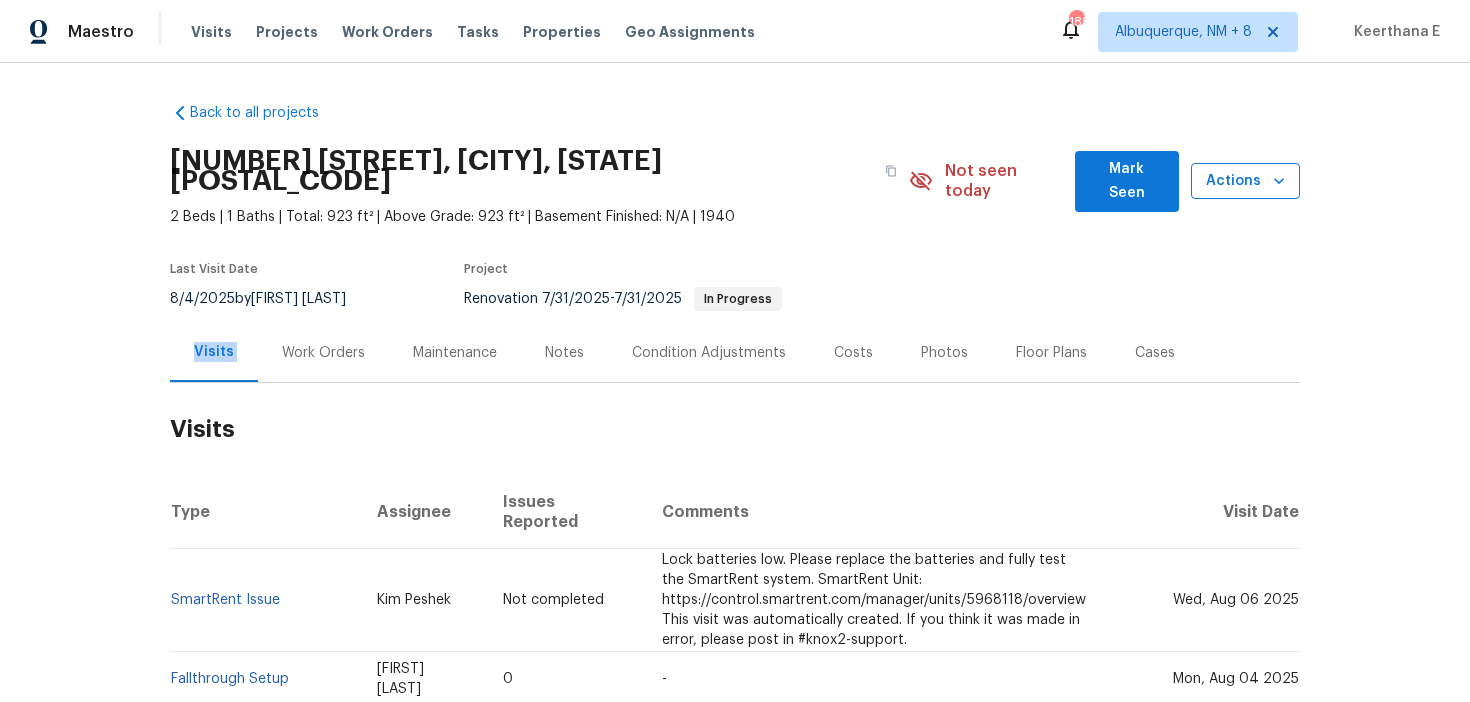 click on "Actions" at bounding box center [1245, 181] 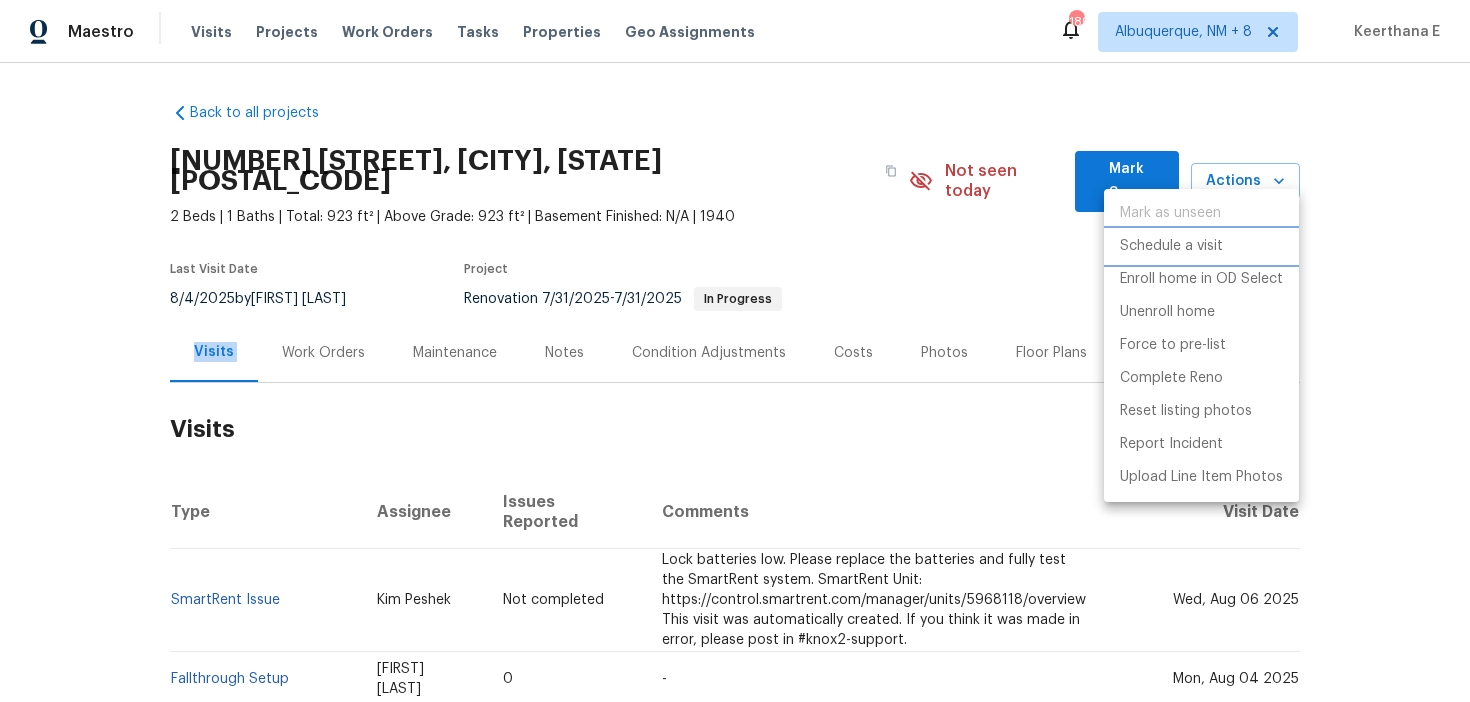 click on "Schedule a visit" at bounding box center [1171, 246] 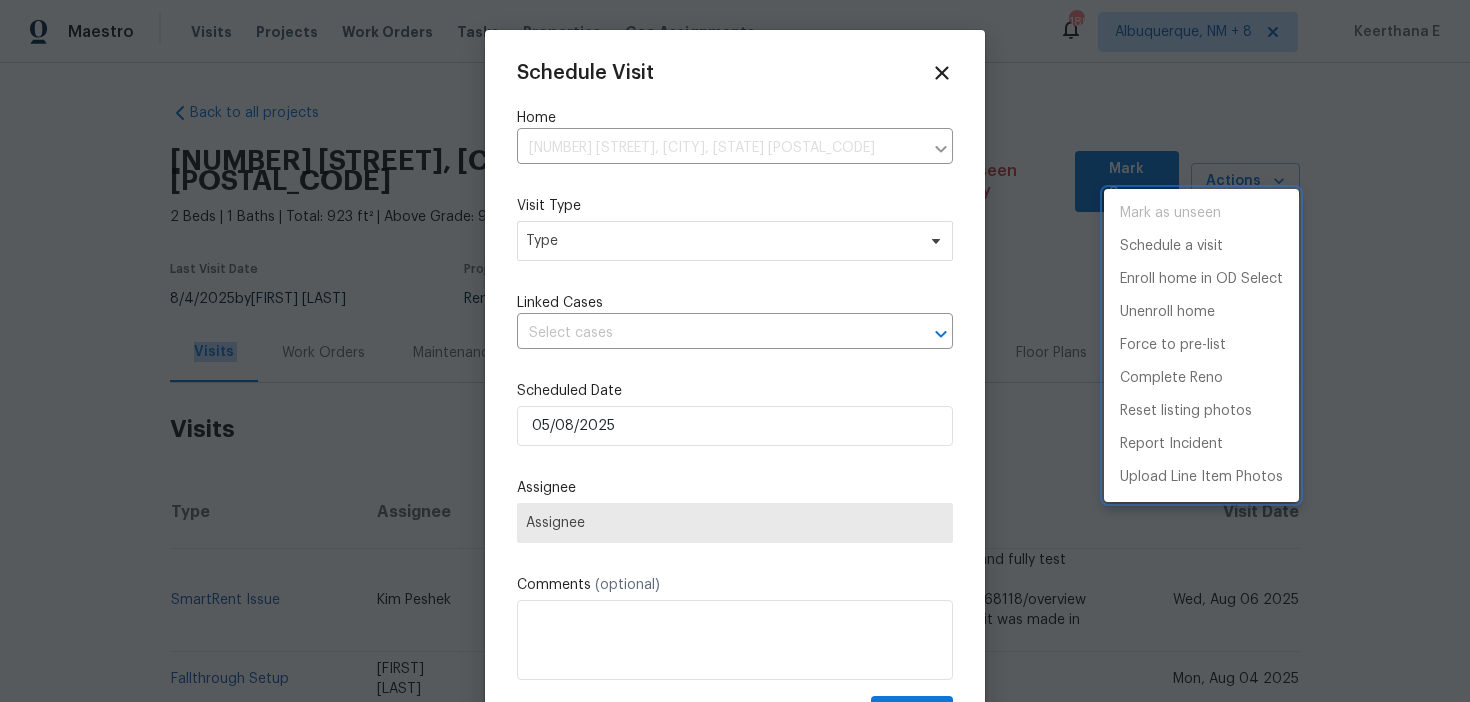 click at bounding box center (735, 351) 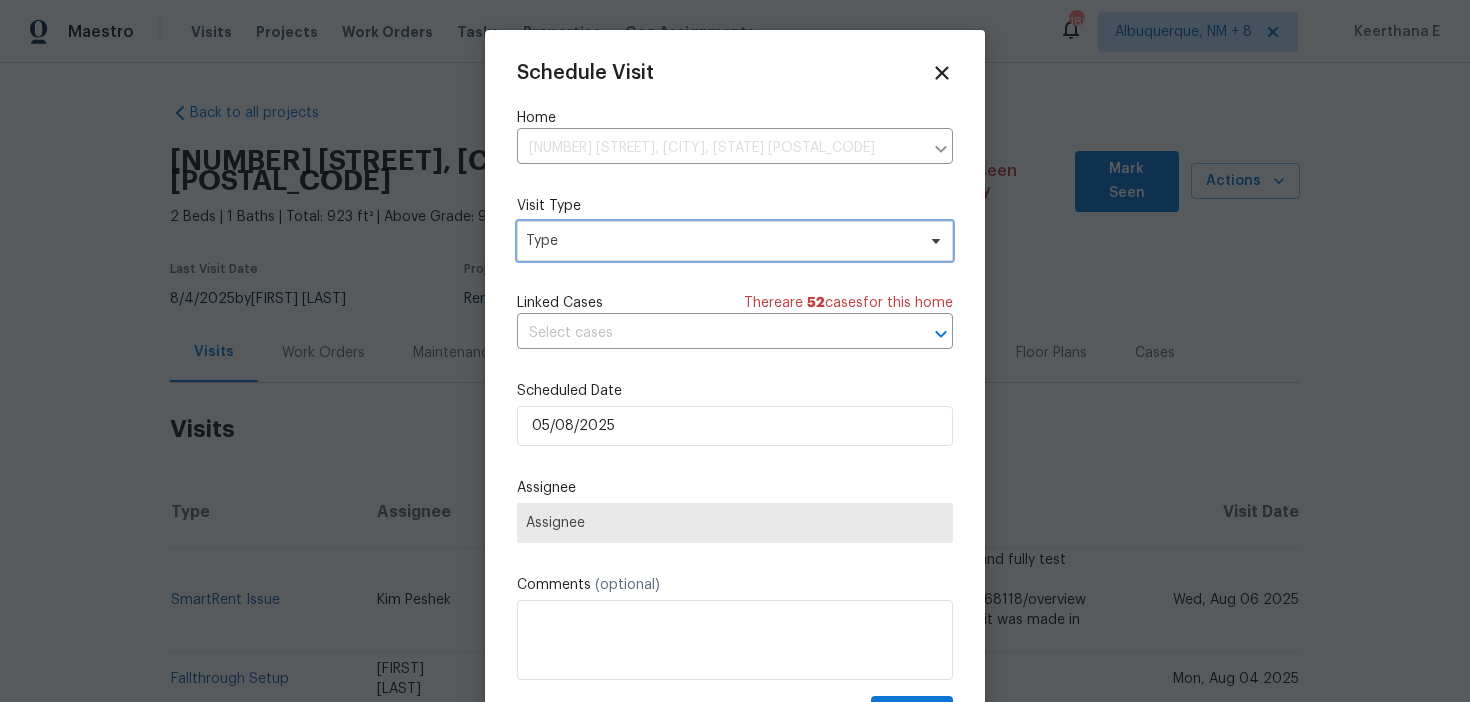 click on "Type" at bounding box center (720, 241) 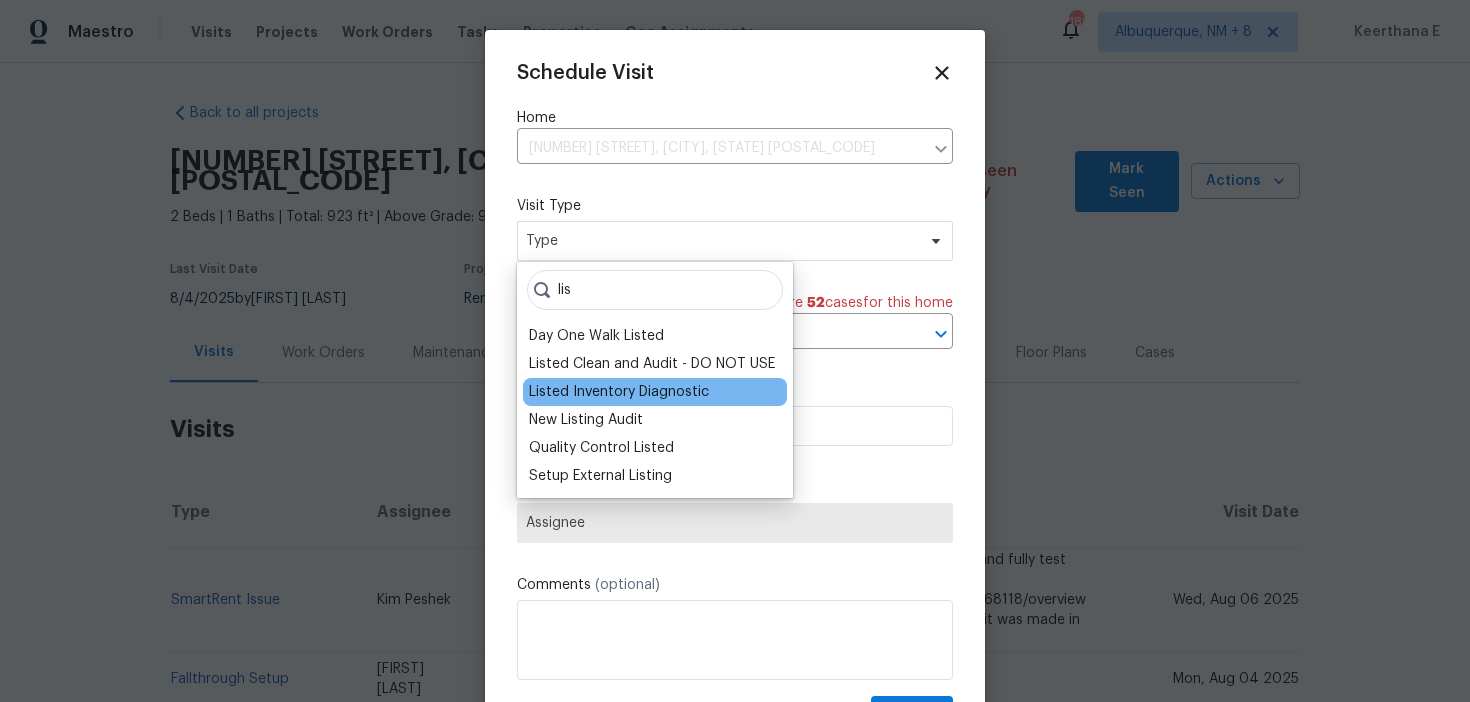type on "lis" 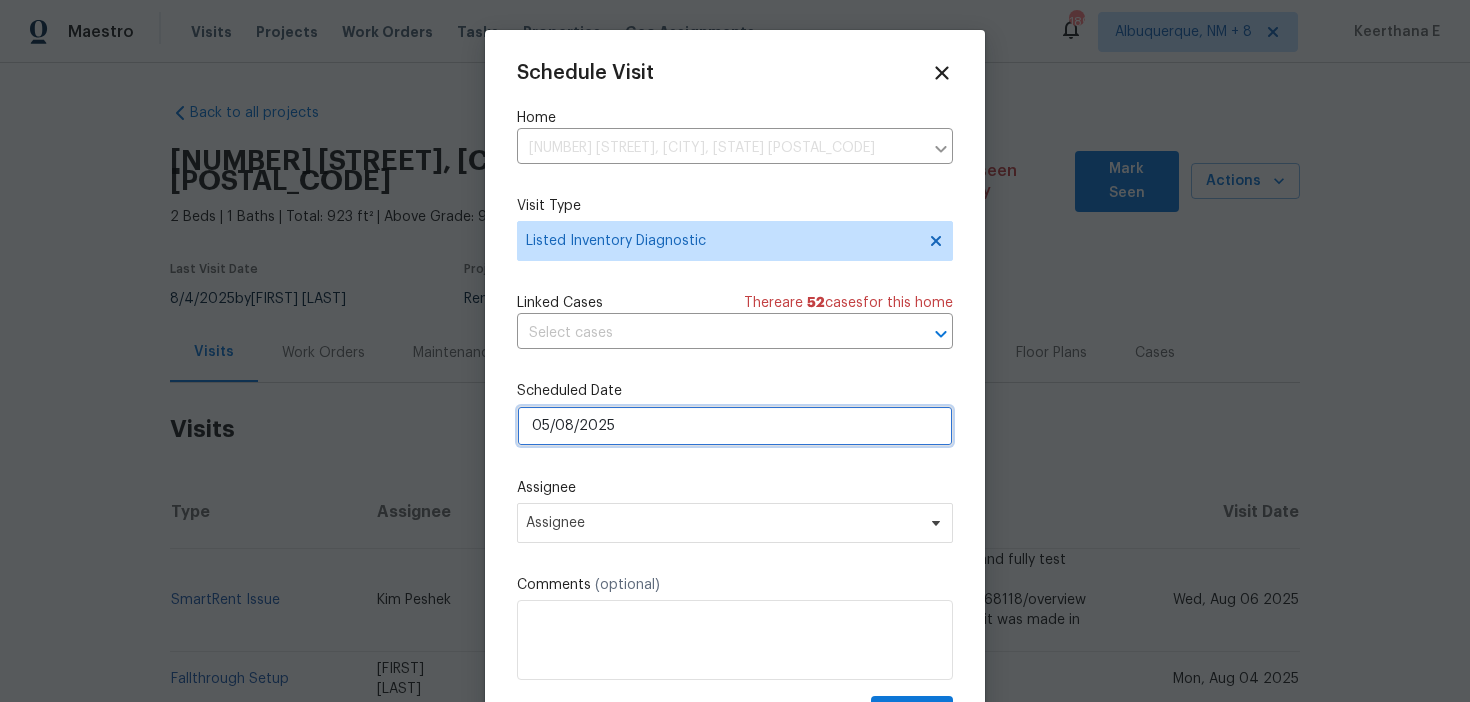 click on "05/08/2025" at bounding box center [735, 426] 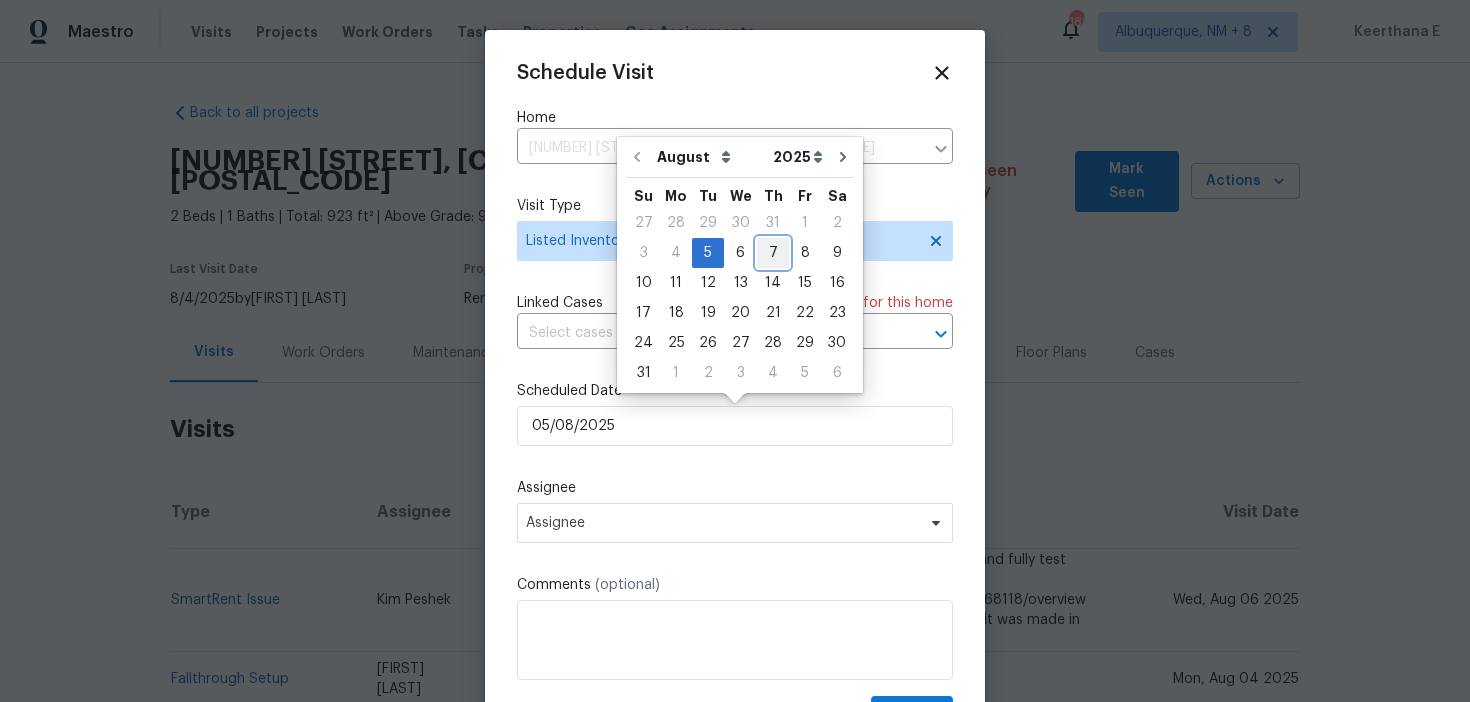 click on "7" at bounding box center [773, 253] 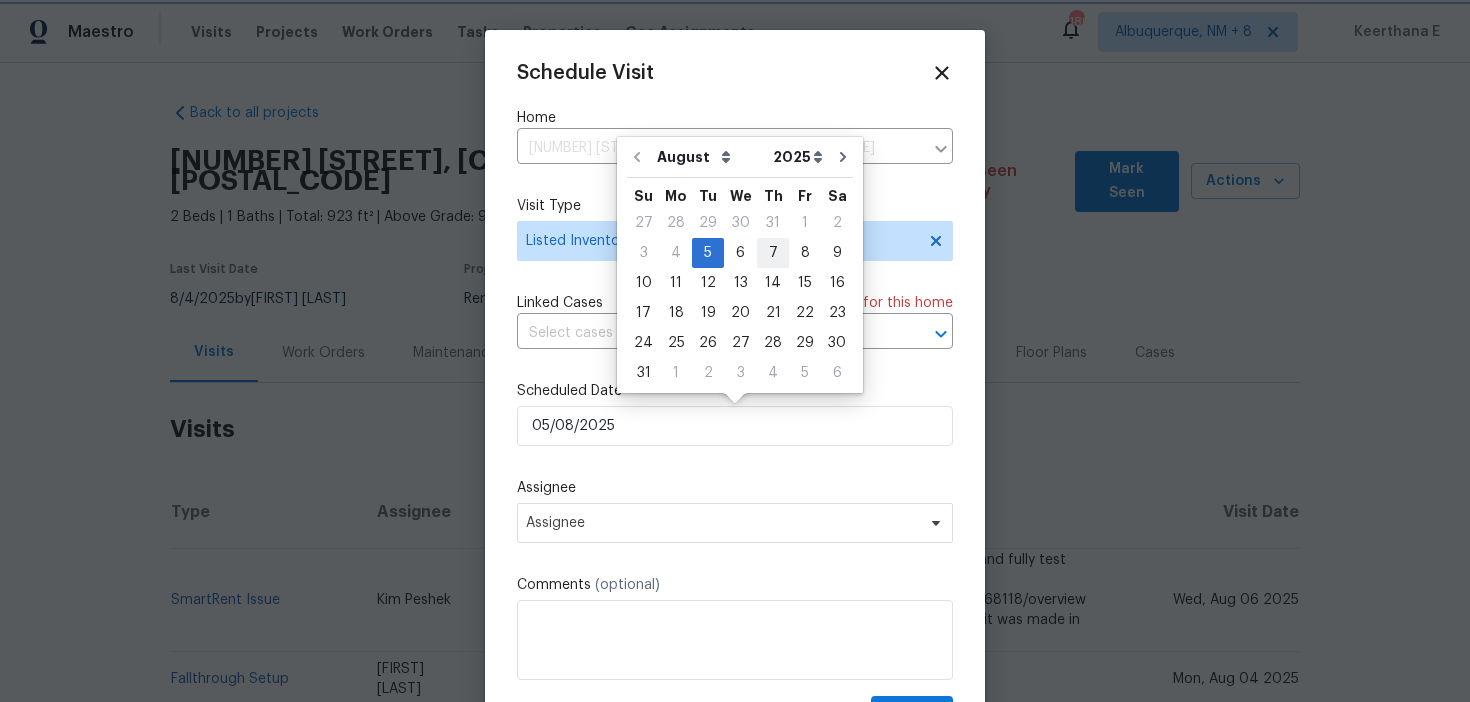 type on "07/08/2025" 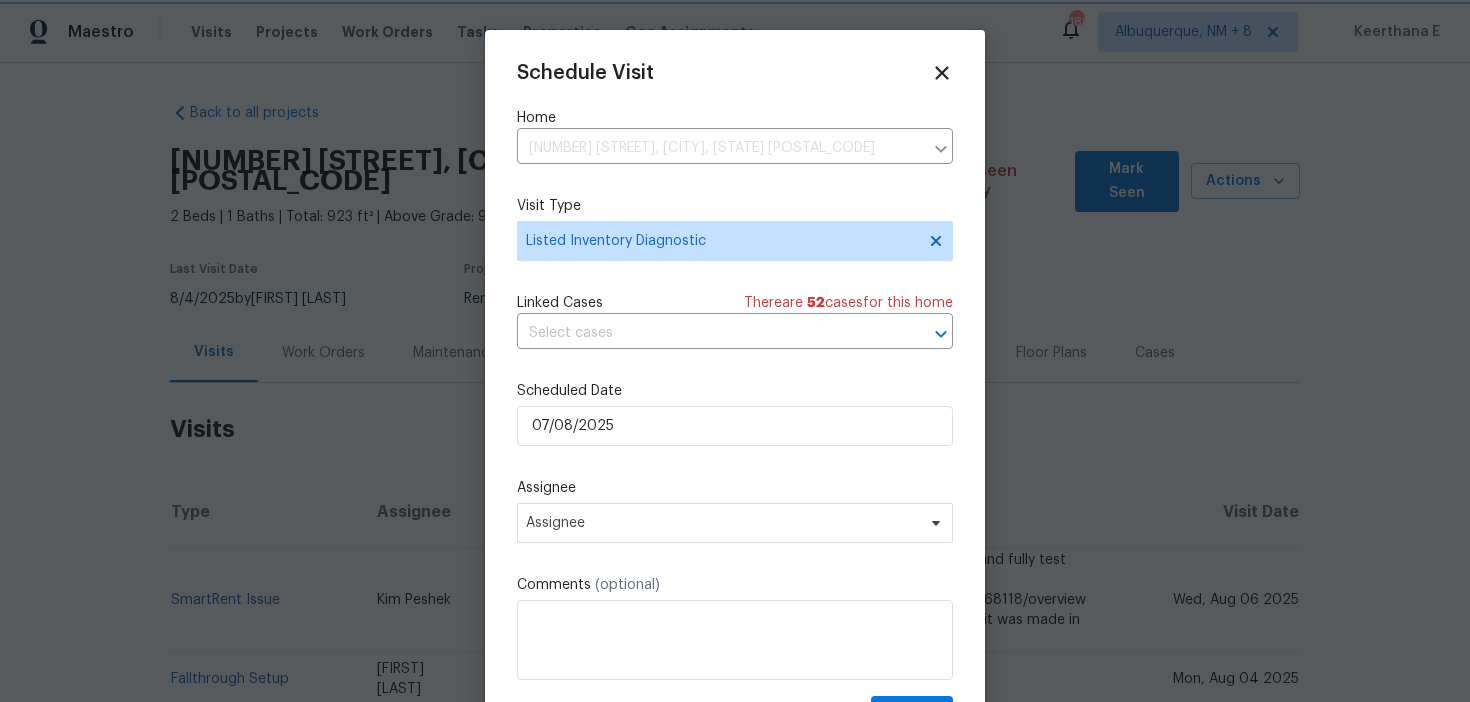 scroll, scrollTop: 36, scrollLeft: 0, axis: vertical 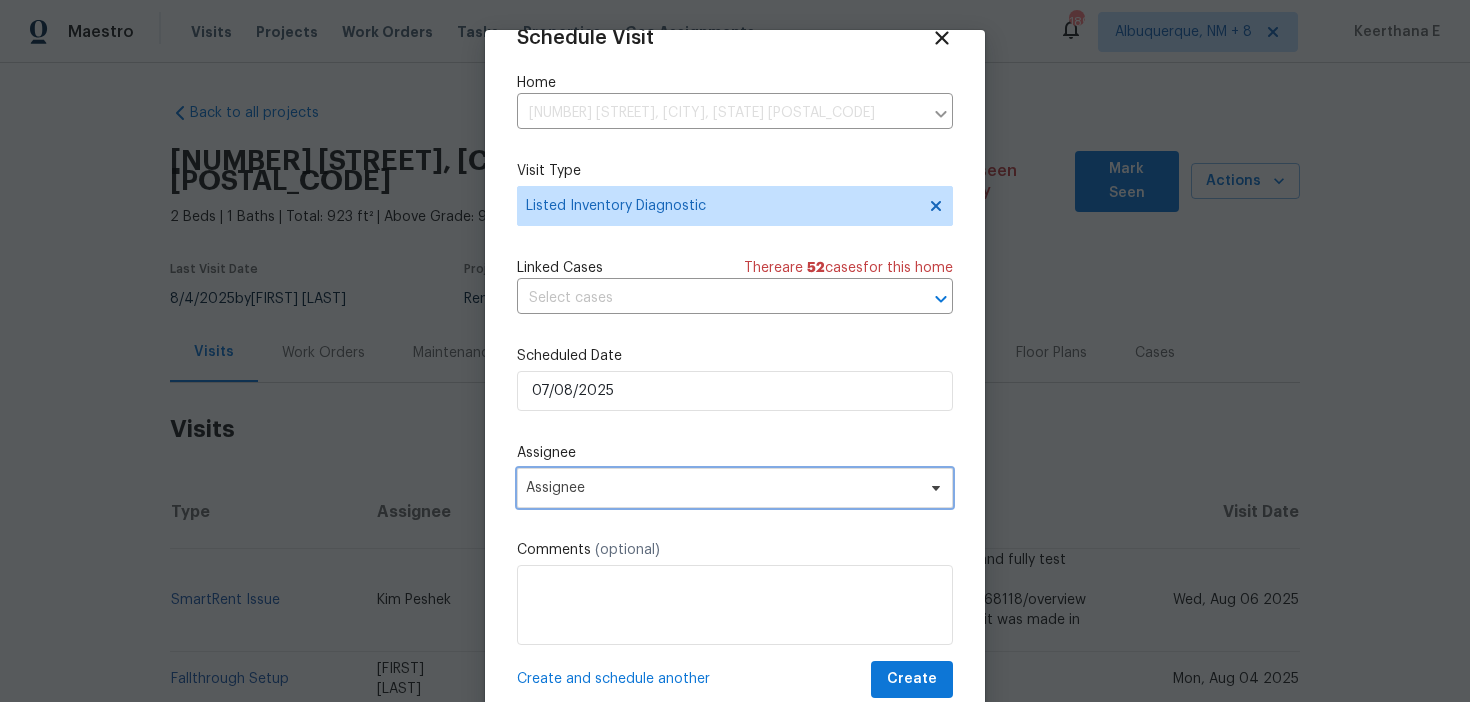 click on "Assignee" at bounding box center (722, 488) 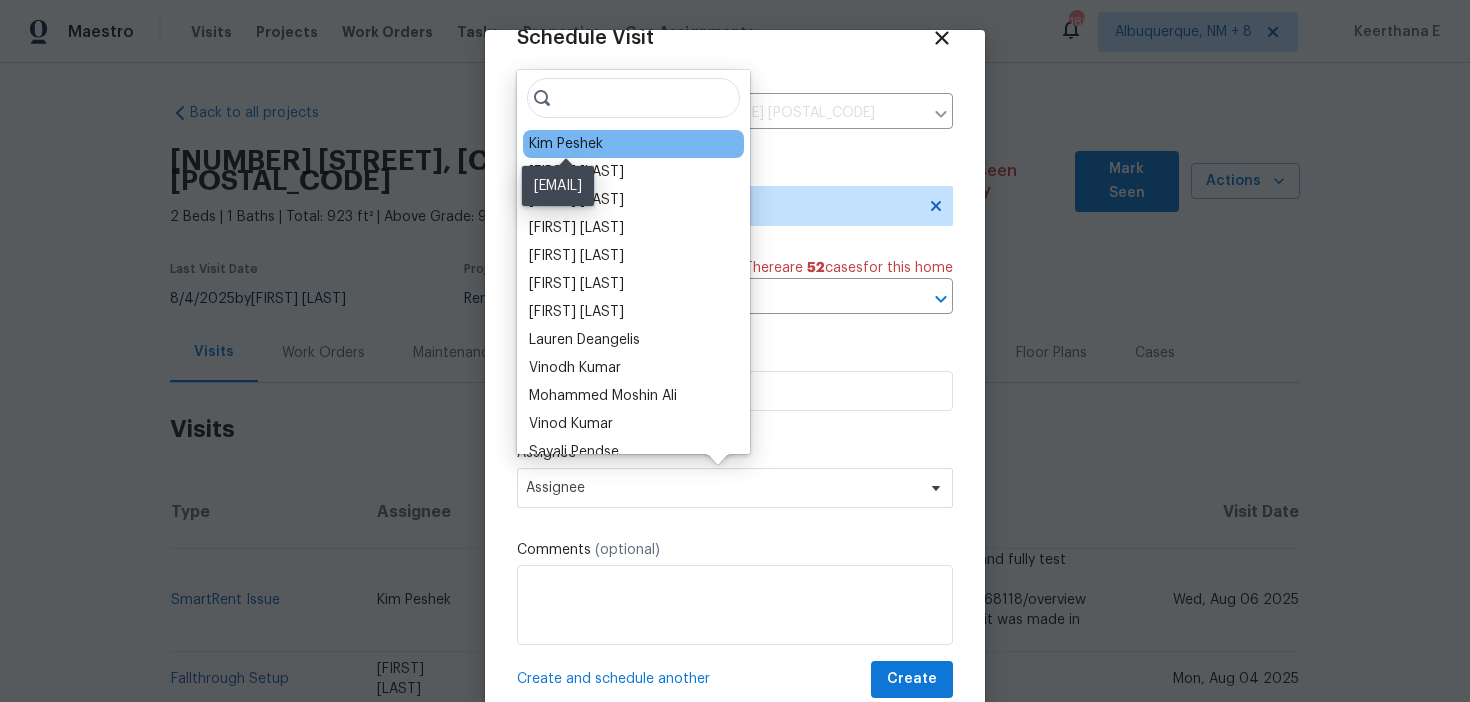 click on "Kim Peshek" at bounding box center (566, 144) 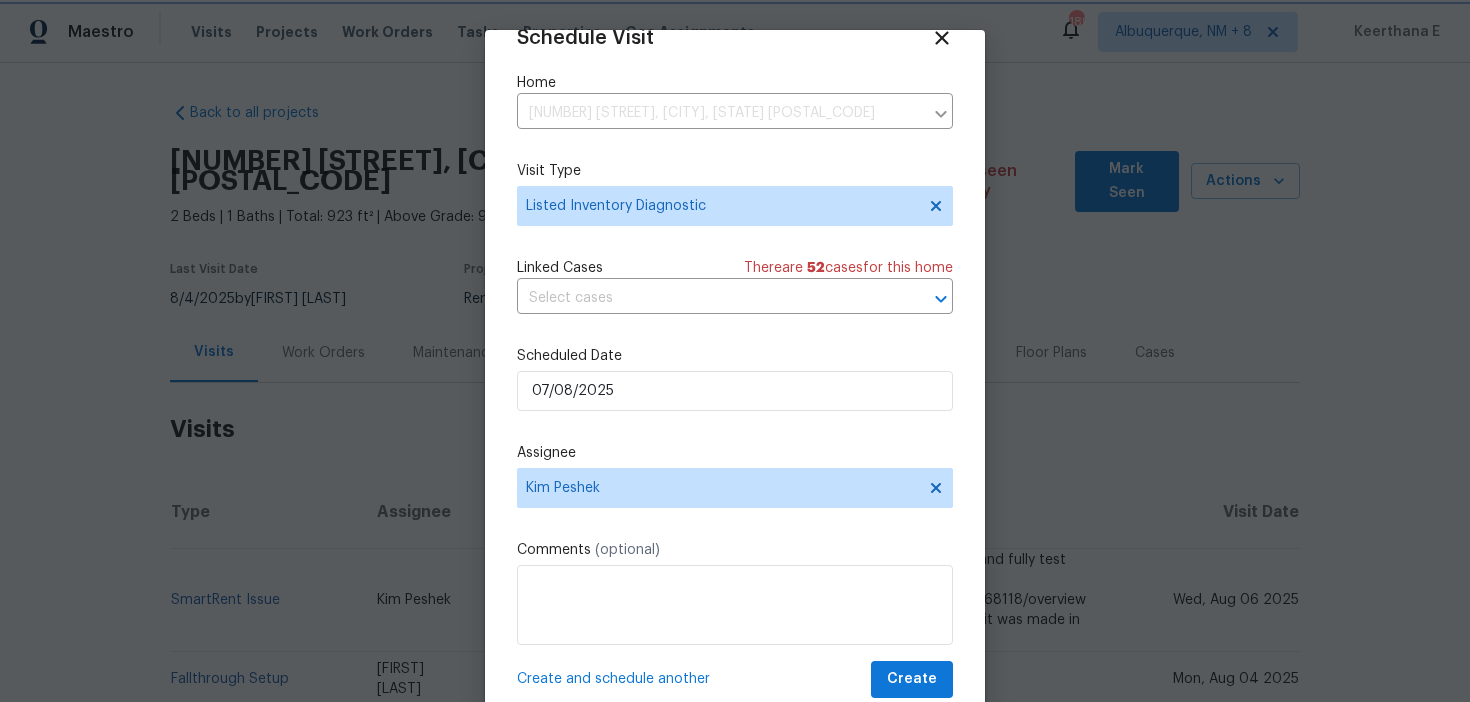 scroll, scrollTop: 58, scrollLeft: 0, axis: vertical 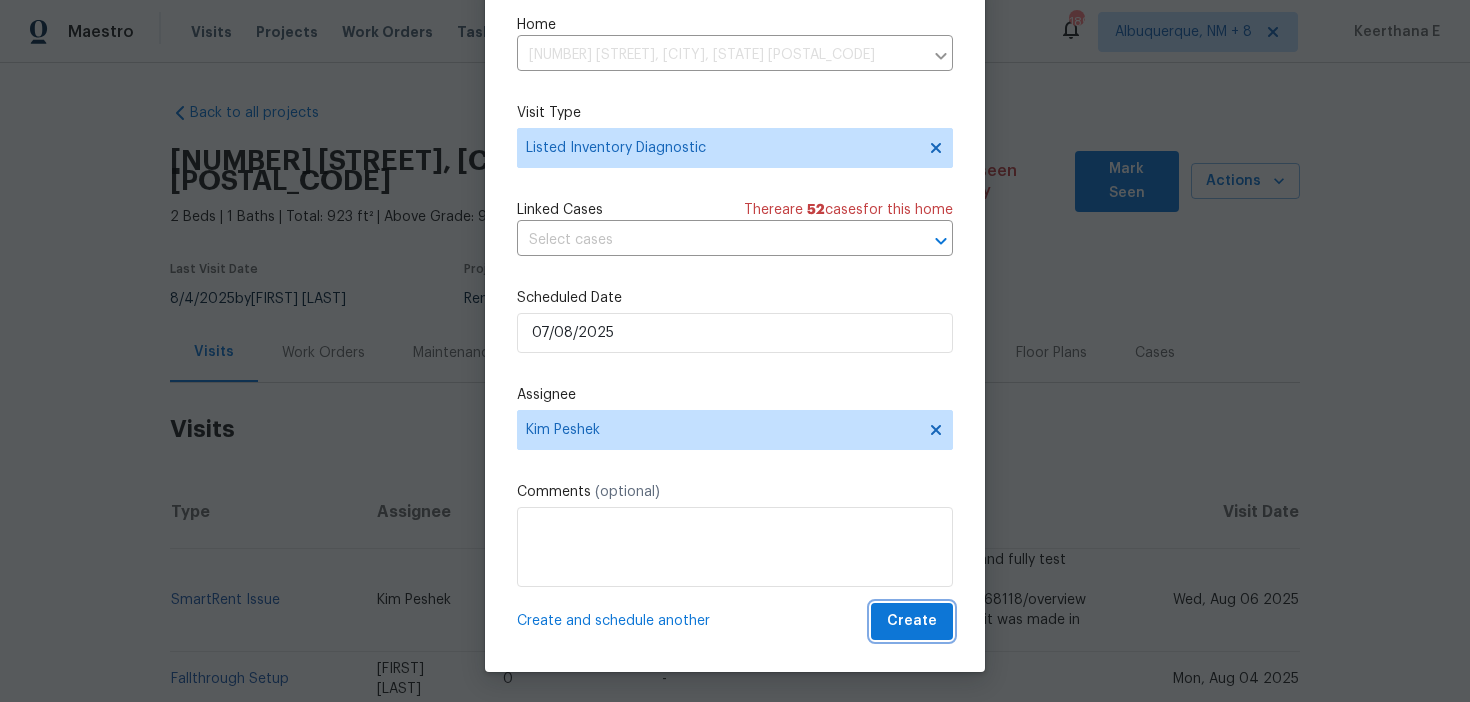 click on "Create" at bounding box center [912, 621] 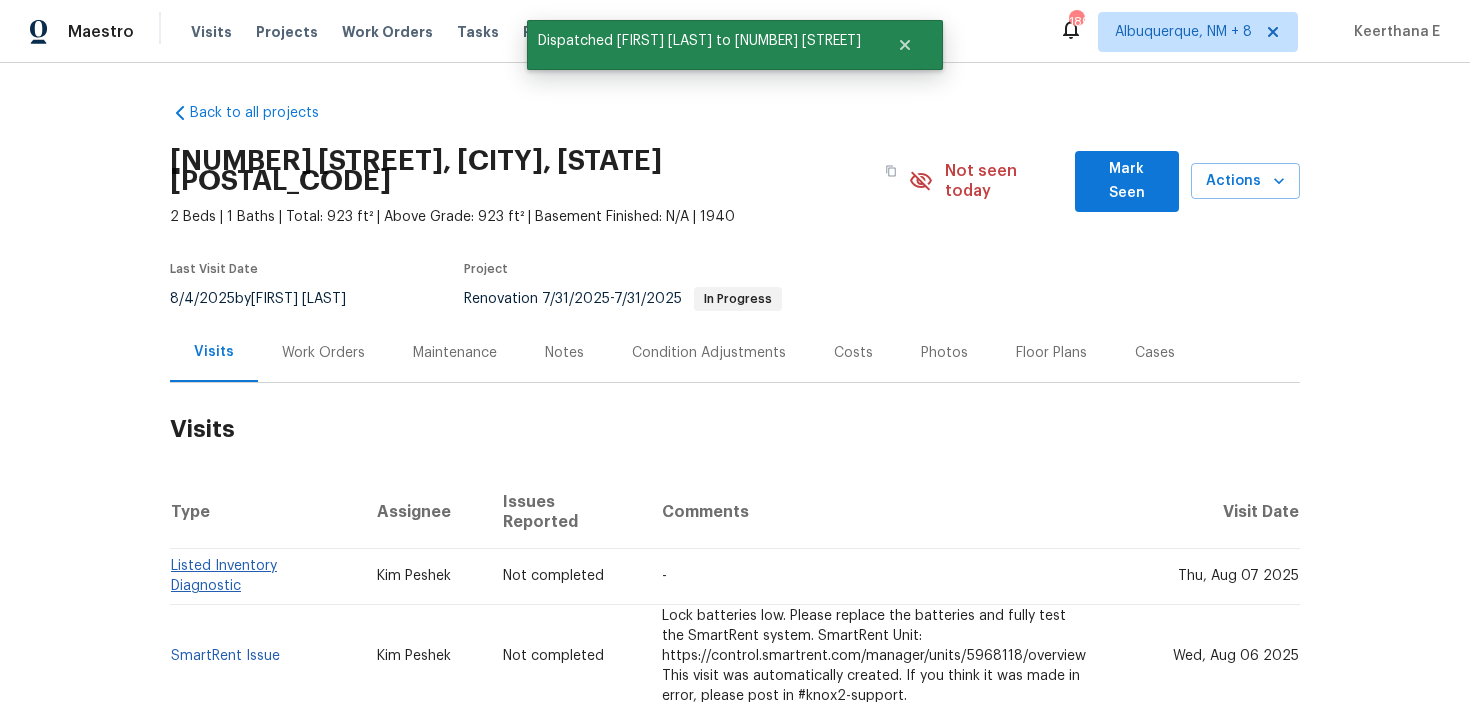 scroll, scrollTop: 0, scrollLeft: 0, axis: both 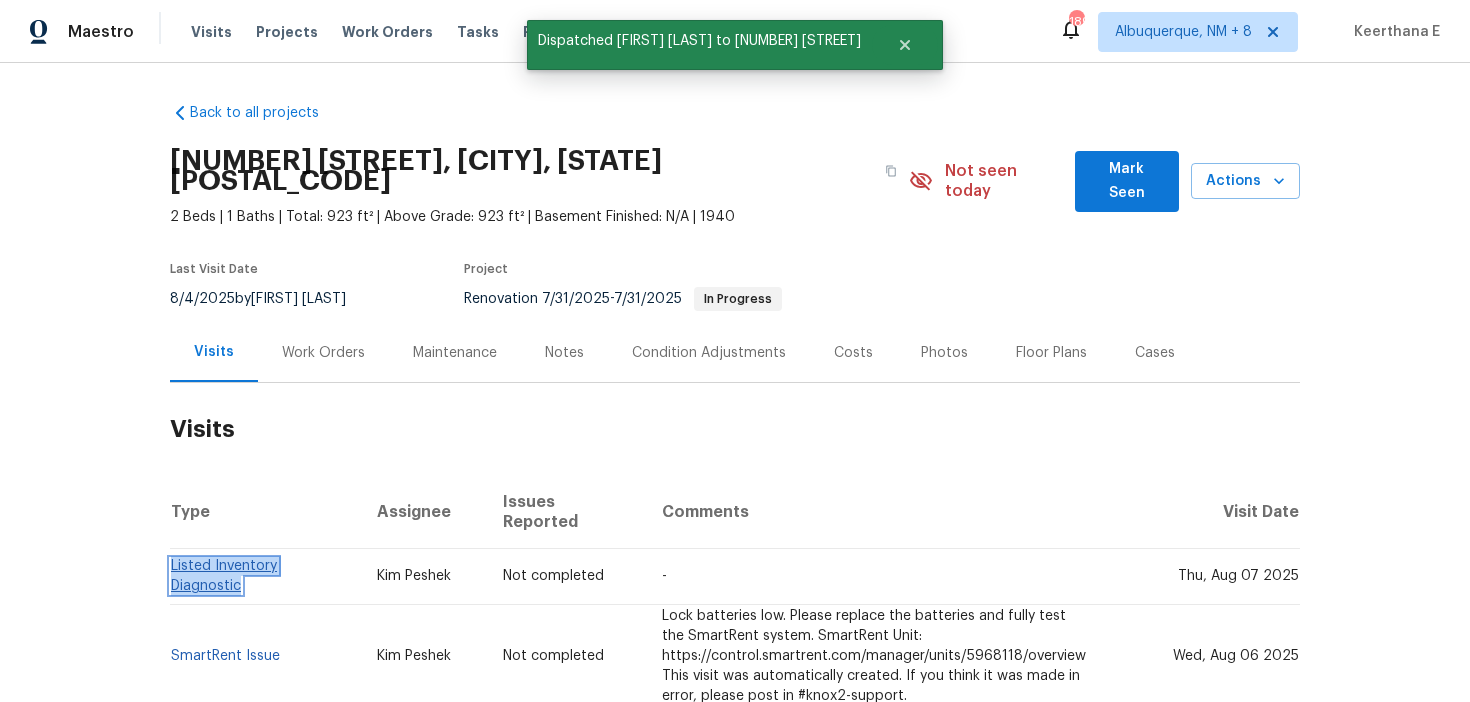 copy on "Listed Inventory Diagnostic" 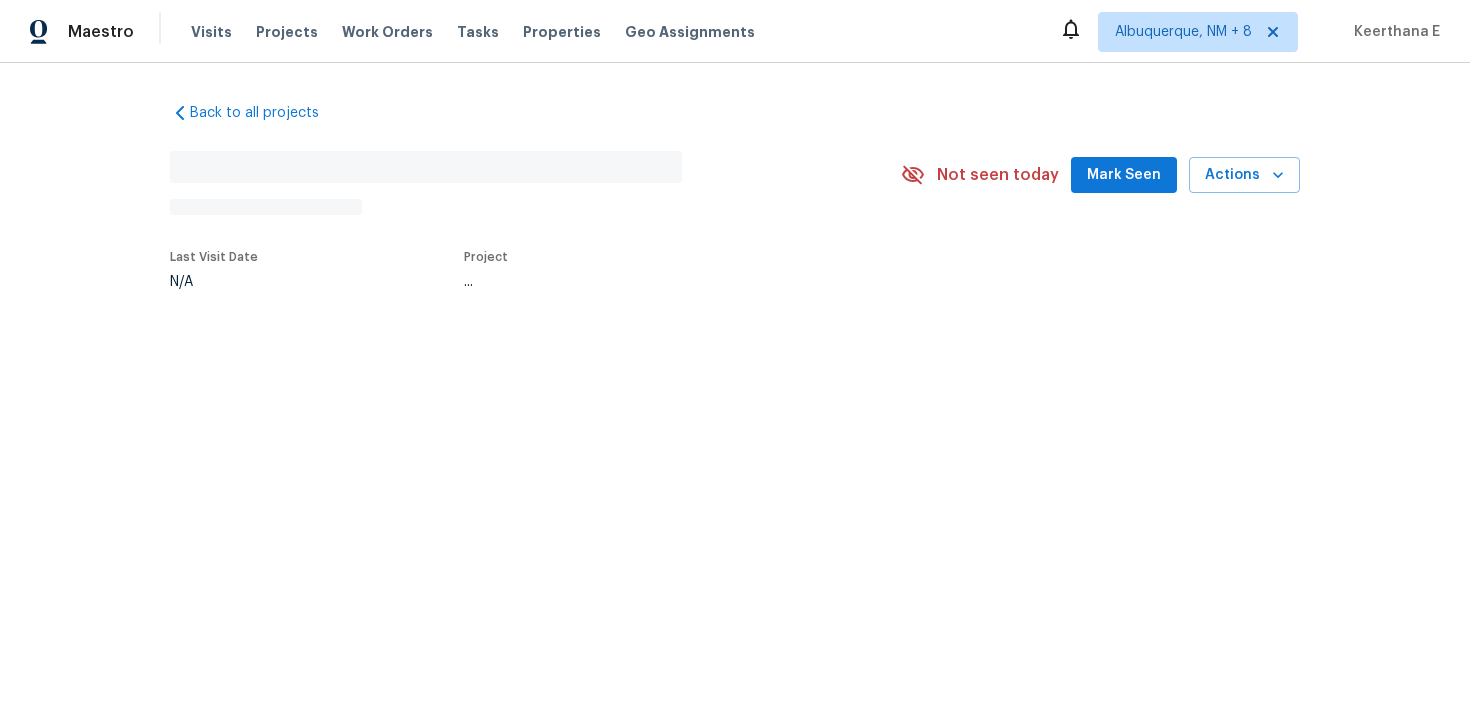 scroll, scrollTop: 0, scrollLeft: 0, axis: both 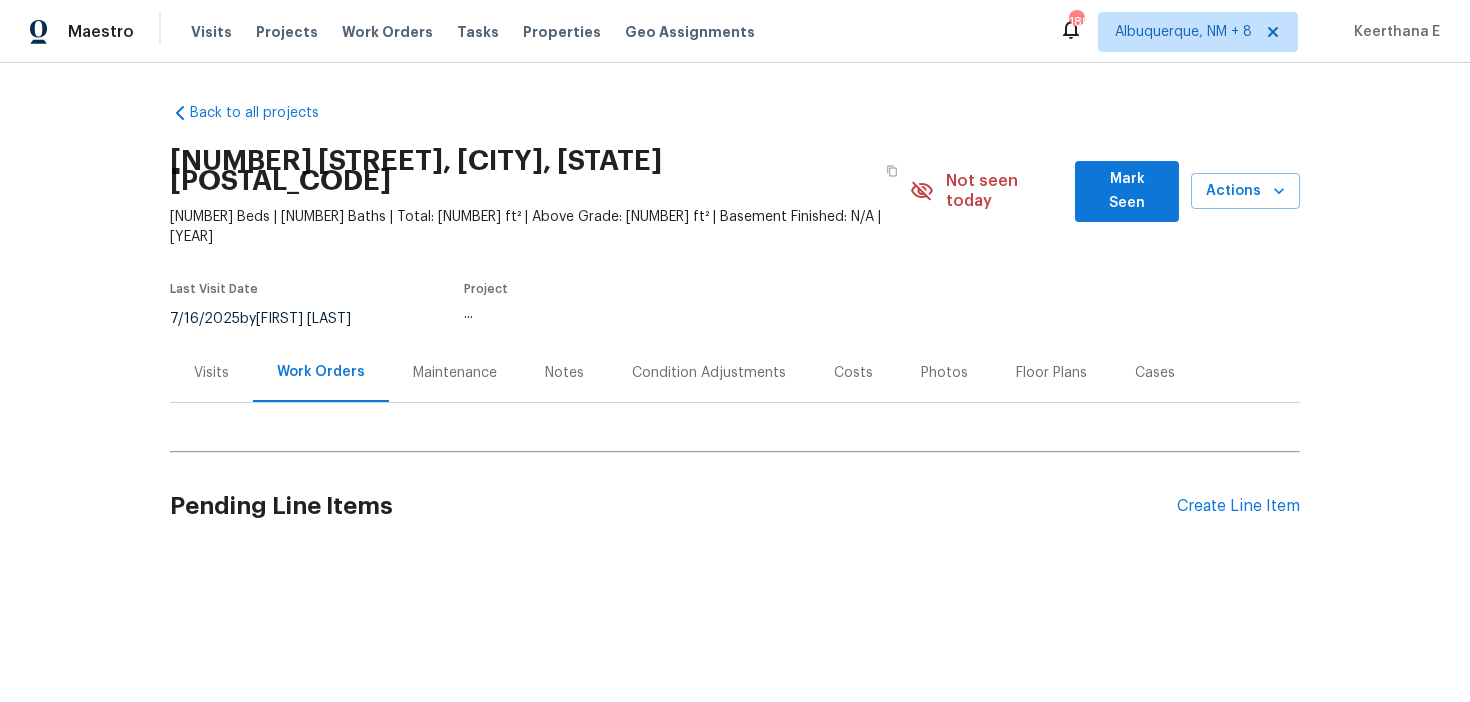 click on "Back to all projects [NUMBER] [STREET], [CITY], [STATE] [POSTAL_CODE] [NUMBER] Beds | [NUMBER] Baths | Total: [NUMBER] ft² | Above Grade: [NUMBER] ft² | Basement Finished: N/A | [YEAR] Not seen today [NAME] Seen Actions Last Visit Date [DATE] by [NAME] [LAST] Project ... Visits Work Orders Maintenance Notes Condition Adjustments Costs Photos Floor Plans Cases Pending Line Items Create Line Item" at bounding box center [735, 328] 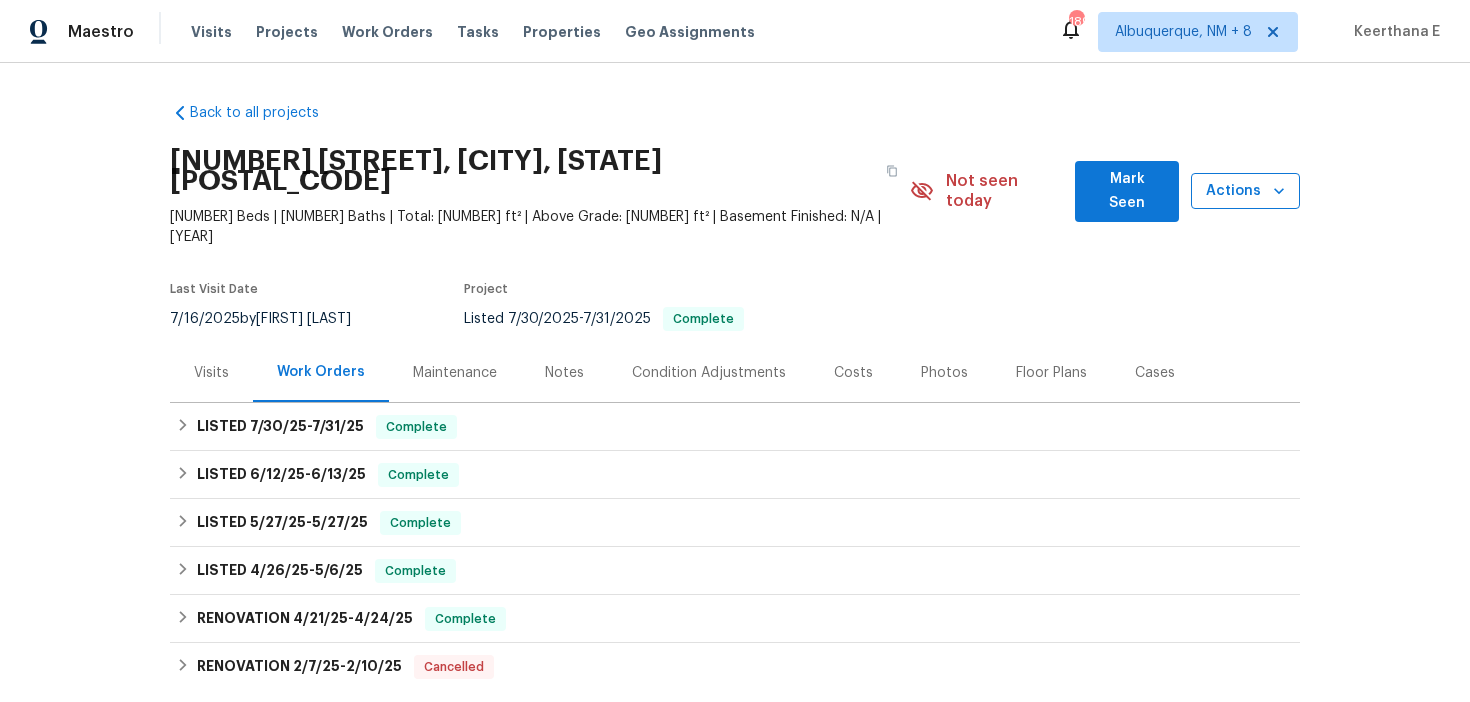 click on "Actions" at bounding box center (1245, 191) 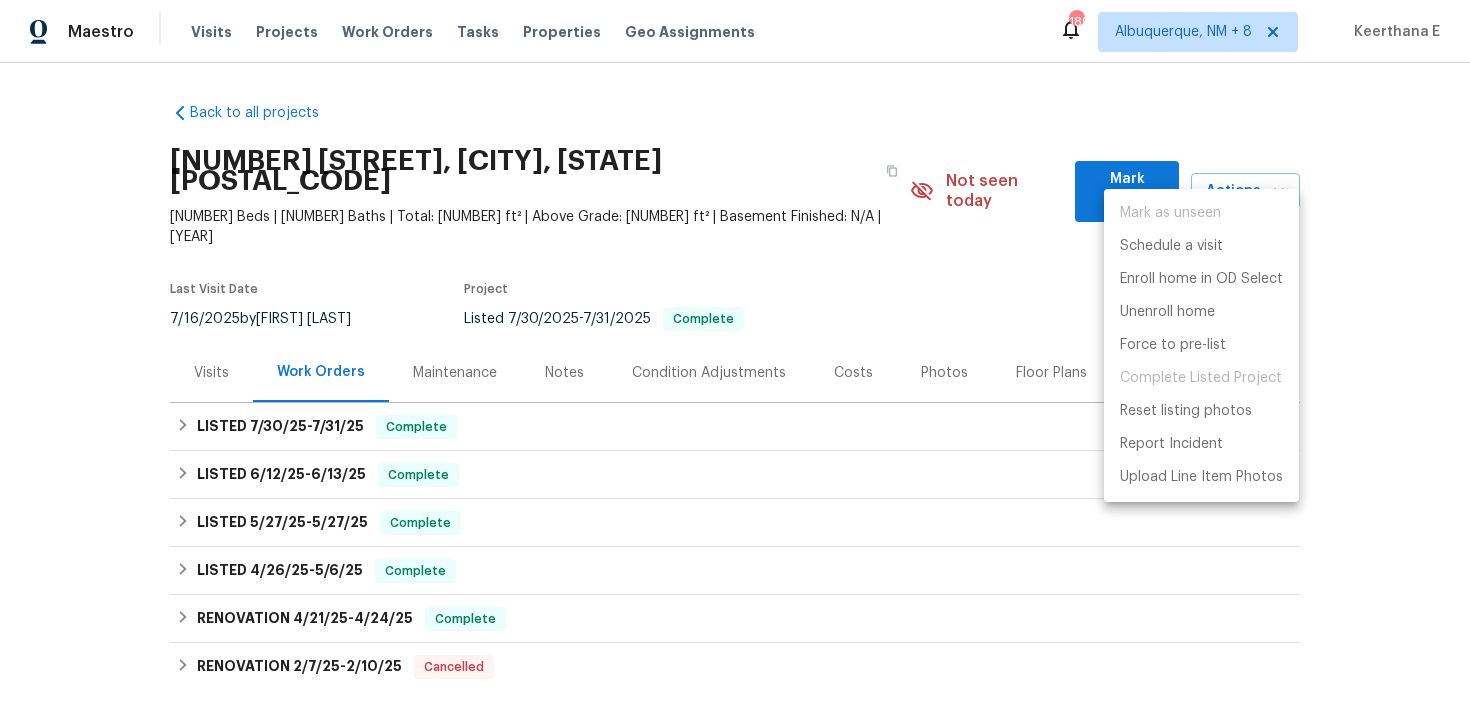 click at bounding box center (735, 351) 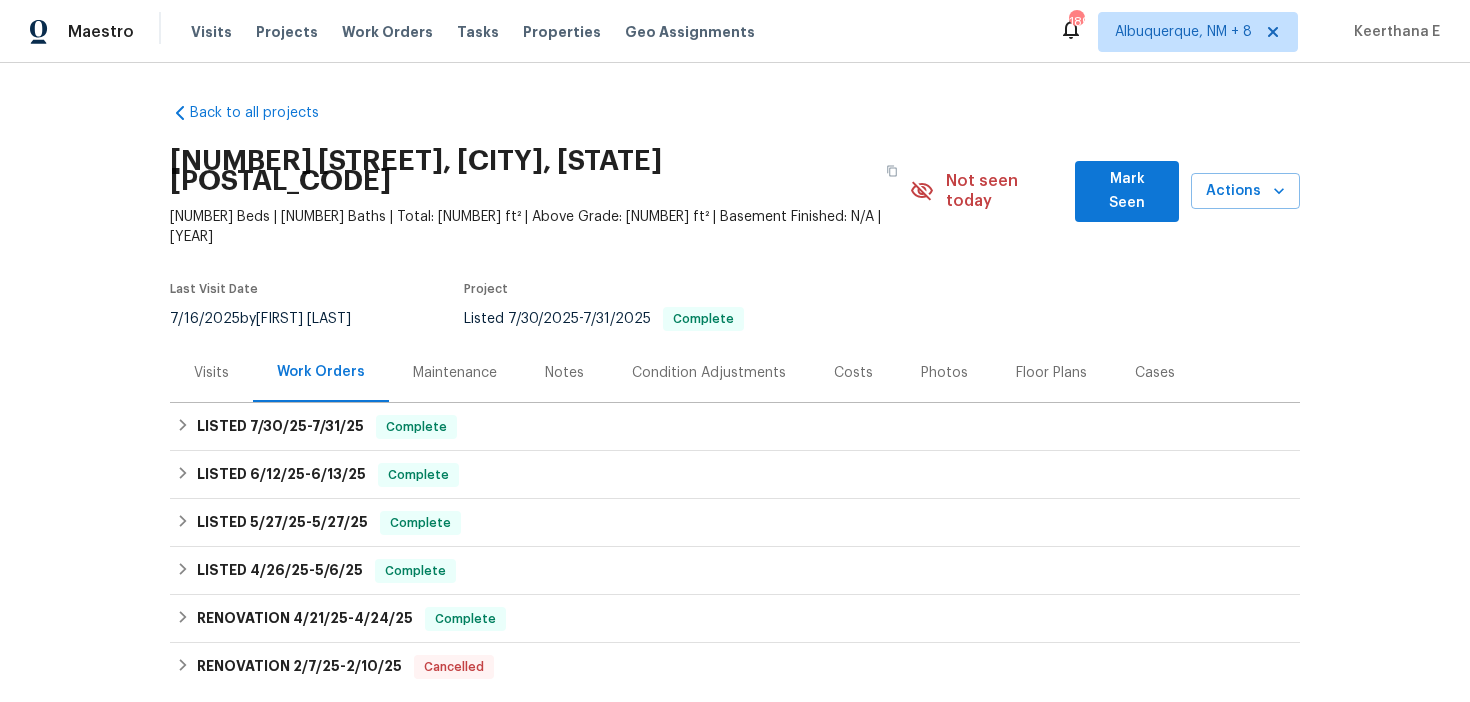 click on "Visits" at bounding box center [211, 373] 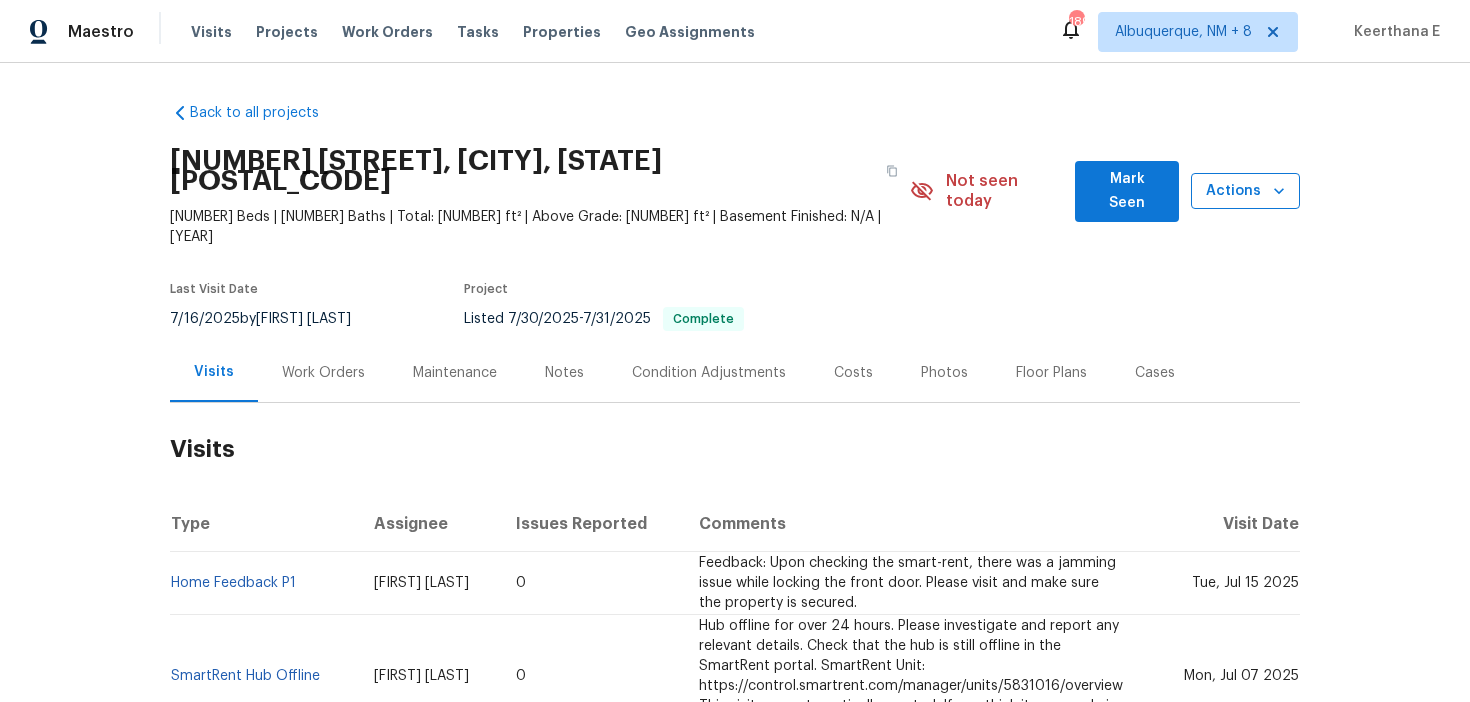 click on "Actions" at bounding box center [1245, 191] 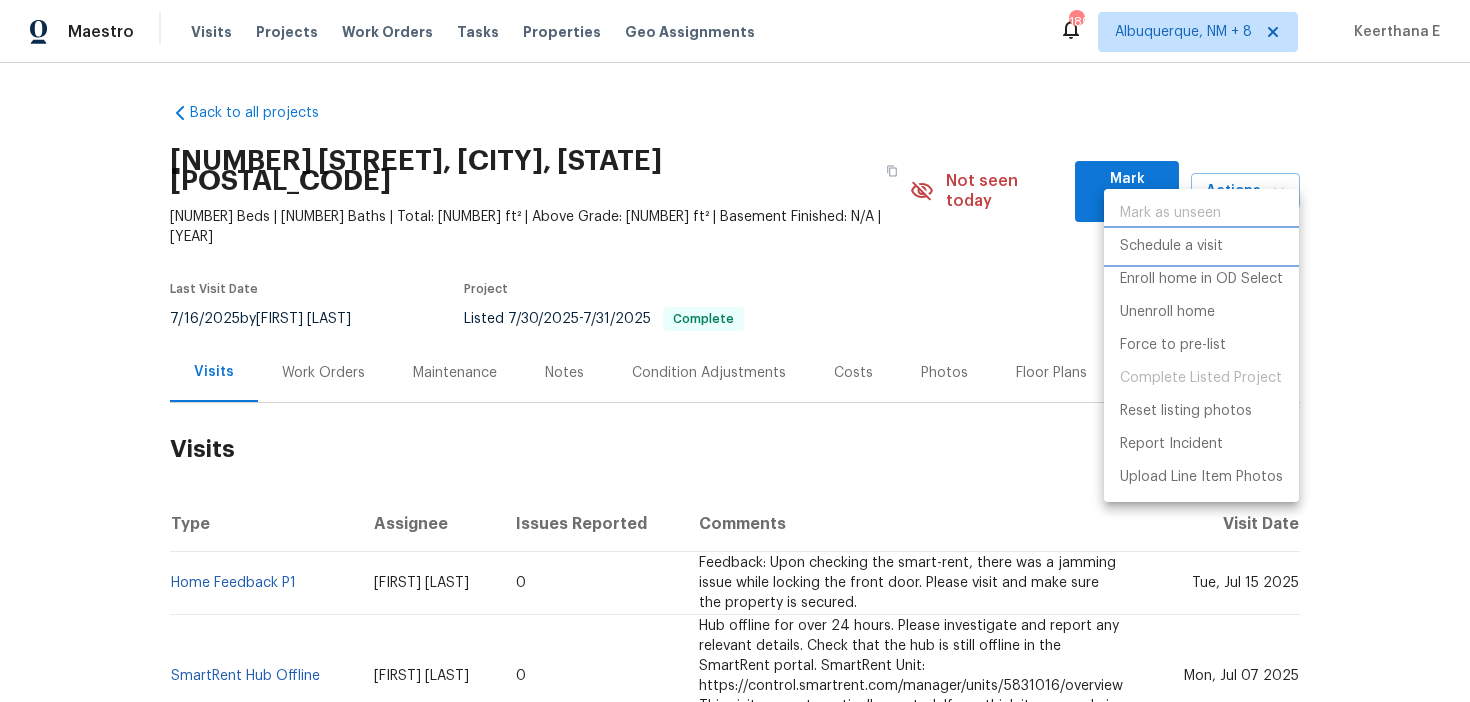 click on "Schedule a visit" at bounding box center (1171, 246) 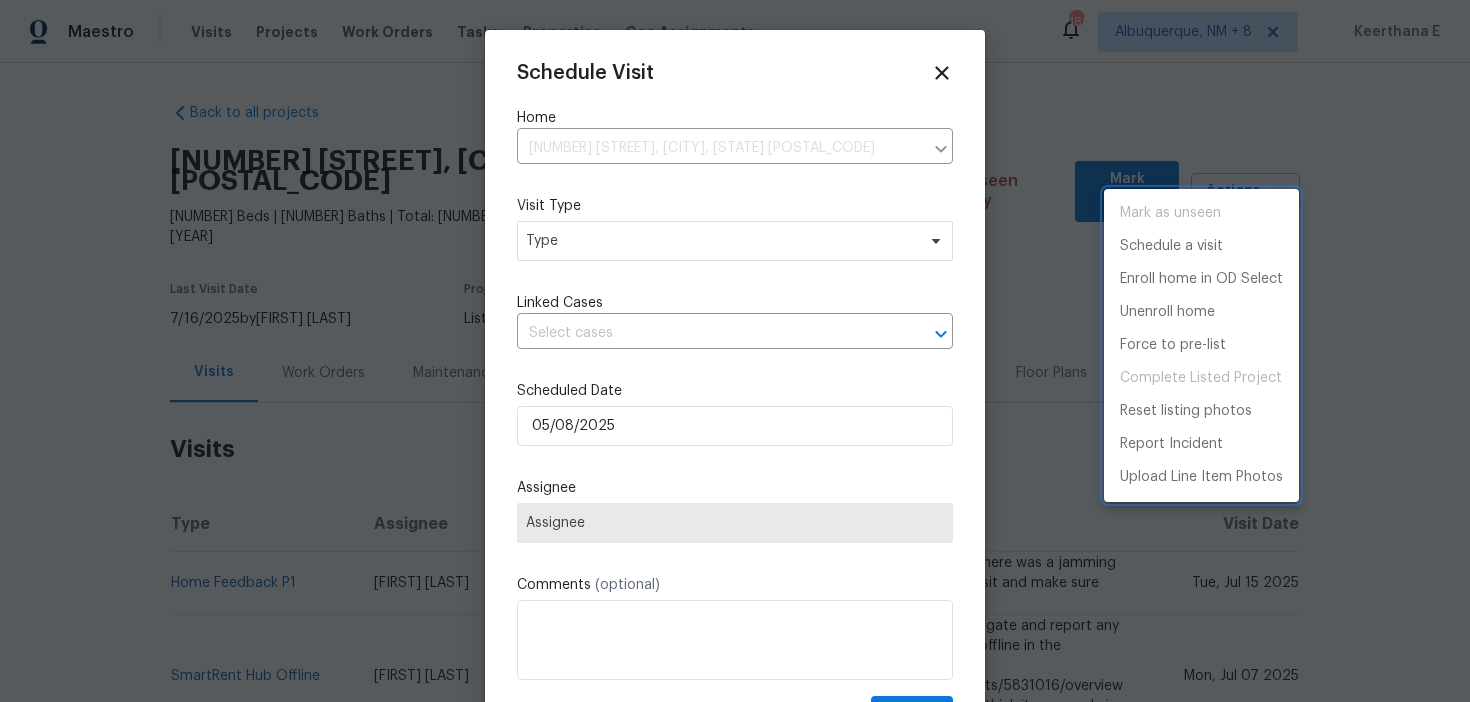 click at bounding box center (735, 351) 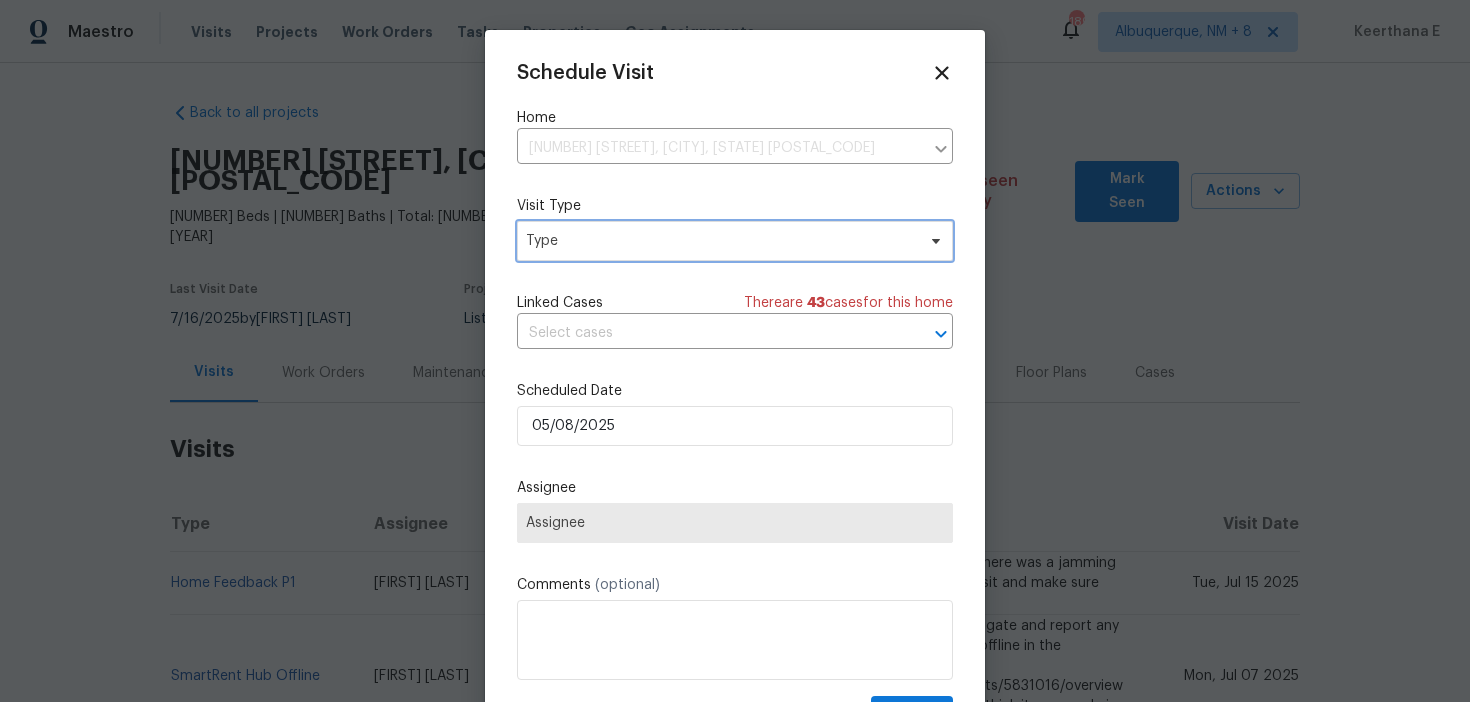 click on "Type" at bounding box center (735, 241) 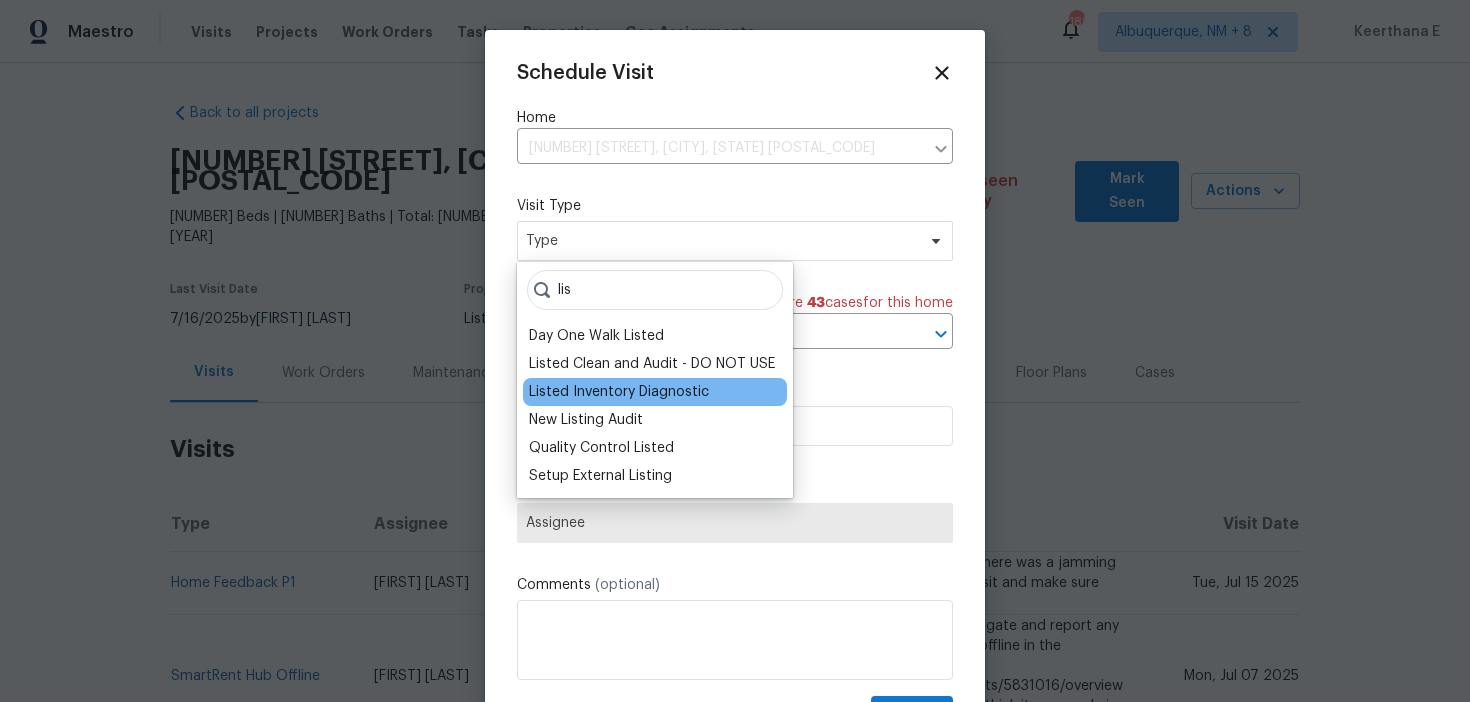 type on "lis" 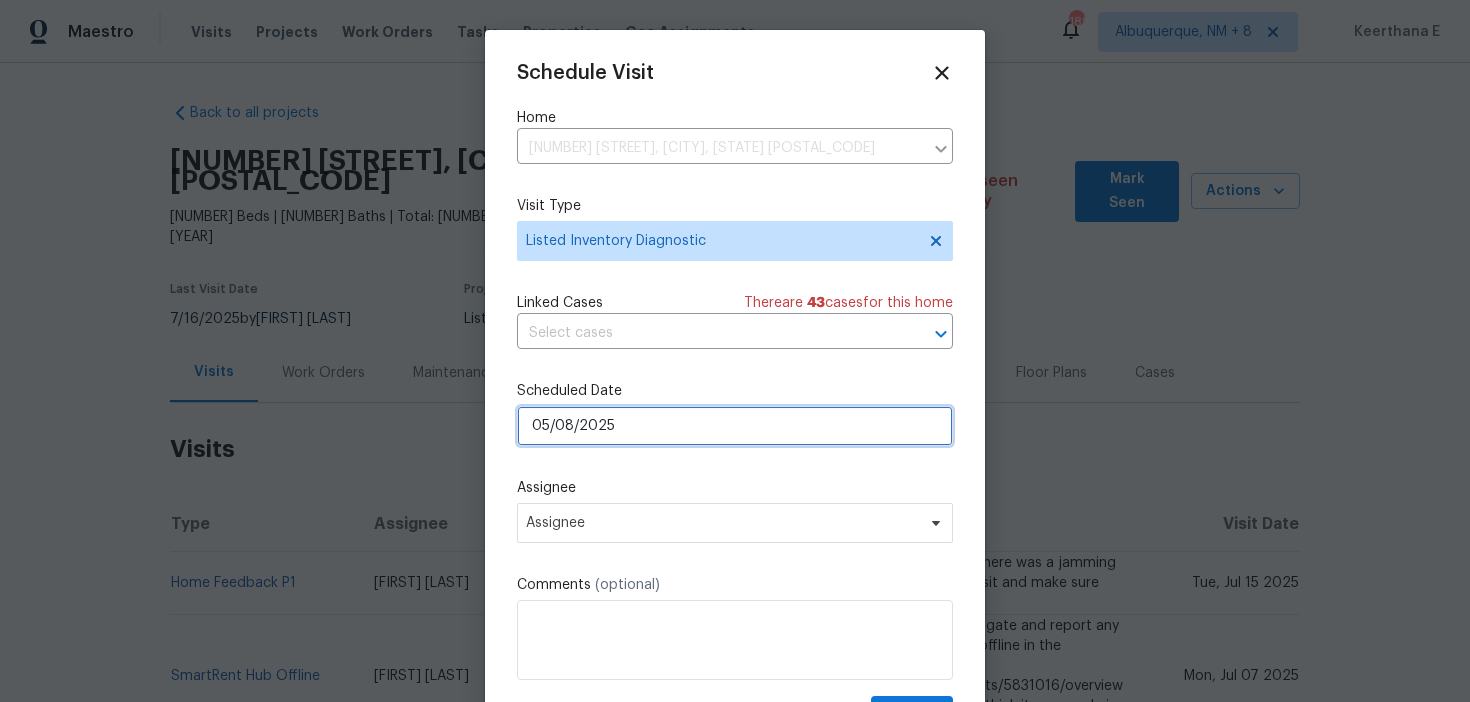 click on "05/08/2025" at bounding box center (735, 426) 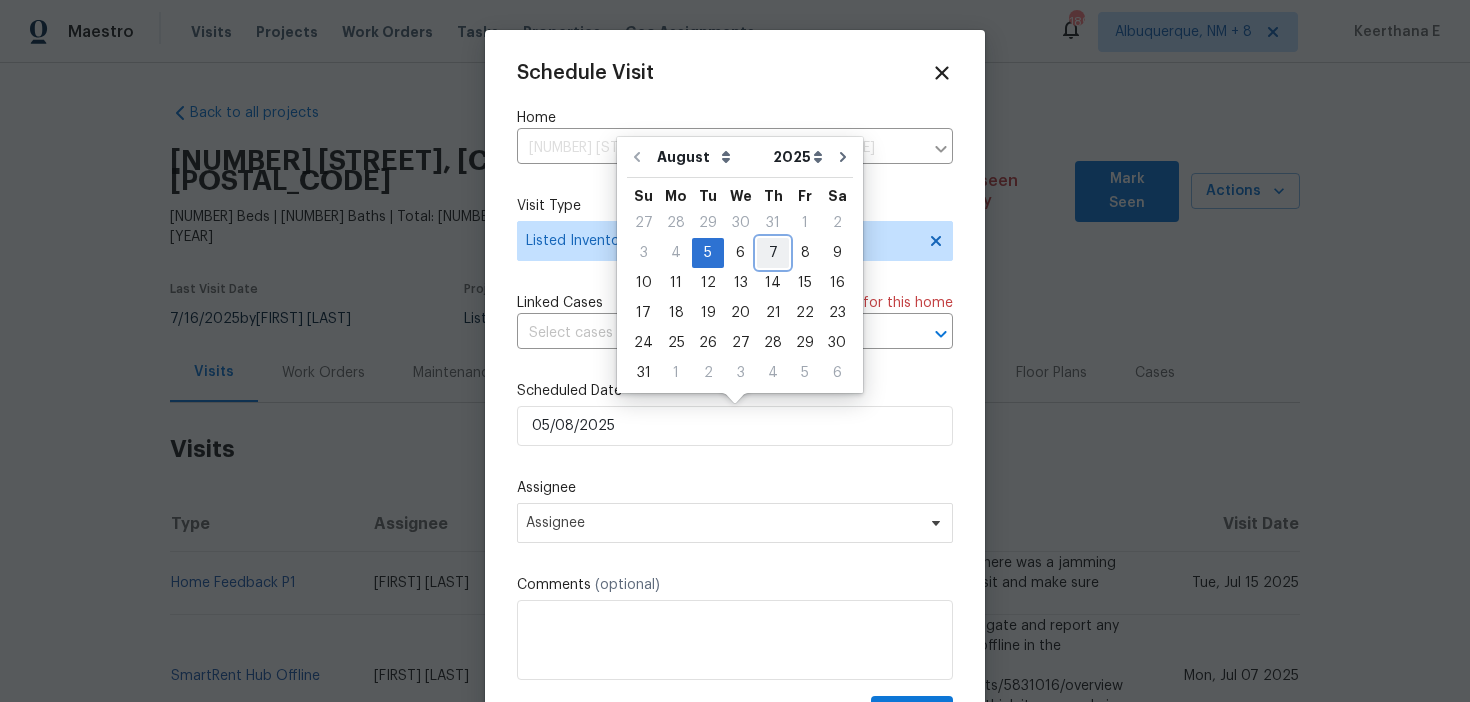 click on "7" at bounding box center (773, 253) 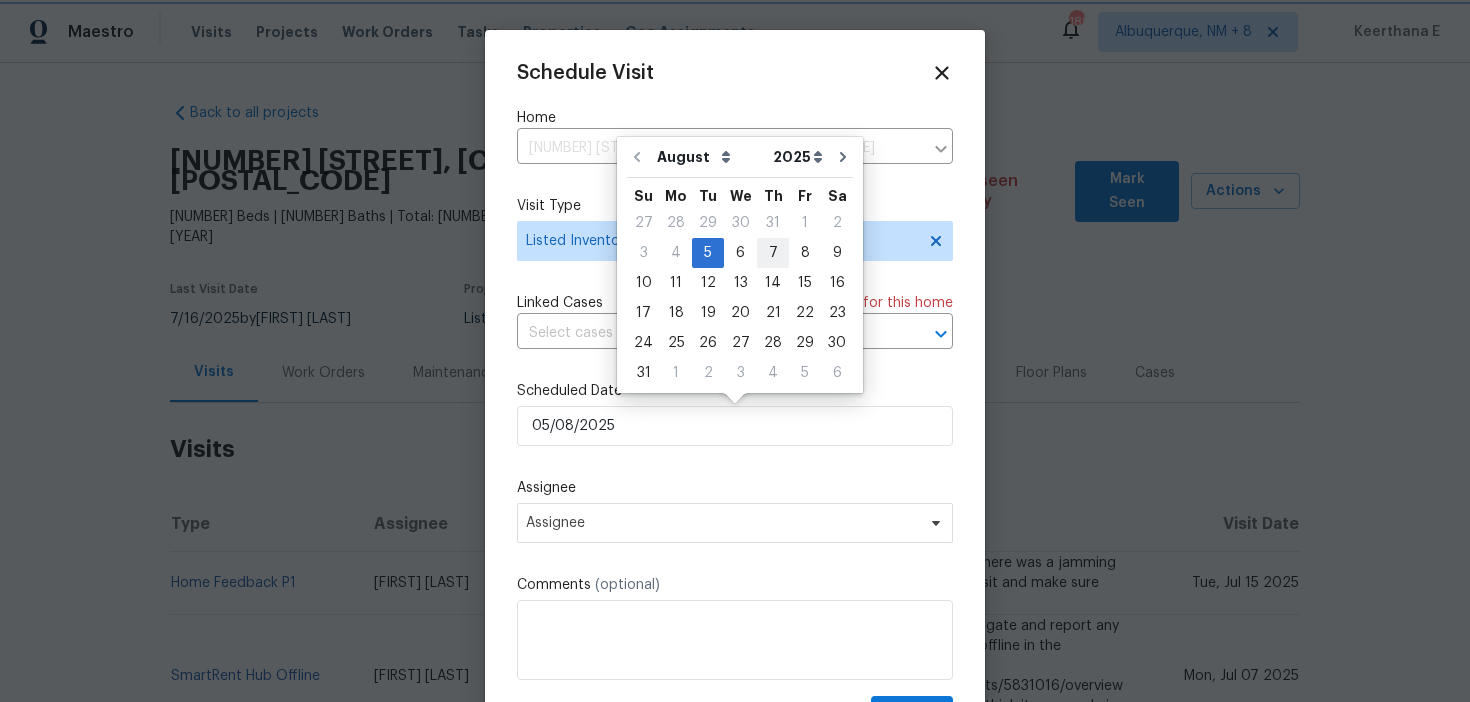 type on "07/08/2025" 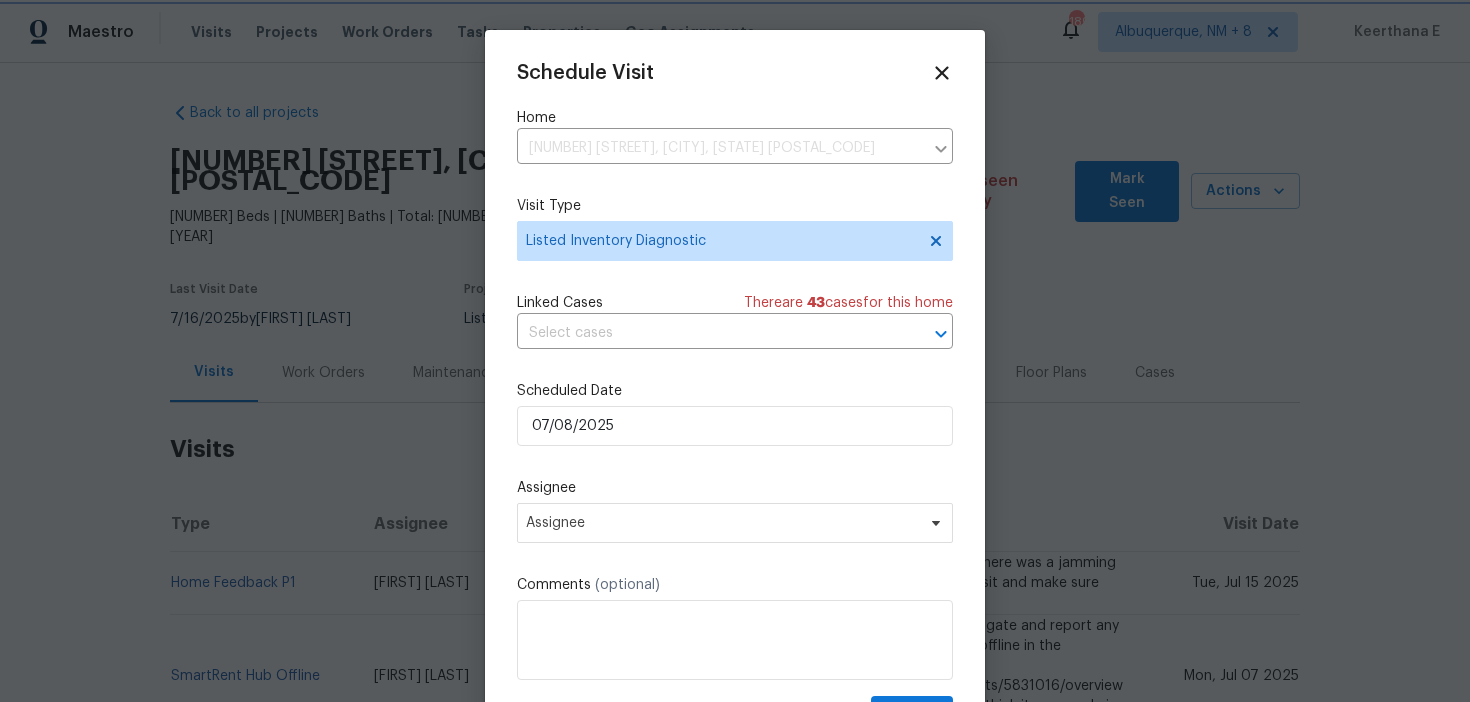 scroll, scrollTop: 36, scrollLeft: 0, axis: vertical 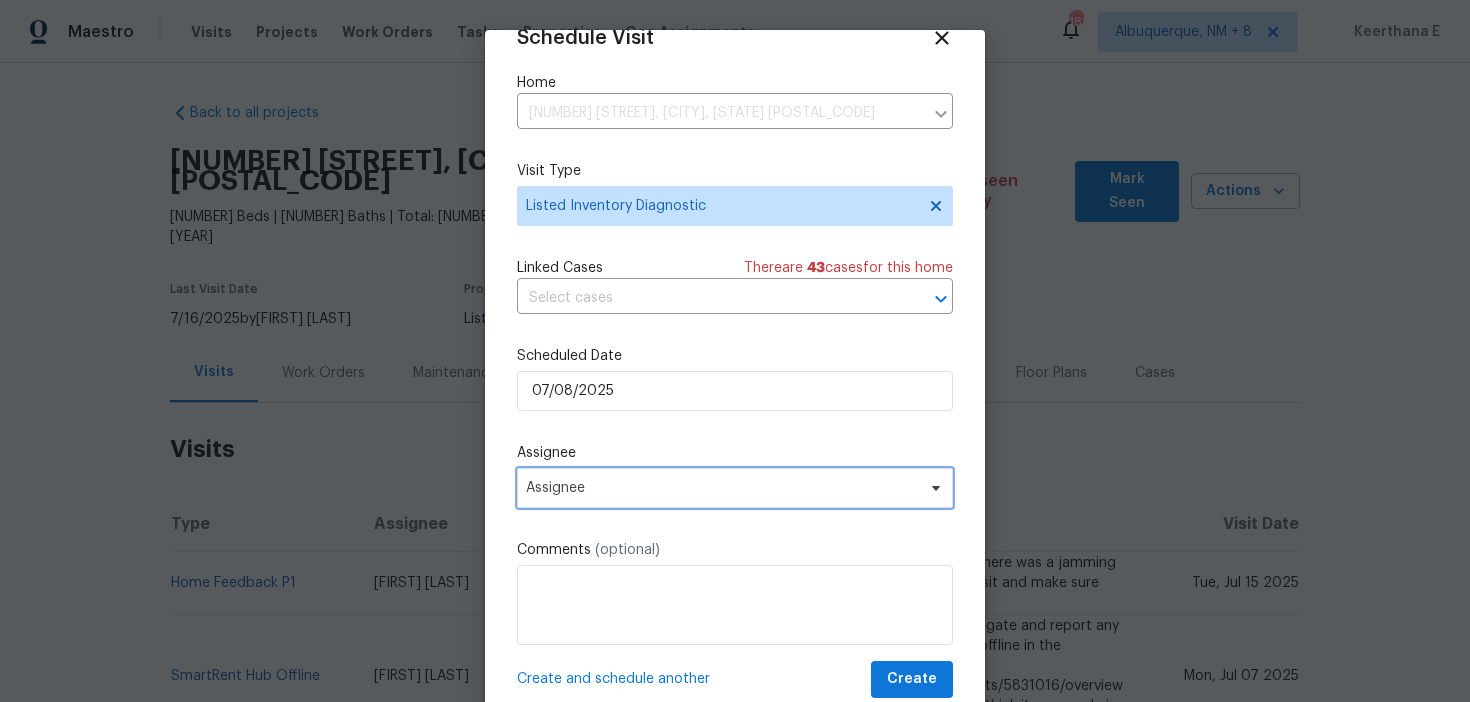 click on "Assignee" at bounding box center (735, 488) 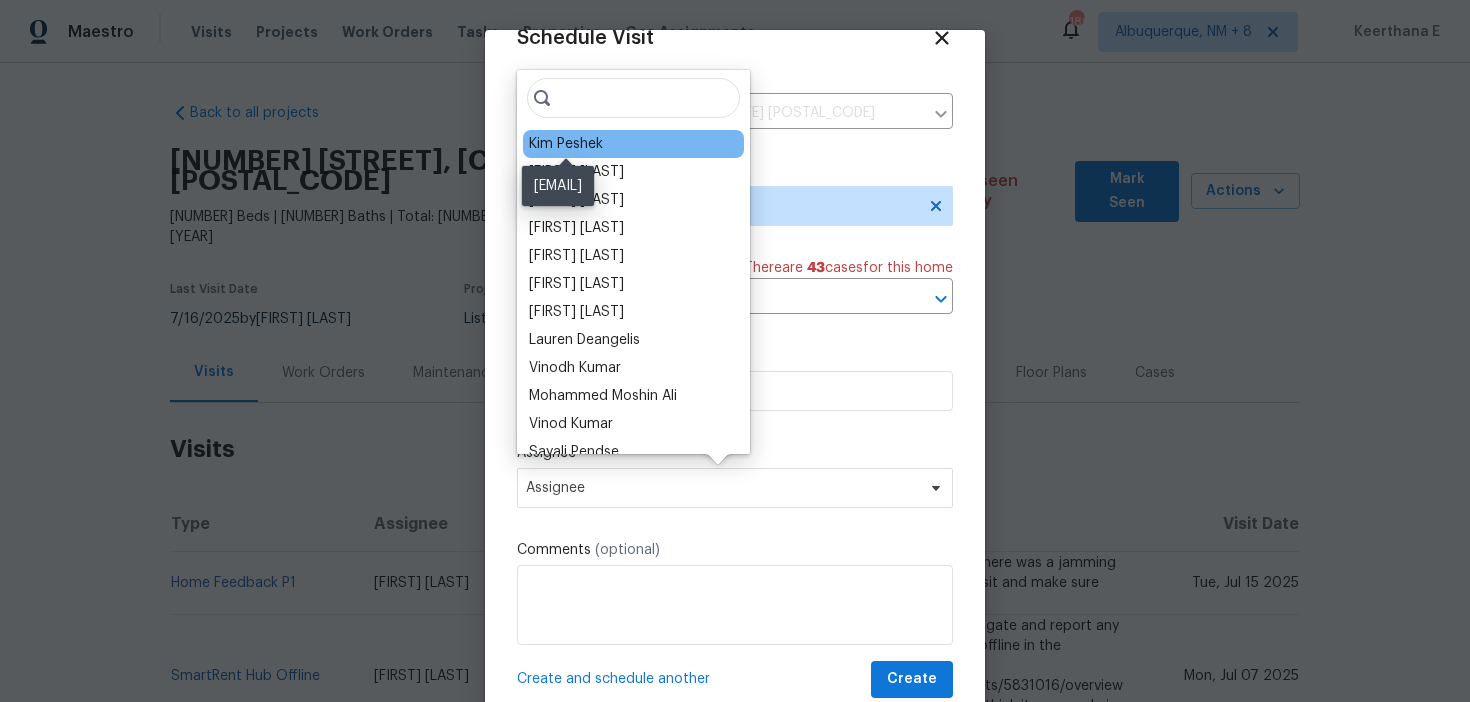 click on "Kim Peshek" at bounding box center (566, 144) 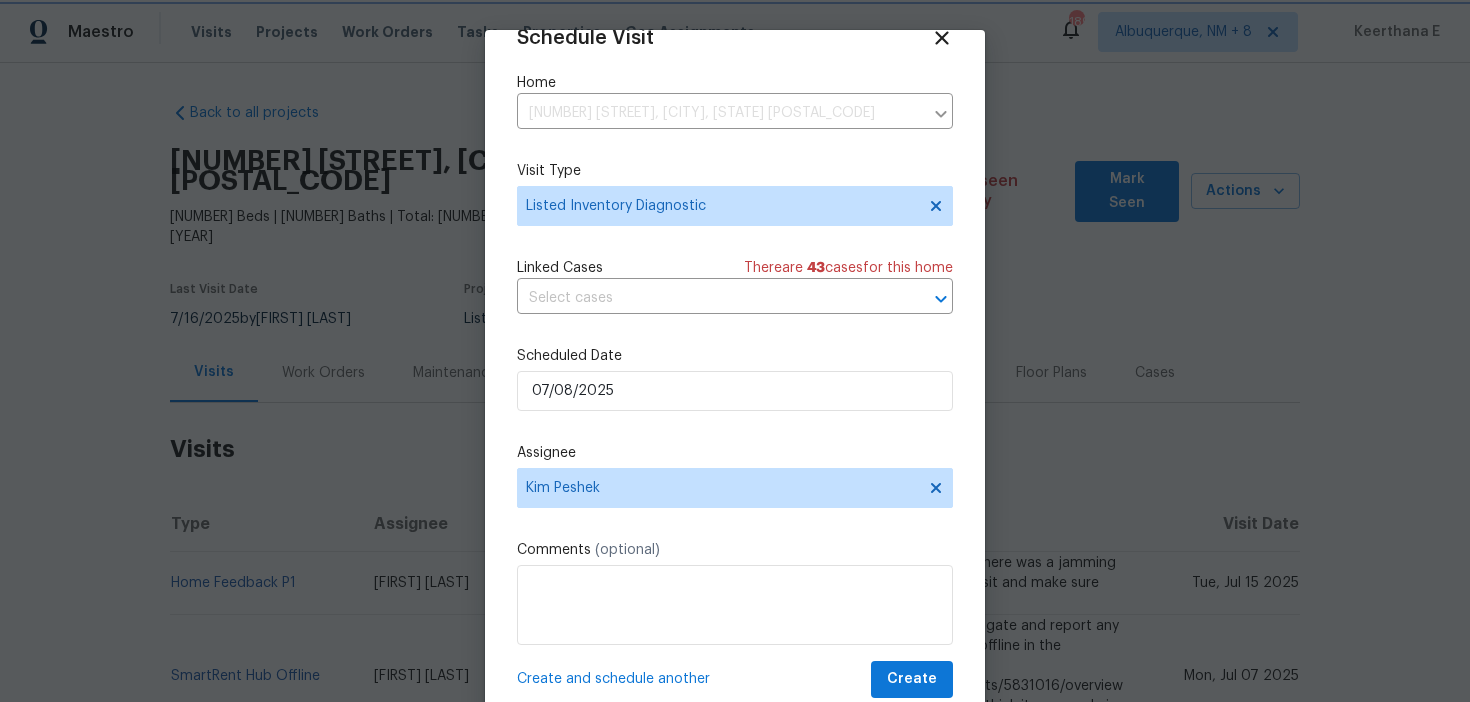 scroll, scrollTop: 58, scrollLeft: 0, axis: vertical 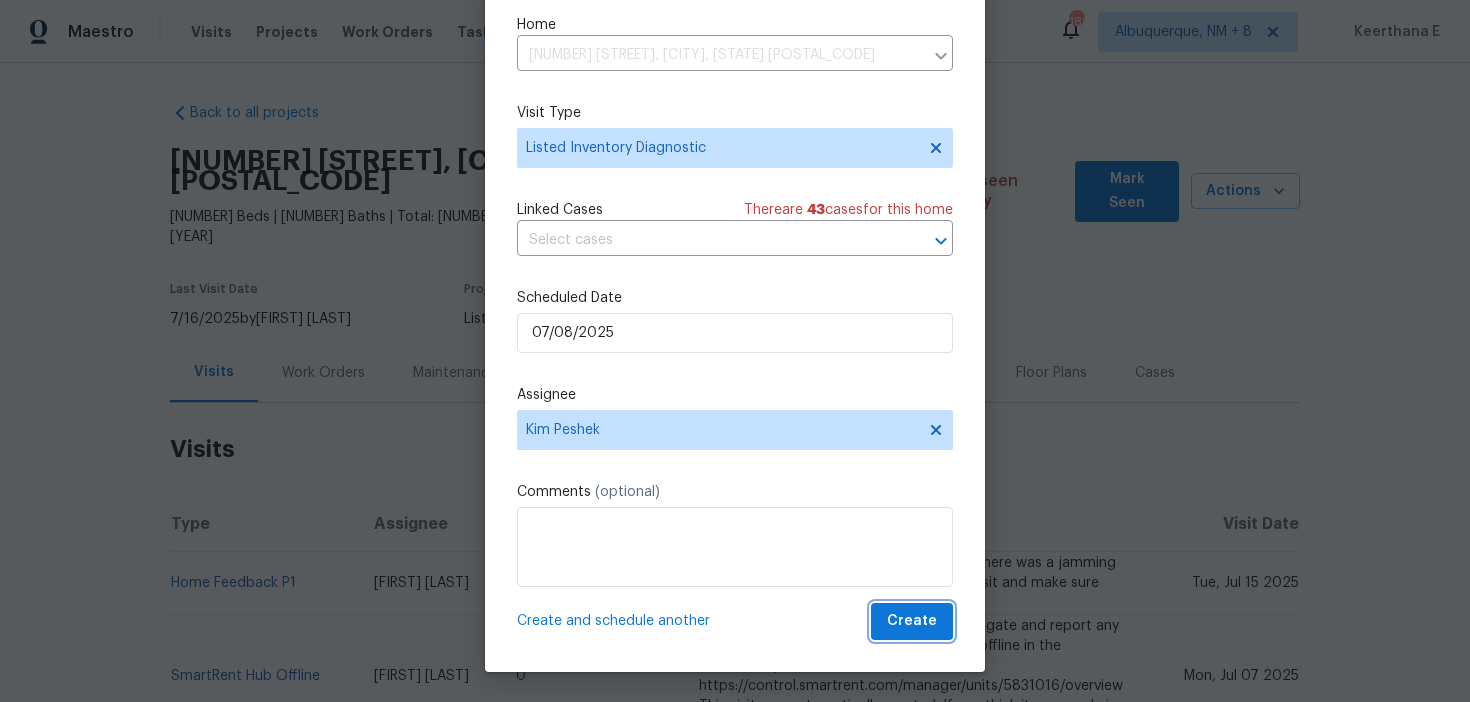 click on "Create" at bounding box center [912, 621] 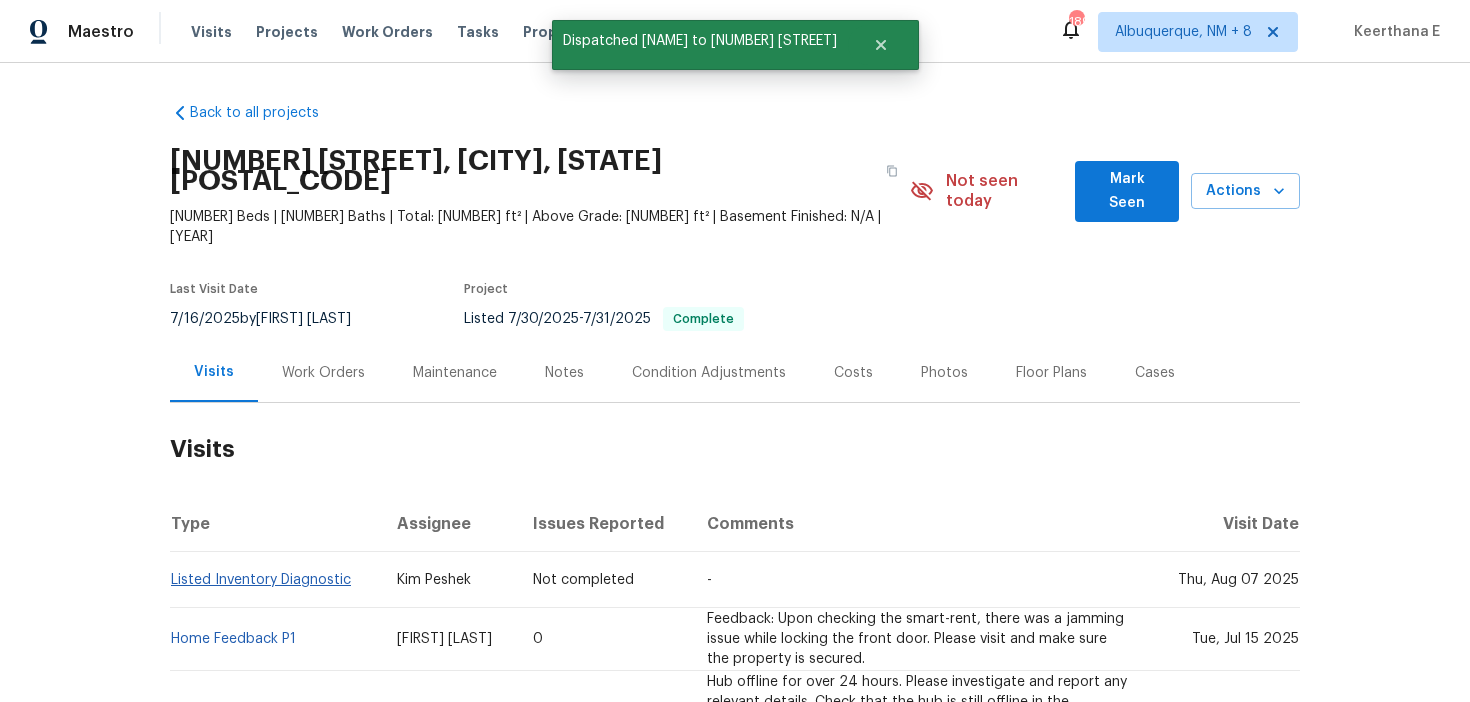 scroll, scrollTop: 0, scrollLeft: 0, axis: both 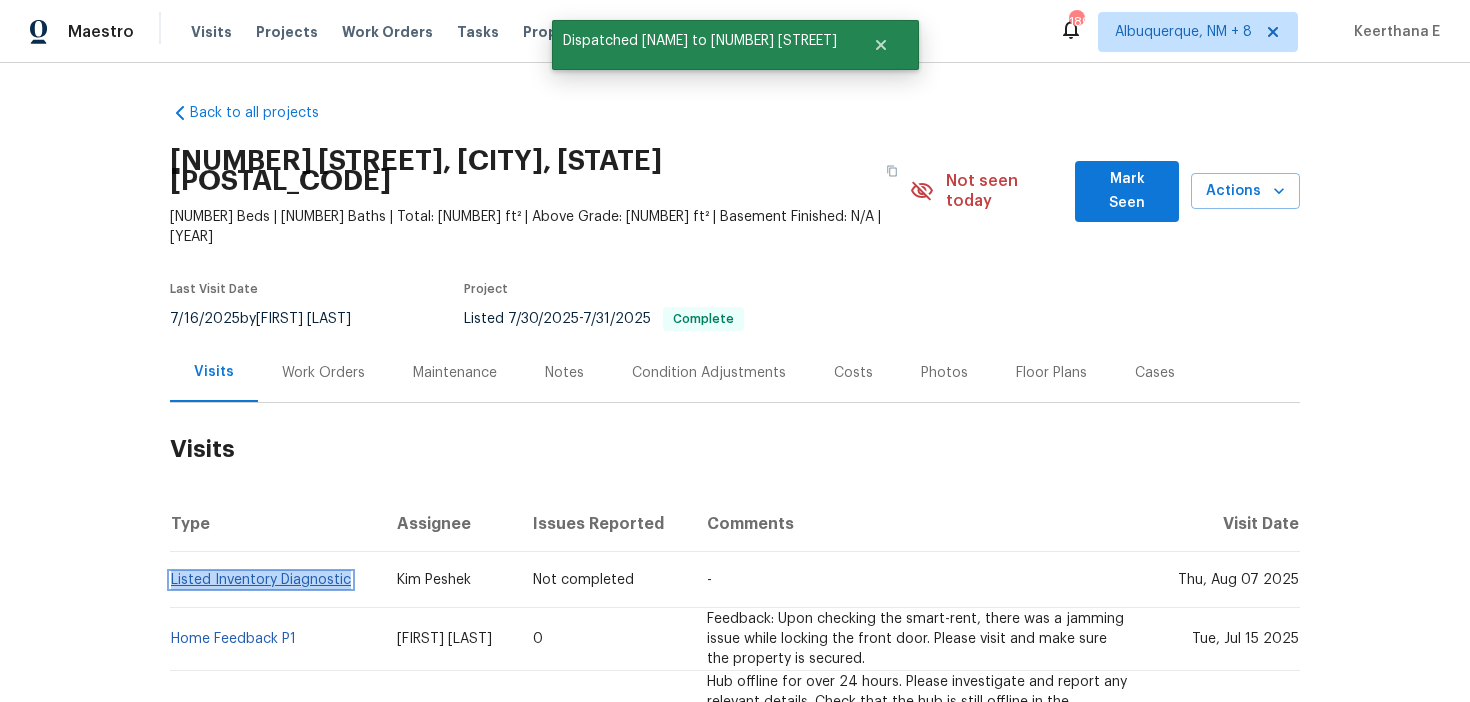 copy on "Listed Inventory Diagnostic" 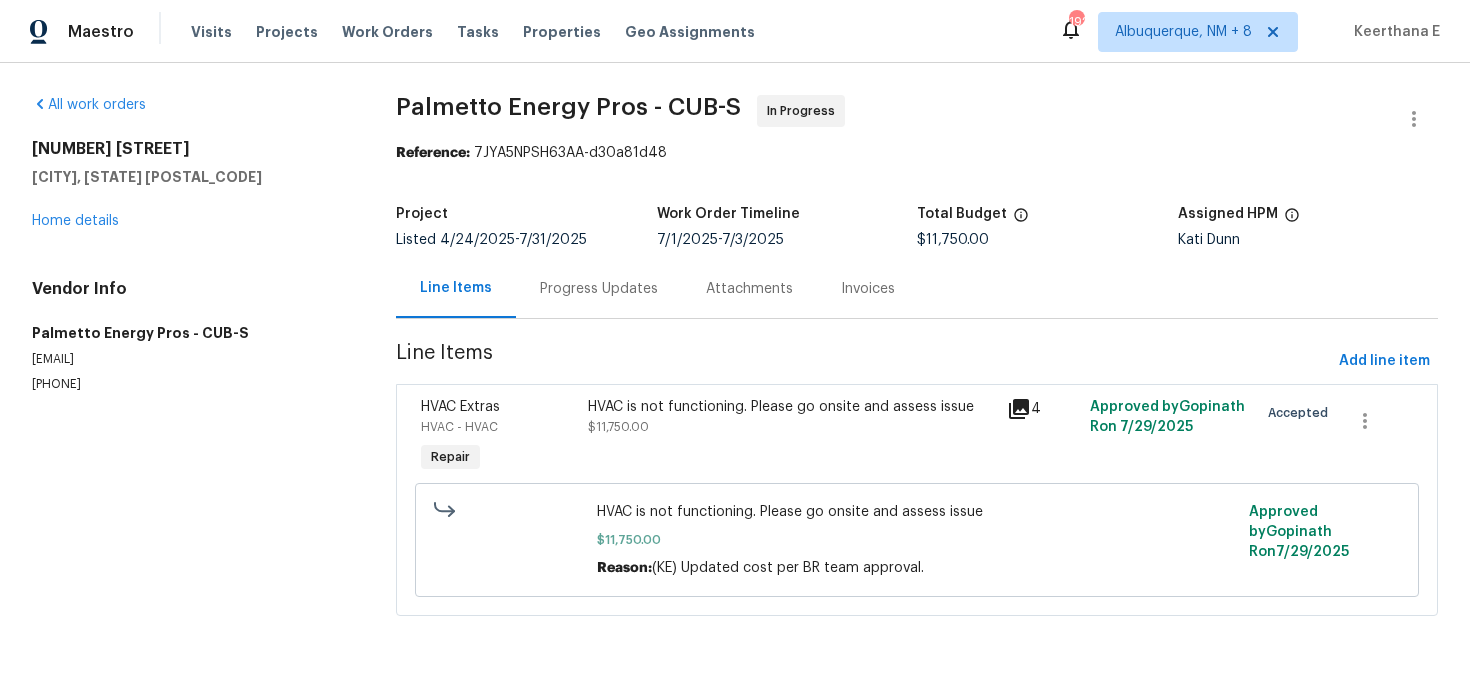 scroll, scrollTop: 0, scrollLeft: 0, axis: both 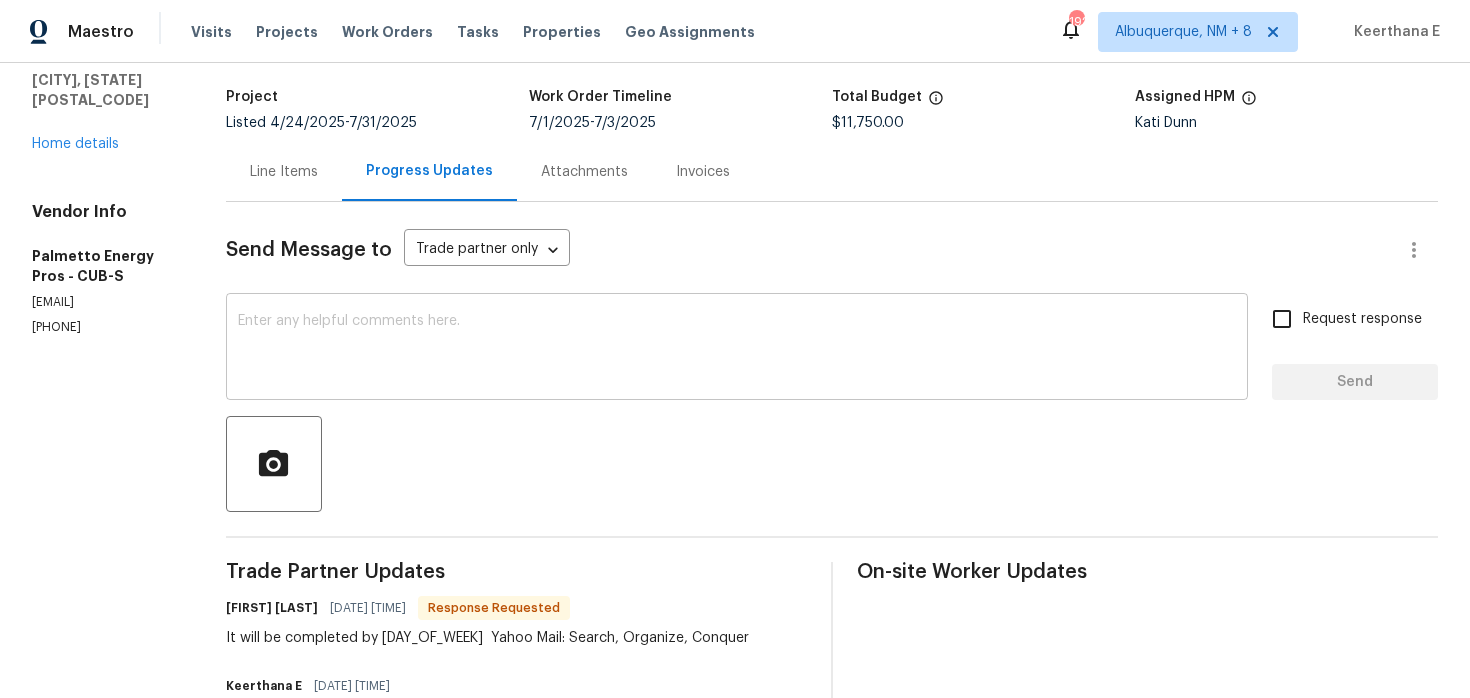 click at bounding box center (737, 349) 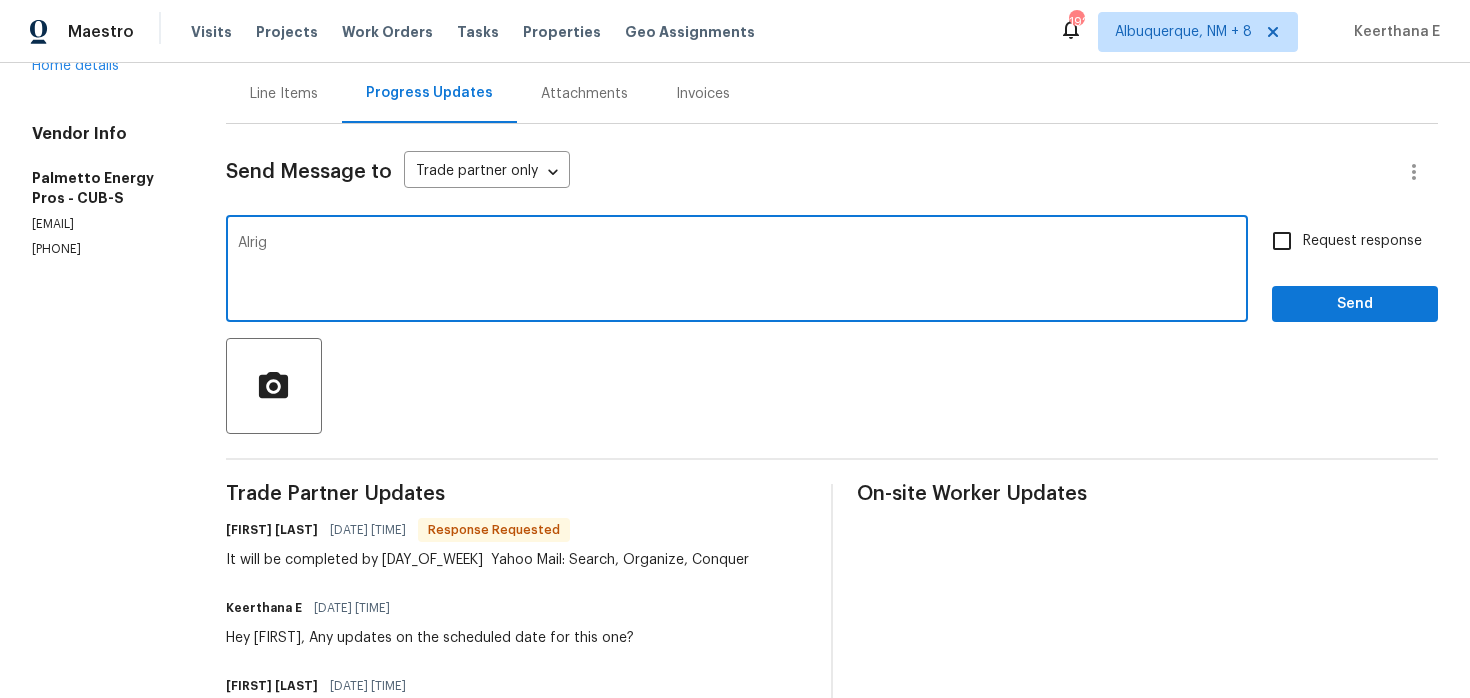 scroll, scrollTop: 189, scrollLeft: 0, axis: vertical 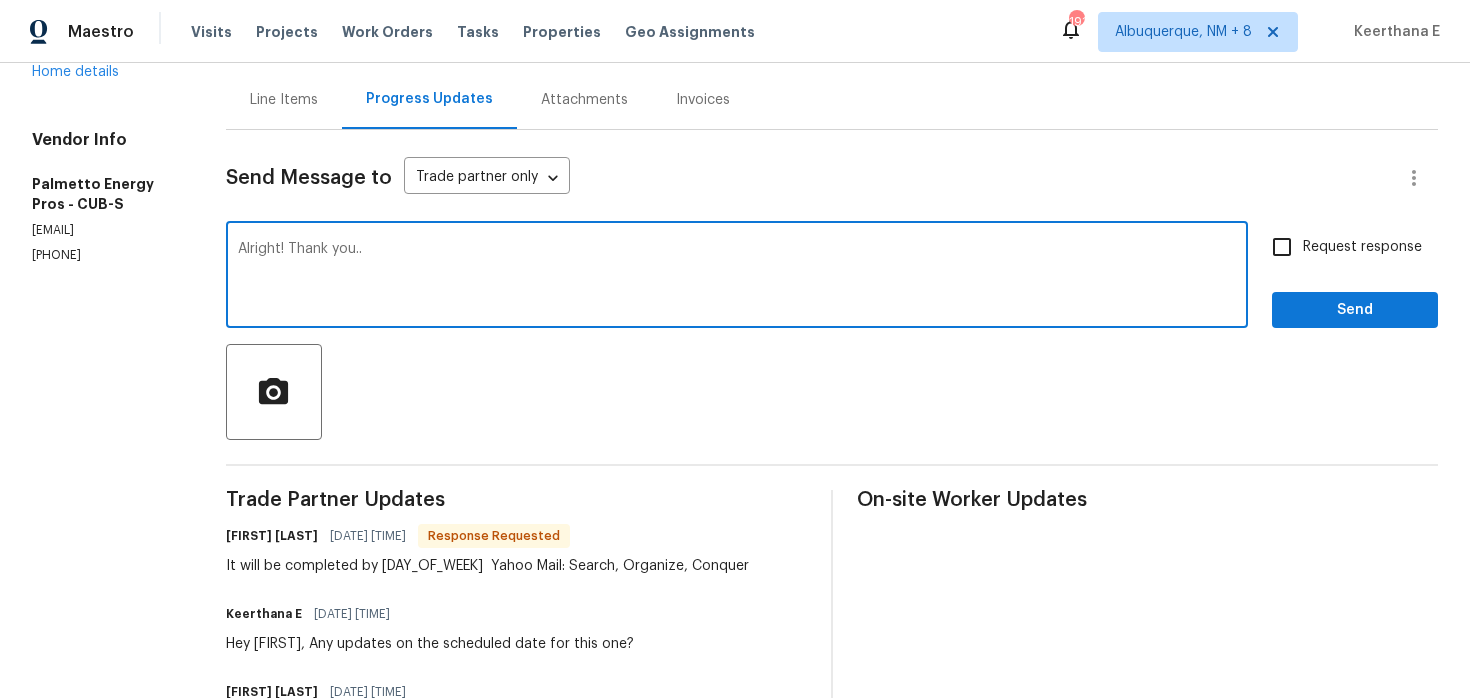 type on "Alright! Thank you.." 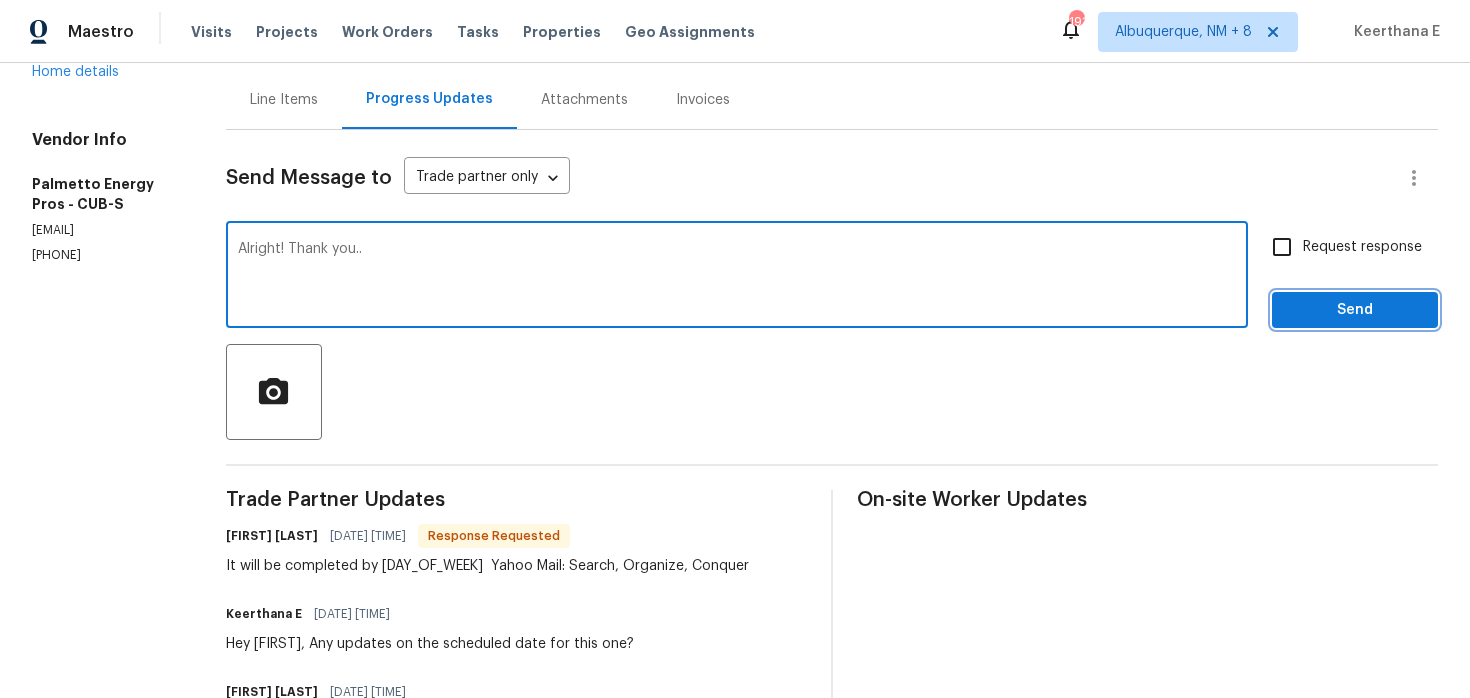 click on "Send" at bounding box center [1355, 310] 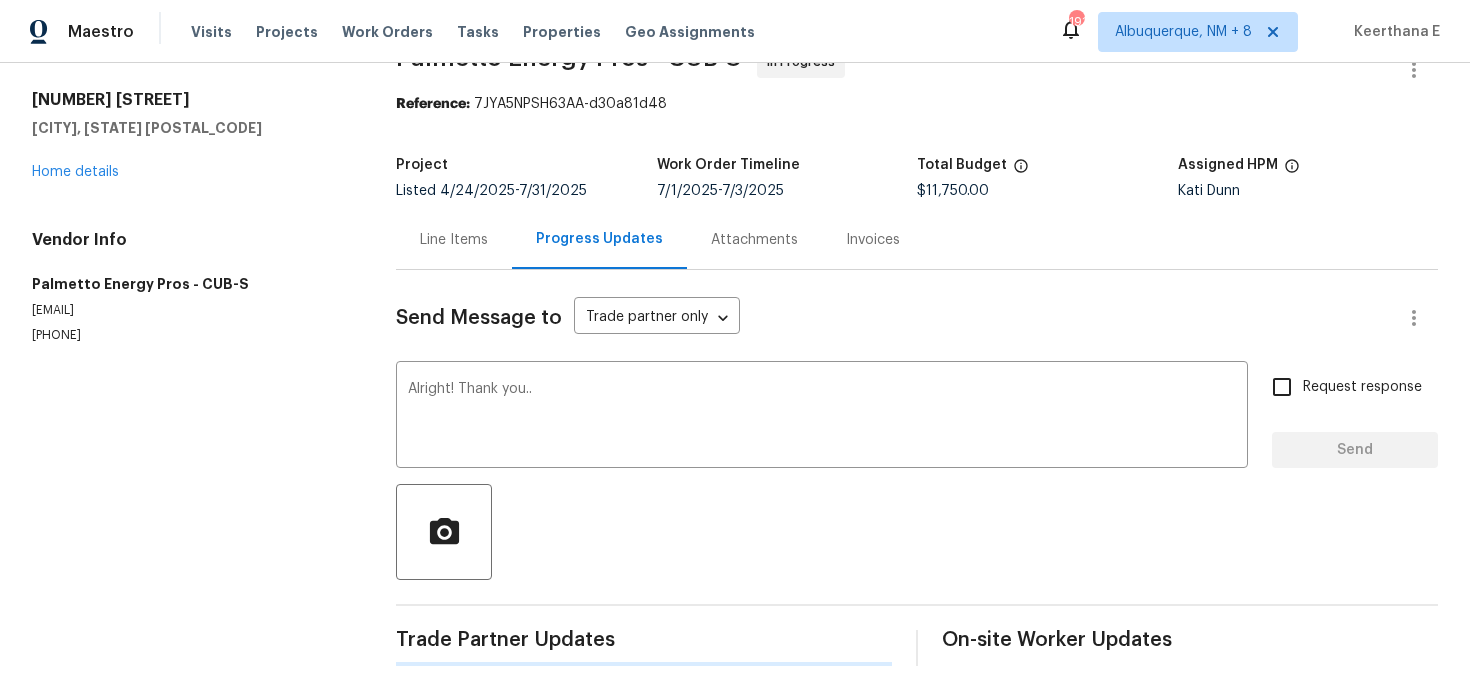 scroll, scrollTop: 0, scrollLeft: 0, axis: both 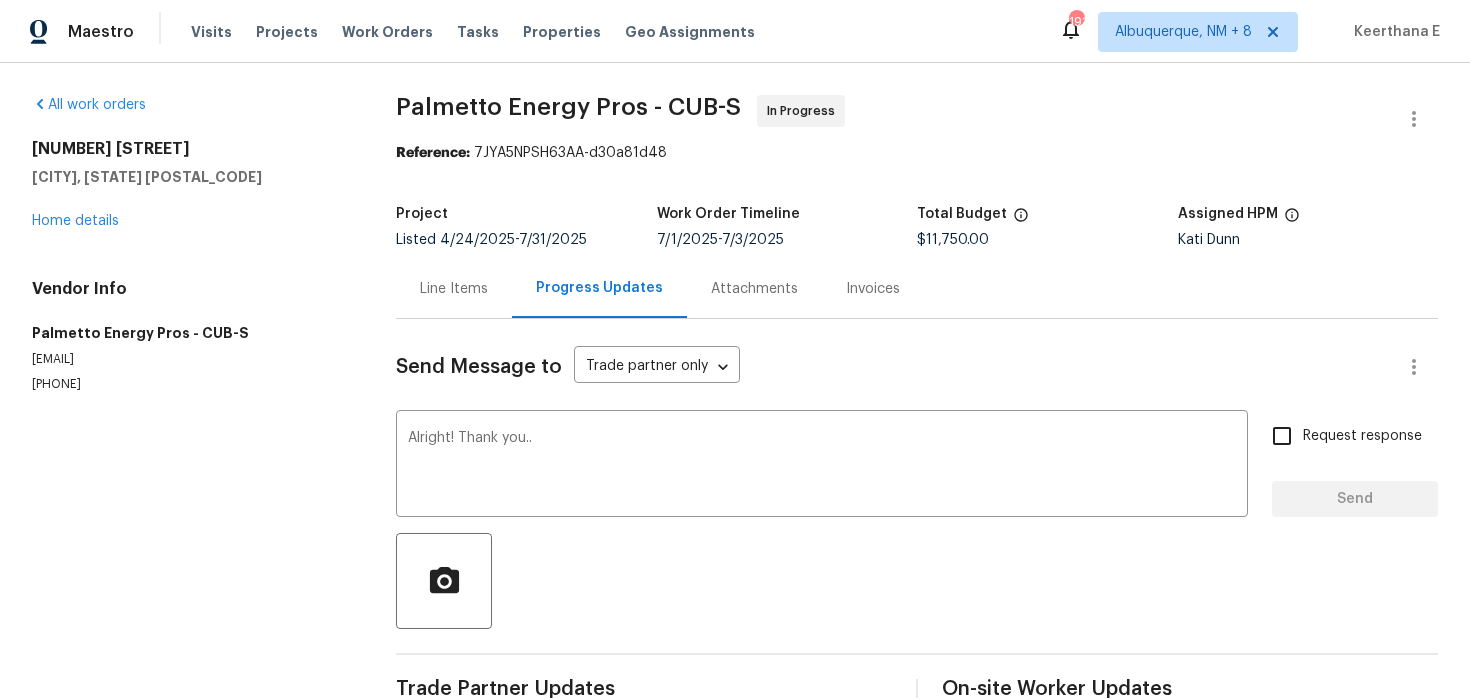 type 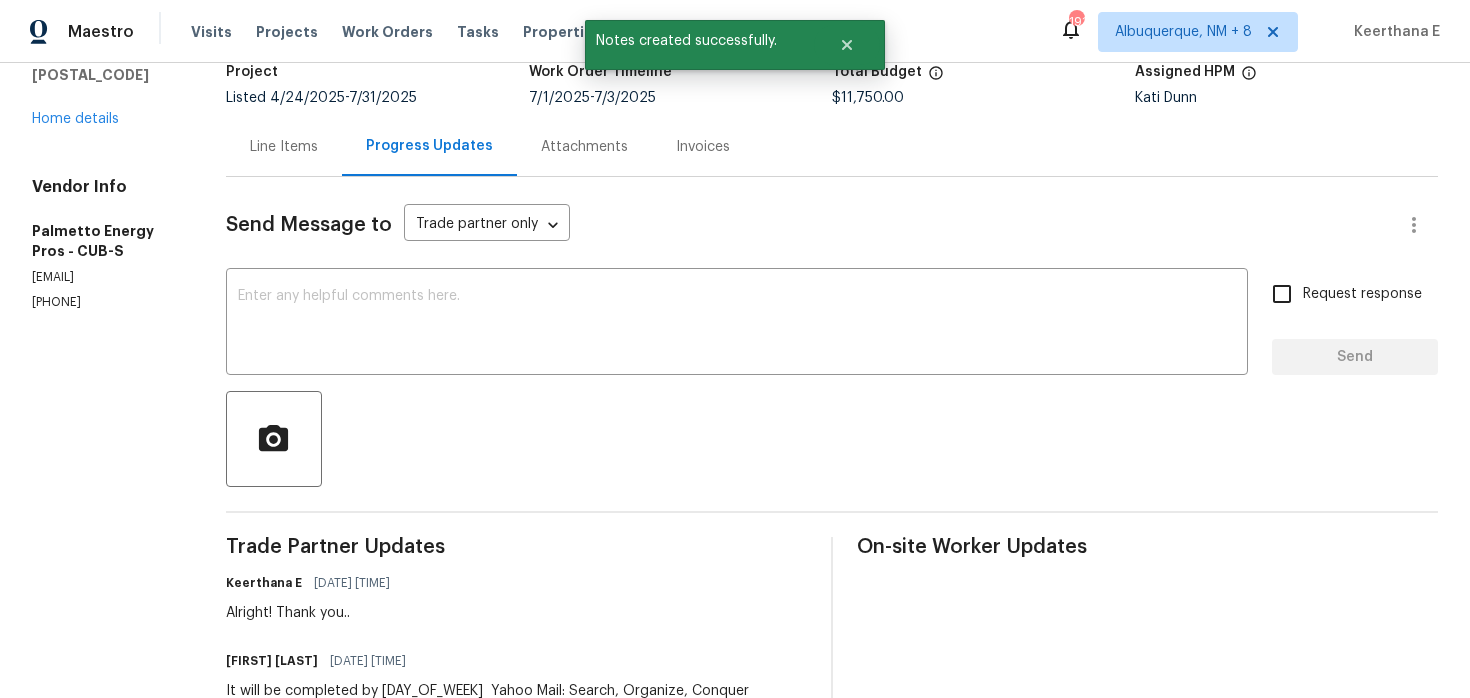 scroll, scrollTop: 0, scrollLeft: 0, axis: both 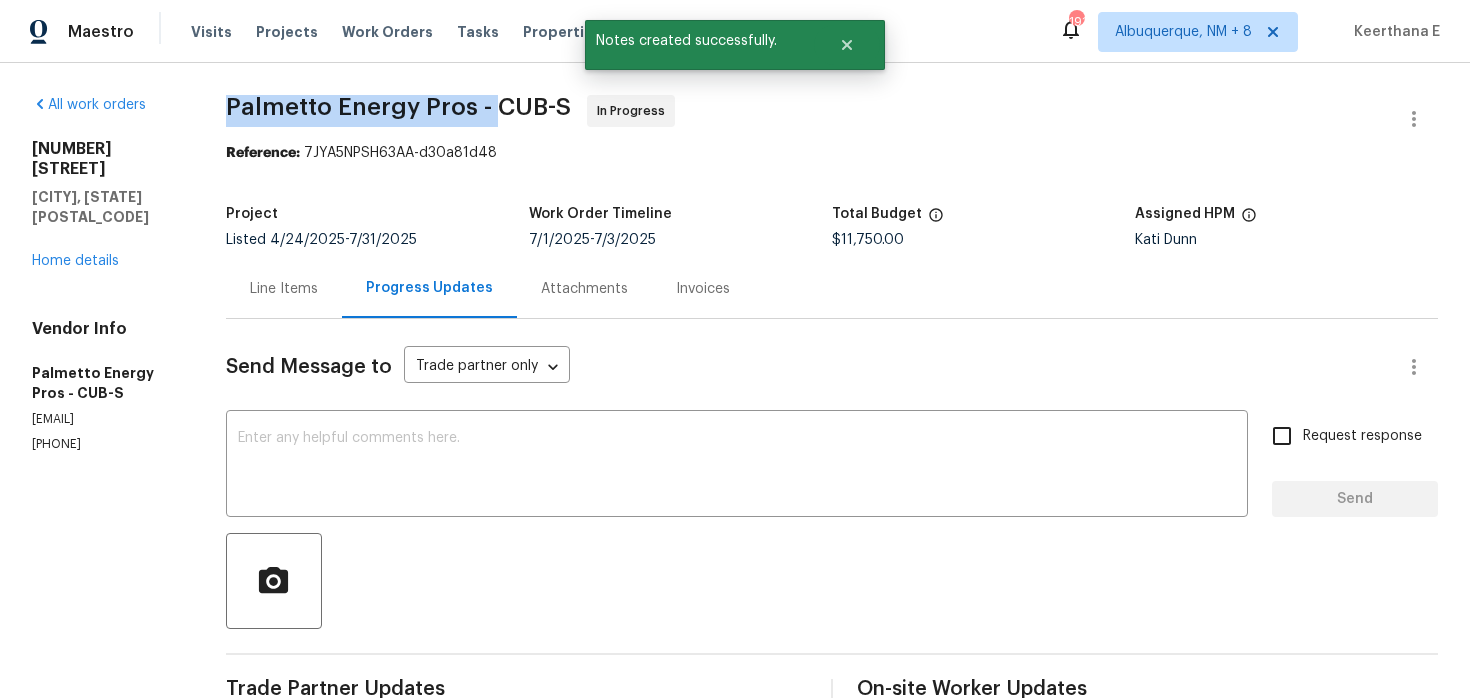 drag, startPoint x: 249, startPoint y: 108, endPoint x: 507, endPoint y: 114, distance: 258.06976 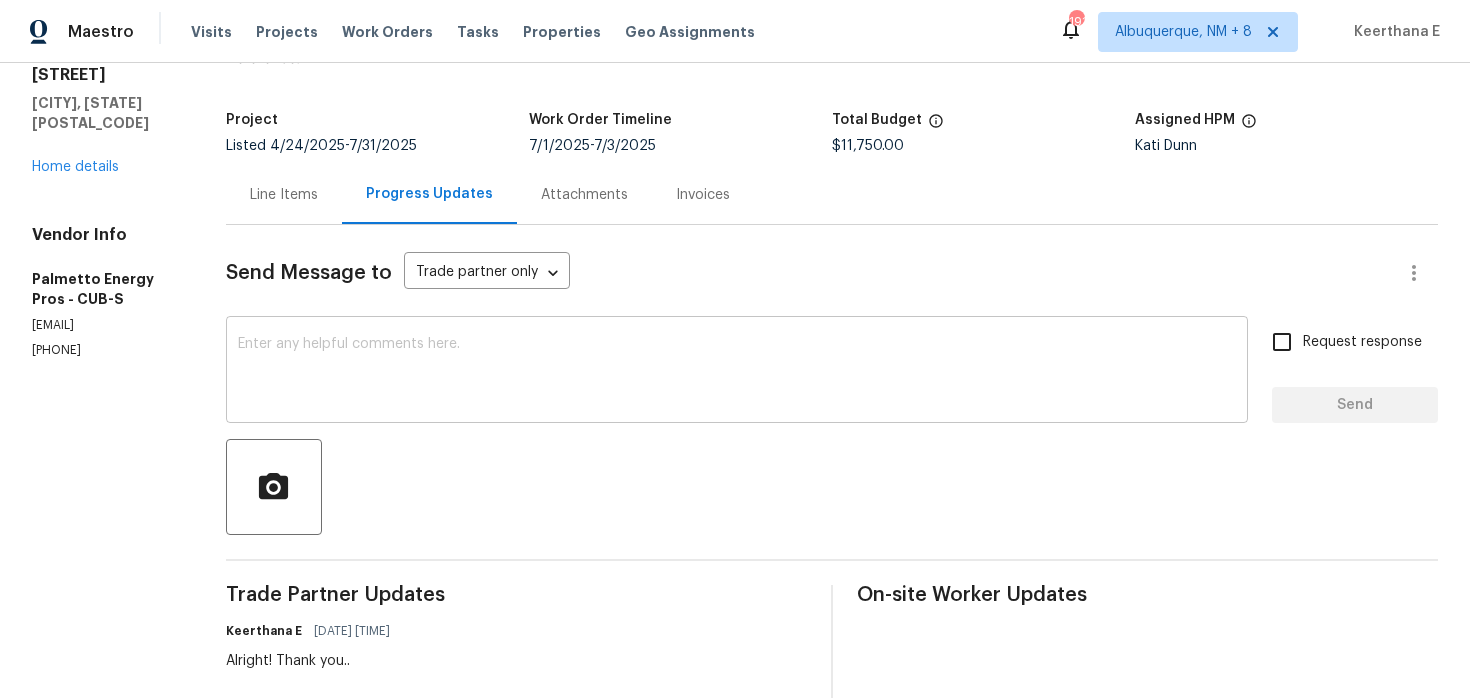 scroll, scrollTop: 0, scrollLeft: 0, axis: both 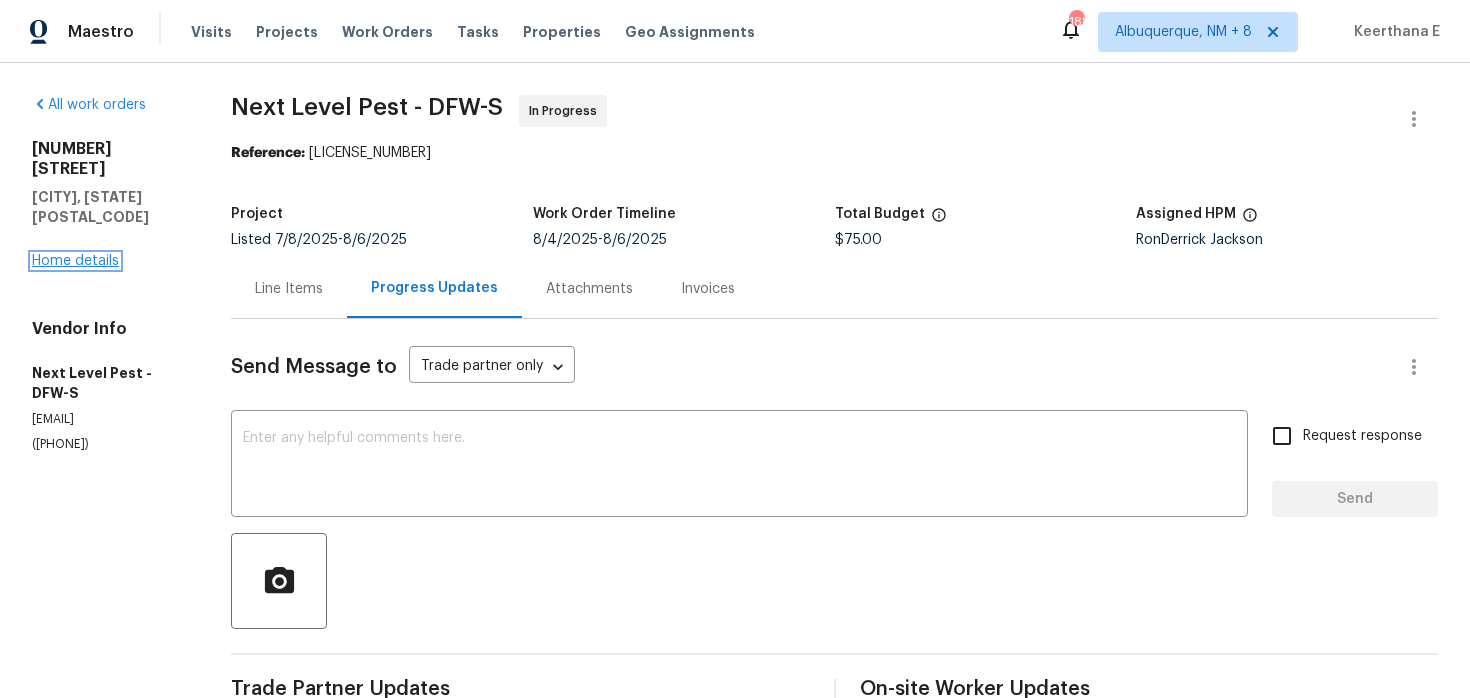 click on "Home details" at bounding box center (75, 261) 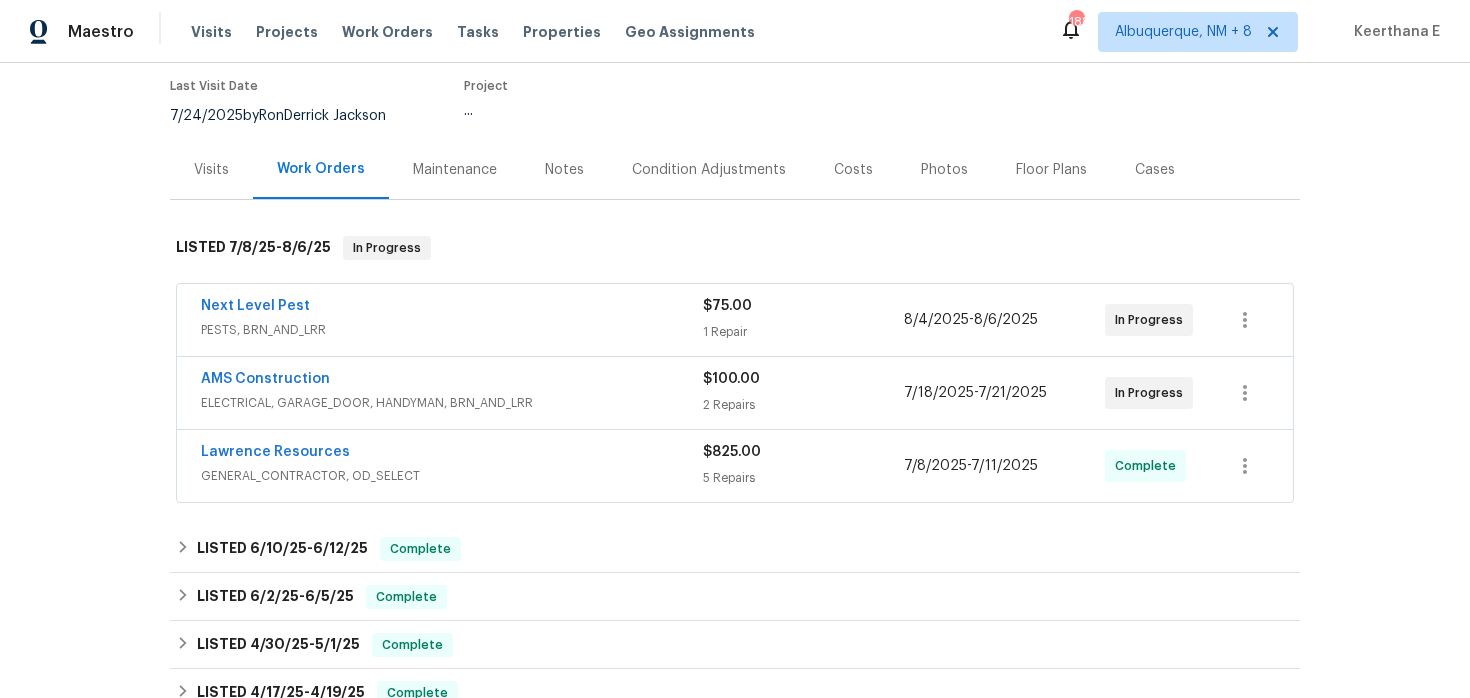 scroll, scrollTop: 185, scrollLeft: 0, axis: vertical 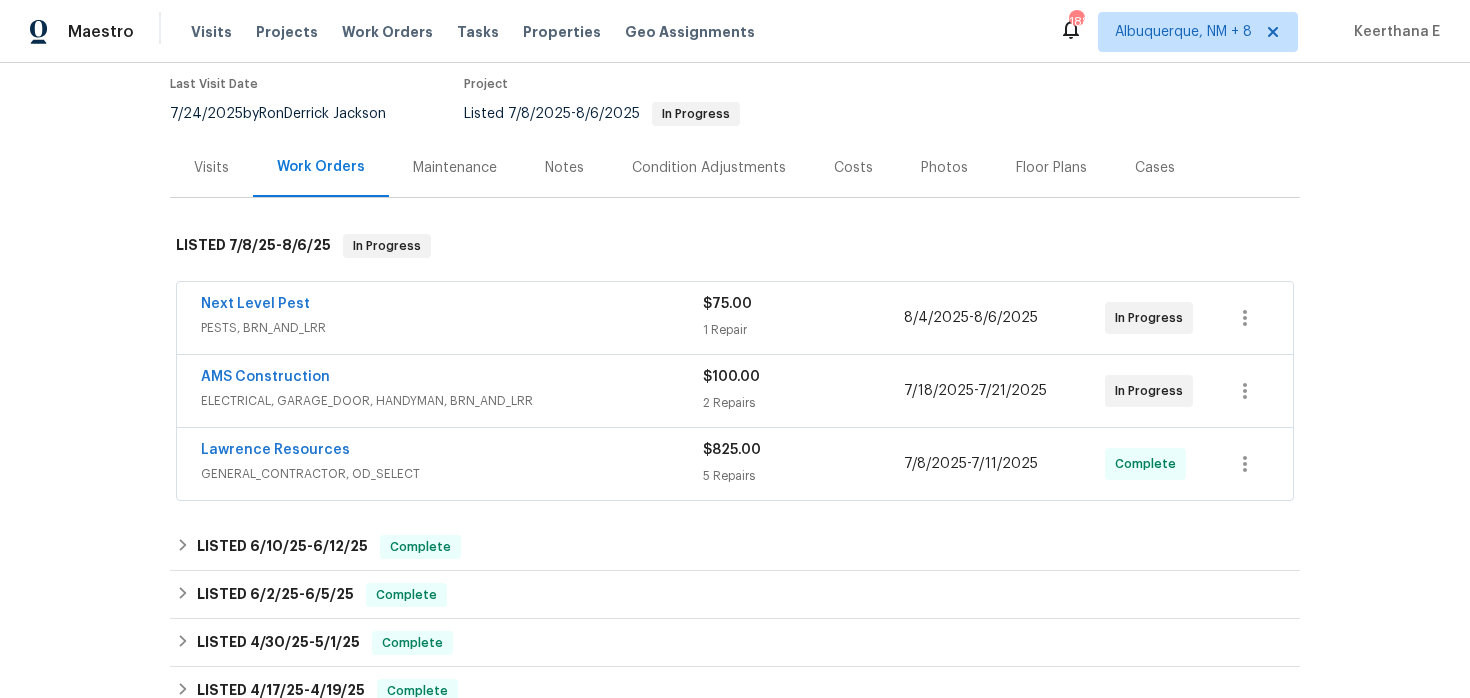 click on "ELECTRICAL, GARAGE_DOOR, HANDYMAN, BRN_AND_LRR" at bounding box center (452, 401) 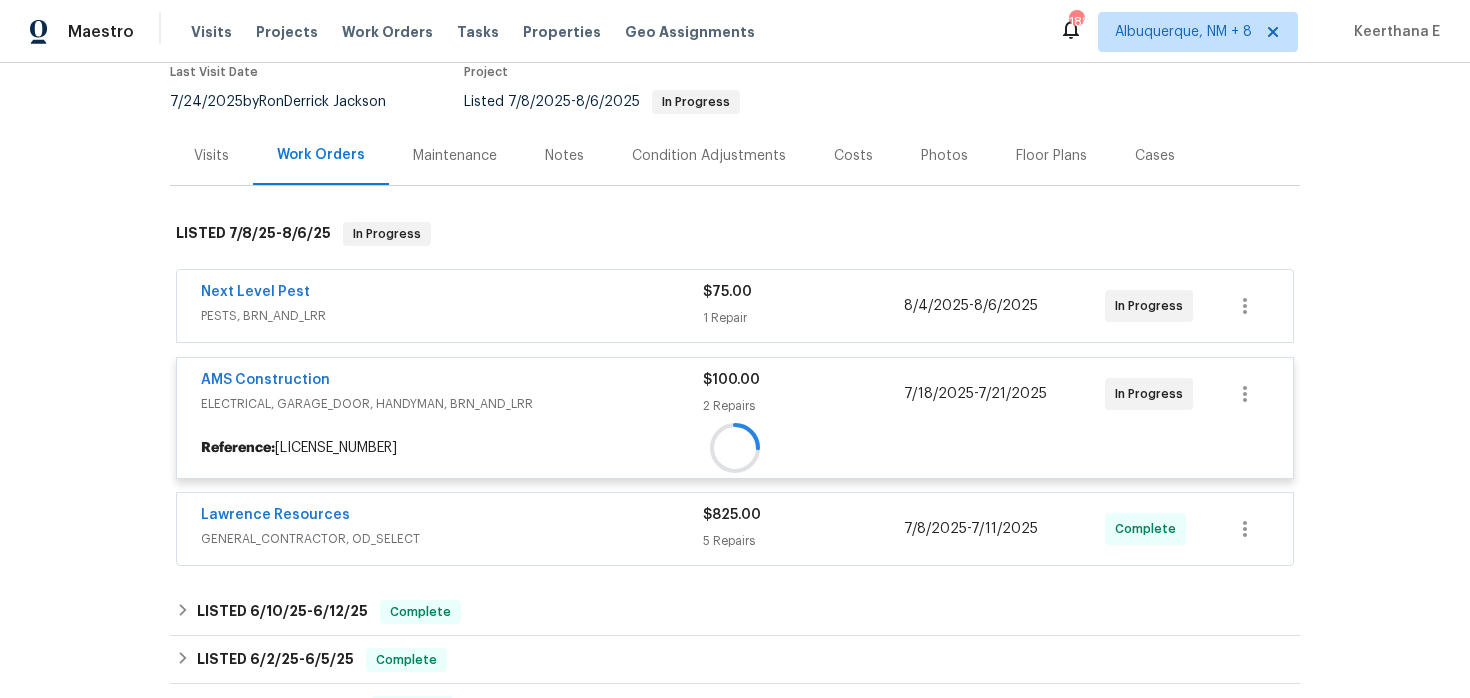 scroll, scrollTop: 199, scrollLeft: 0, axis: vertical 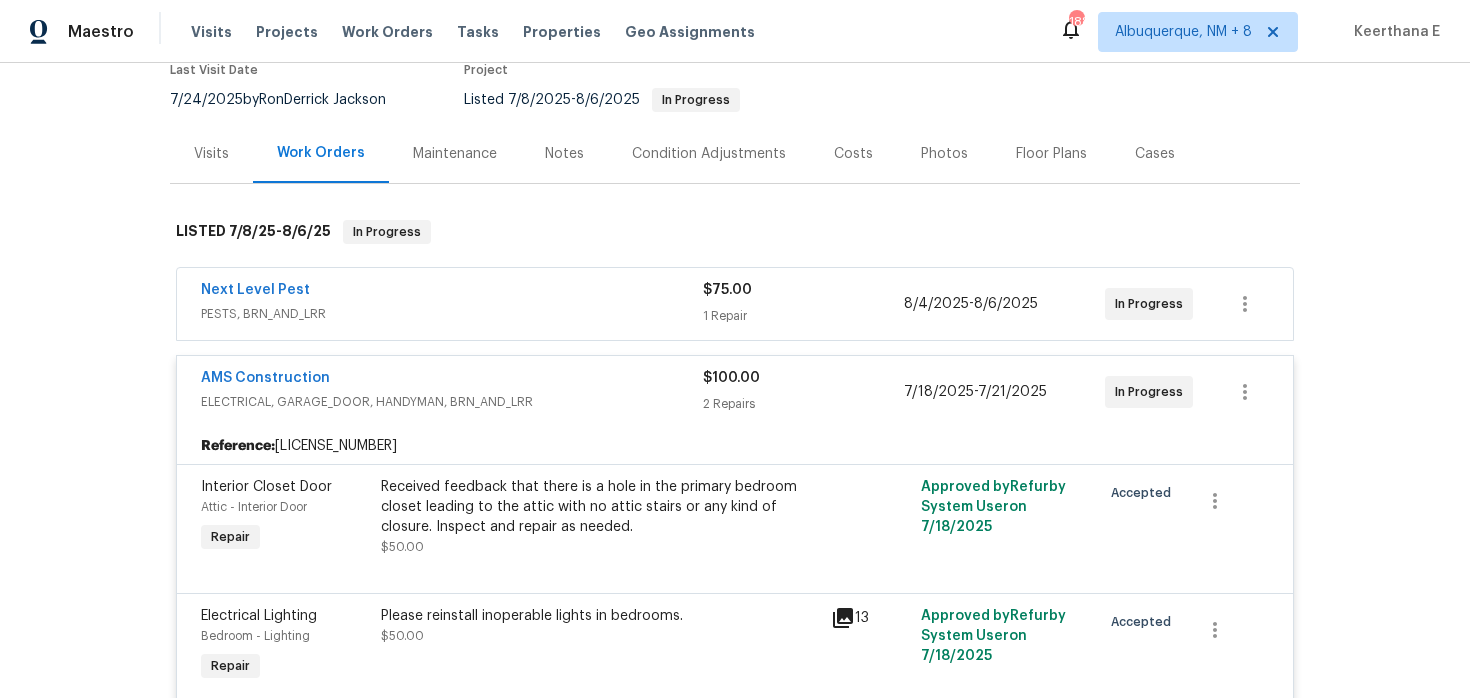 click on "Next Level Pest PESTS, BRN_AND_LRR $75.00 1 Repair 8/4/2025  -  8/6/2025 In Progress" at bounding box center (735, 304) 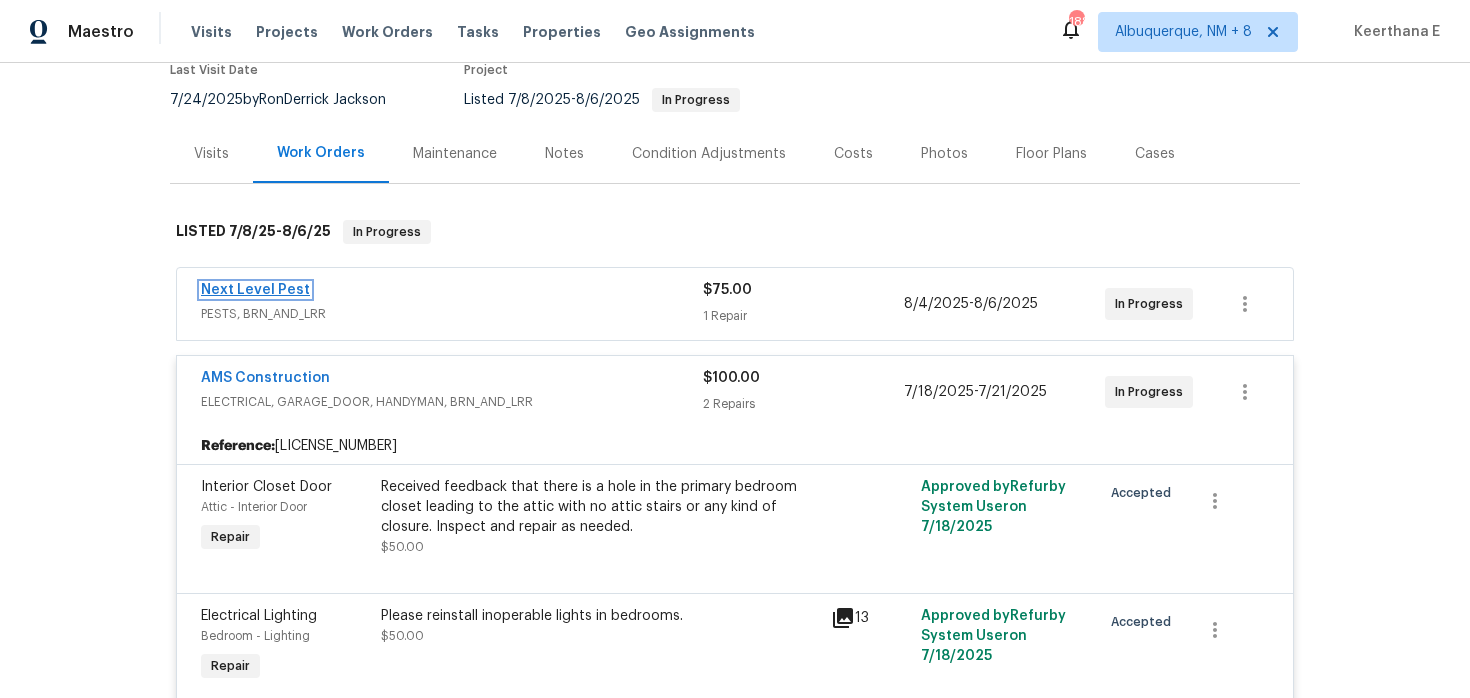 click on "Next Level Pest" at bounding box center (255, 290) 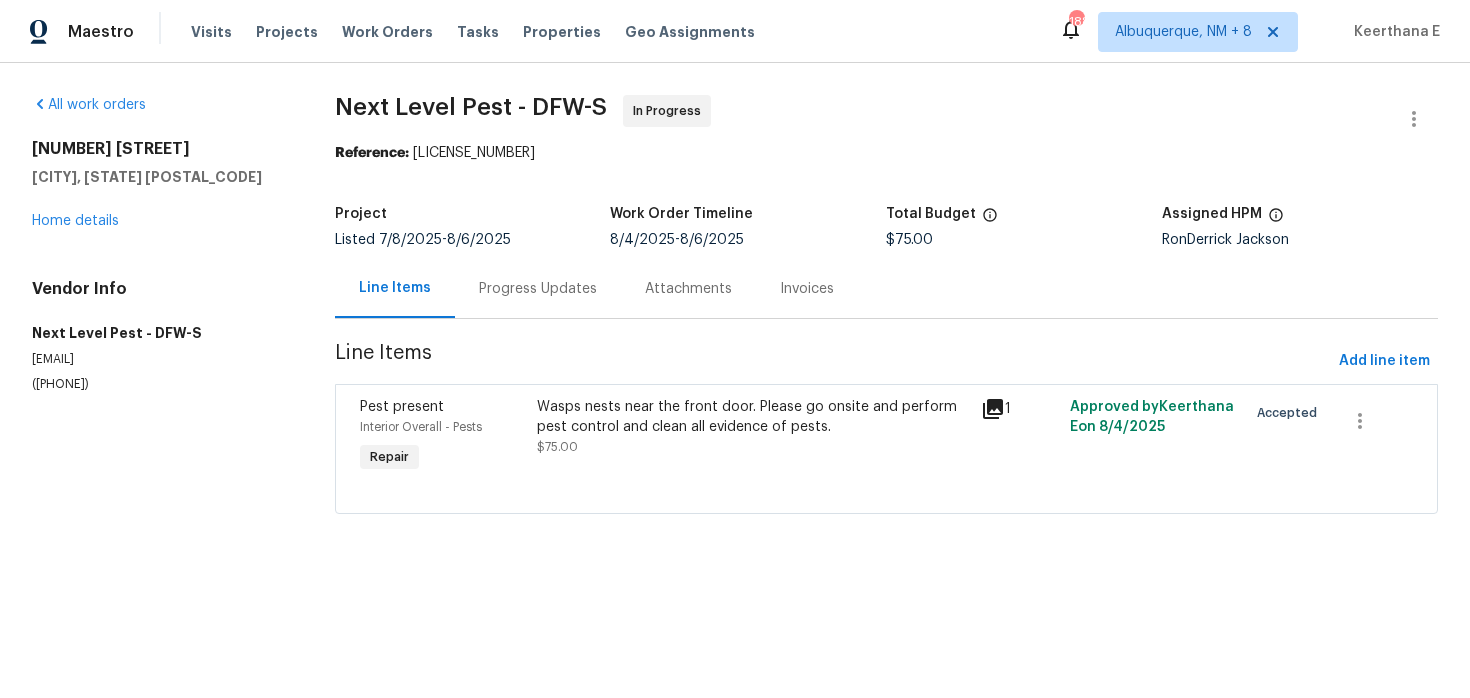 click on "Progress Updates" at bounding box center (538, 288) 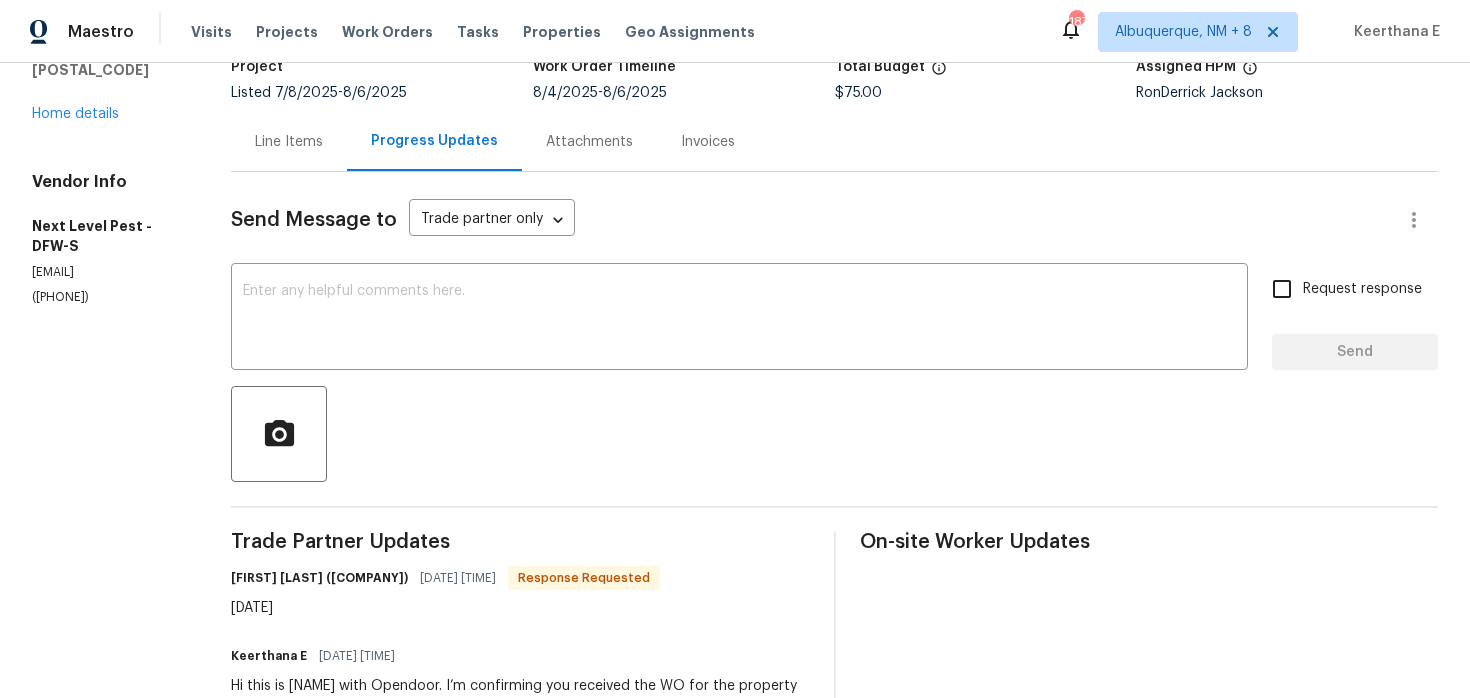 scroll, scrollTop: 135, scrollLeft: 0, axis: vertical 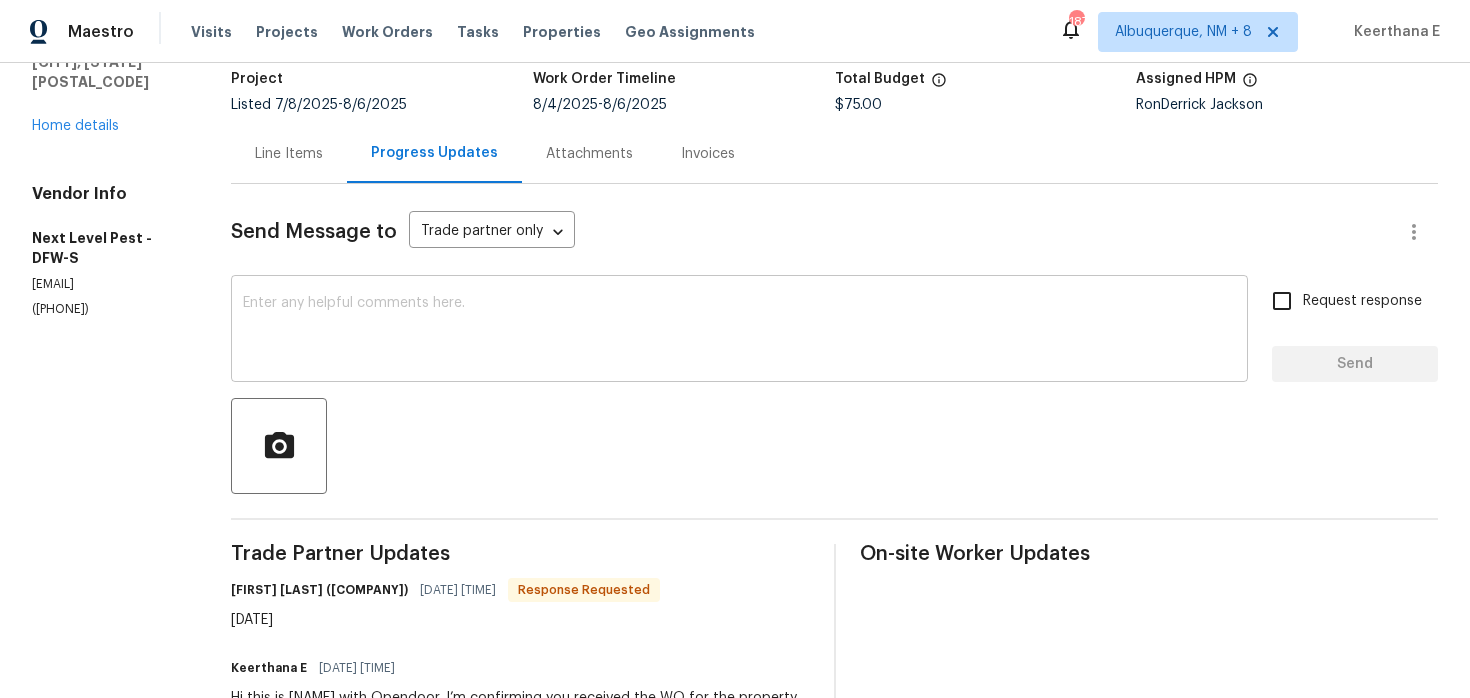 click on "x ​" at bounding box center [739, 331] 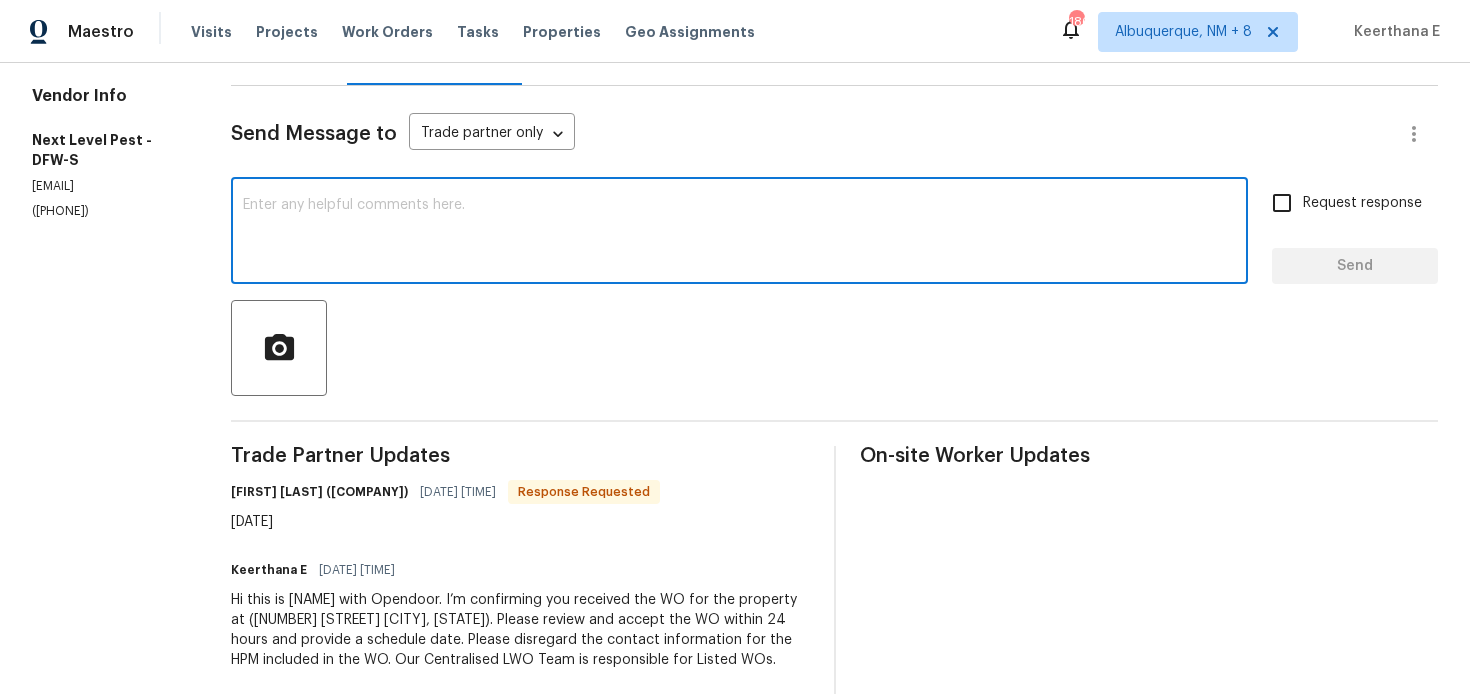 scroll, scrollTop: 200, scrollLeft: 0, axis: vertical 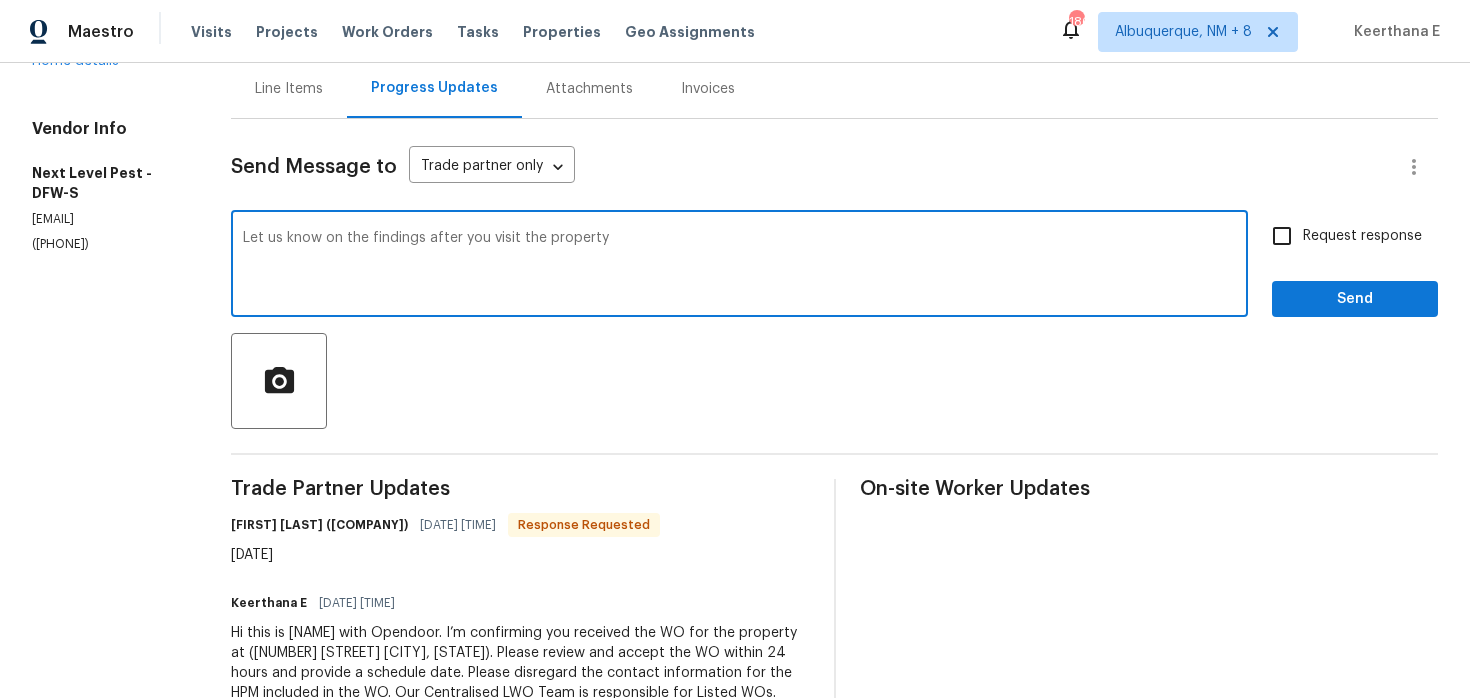 type on "Let us know on the findings after you visit the property." 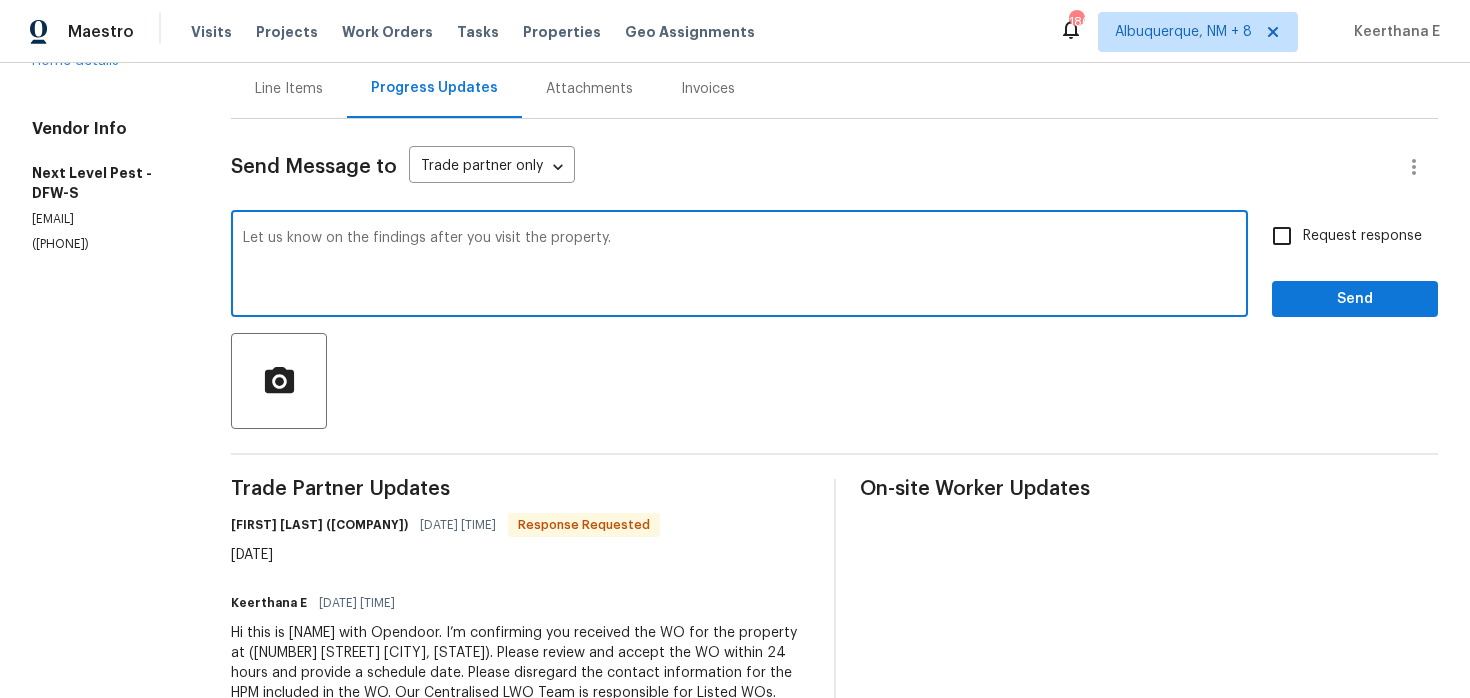 click on "Line Items" at bounding box center (289, 89) 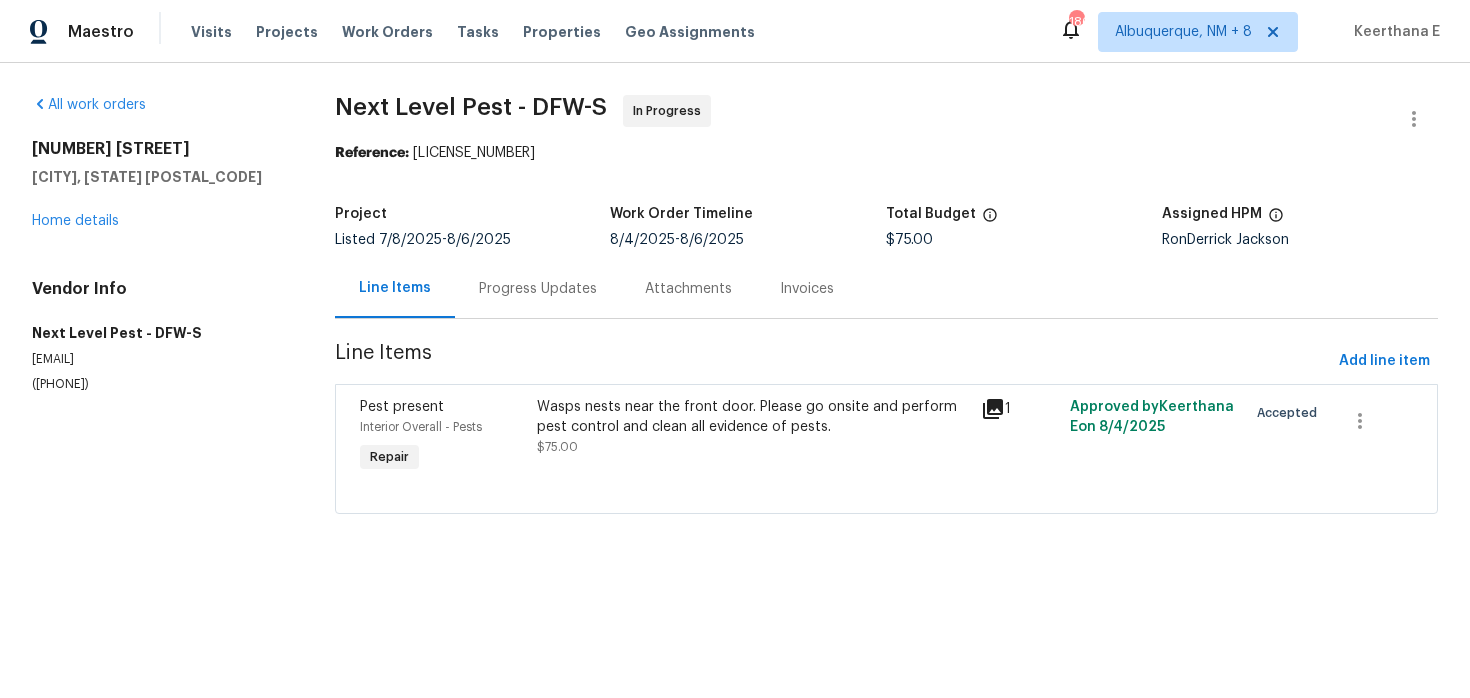 click on "Progress Updates" at bounding box center (538, 288) 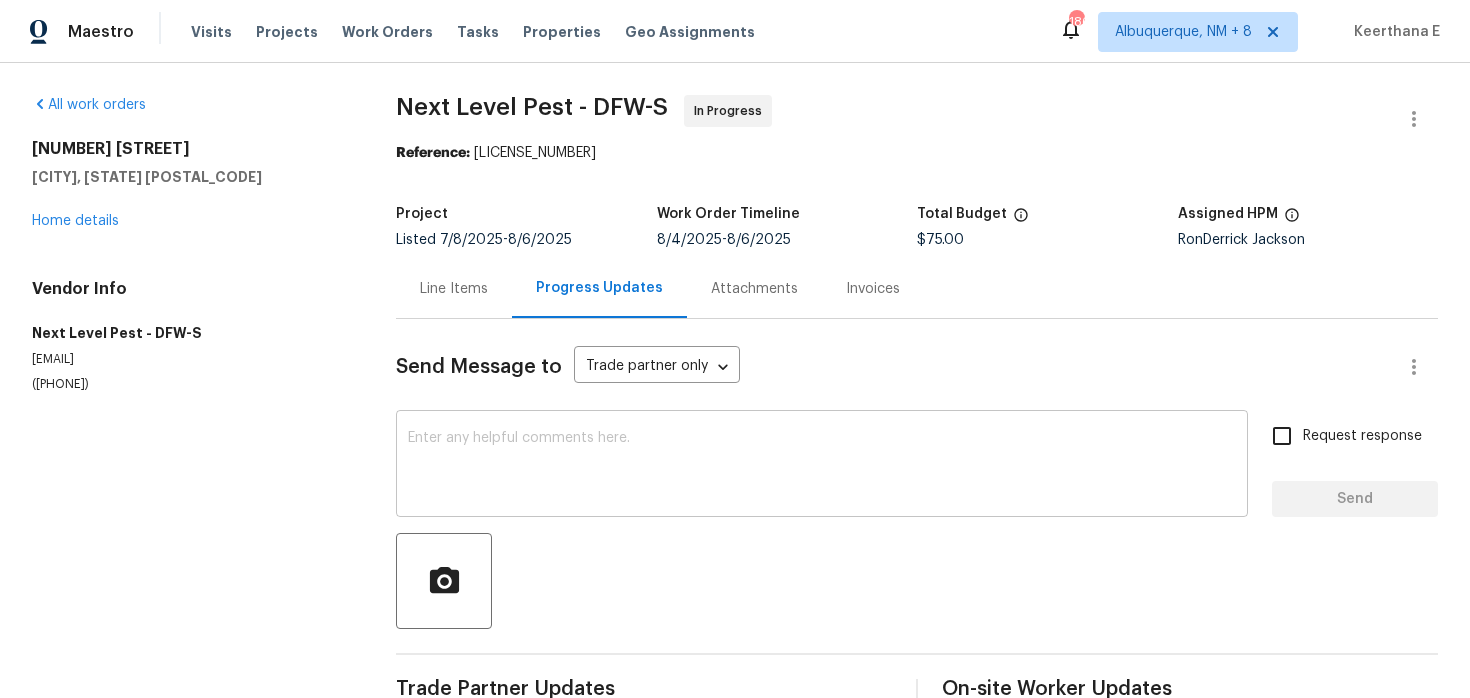 click at bounding box center [822, 466] 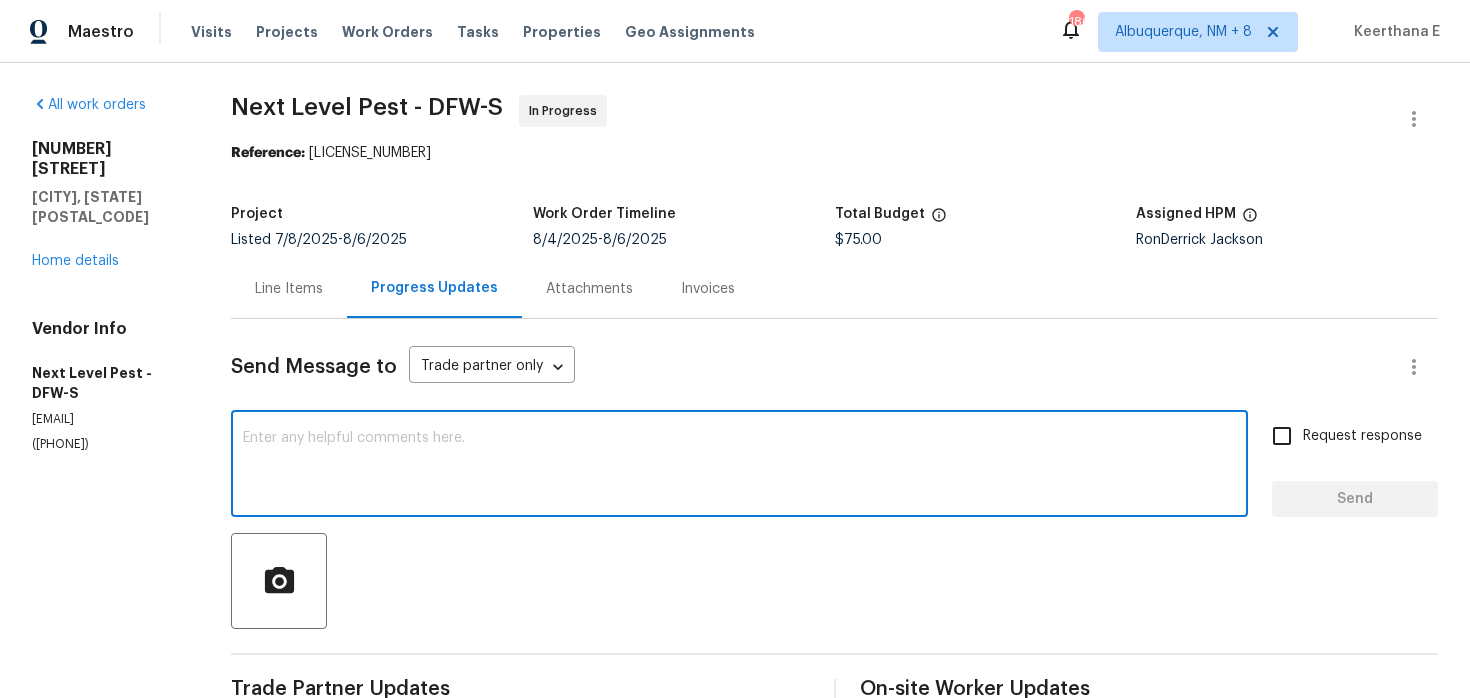 paste on "Let us know on the findings after you visit the property." 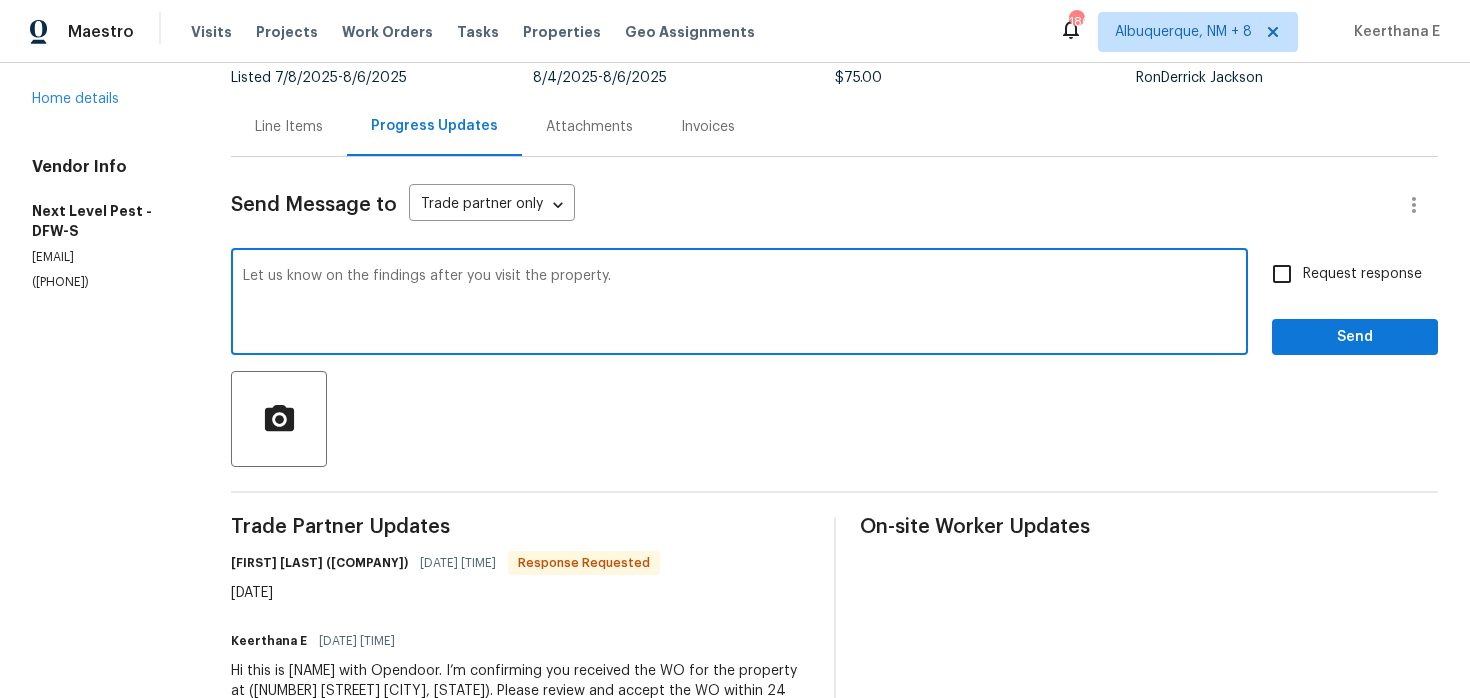 scroll, scrollTop: 148, scrollLeft: 0, axis: vertical 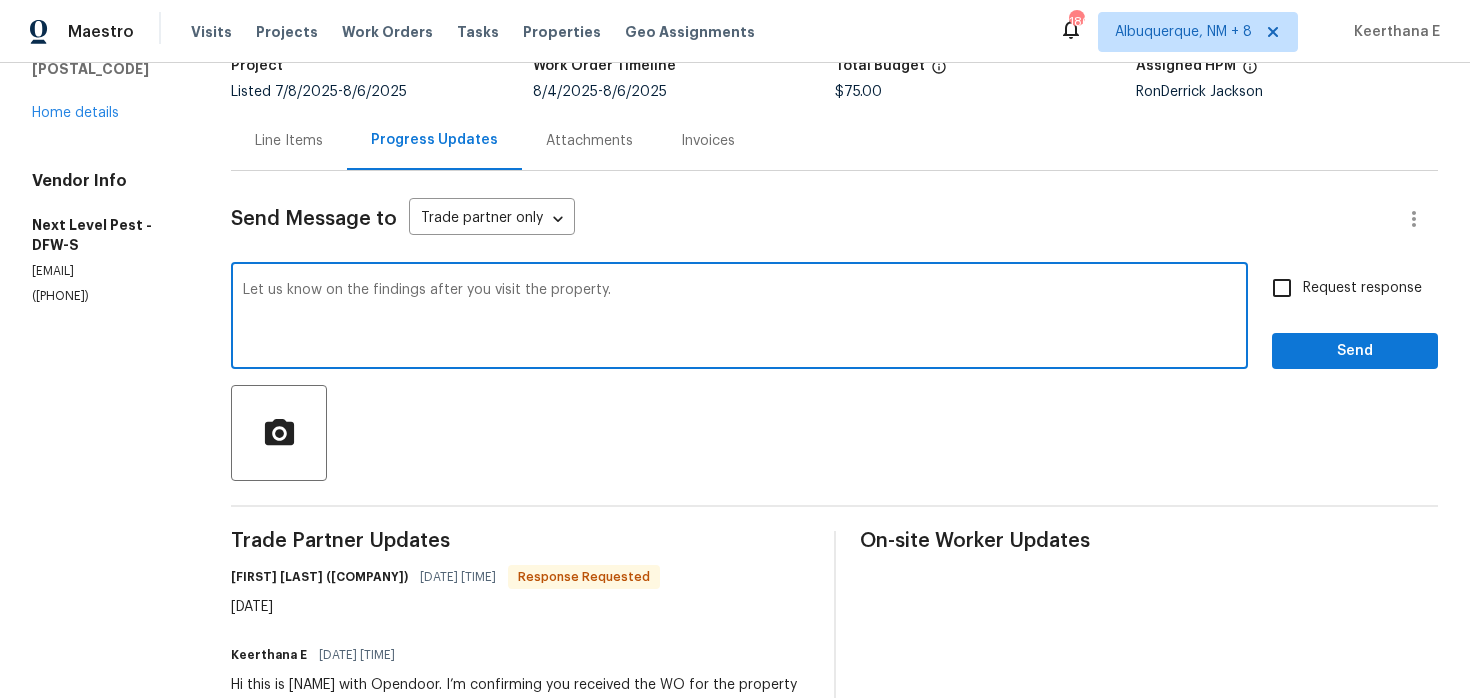 type on "Let us know on the findings after you visit the property." 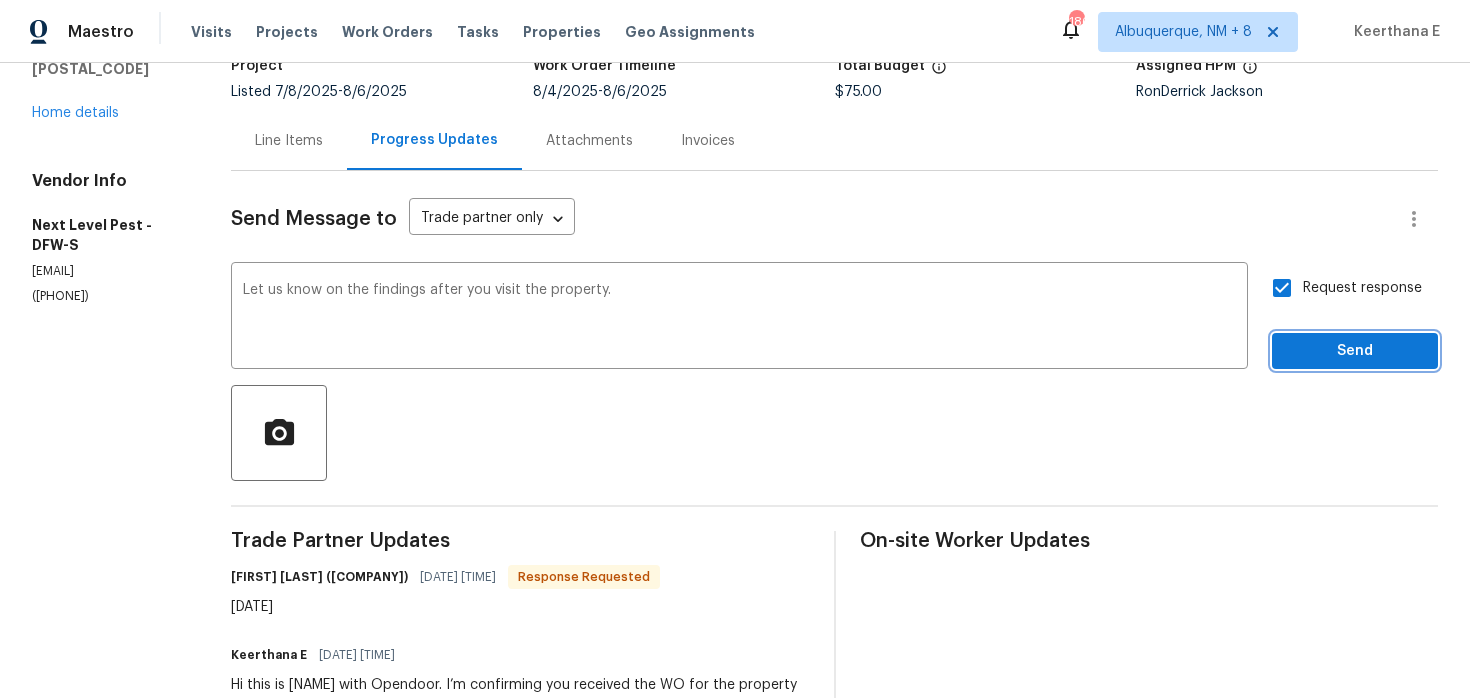 click on "Send" at bounding box center [1355, 351] 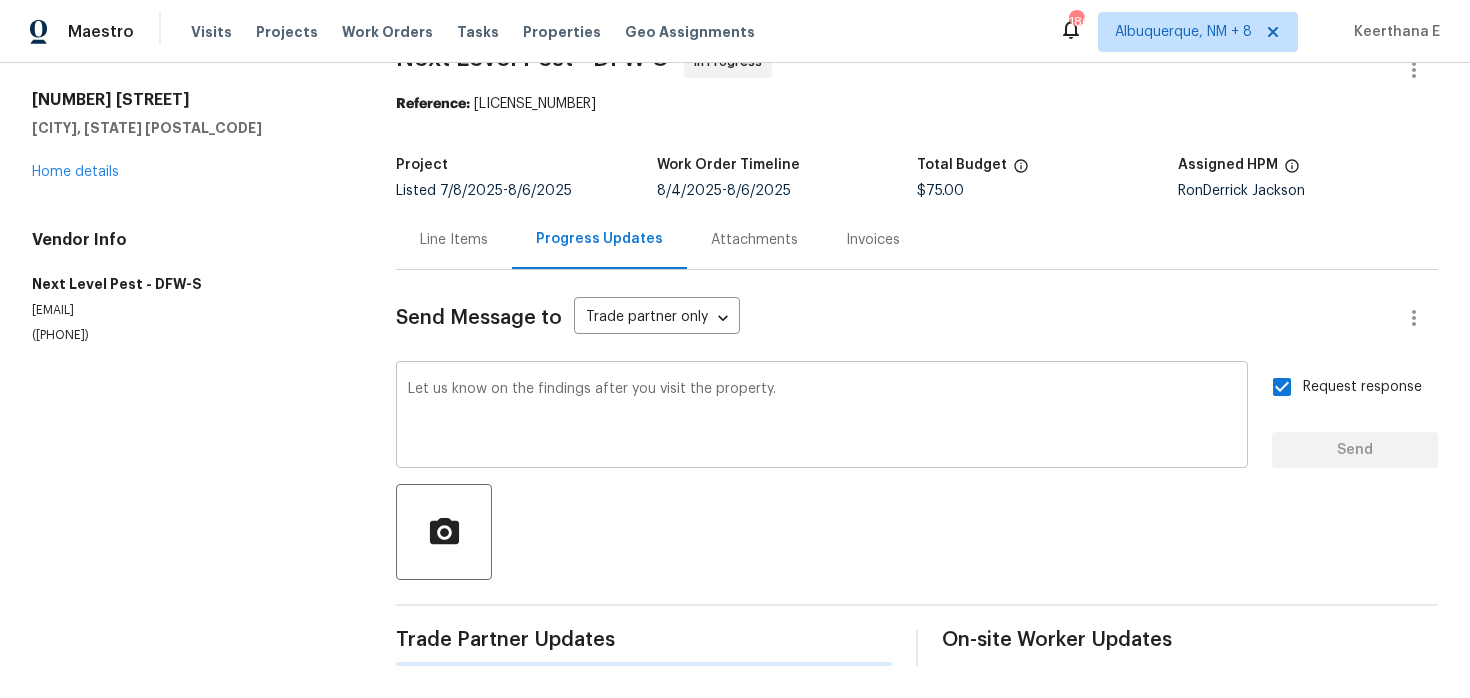scroll, scrollTop: 0, scrollLeft: 0, axis: both 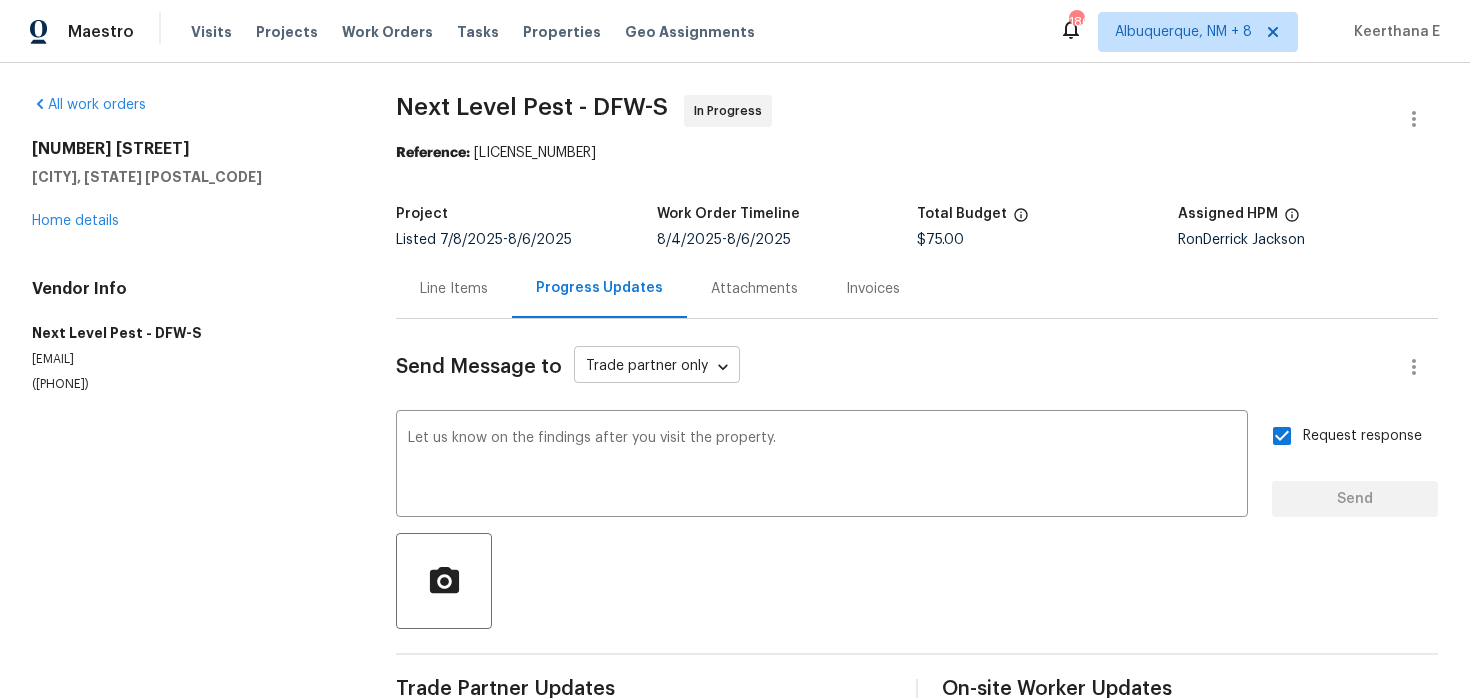 type 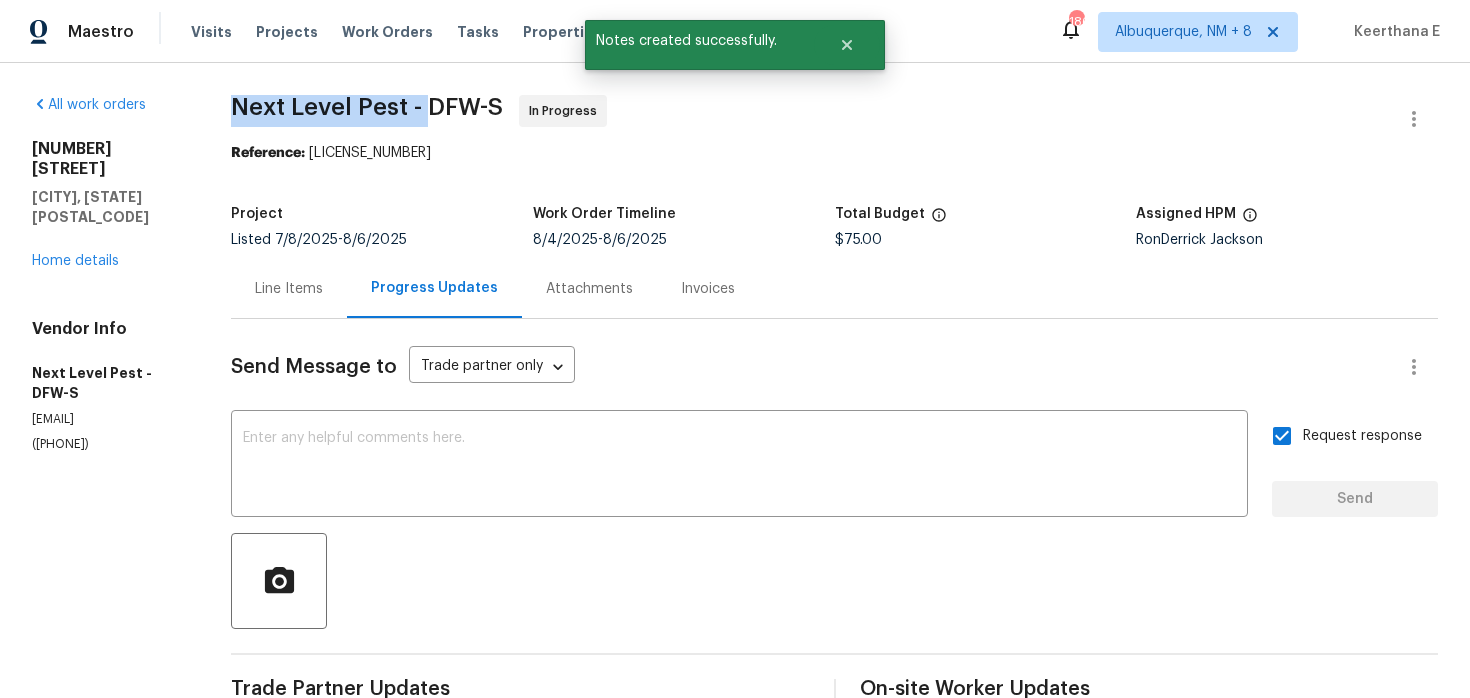 drag, startPoint x: 224, startPoint y: 96, endPoint x: 429, endPoint y: 110, distance: 205.4775 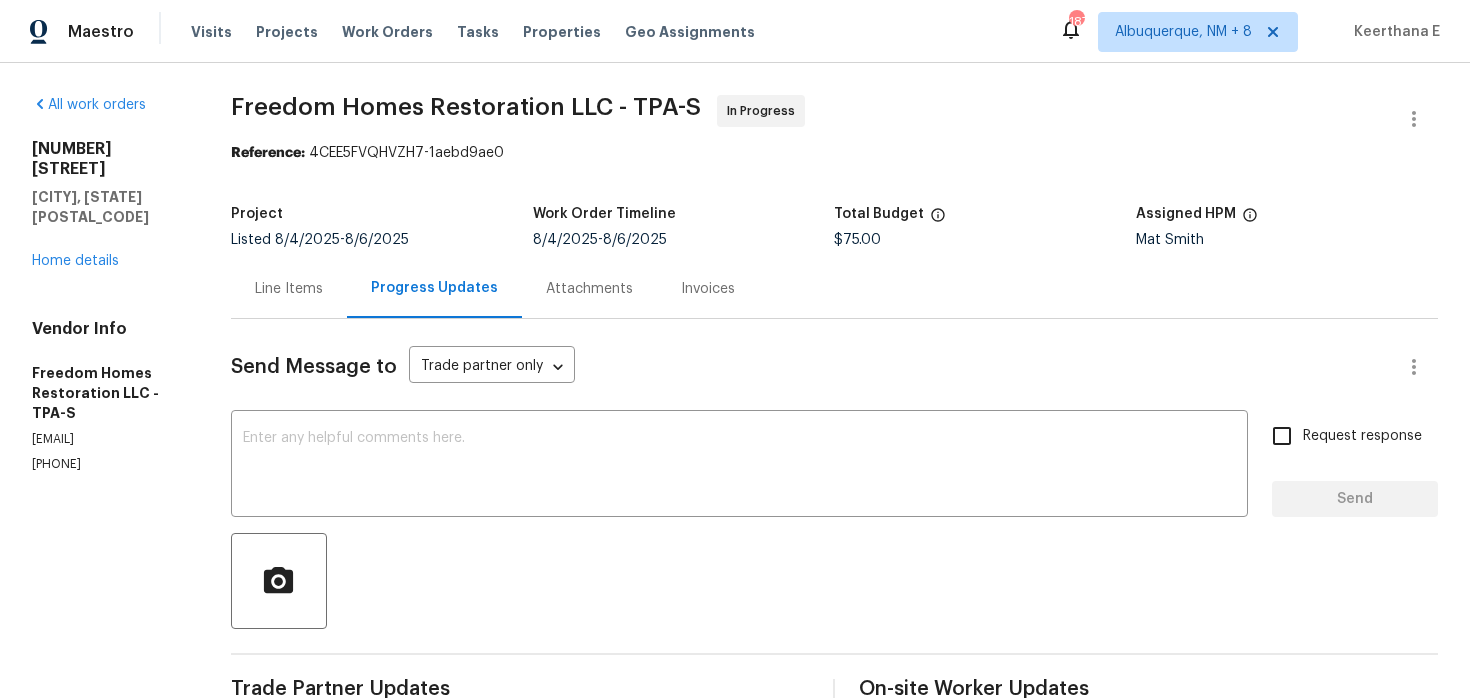 scroll, scrollTop: 0, scrollLeft: 0, axis: both 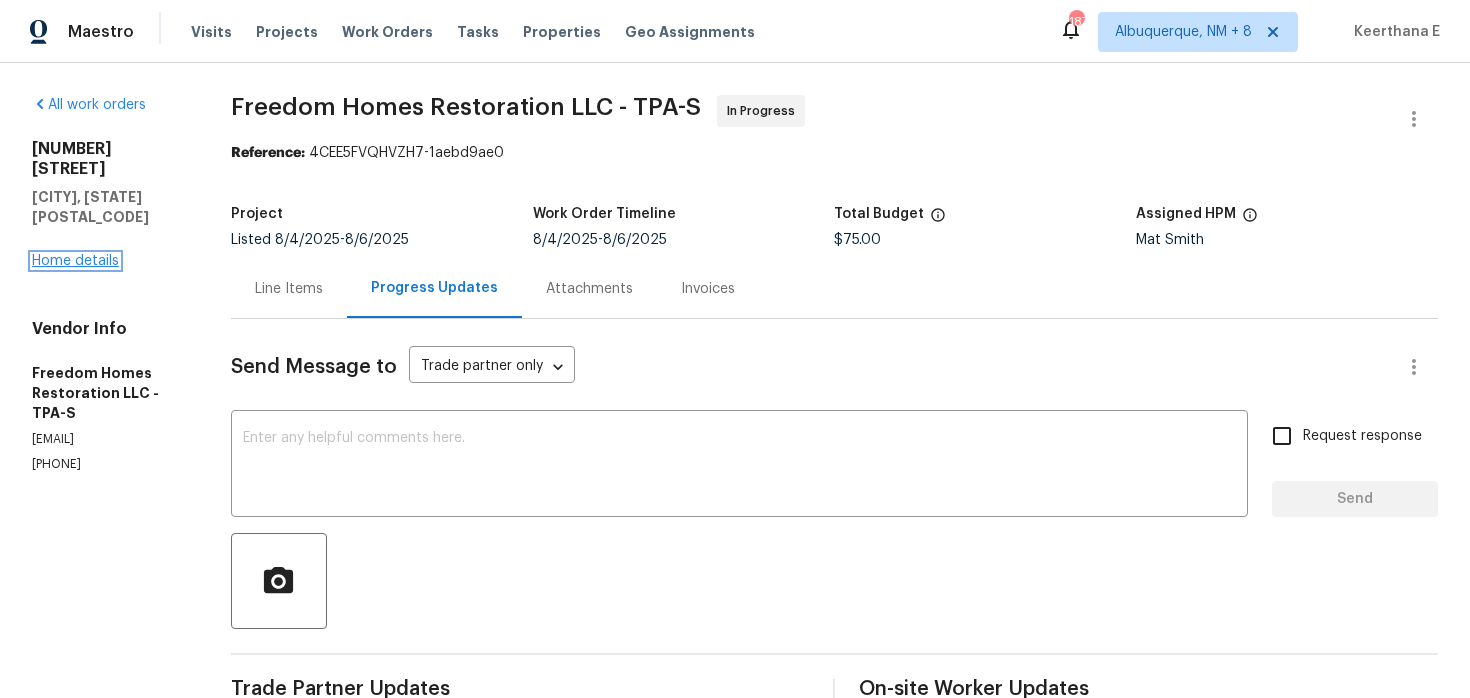 click on "Home details" at bounding box center (75, 261) 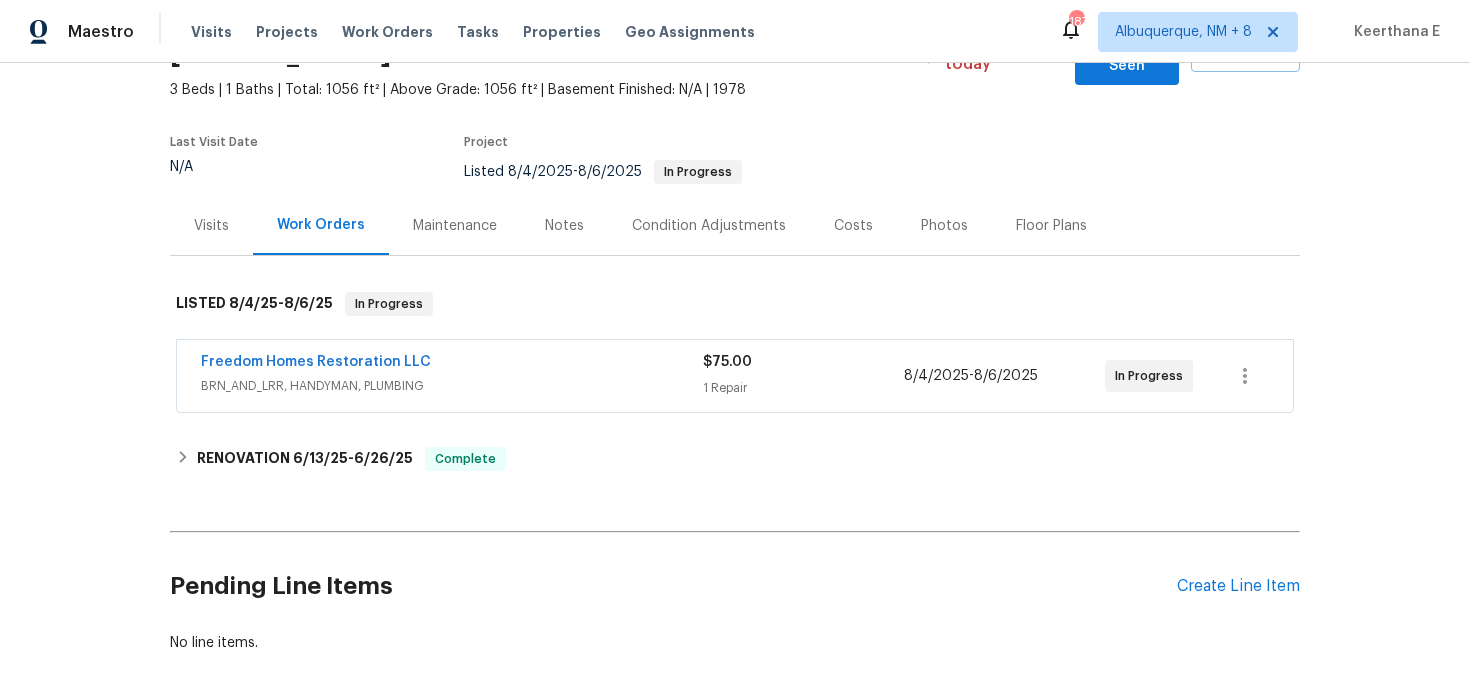 scroll, scrollTop: 169, scrollLeft: 0, axis: vertical 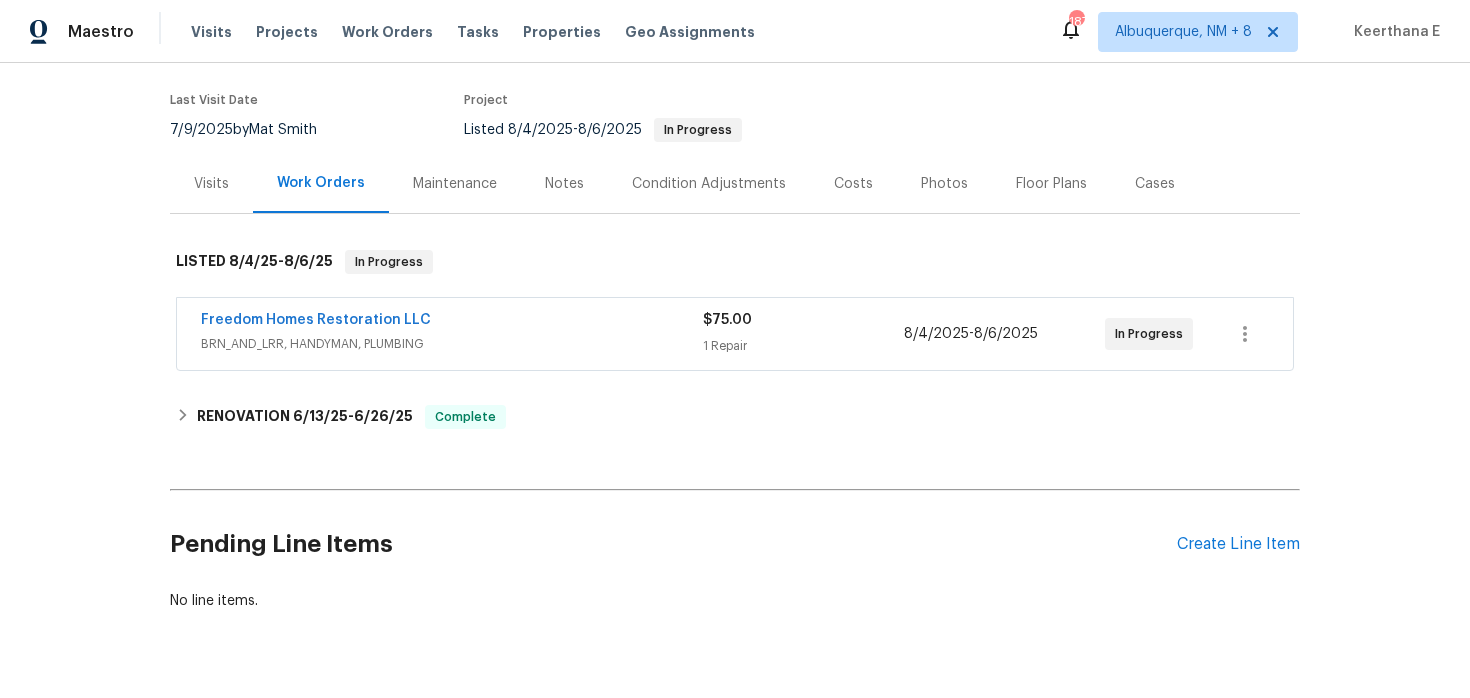 click on "Freedom Homes Restoration LLC" at bounding box center (316, 320) 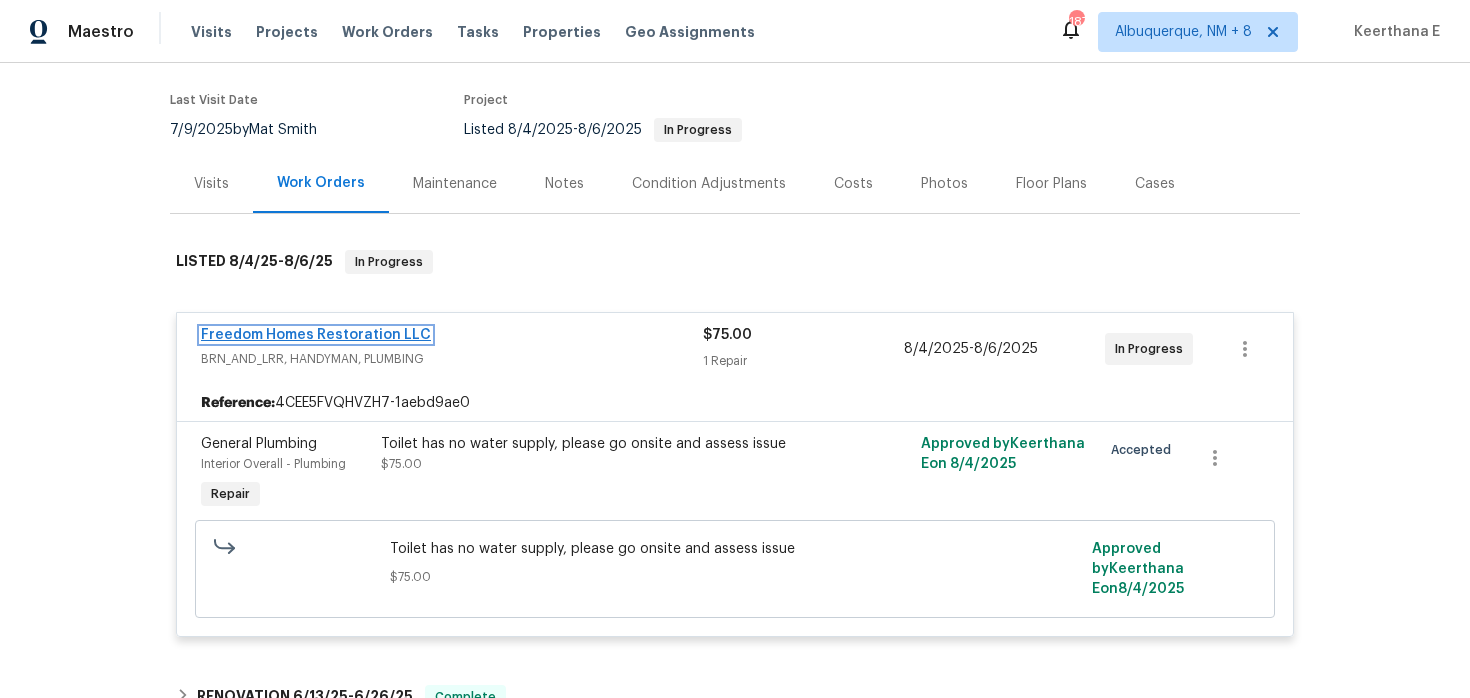 click on "Freedom Homes Restoration LLC" at bounding box center (316, 335) 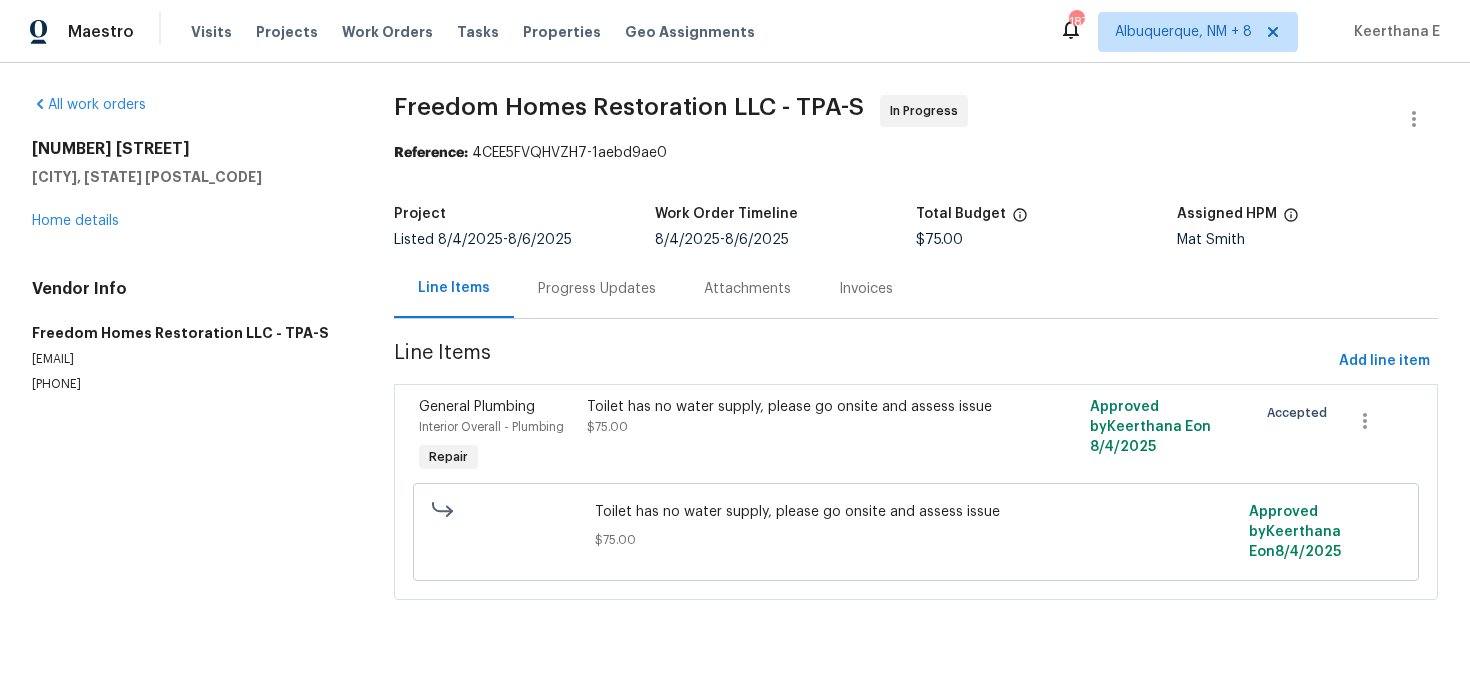 click on "Progress Updates" at bounding box center (597, 289) 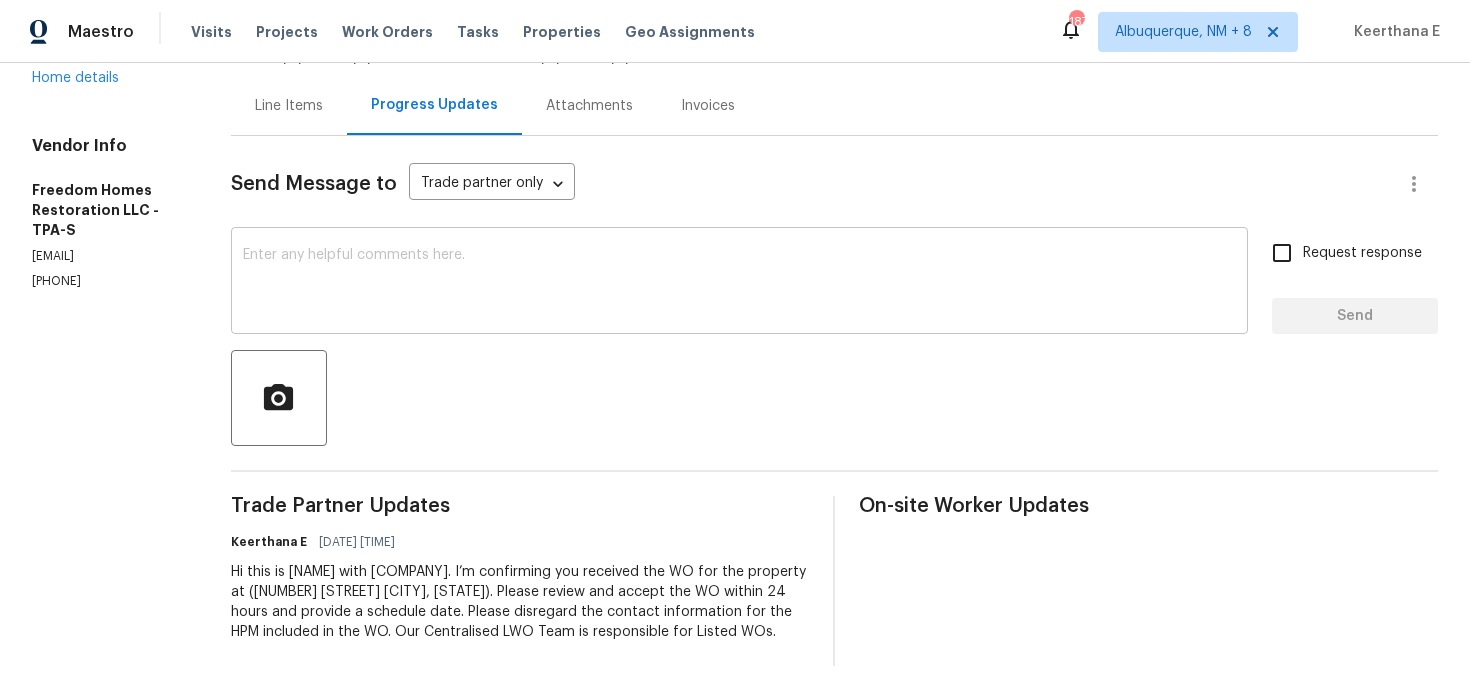 scroll, scrollTop: 138, scrollLeft: 0, axis: vertical 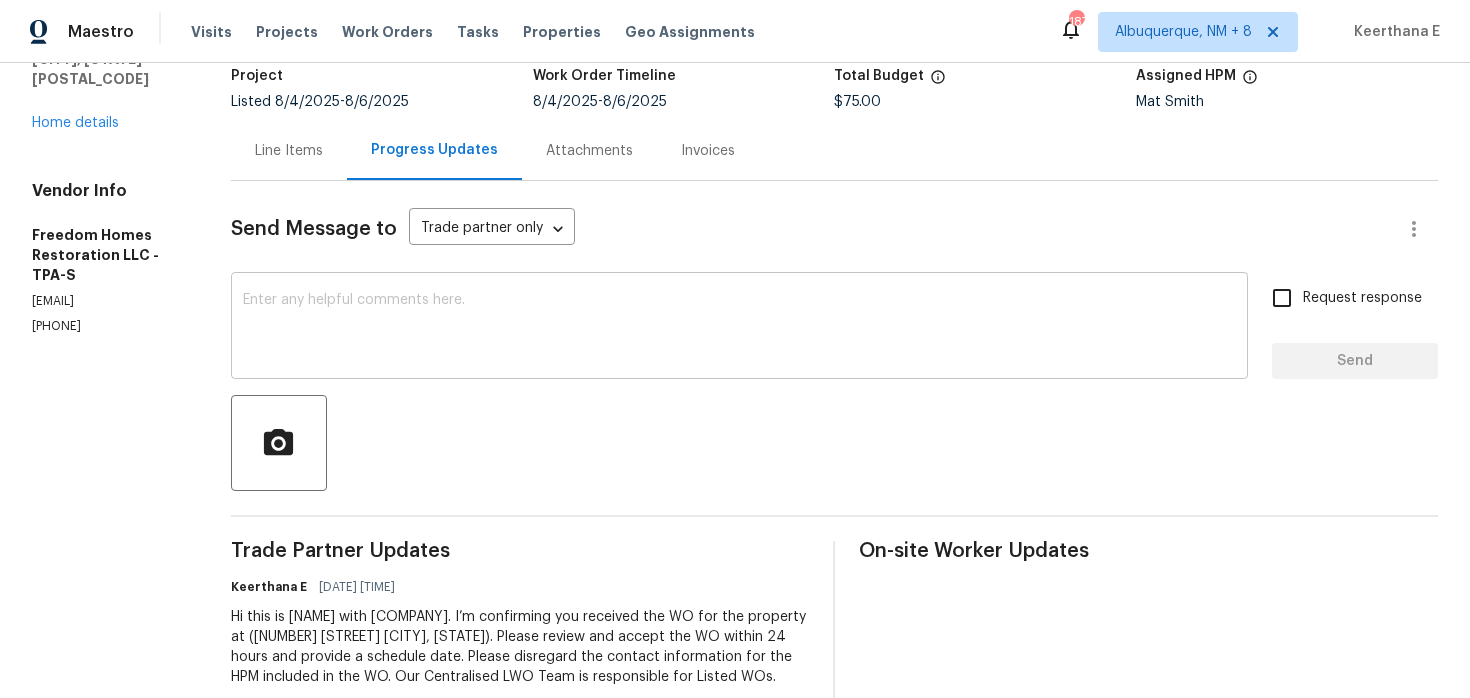 click at bounding box center (739, 328) 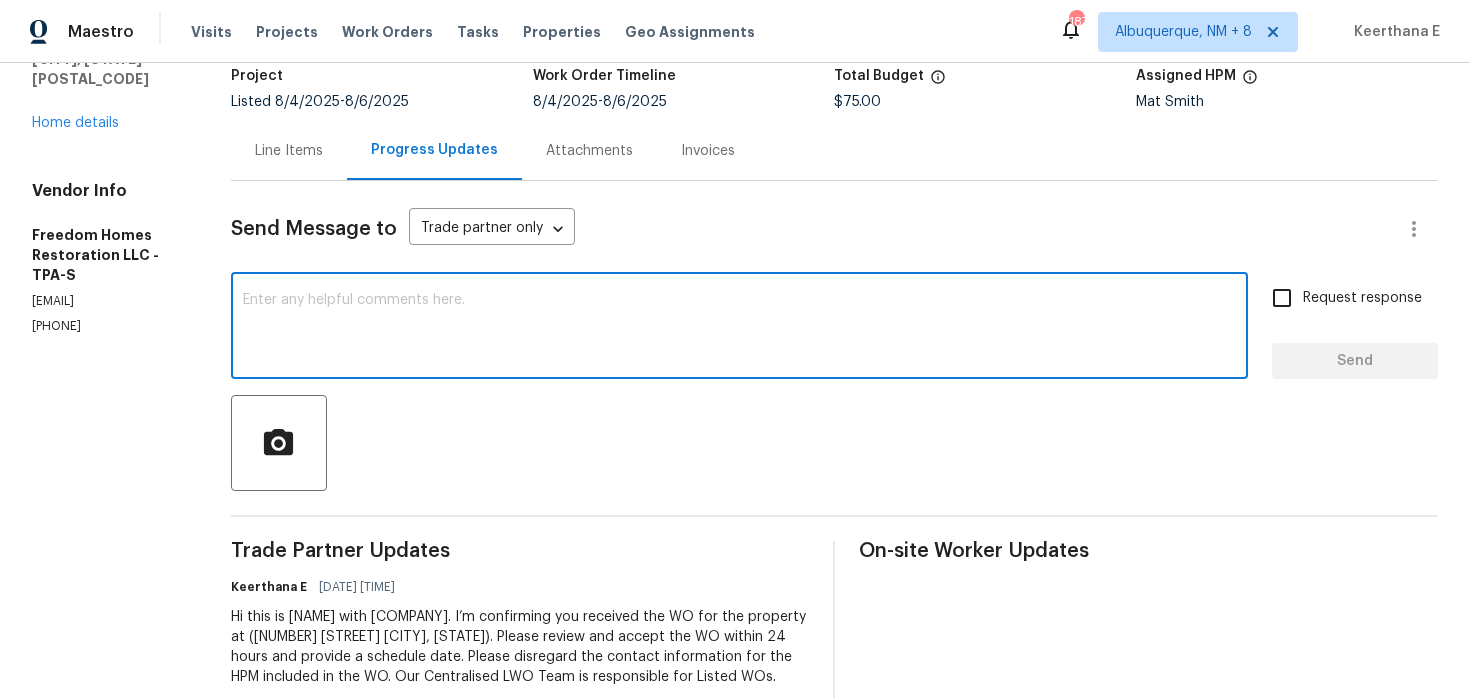 paste on "Thanks for accepting the work order! Just checking—do you have a scheduled date for this yet?" 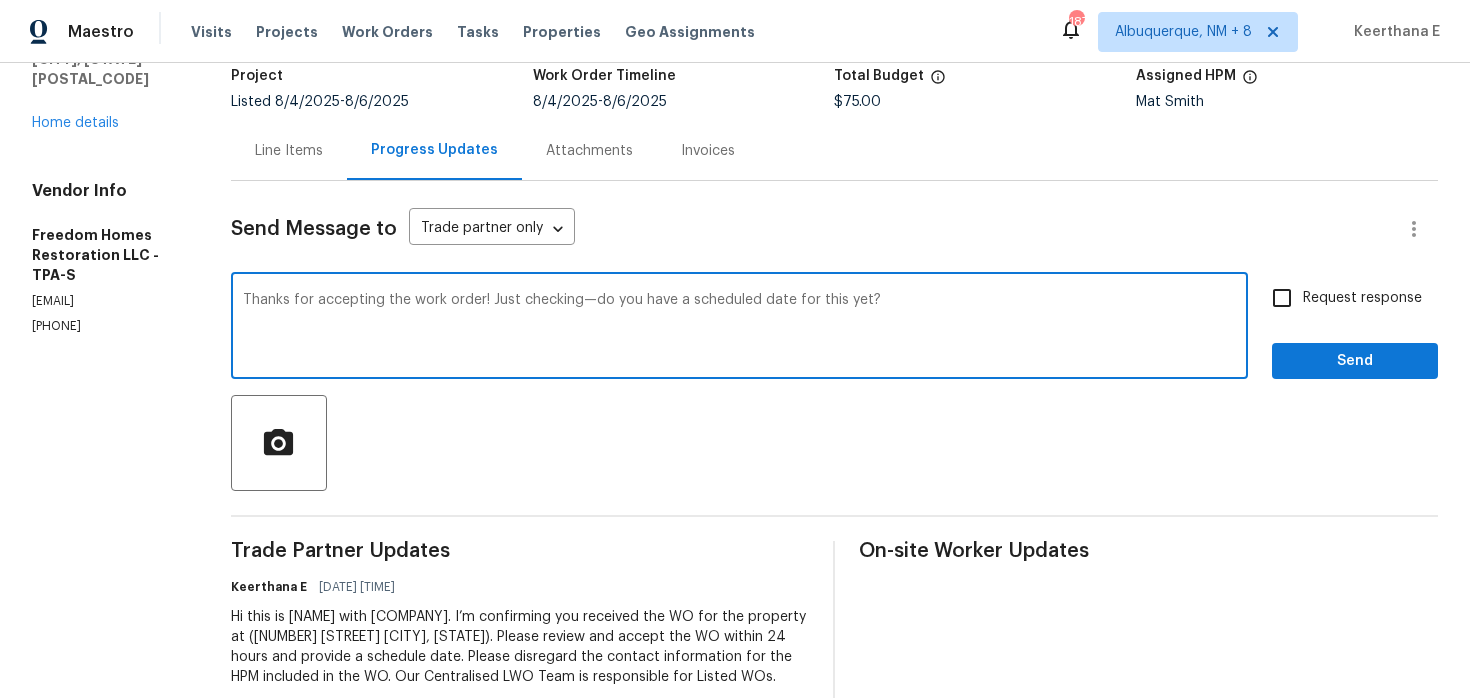 type on "Thanks for accepting the work order! Just checking—do you have a scheduled date for this yet?" 